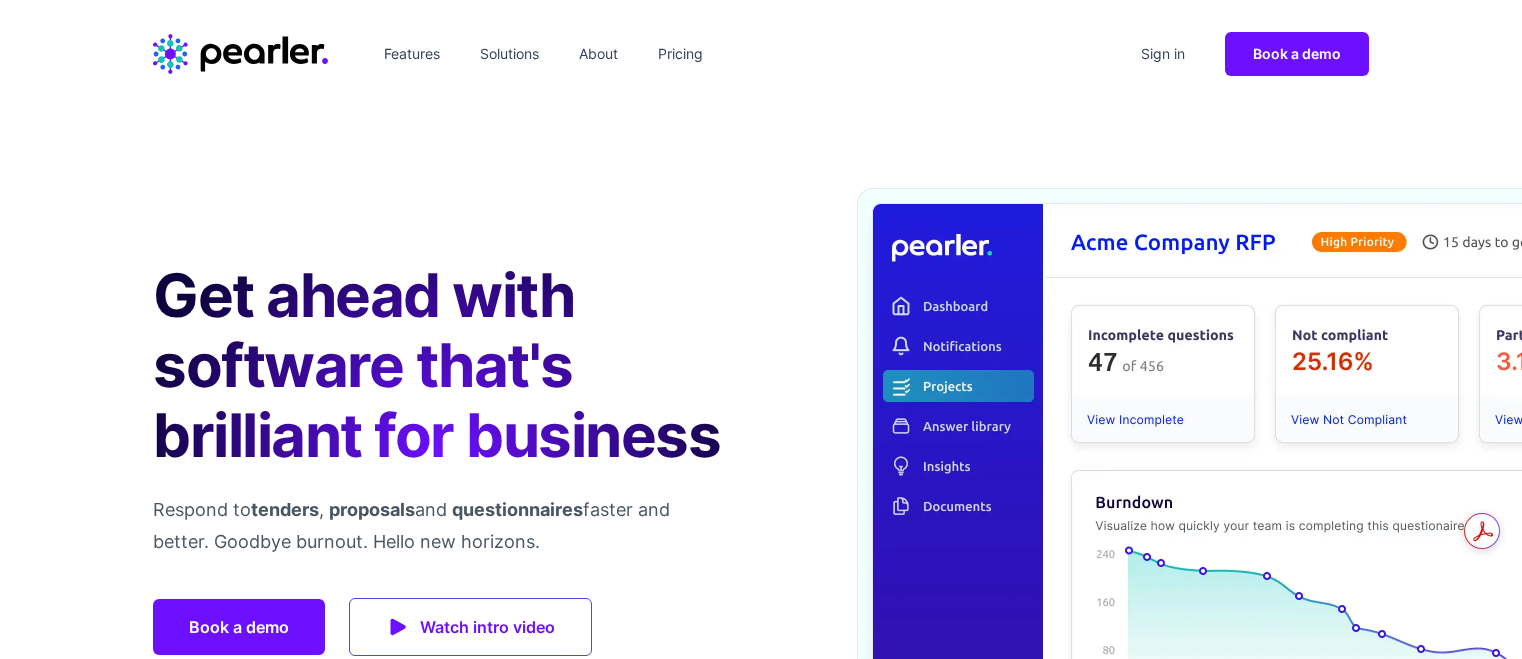 scroll, scrollTop: 0, scrollLeft: 0, axis: both 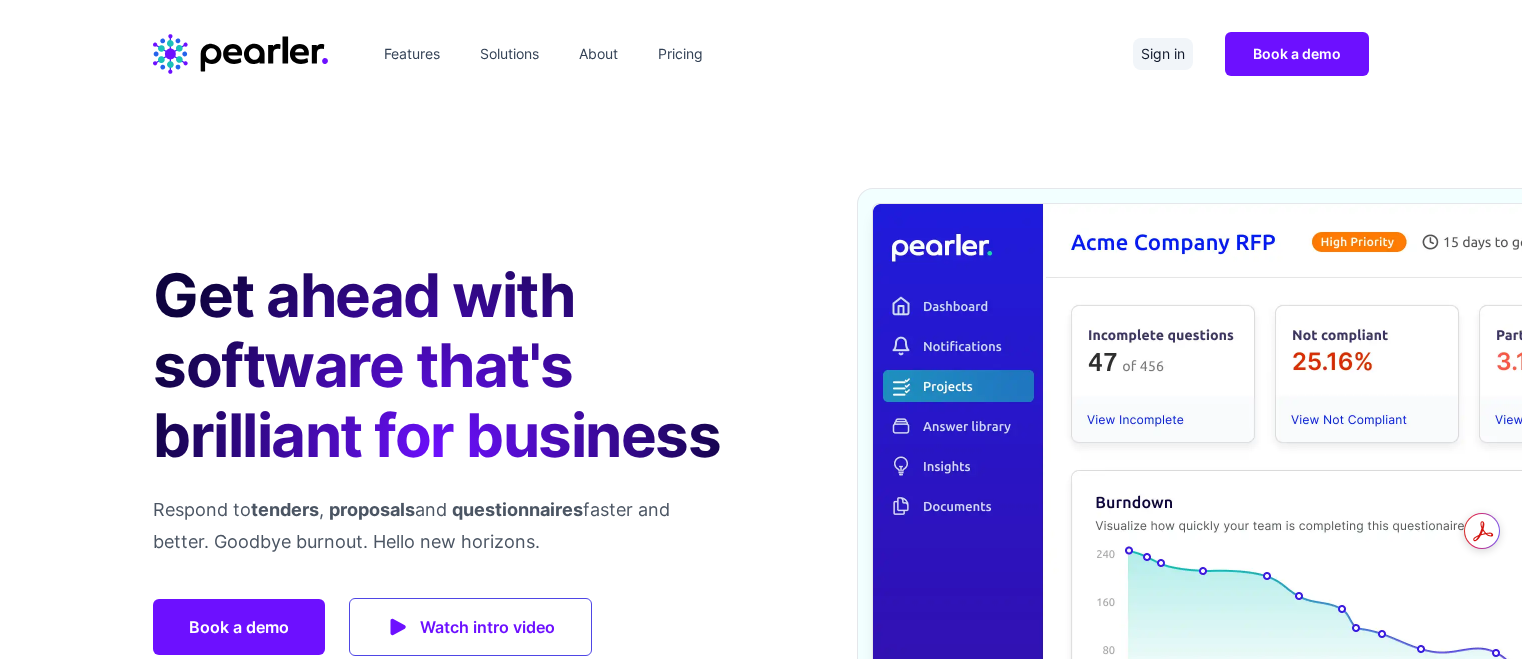 click on "Sign in" at bounding box center (1163, 54) 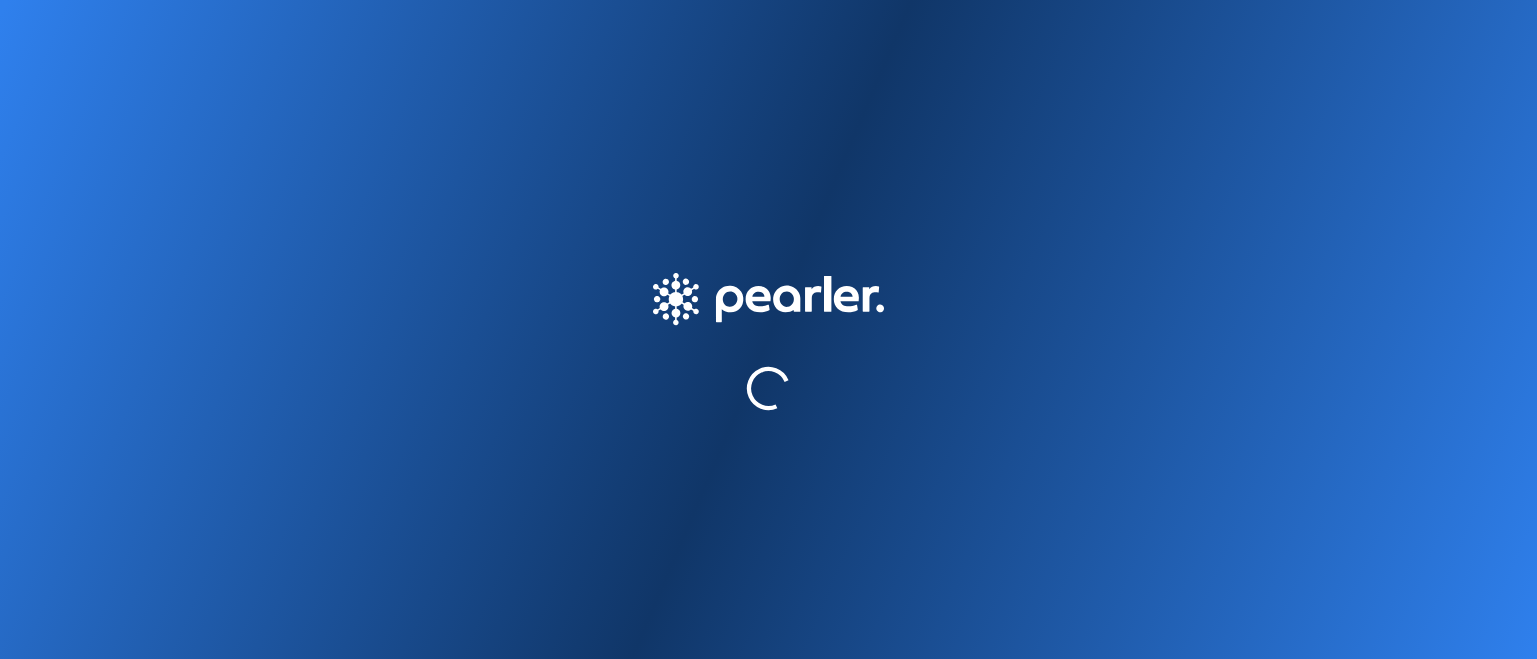 scroll, scrollTop: 0, scrollLeft: 0, axis: both 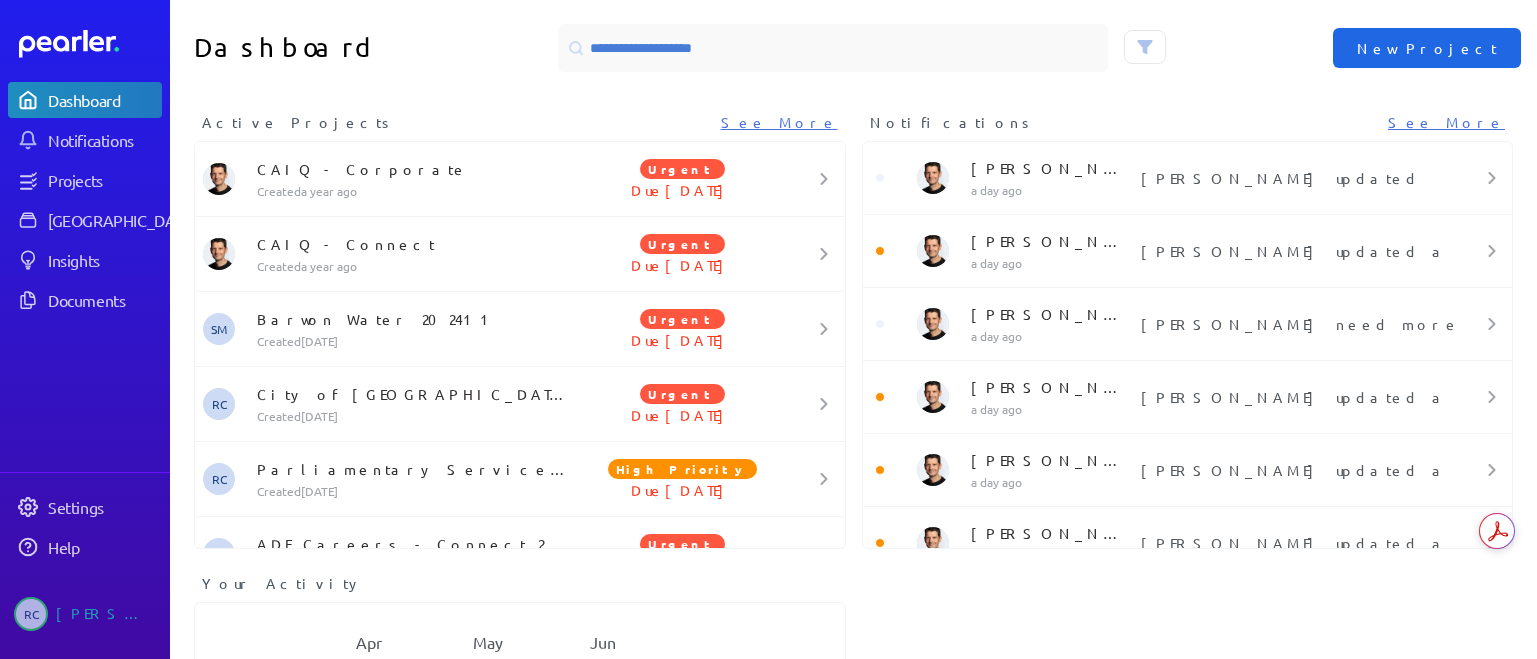 click on "New Project" at bounding box center [1427, 48] 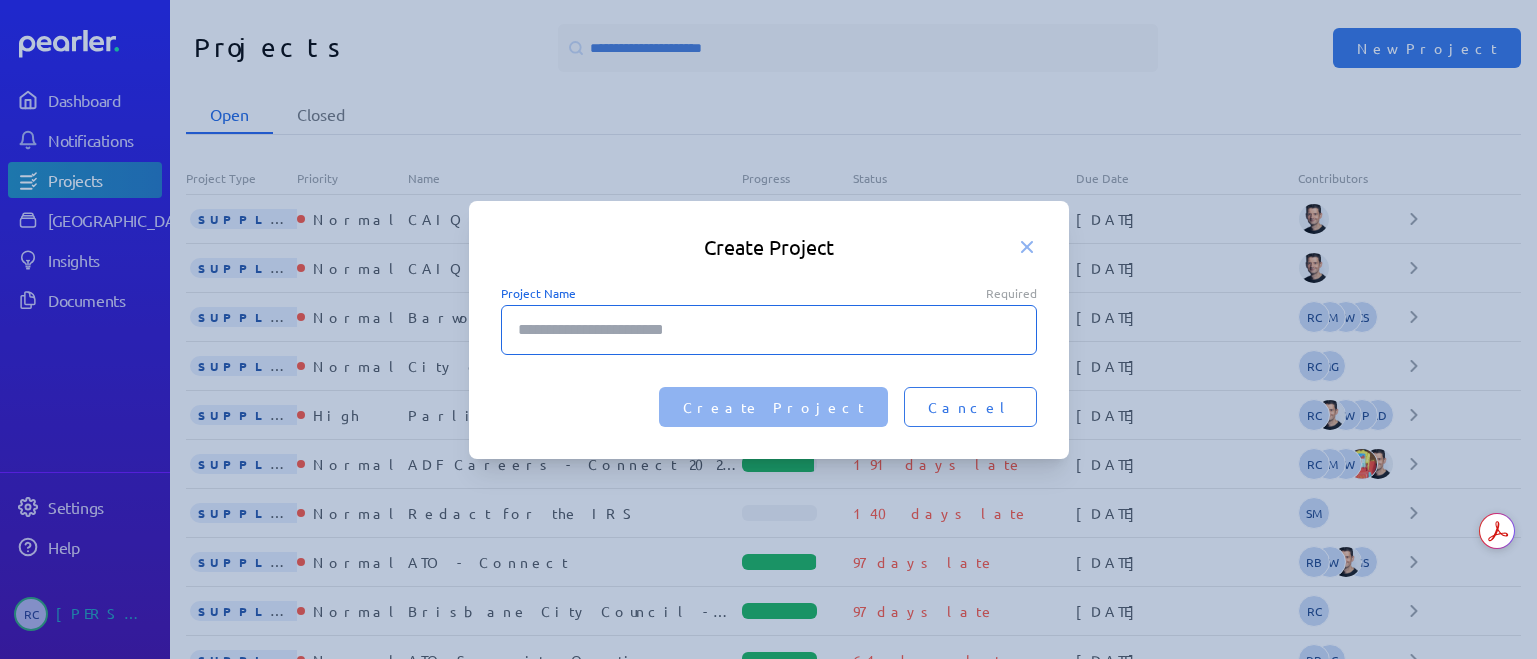 click on "Project Name Required" at bounding box center [769, 330] 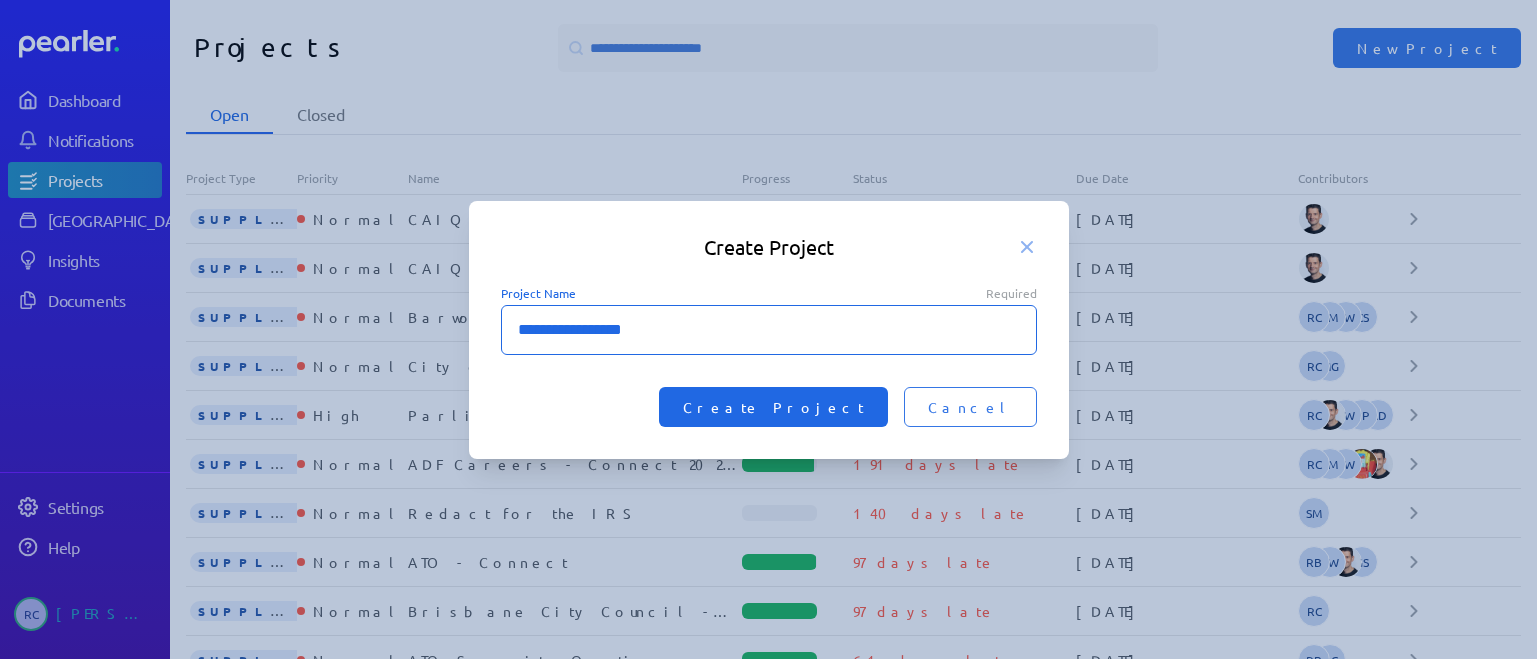 type on "**********" 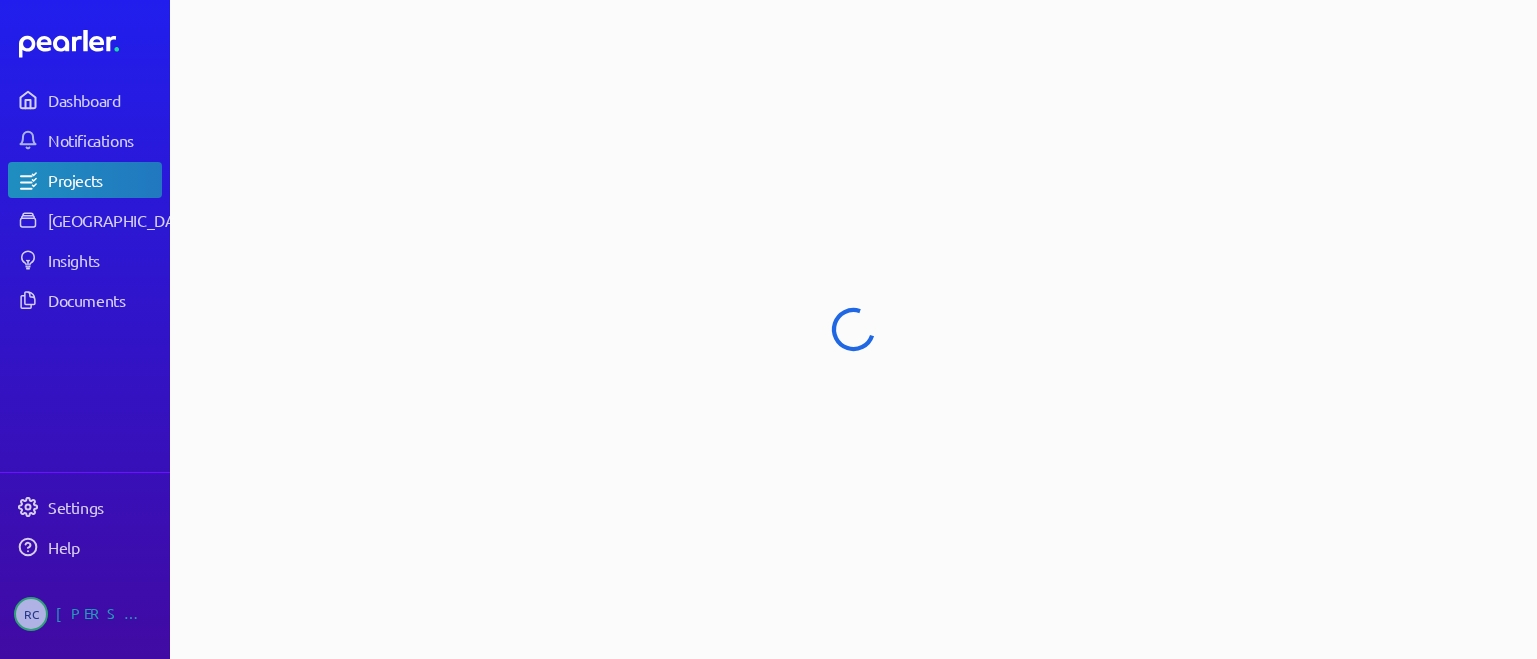 select on "******" 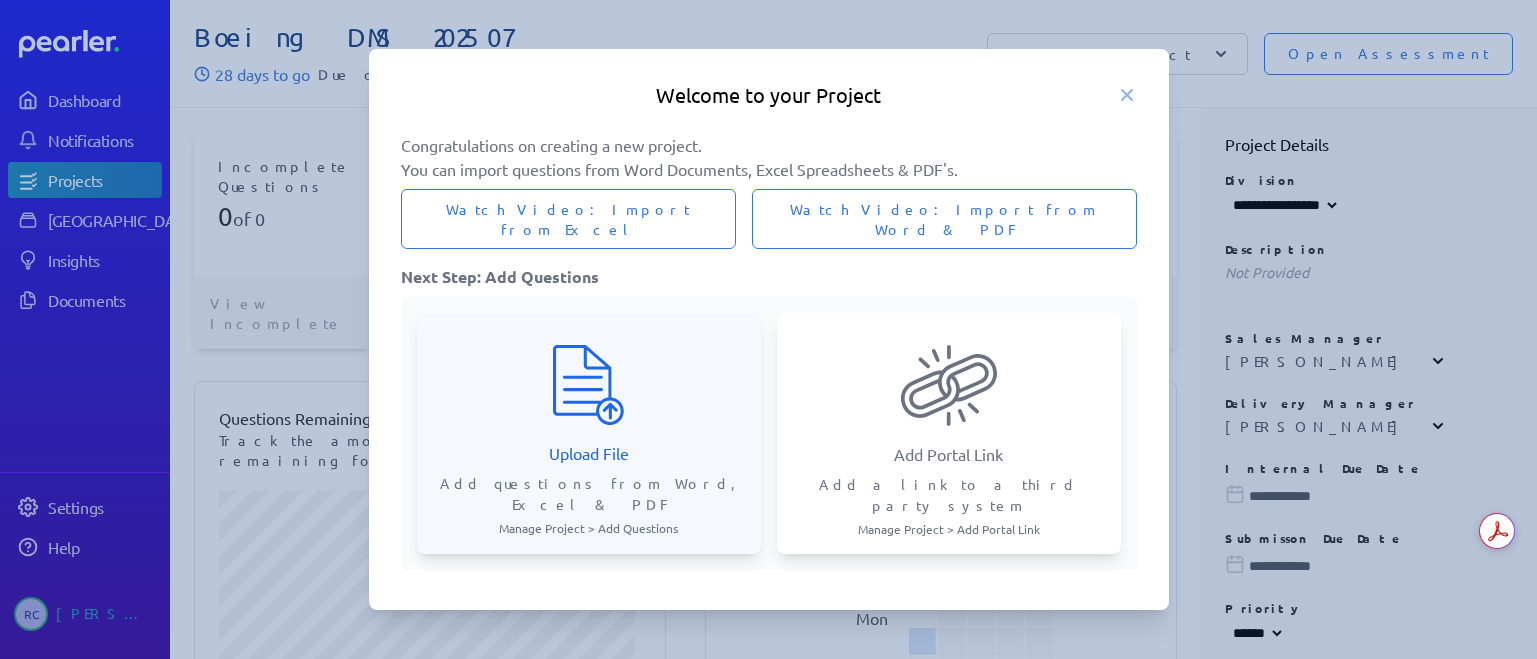 click 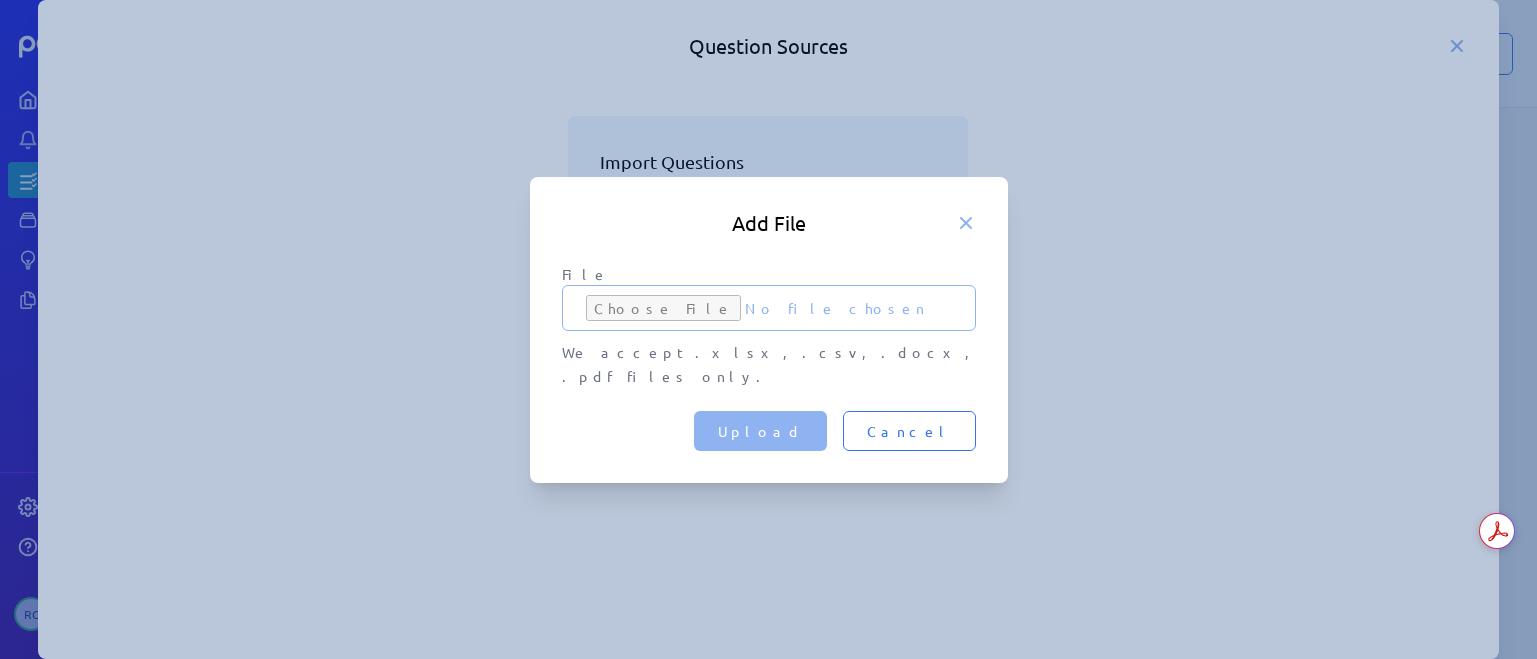 click on "File" at bounding box center [769, 308] 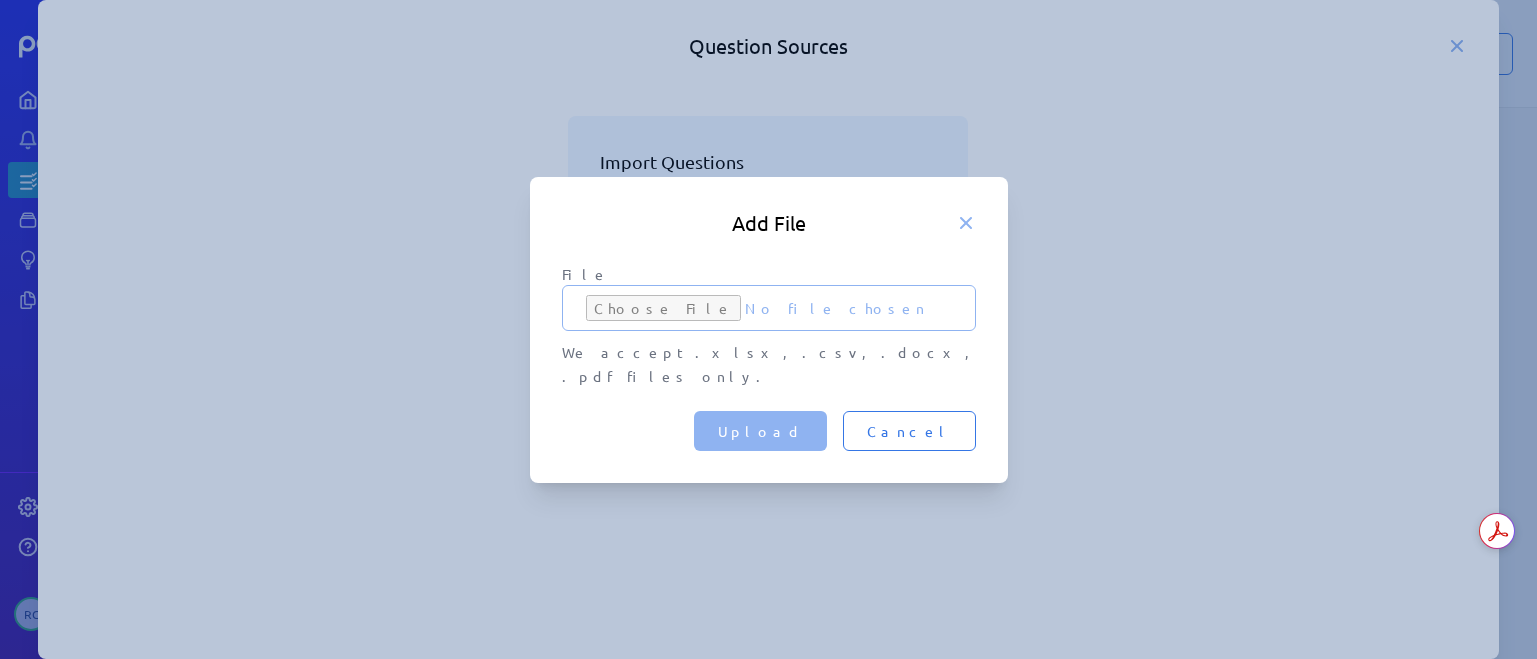 type on "**********" 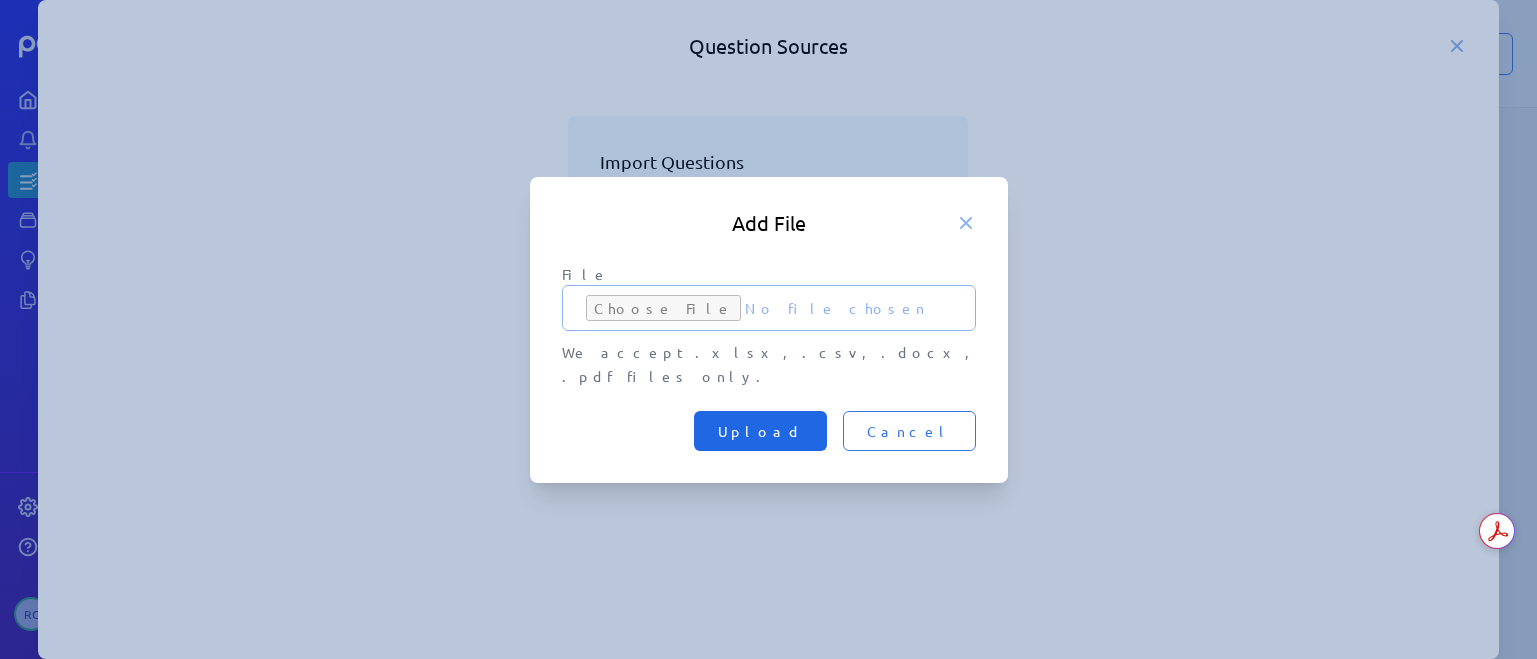 click on "Upload" at bounding box center (760, 431) 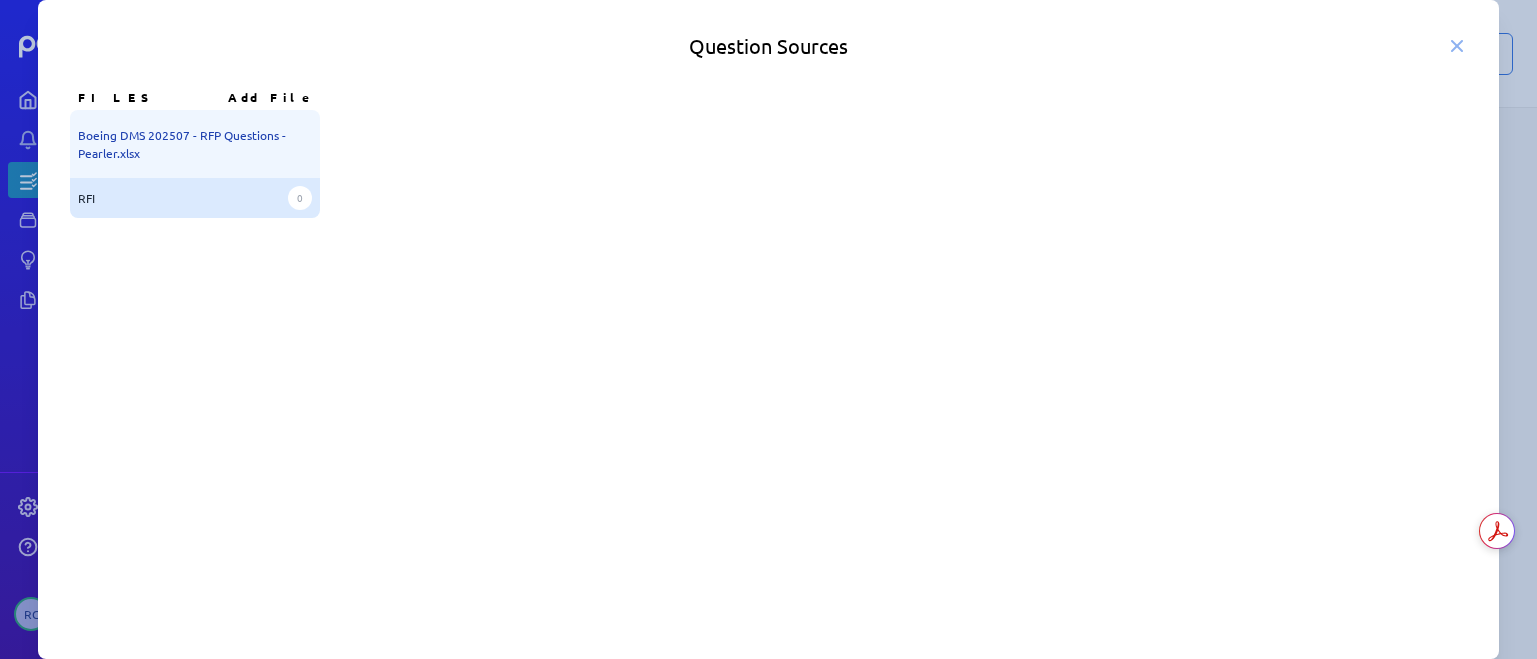 click on "RFI 0" at bounding box center (195, 198) 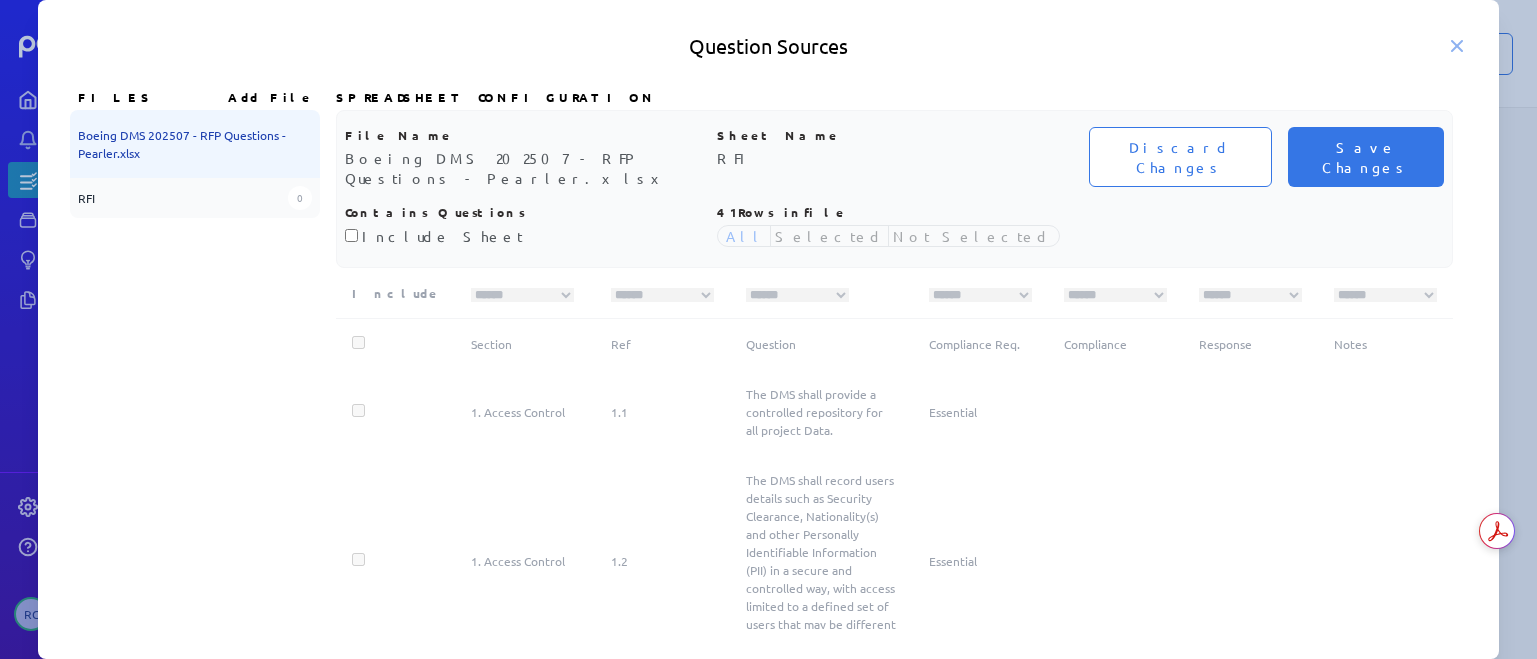 click on "Include Sheet" at bounding box center [442, 236] 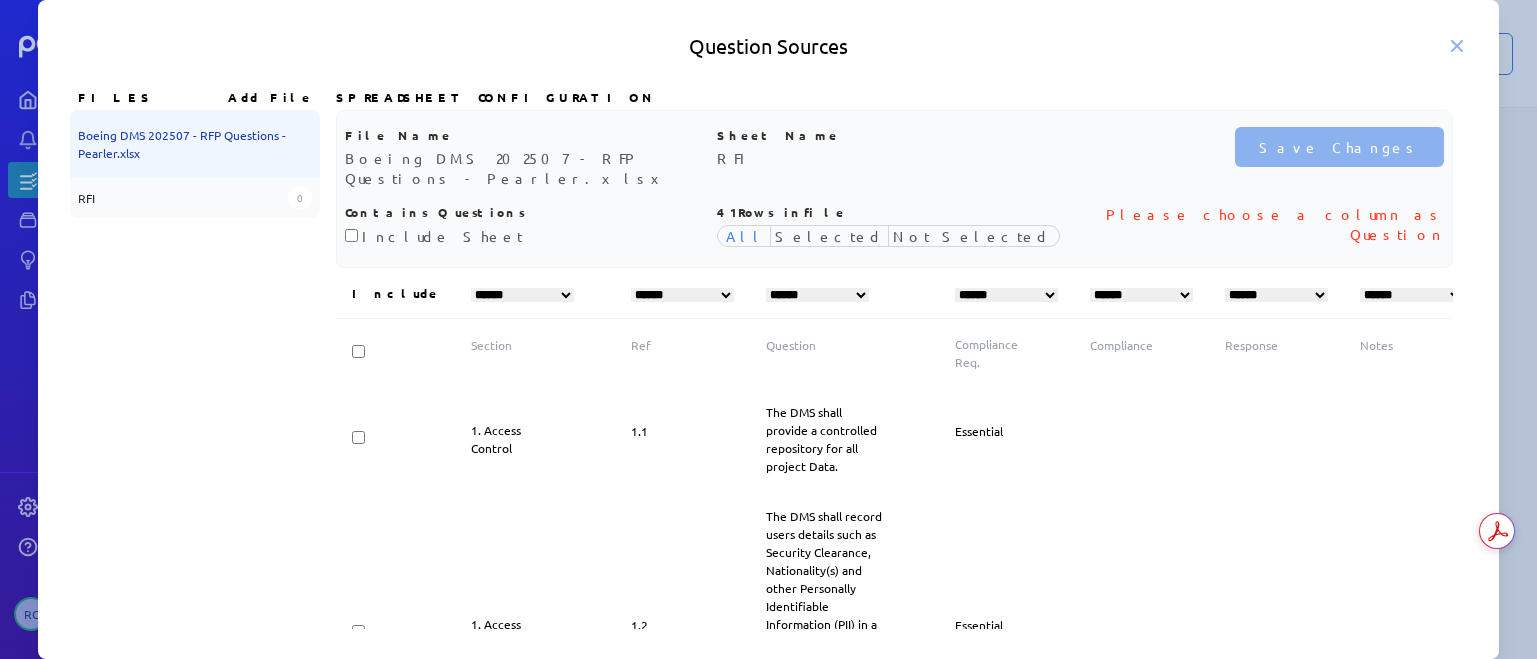click on "**********" at bounding box center [522, 295] 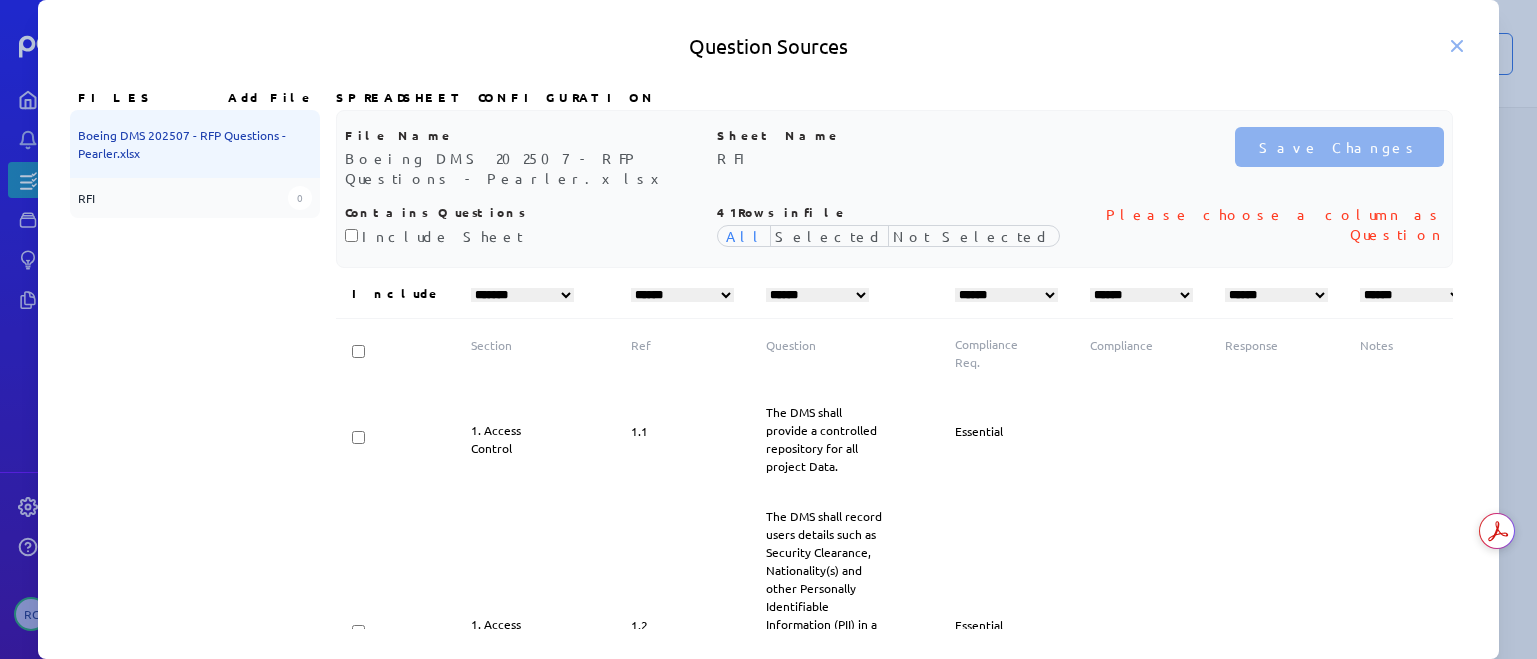 click on "**********" at bounding box center (522, 295) 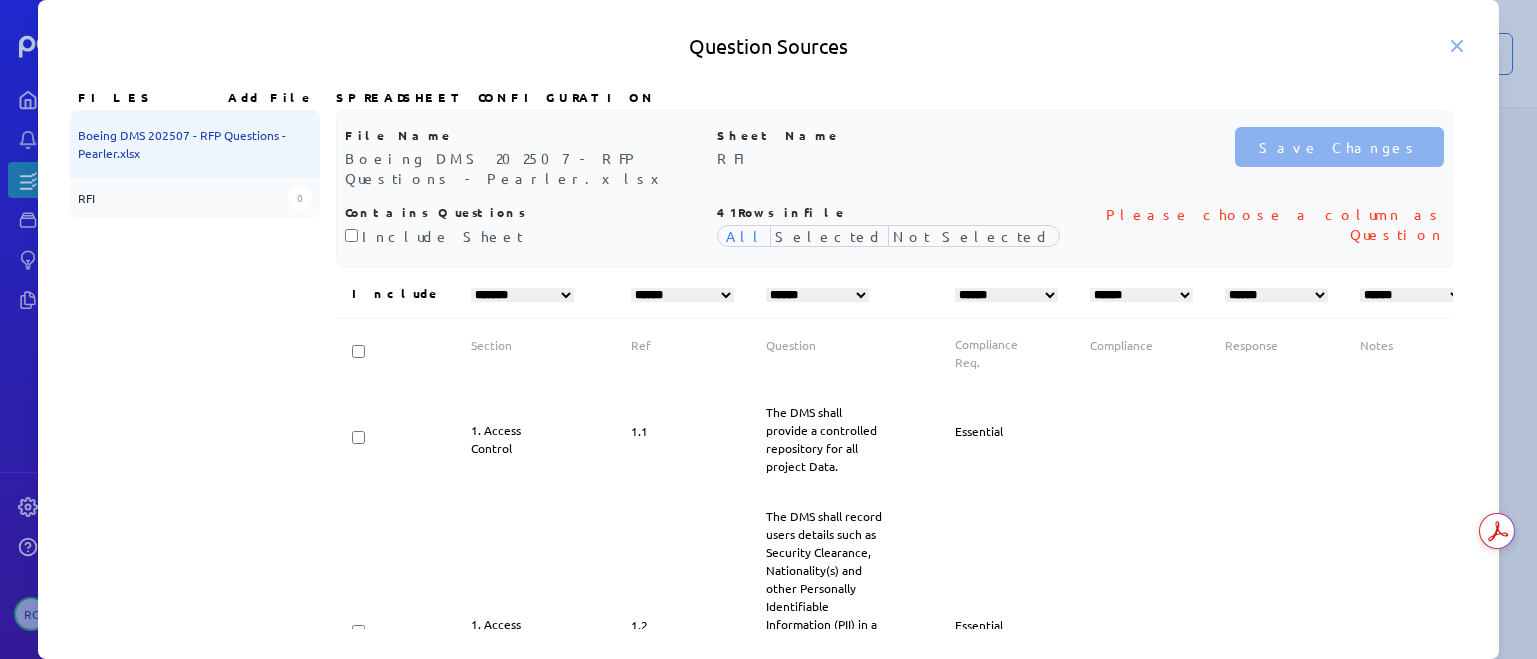 click on "**********" at bounding box center [682, 295] 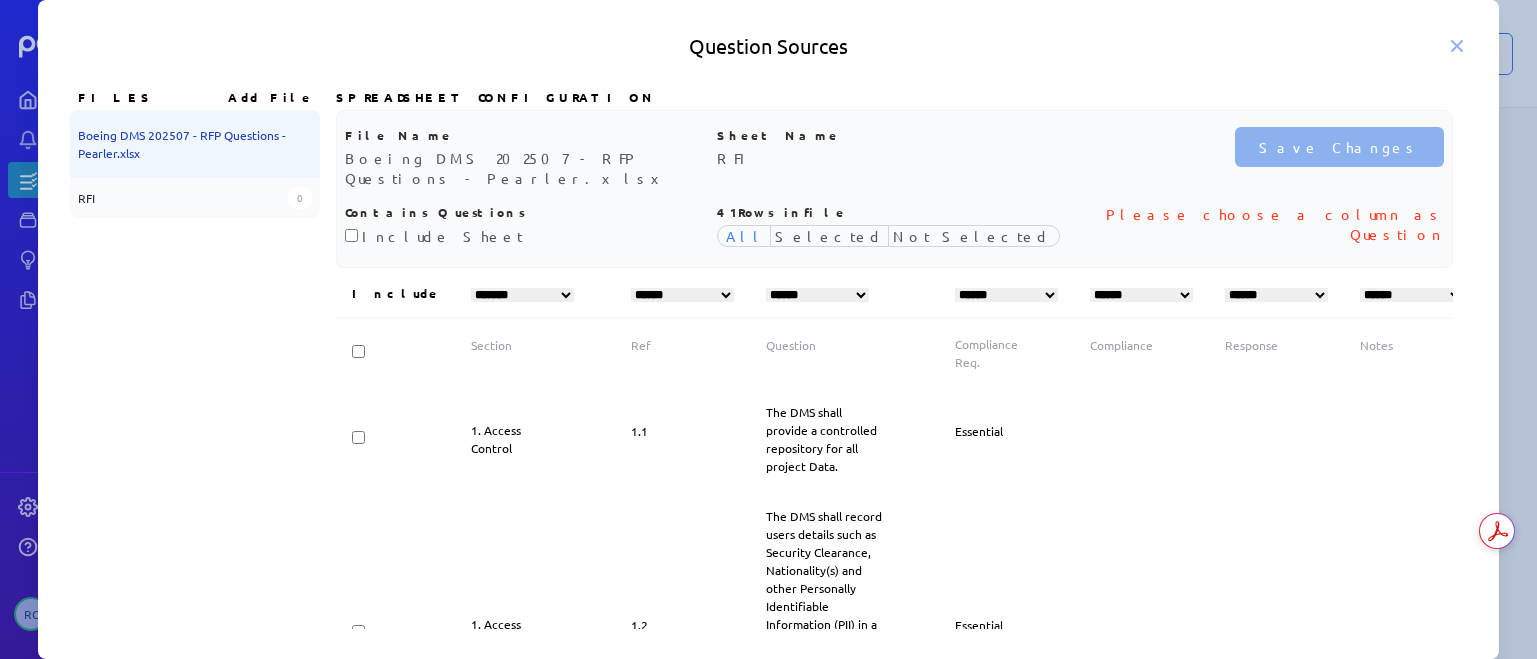 select on "**********" 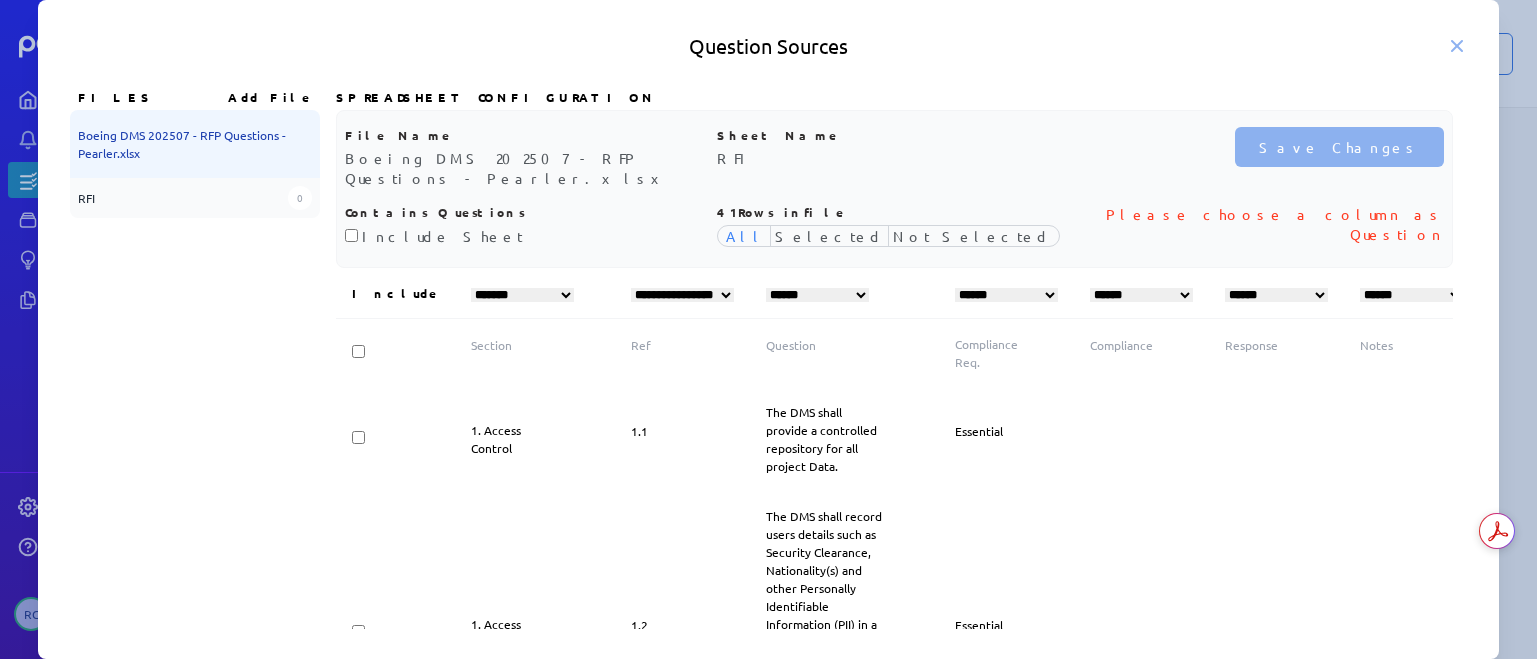 click on "**********" at bounding box center (682, 295) 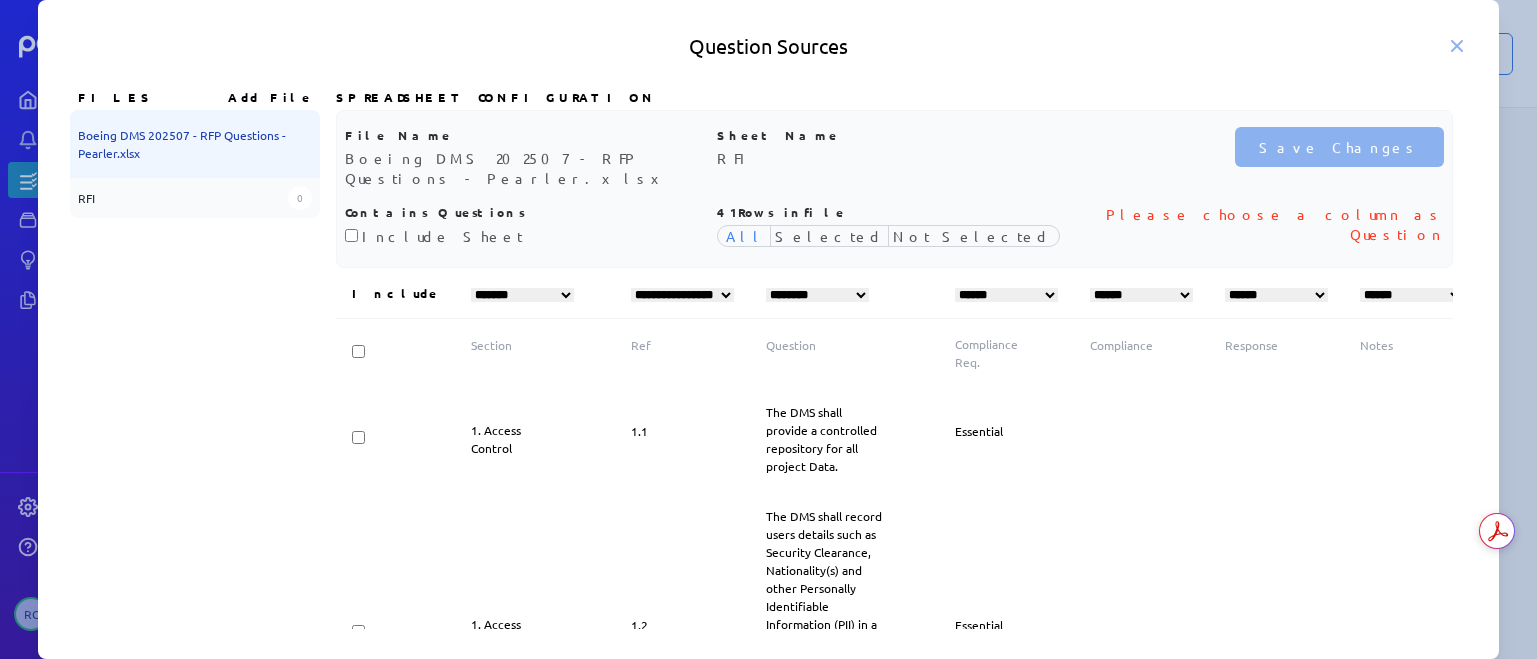 click on "**********" at bounding box center (817, 295) 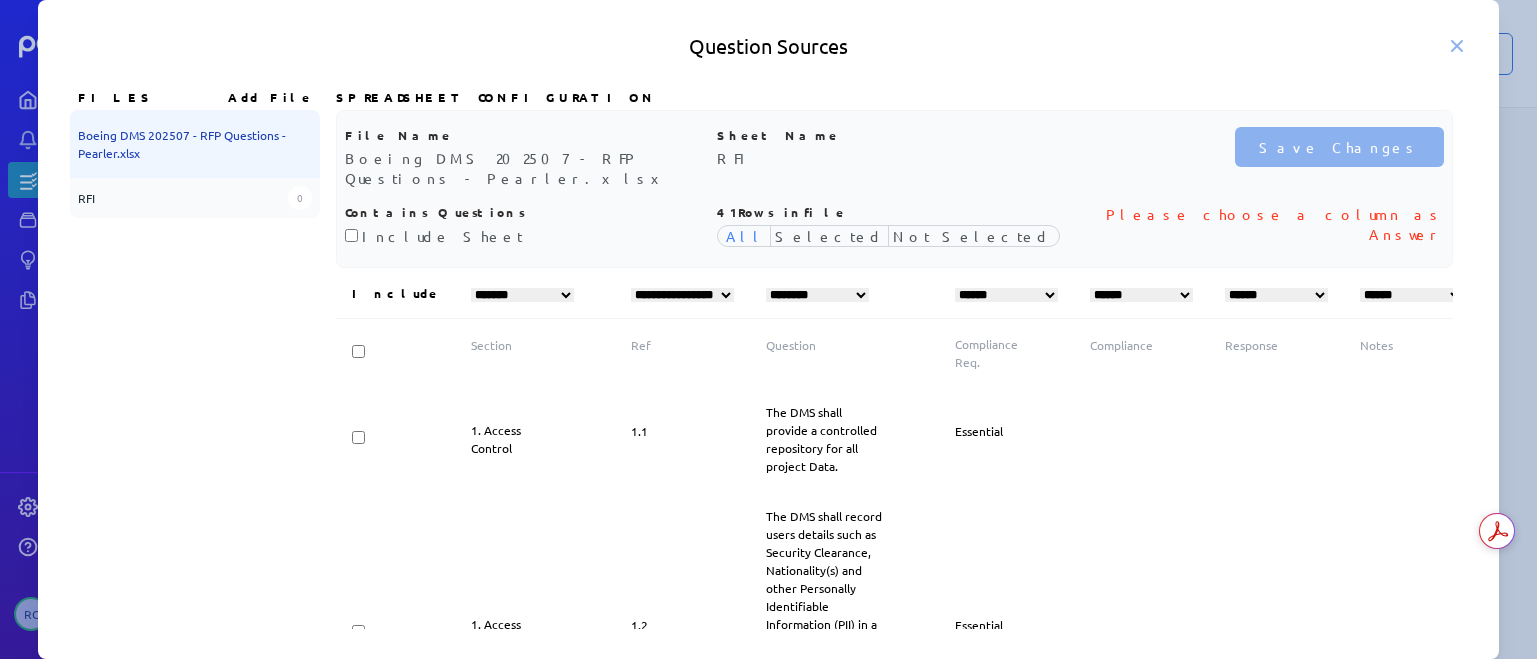 click on "**********" at bounding box center [1006, 295] 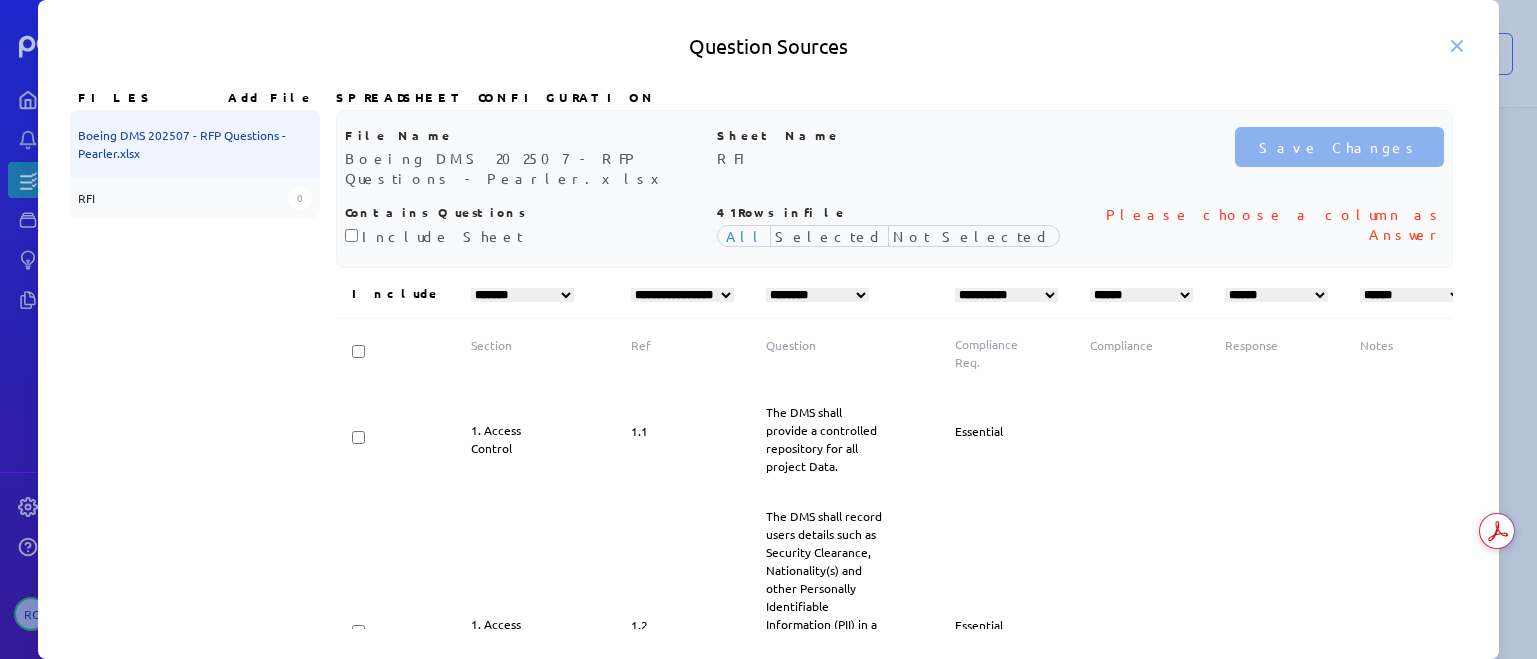 click on "**********" at bounding box center (1006, 295) 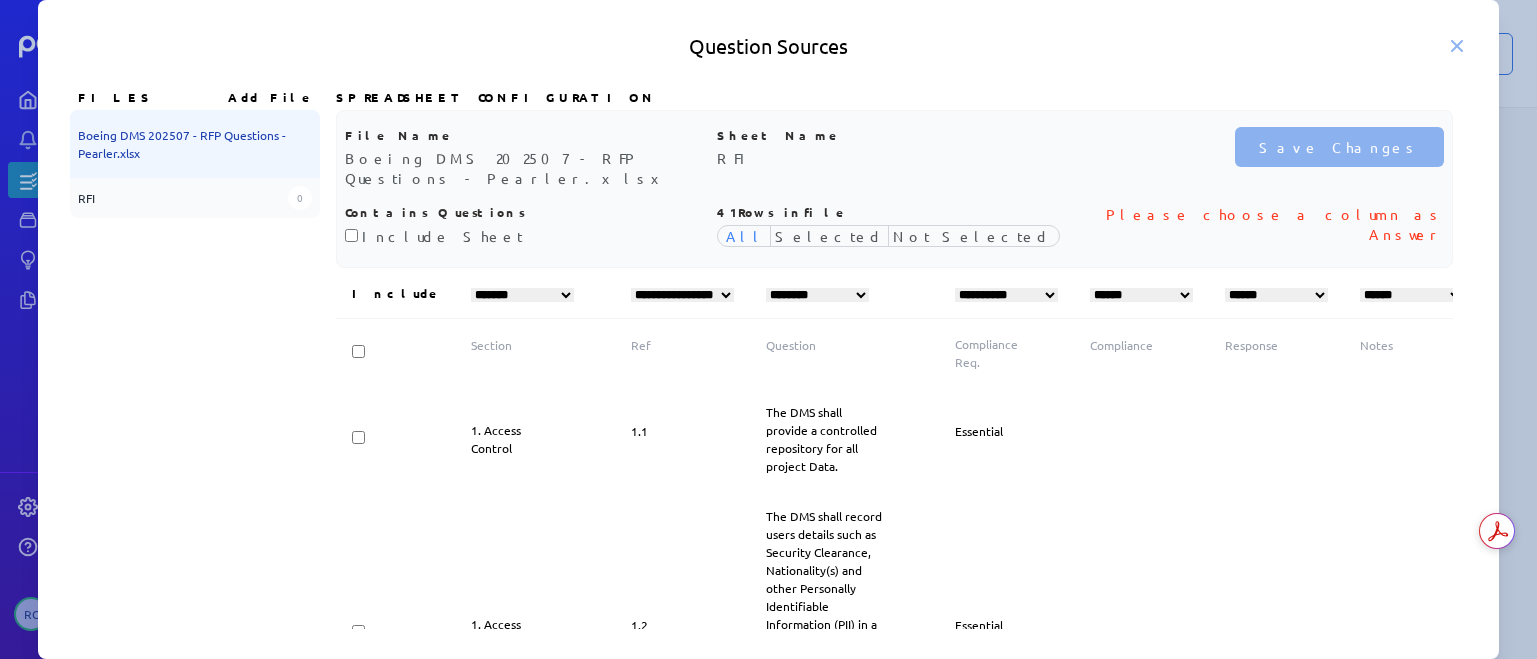 click on "**********" at bounding box center [1141, 295] 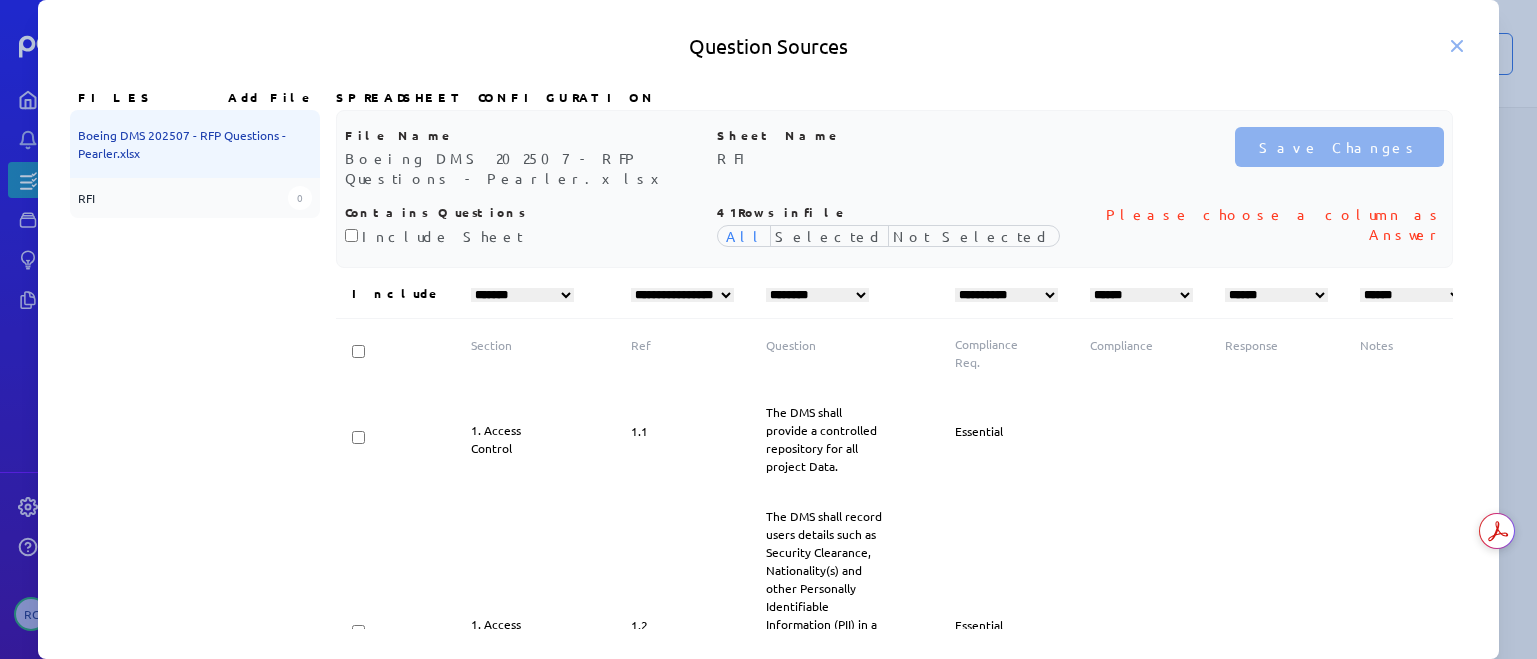 select on "**********" 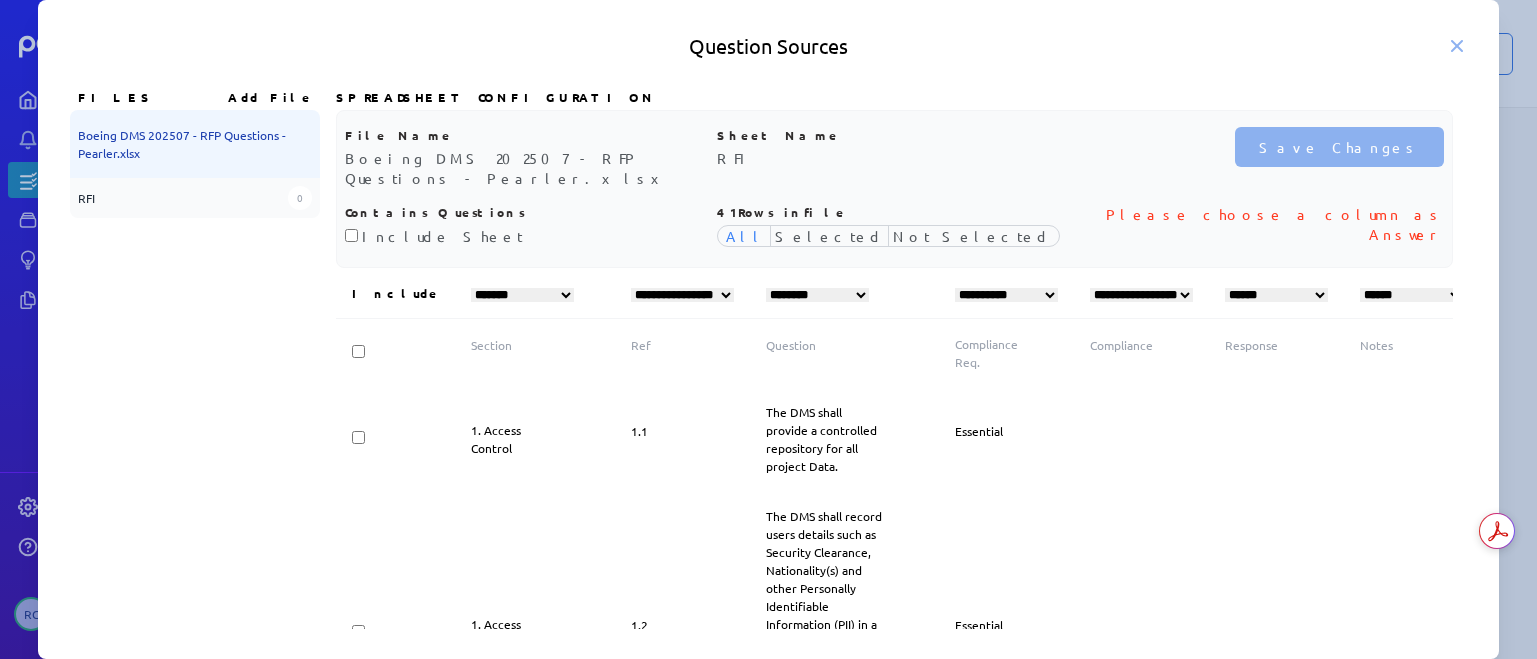 click on "**********" at bounding box center [1141, 295] 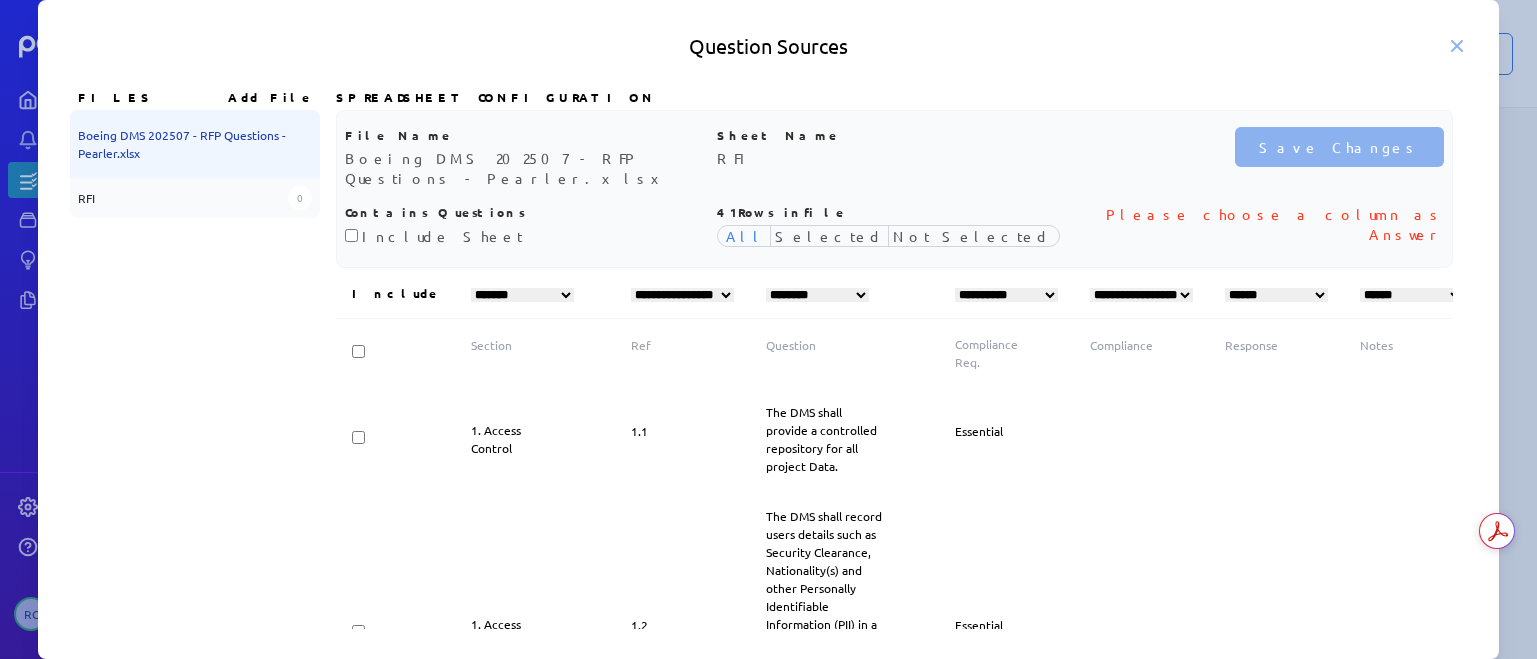 click on "**********" at bounding box center (1276, 295) 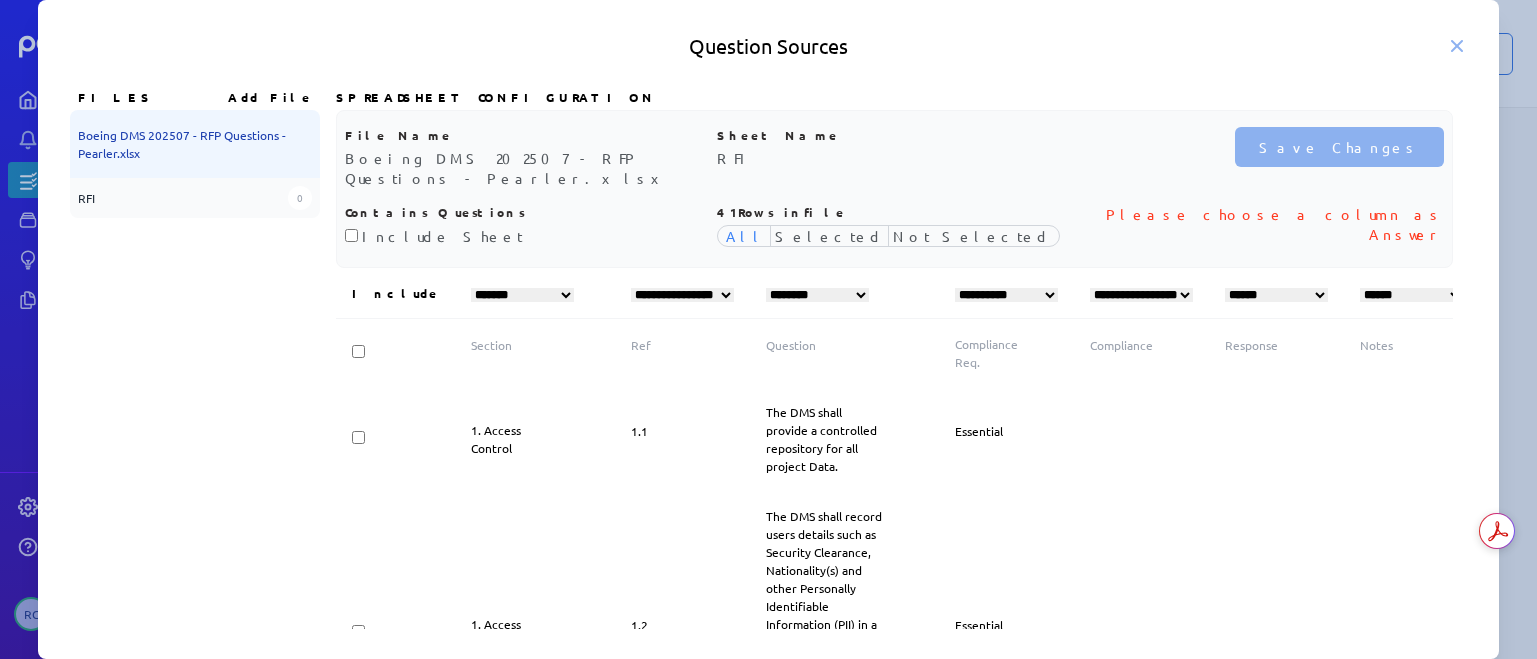 select on "******" 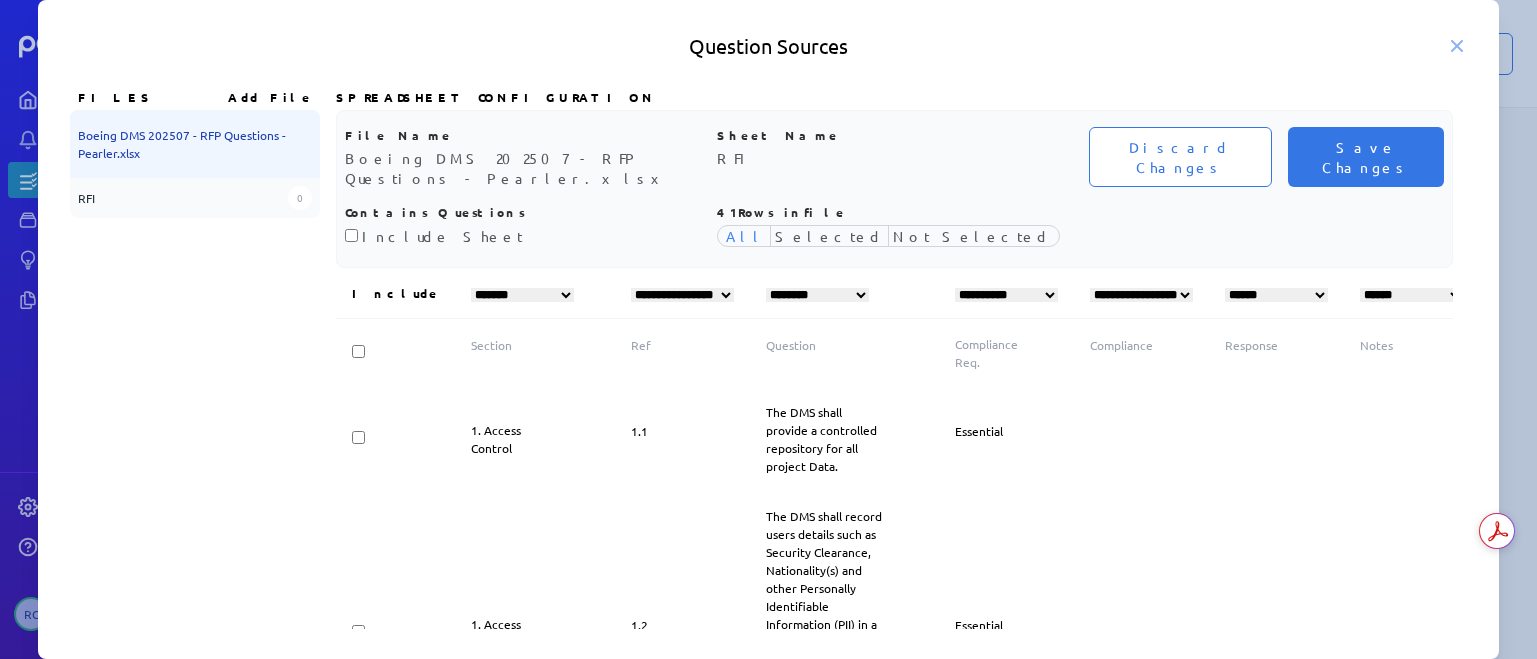 scroll, scrollTop: 0, scrollLeft: 92, axis: horizontal 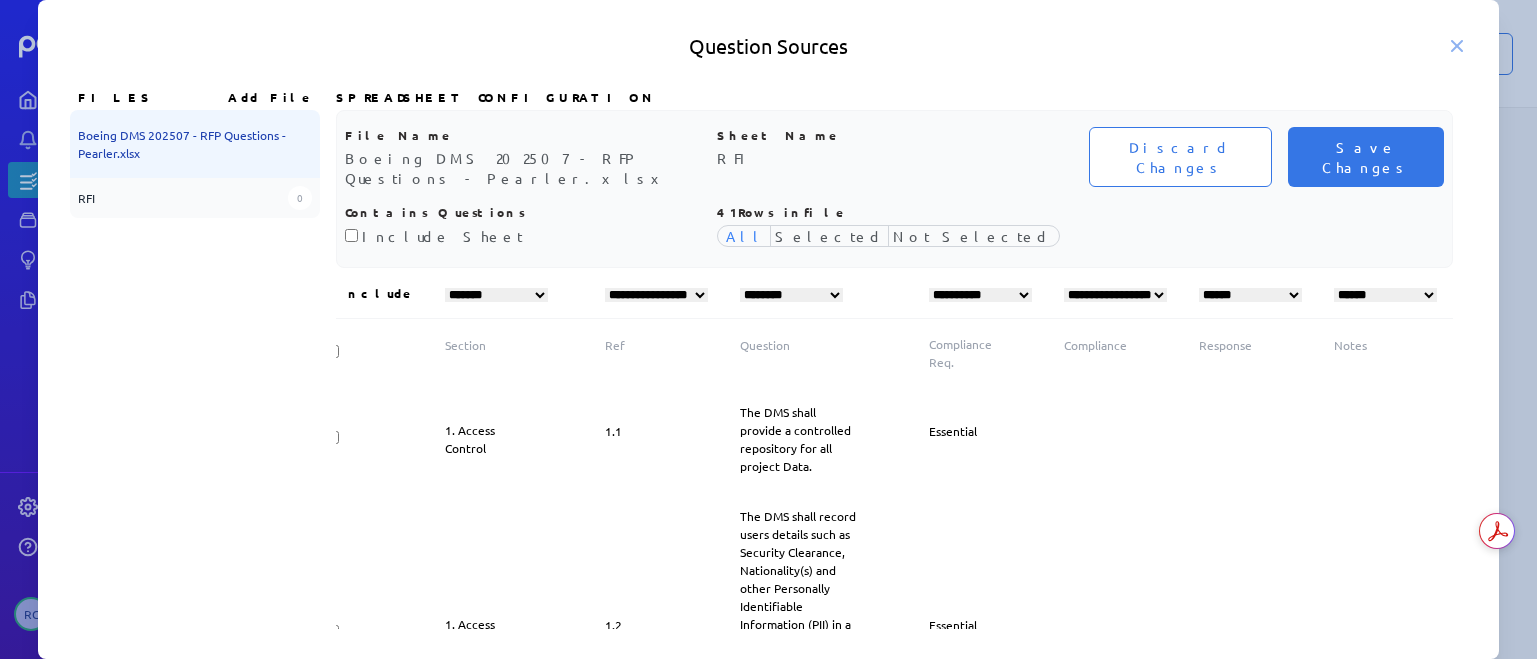 click on "**********" at bounding box center [1385, 295] 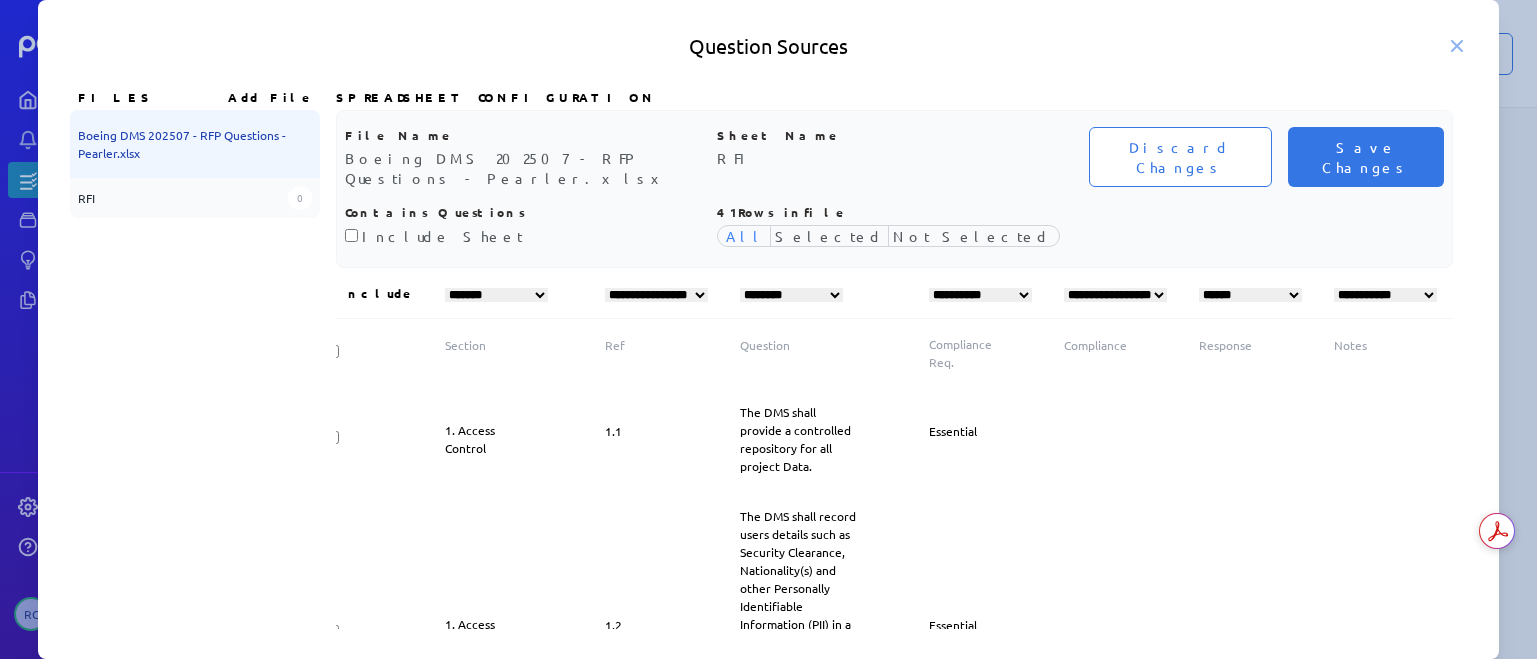 click on "**********" at bounding box center (1385, 295) 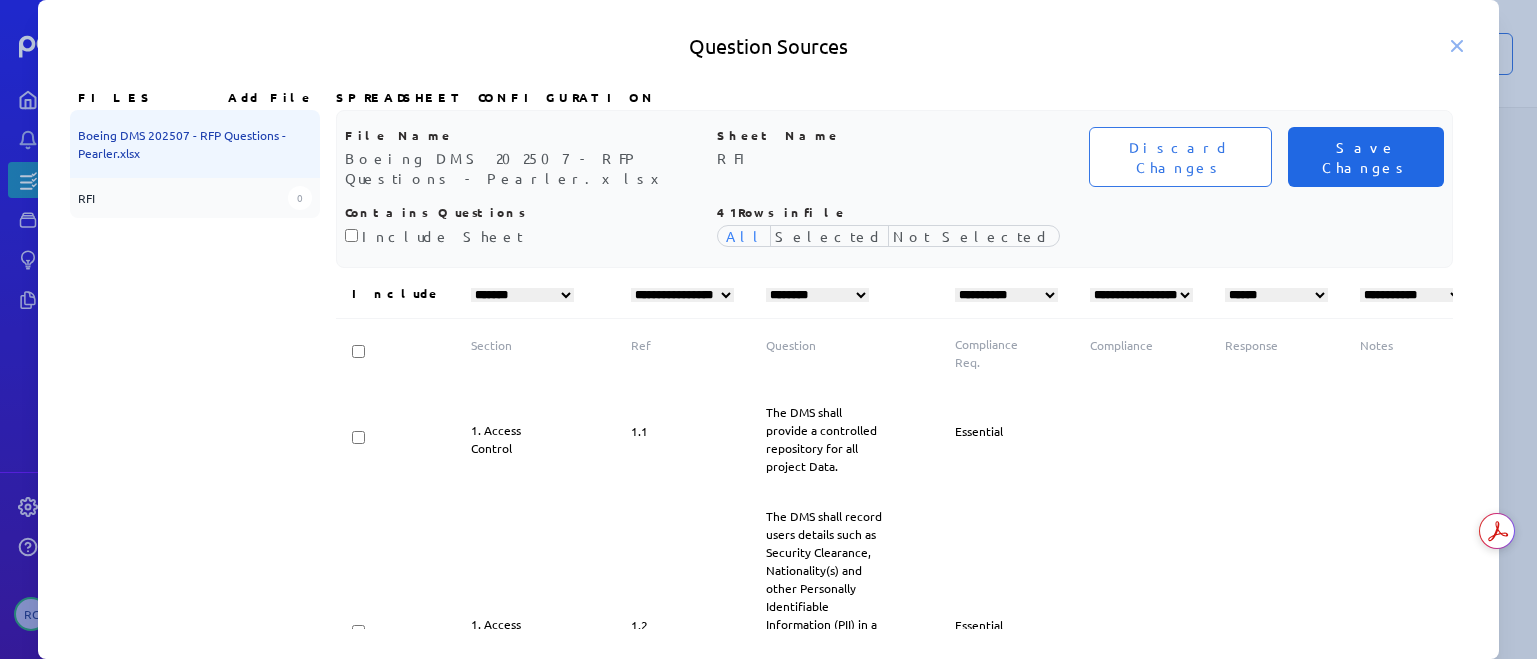 click on "Save Changes" at bounding box center (1366, 157) 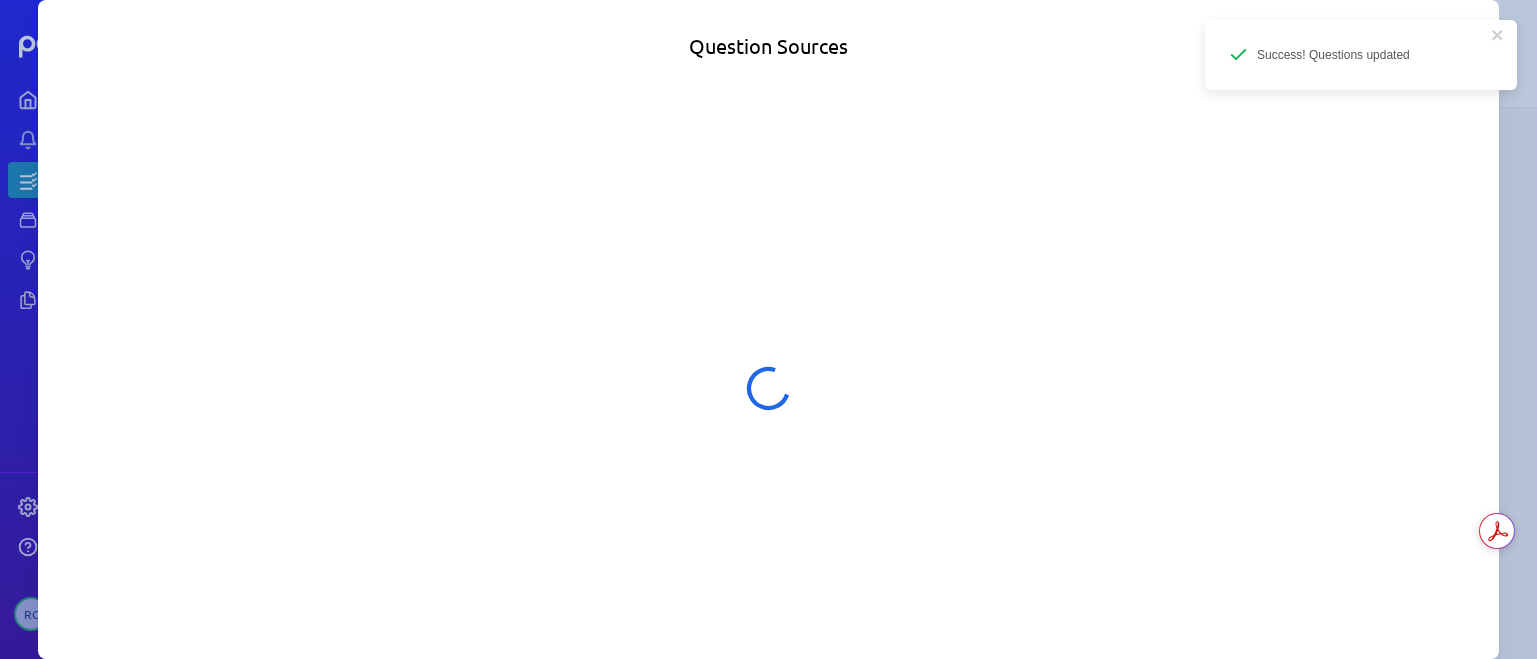 select on "*******" 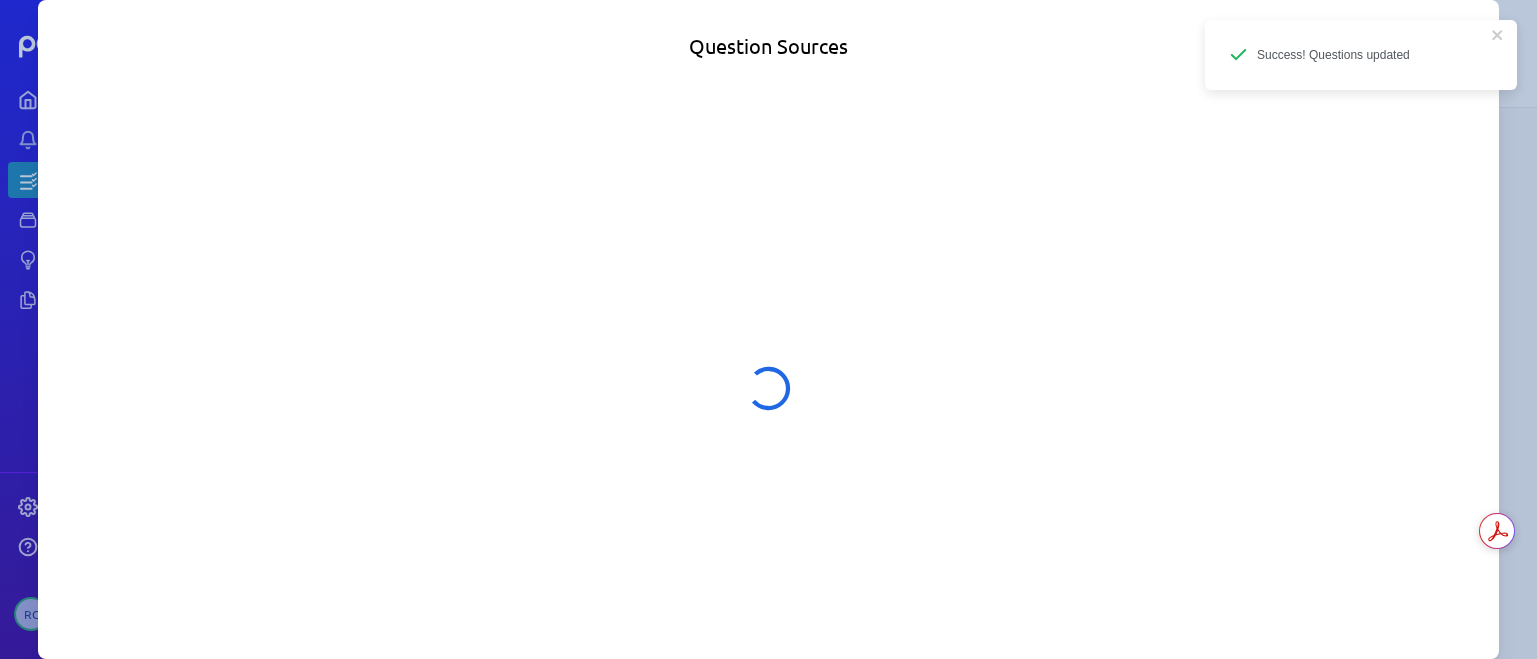 select on "**********" 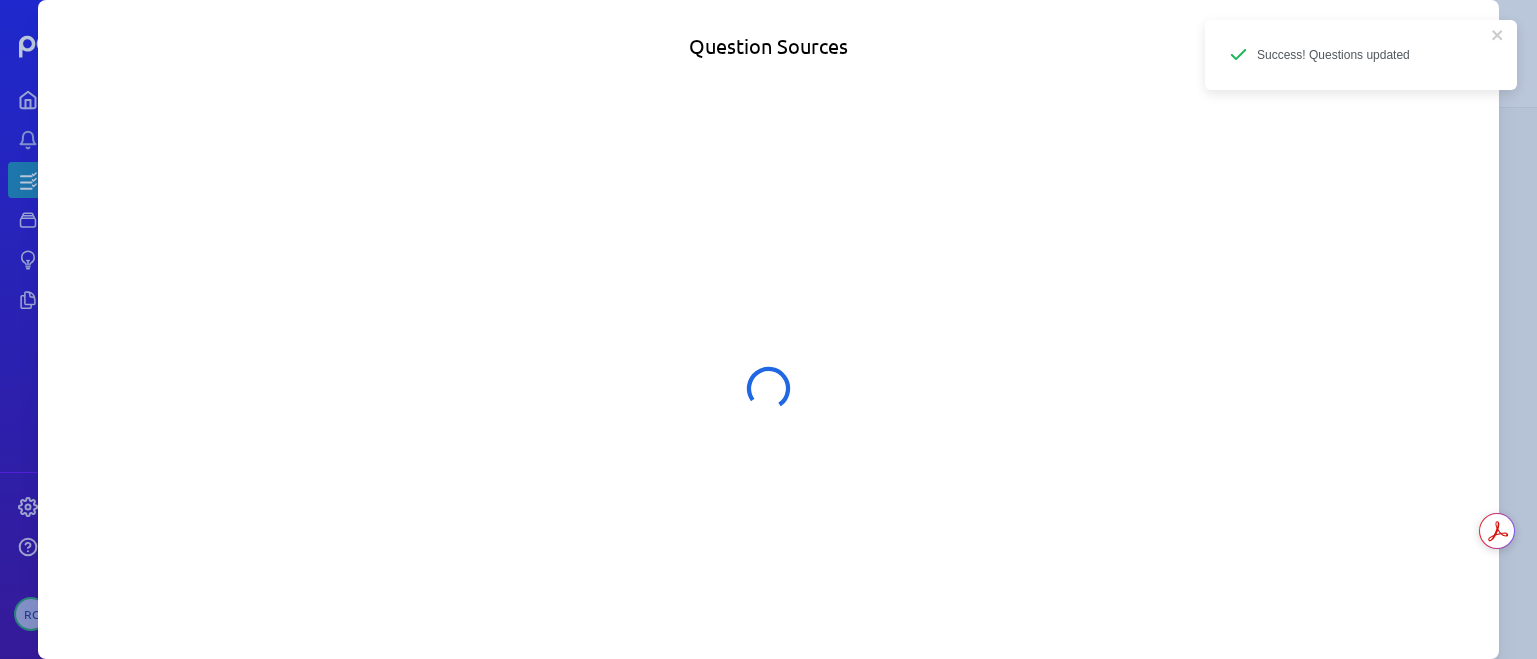 select on "********" 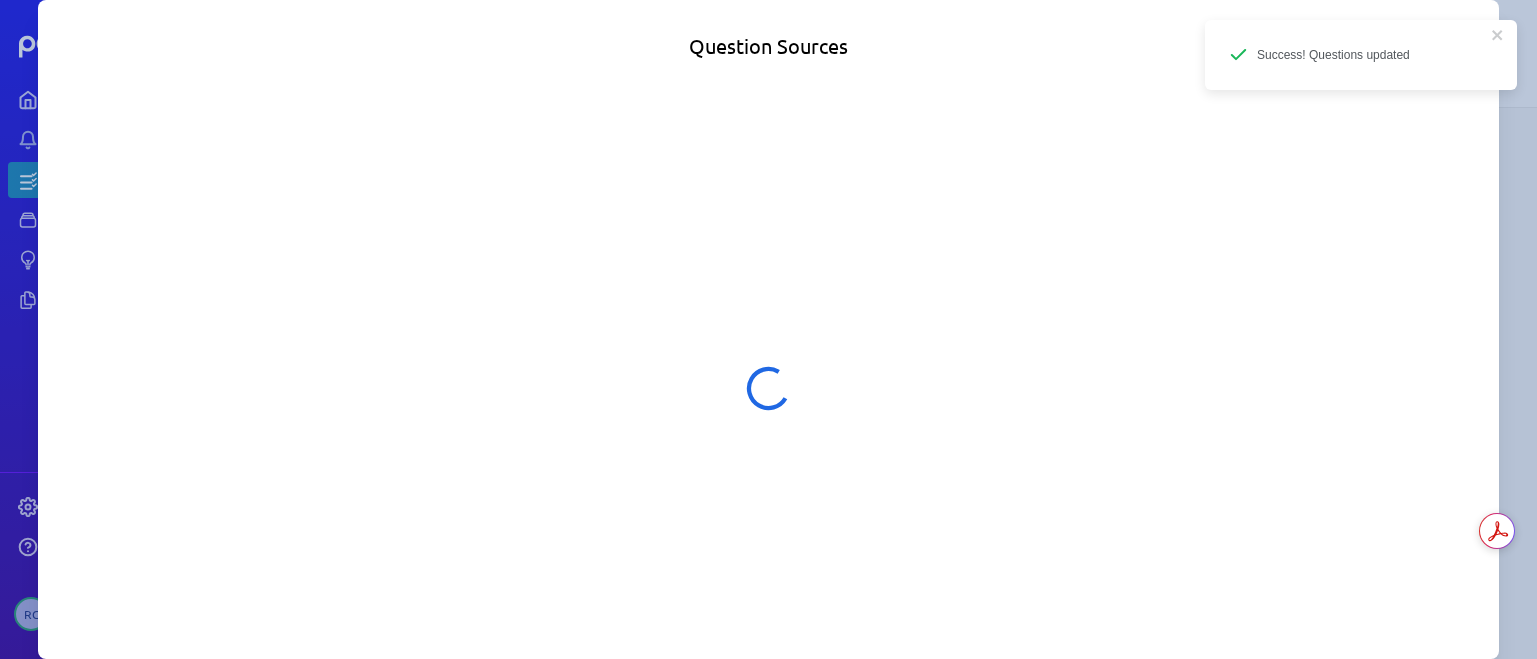 select on "**********" 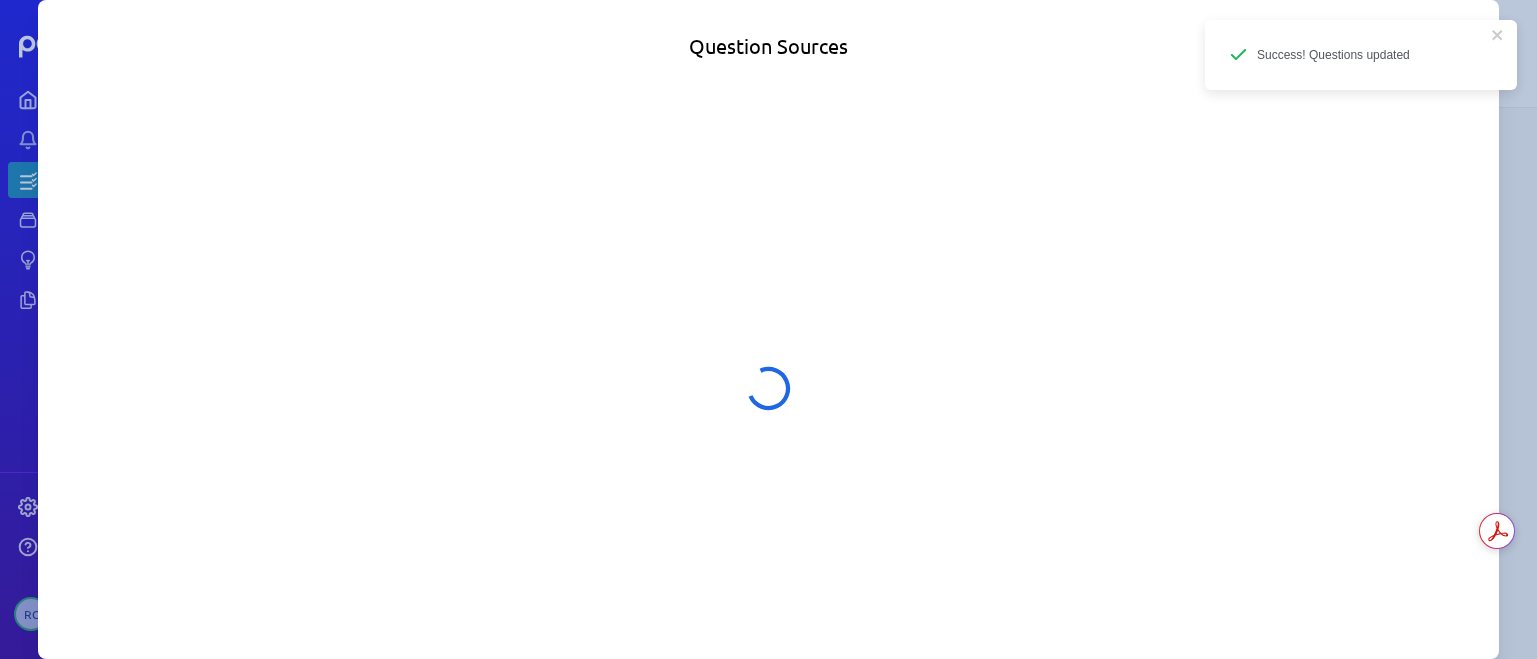 select on "**********" 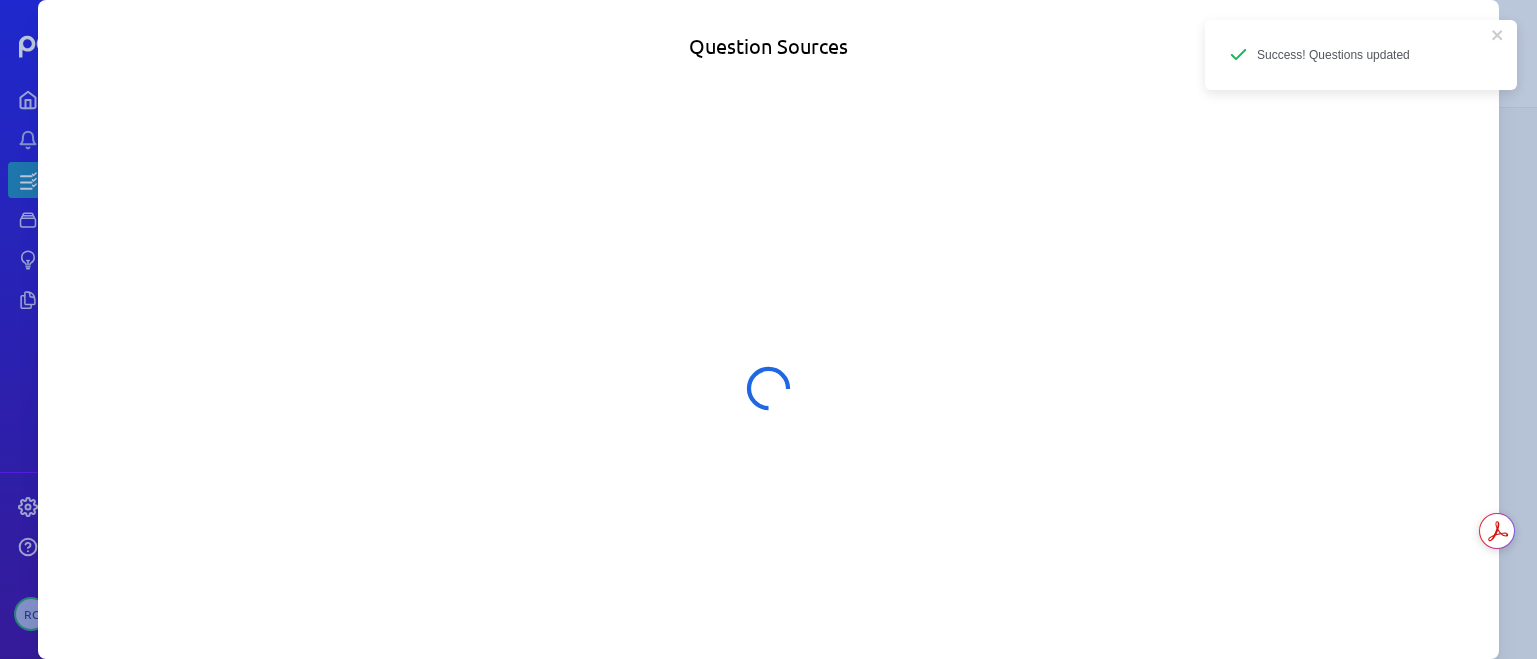 select on "******" 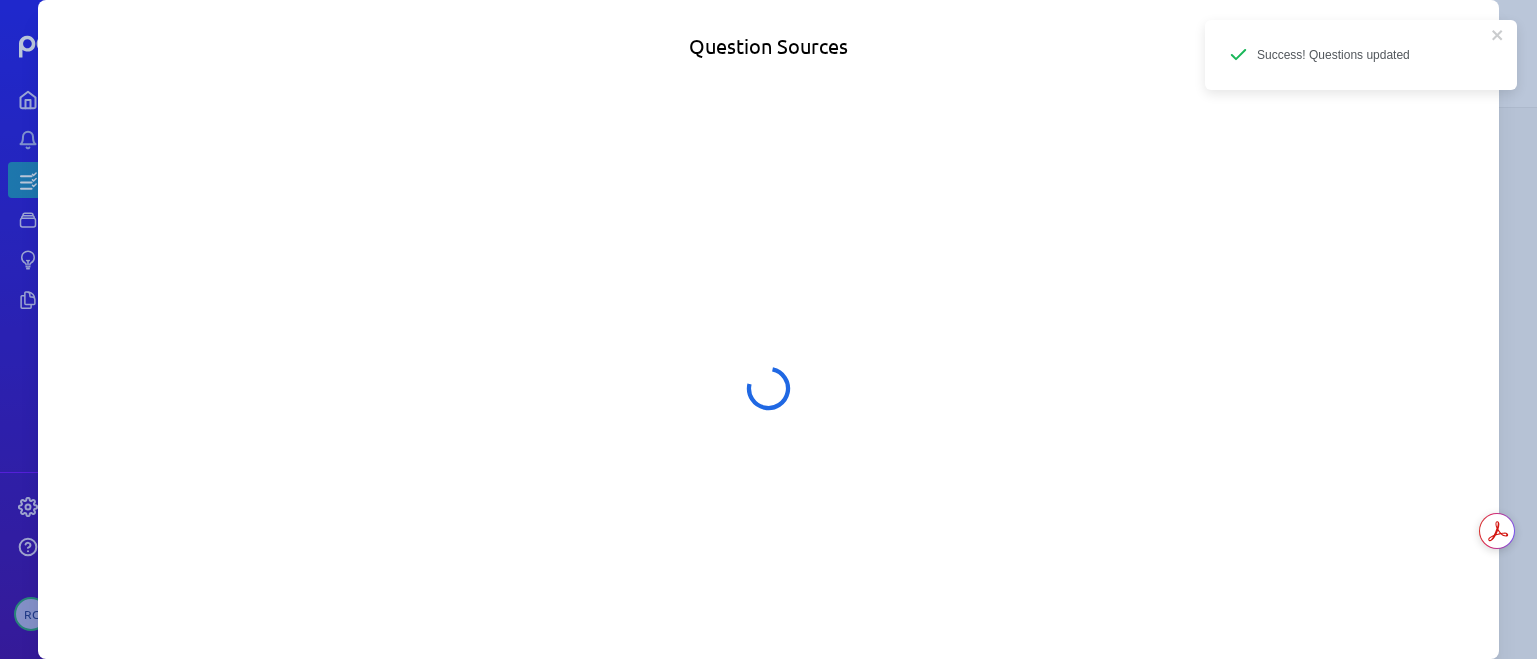 select on "**********" 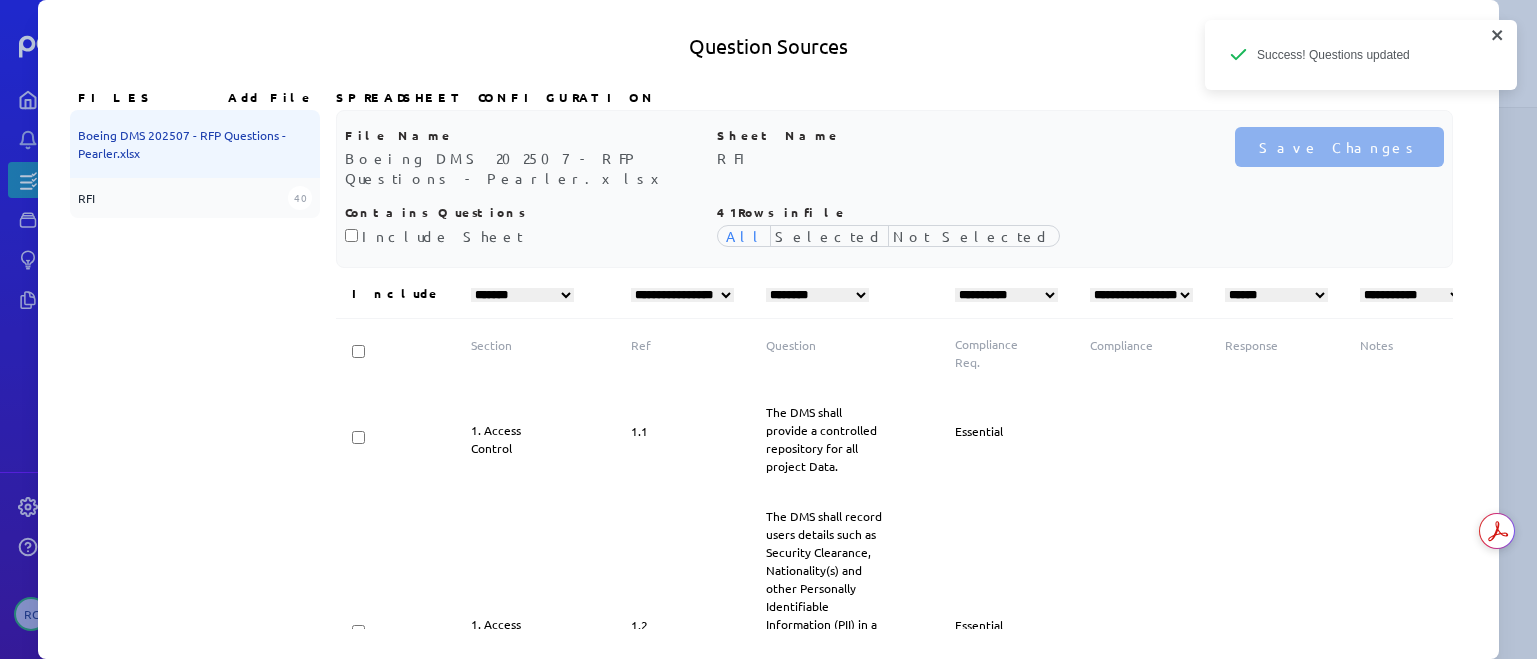 click 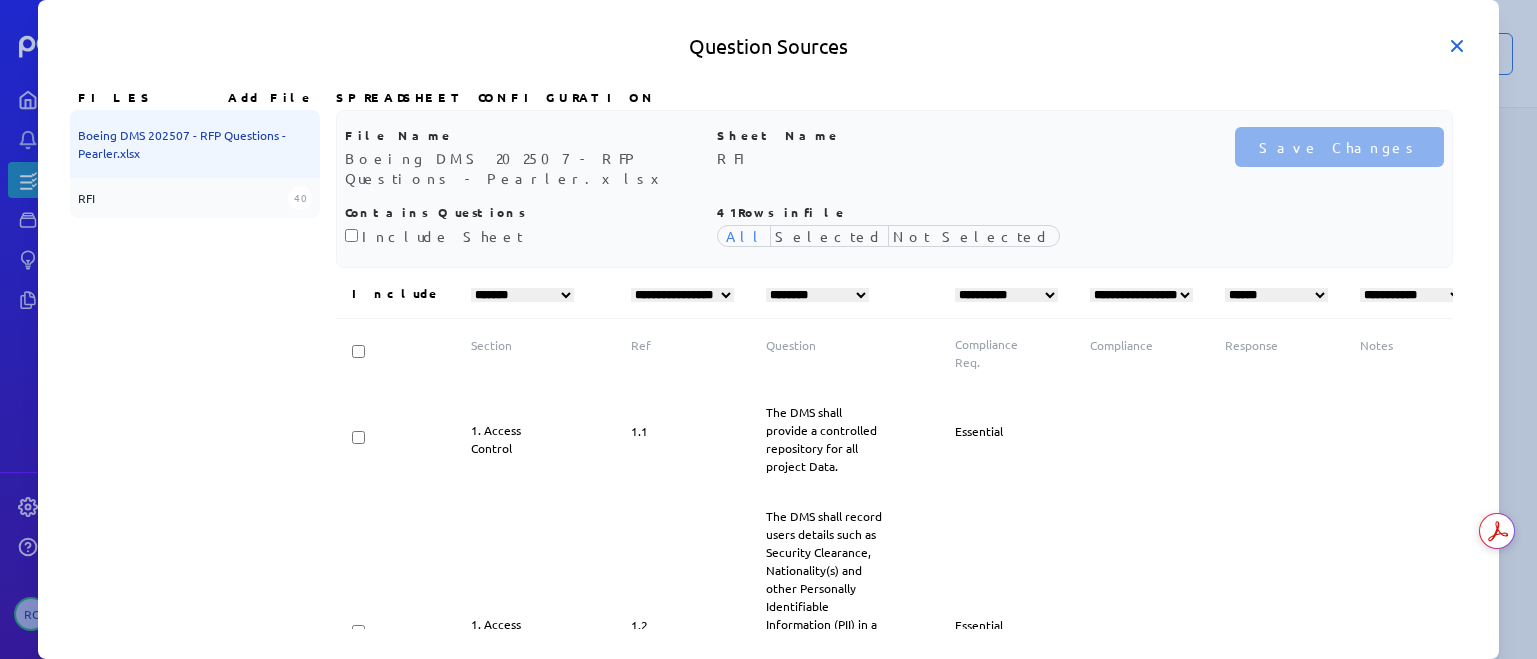 click 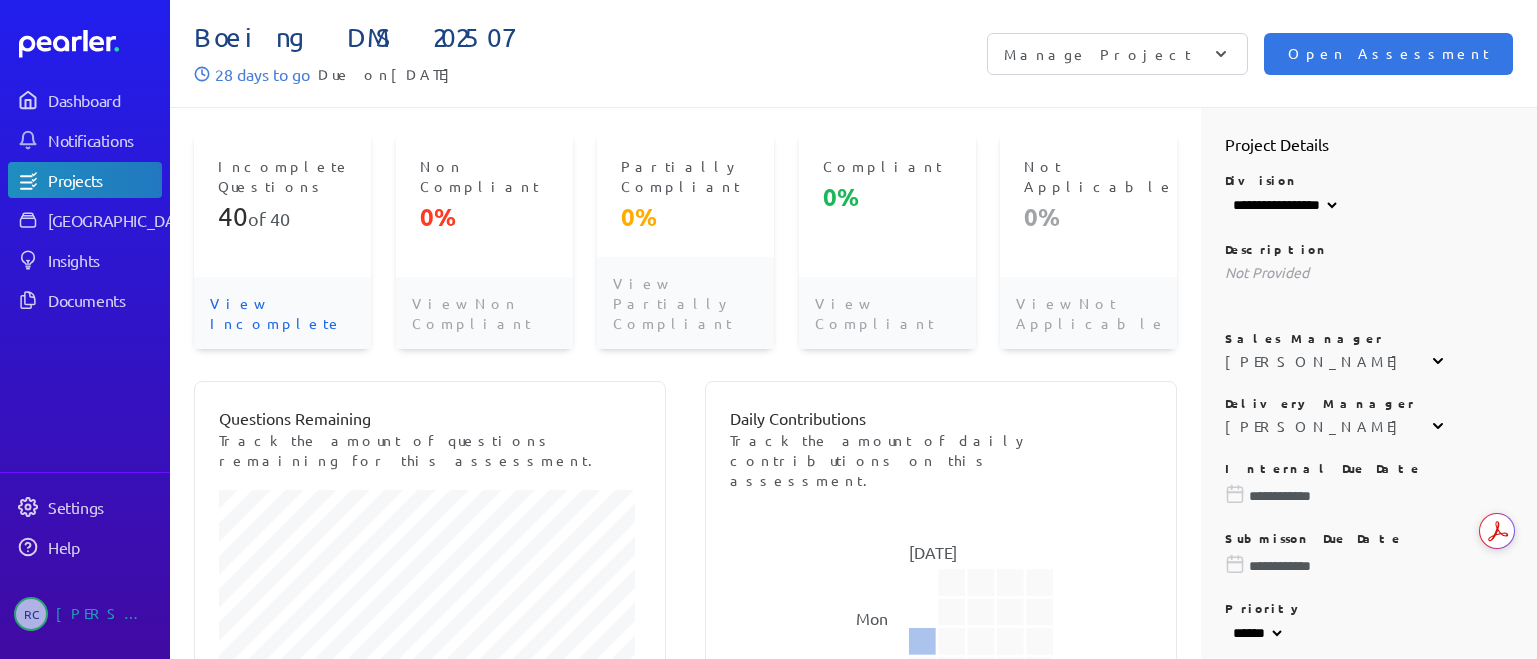 click on "**********" at bounding box center [1369, 496] 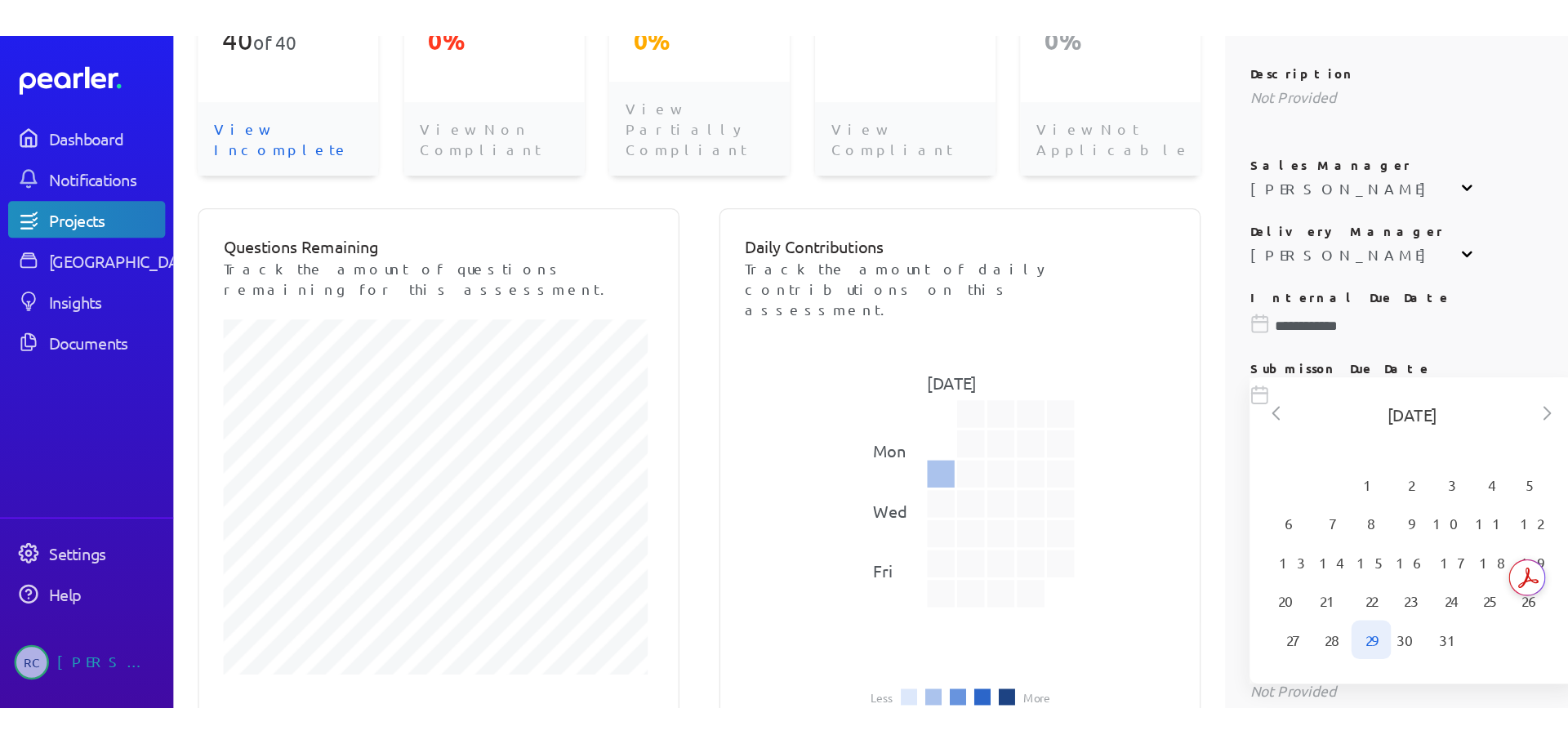 scroll, scrollTop: 245, scrollLeft: 0, axis: vertical 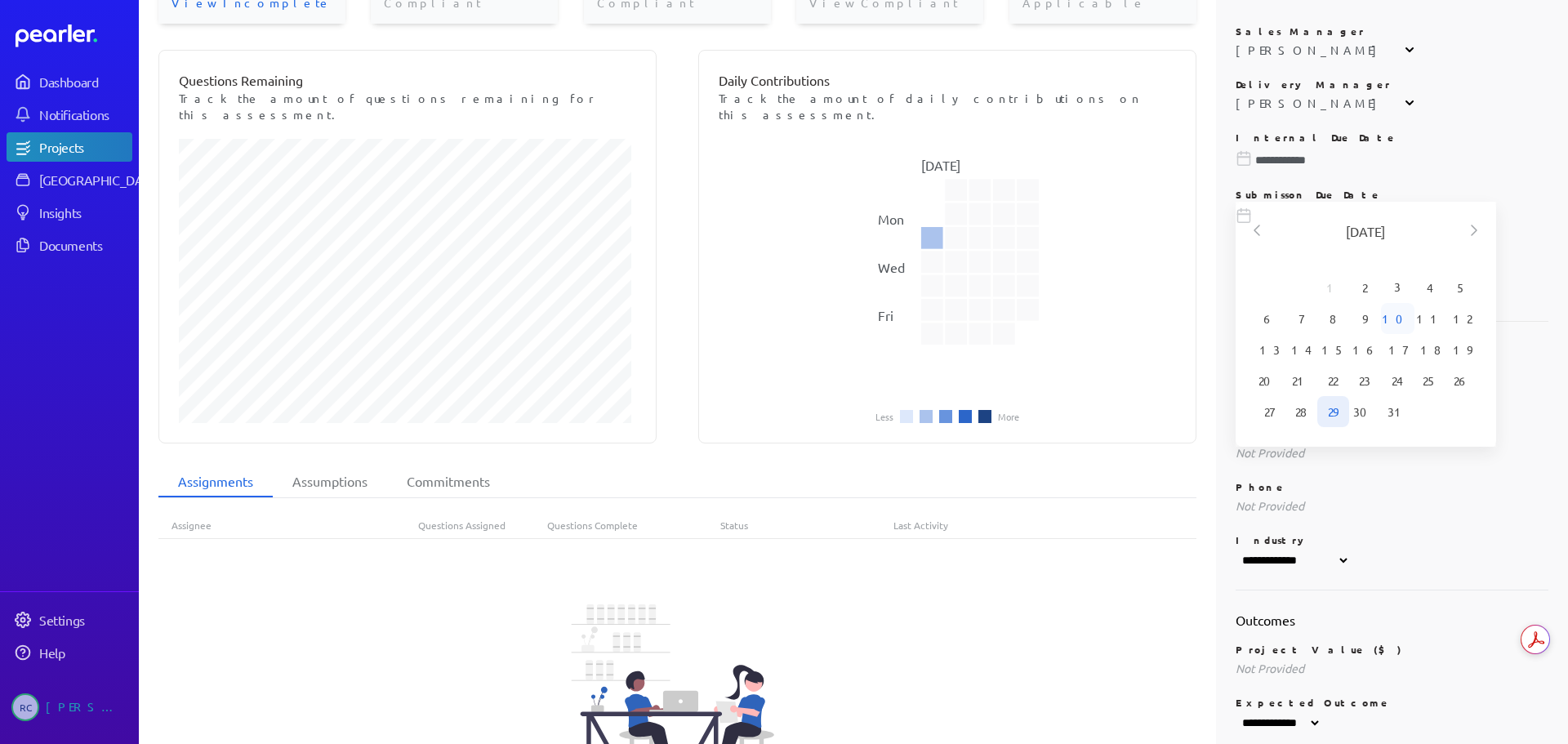 click on "10" at bounding box center [1397, 319] 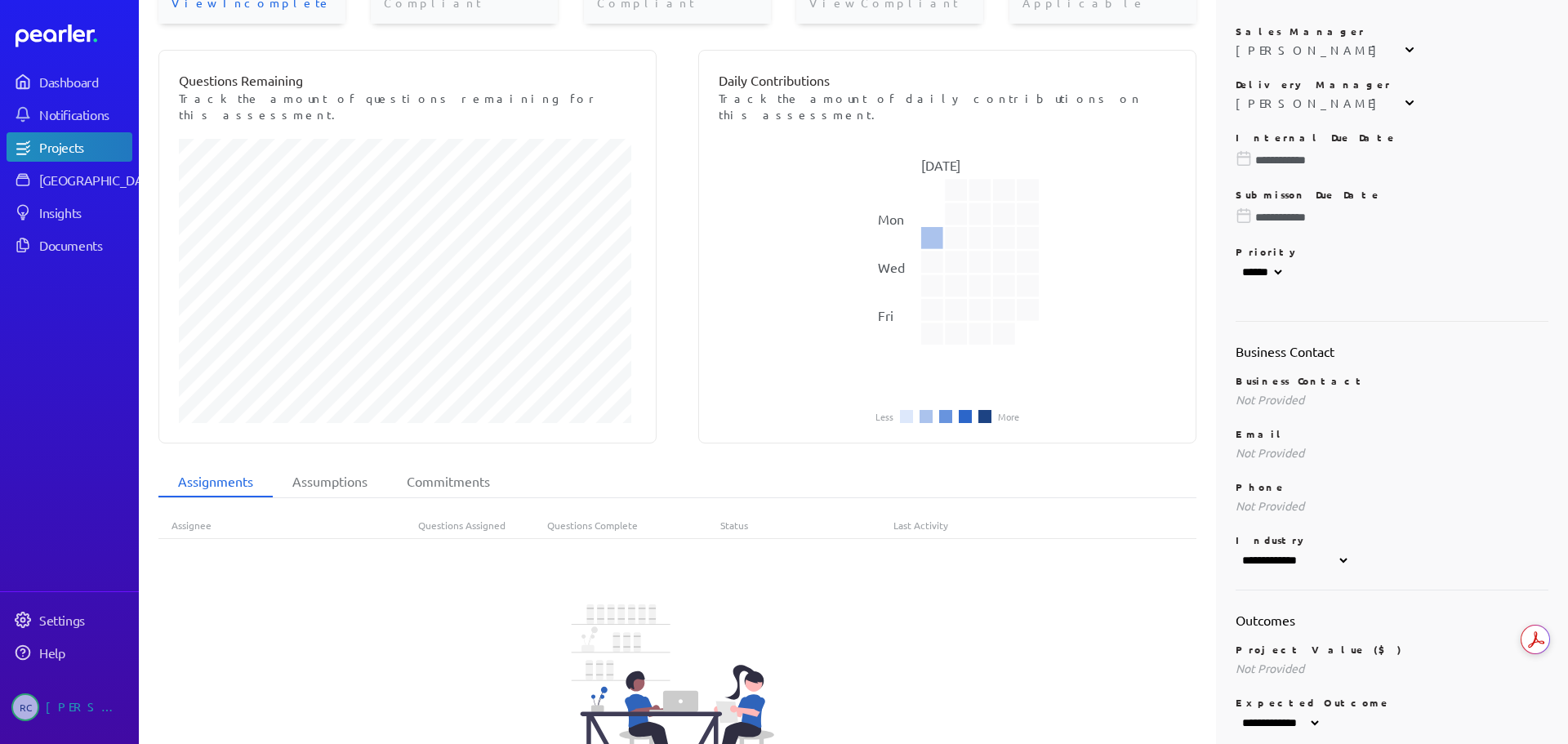 click on "**********" at bounding box center [1392, 217] 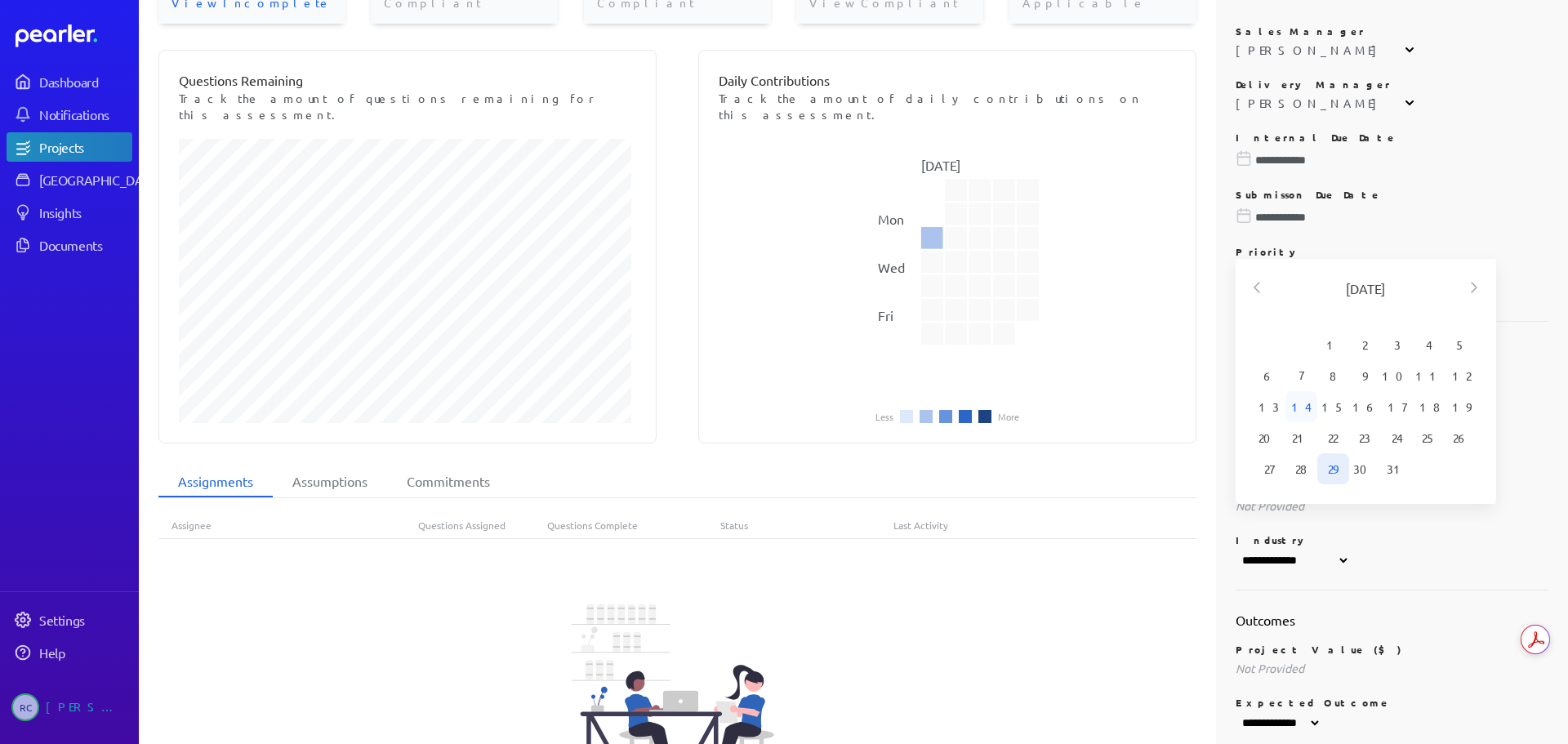 click on "14" at bounding box center (1301, 407) 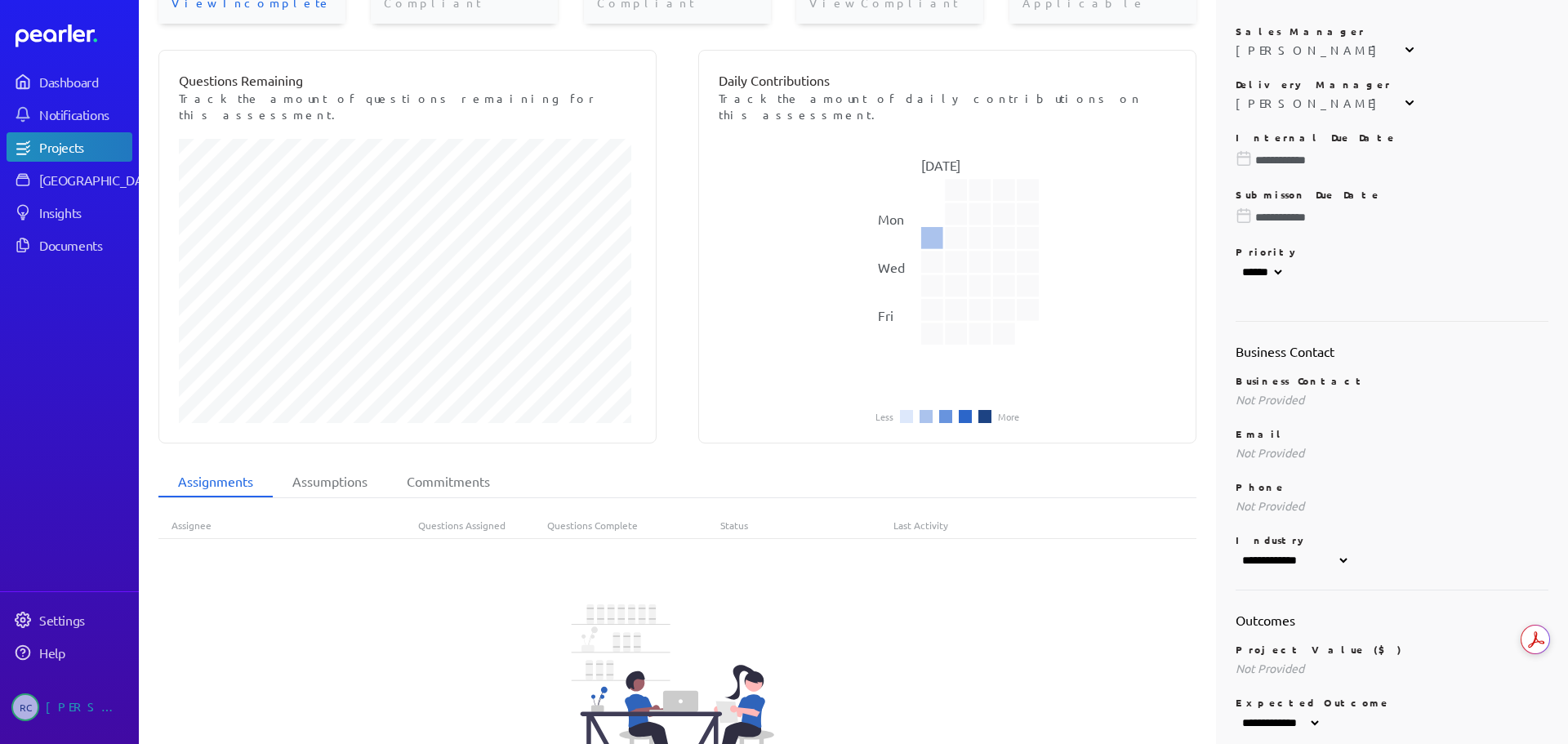 click on "Sales Manager [PERSON_NAME] People AD [PERSON_NAME] Sales AP [PERSON_NAME] Sales AT [PERSON_NAME] Security [PERSON_NAME] Engineering CS [PERSON_NAME] Product [PERSON_NAME] Sales DC [PERSON_NAME] Engineering [PERSON_NAME] [PERSON_NAME] Product GS [PERSON_NAME] Sales [PERSON_NAME] Security [PERSON_NAME] Sales [PERSON_NAME] Security MG [PERSON_NAME] Sales NS [PERSON_NAME] Security NS [PERSON_NAME] Engineering NW [PERSON_NAME] Sales PP [PERSON_NAME] Security RC [PERSON_NAME] Sales RP [PERSON_NAME] Engineering RB [PERSON_NAME] Sales SL [PERSON_NAME] Sales SS [PERSON_NAME] Engineering [PERSON_NAME] [PERSON_NAME] Sales SW [PERSON_NAME] Sales SM [PERSON_NAME] Sales Delivery Manager [PERSON_NAME] People AD [PERSON_NAME] Sales AP [PERSON_NAME] Sales AT [PERSON_NAME] Security [PERSON_NAME] Engineering CS [PERSON_NAME] Product [PERSON_NAME] Sales DC [PERSON_NAME] Engineering [PERSON_NAME] [PERSON_NAME] Product GS [PERSON_NAME] Sales [PERSON_NAME] Security [PERSON_NAME] Sales [PERSON_NAME] Security MG [PERSON_NAME] Sales NS [PERSON_NAME] Security NS" at bounding box center (1392, 125) 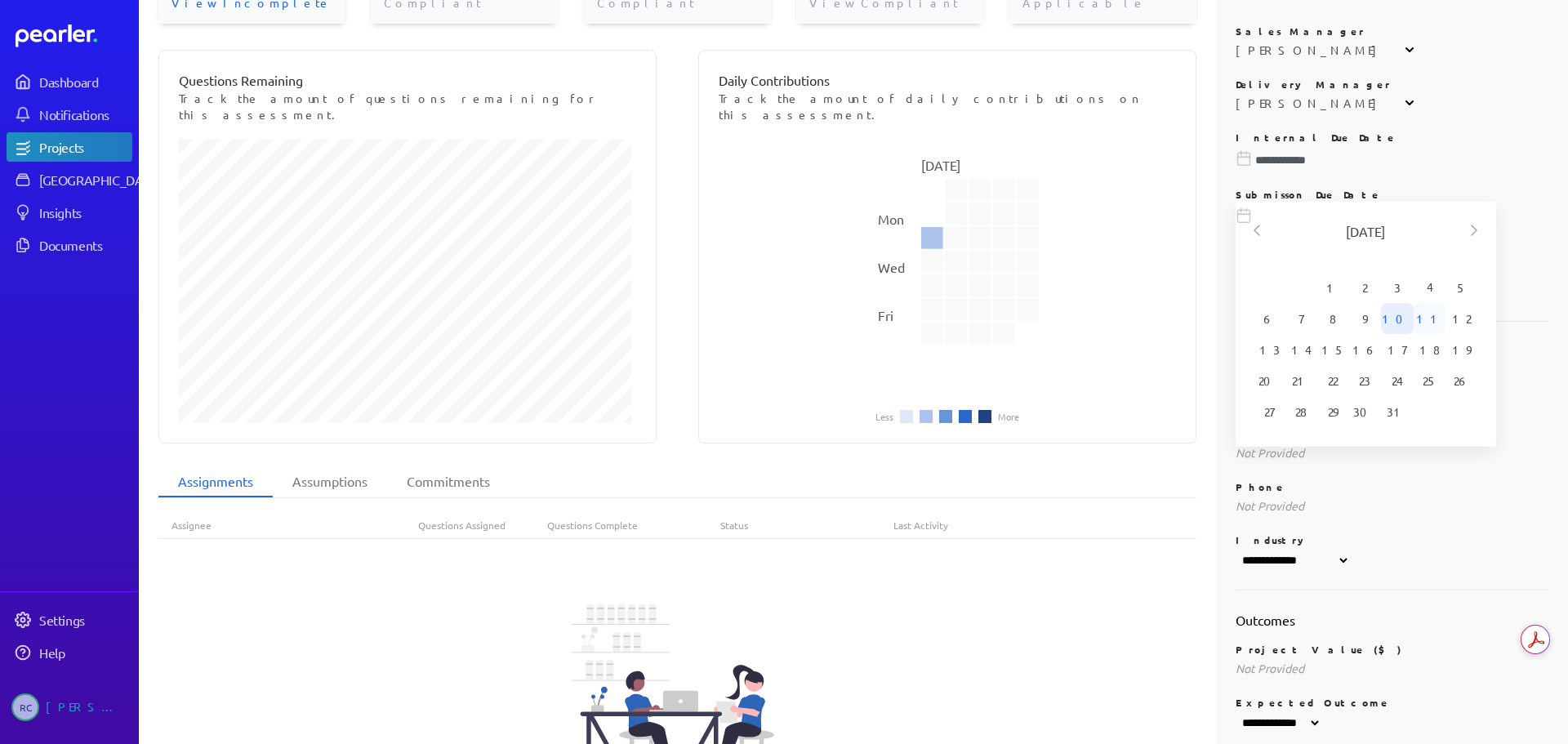 click on "11" at bounding box center (1429, 319) 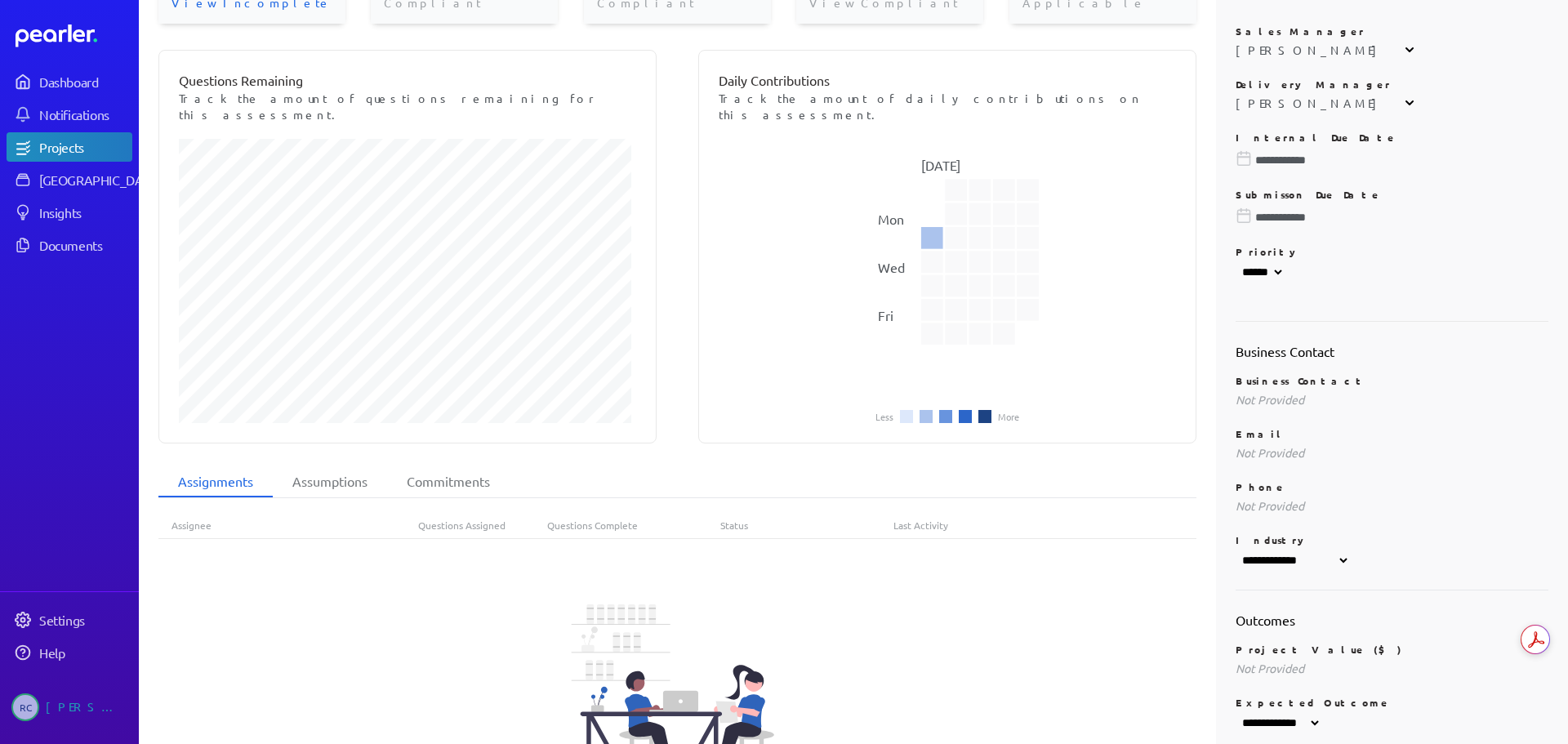 scroll, scrollTop: 163, scrollLeft: 0, axis: vertical 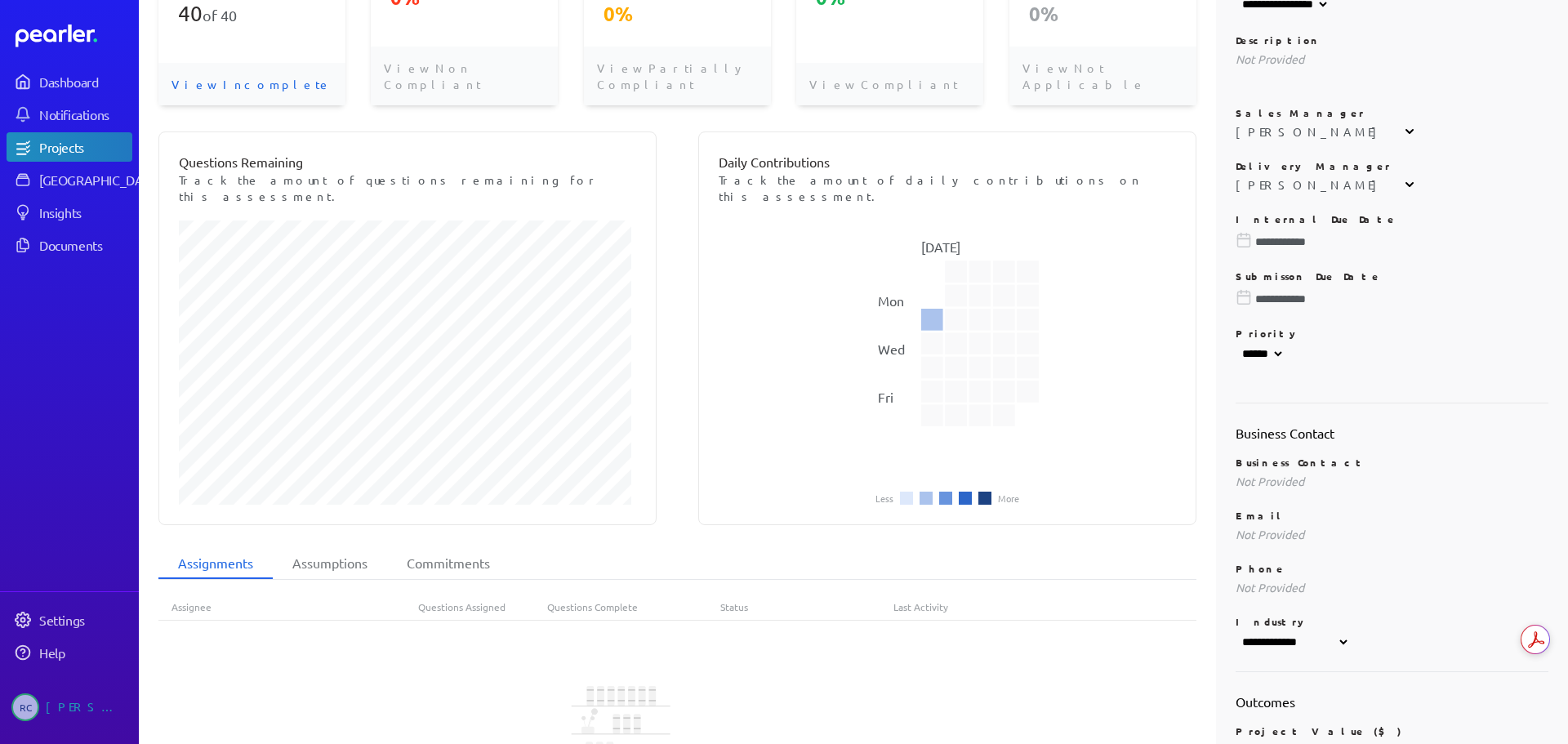click on "*** ****** ****" at bounding box center (1260, 354) 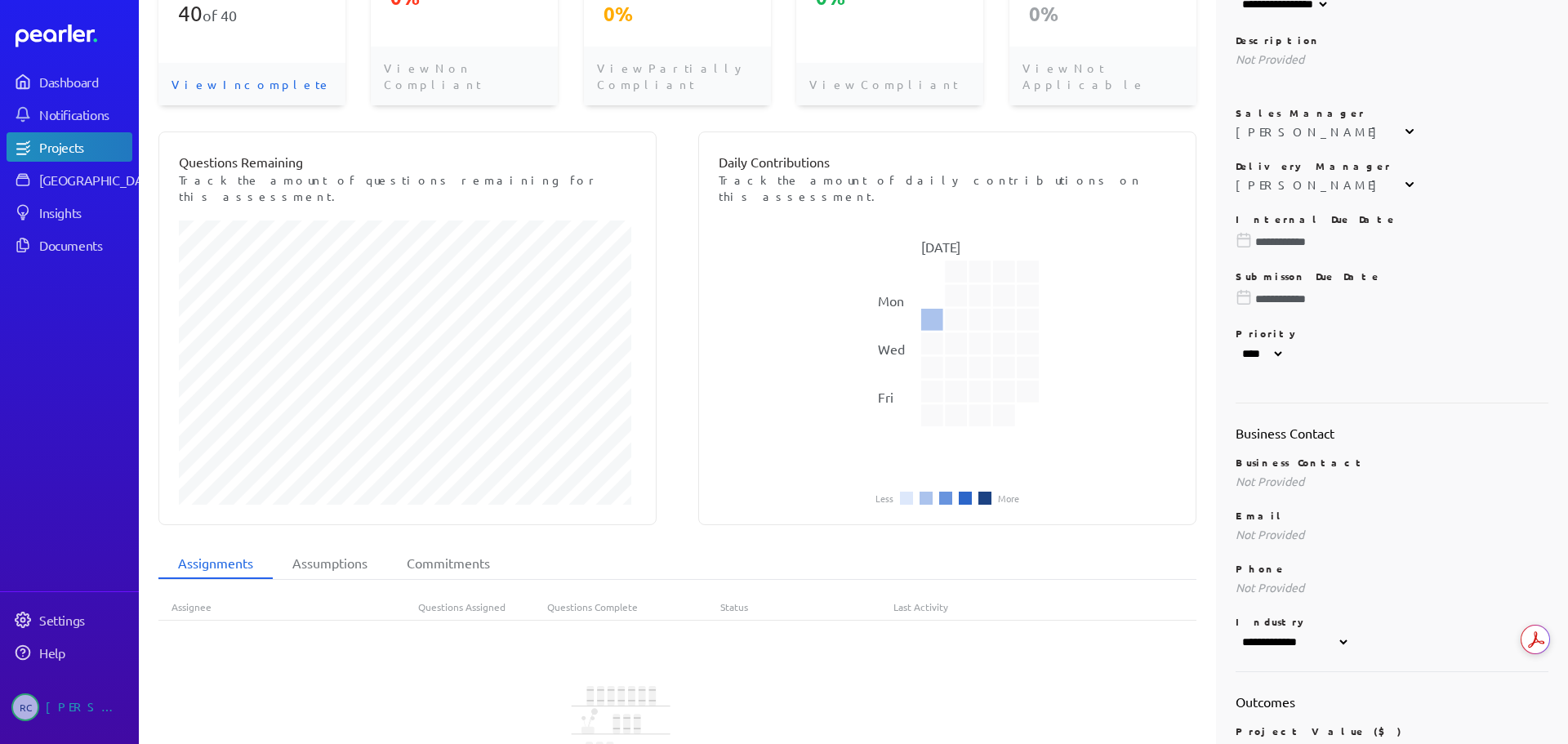 click on "*** ****** ****" at bounding box center (1260, 354) 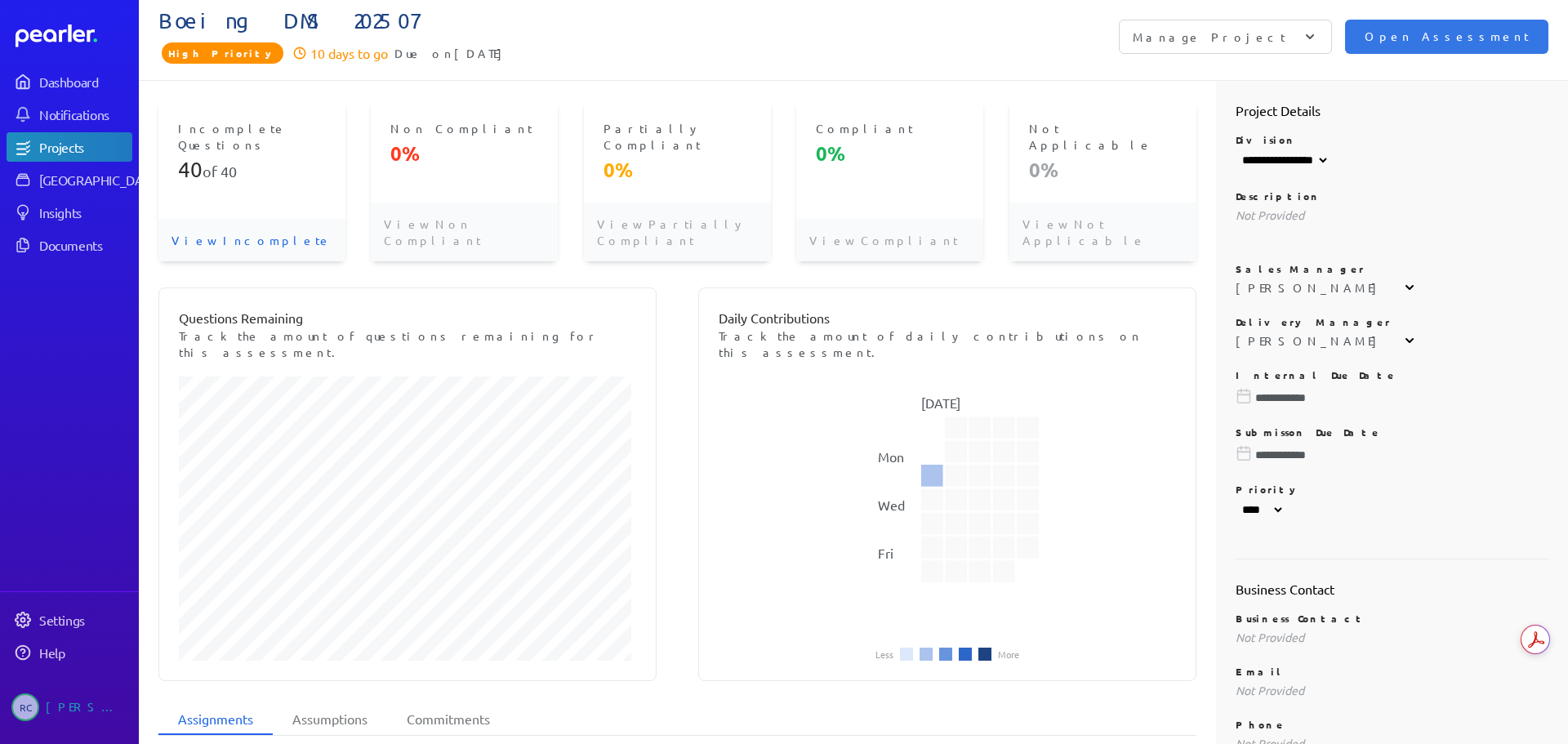 scroll, scrollTop: 0, scrollLeft: 0, axis: both 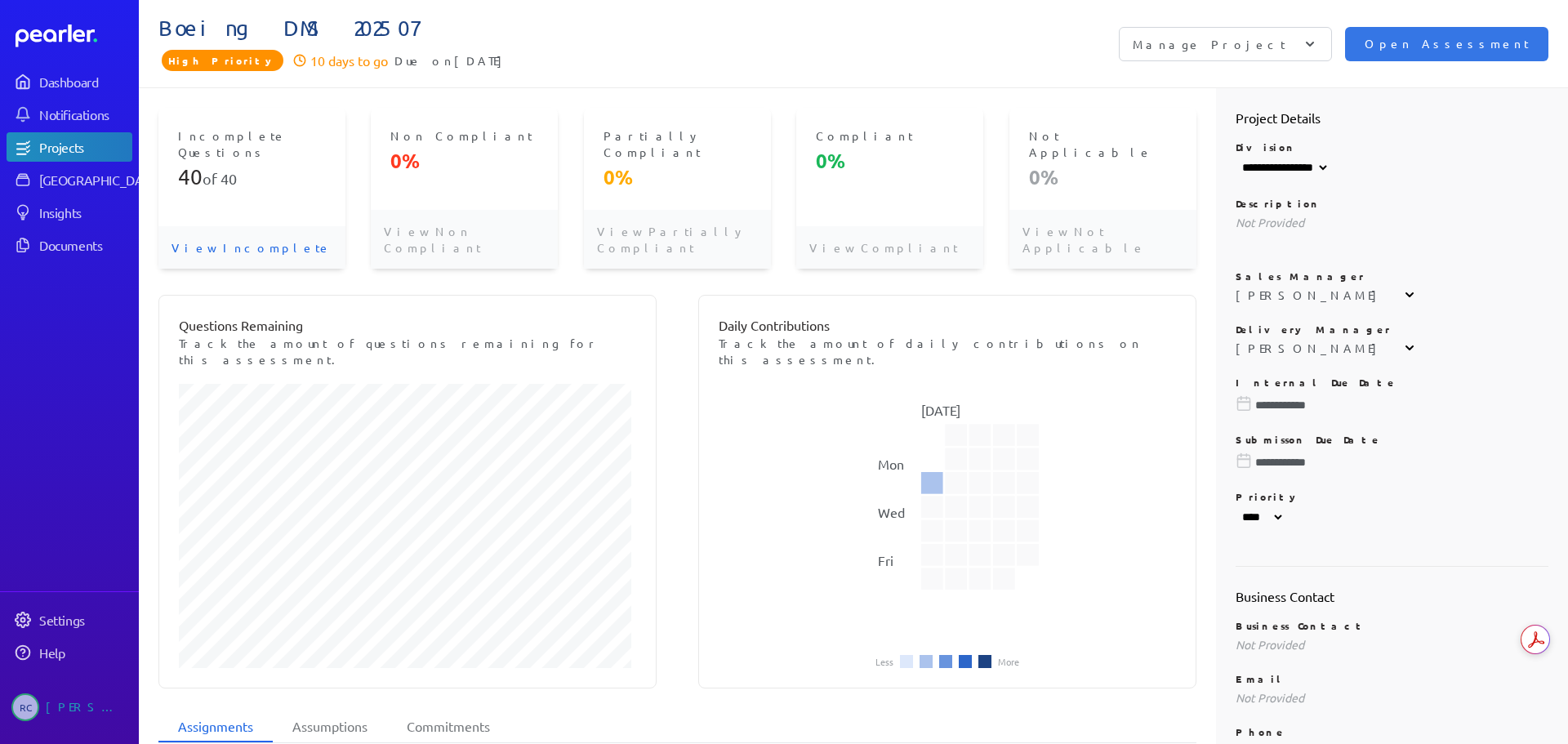 click 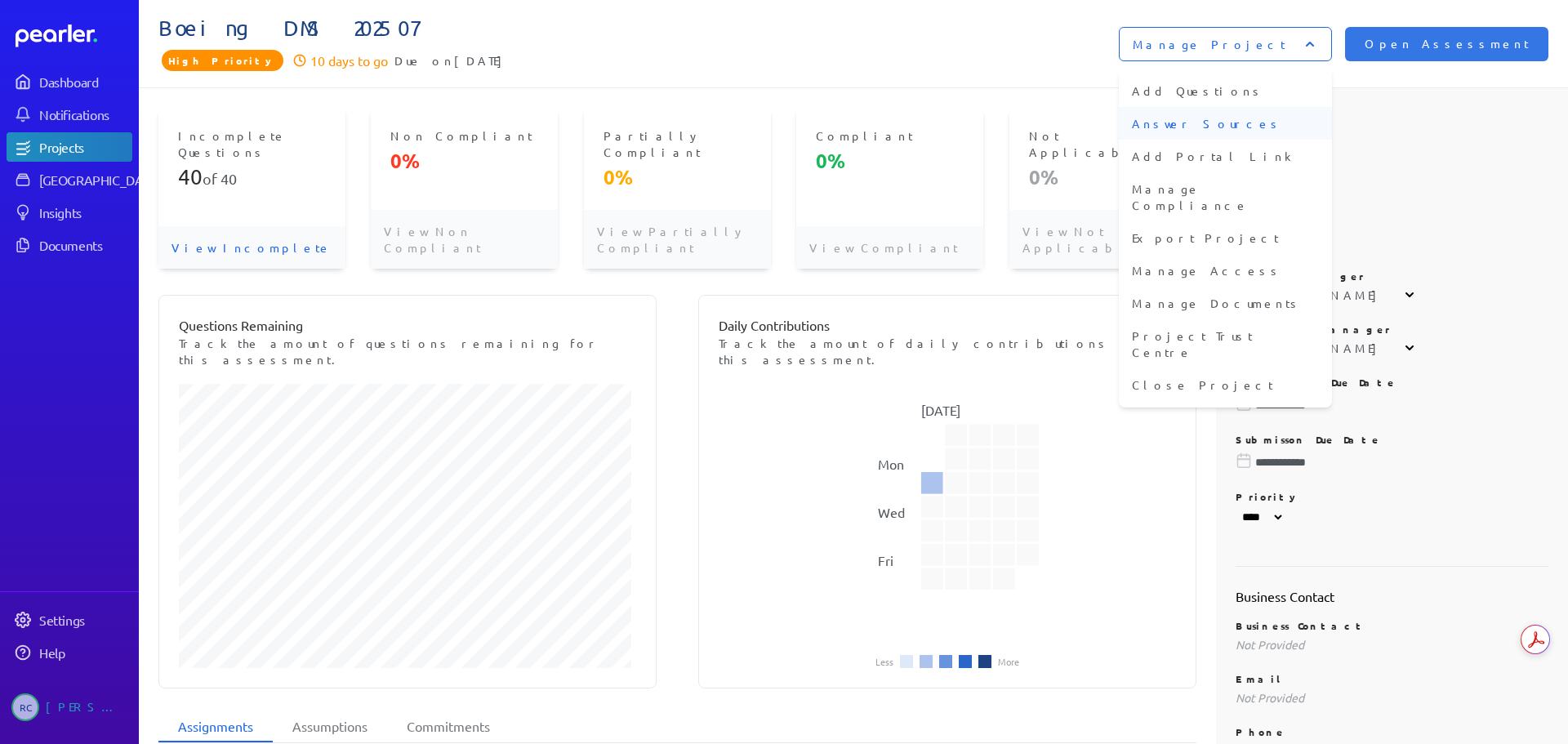 click on "Answer Sources" at bounding box center [1225, 123] 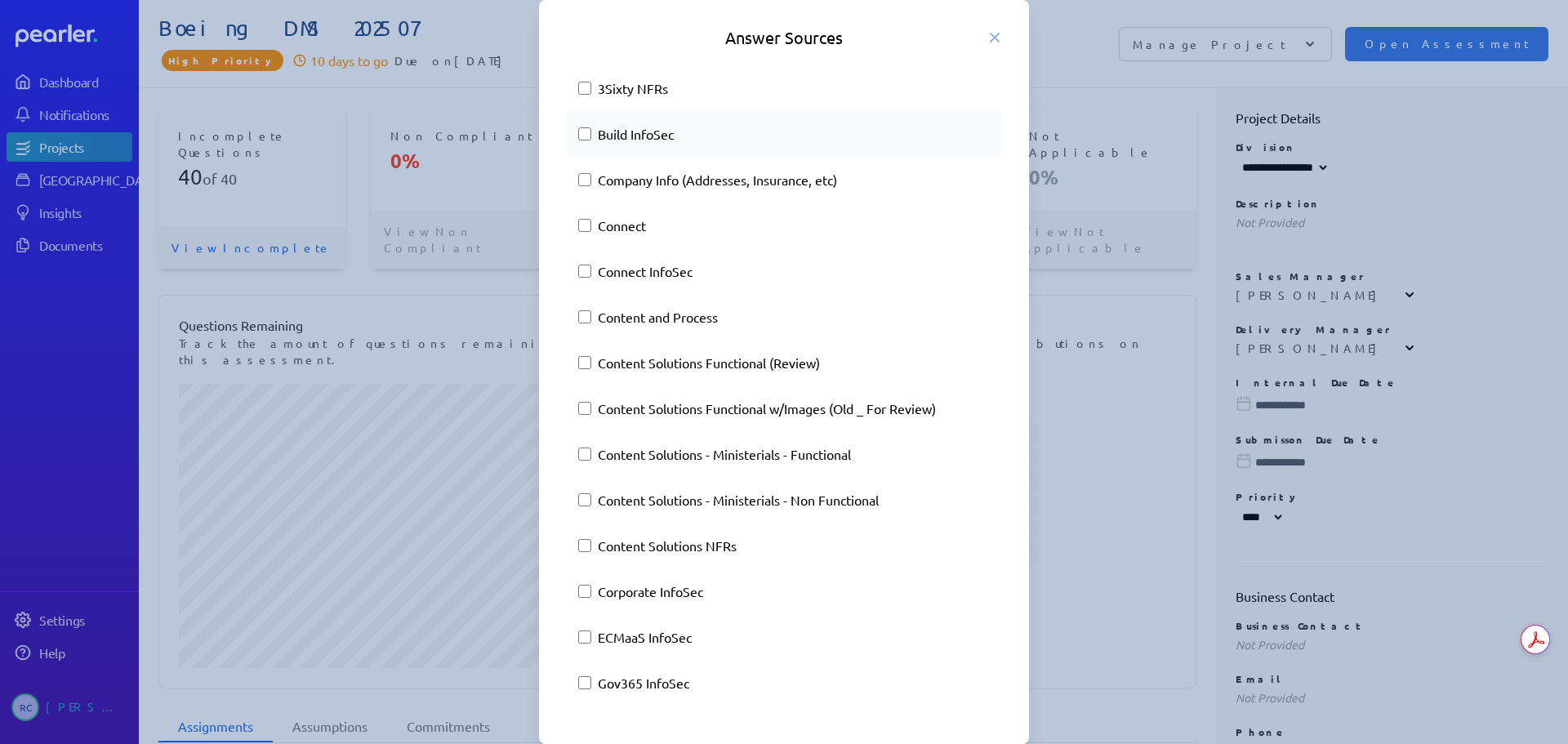 scroll, scrollTop: 245, scrollLeft: 0, axis: vertical 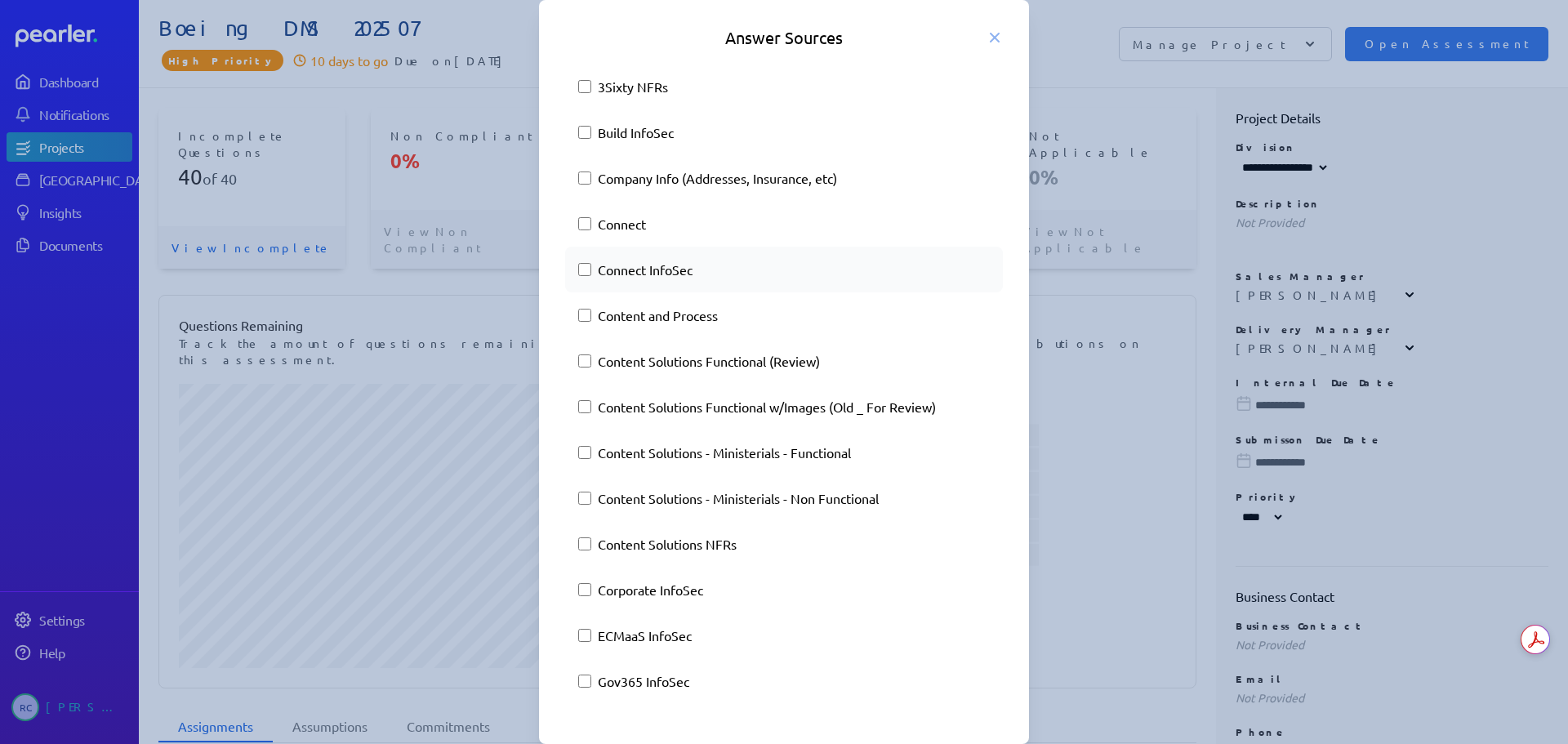 click on "Connect InfoSec" at bounding box center (784, 270) 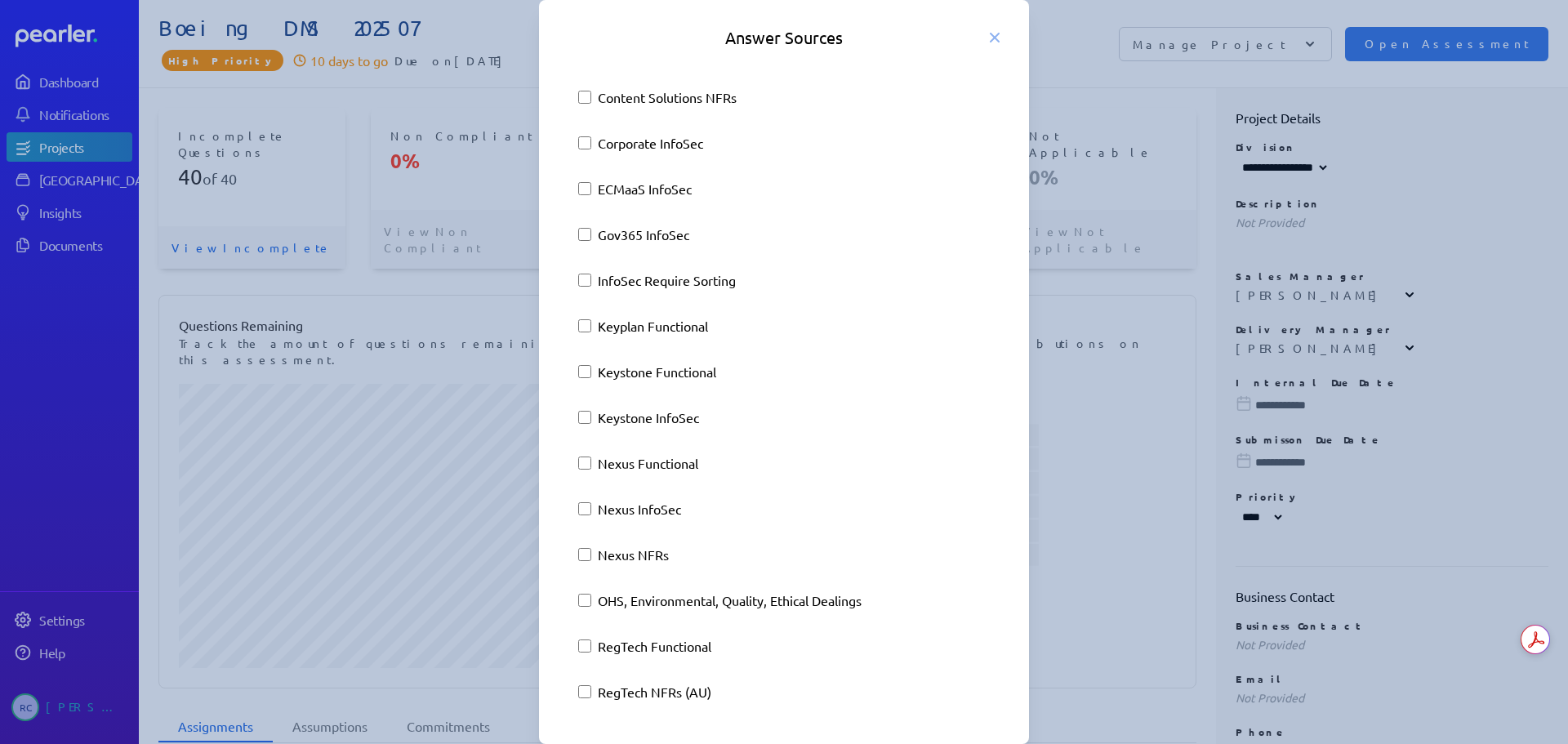 scroll, scrollTop: 735, scrollLeft: 0, axis: vertical 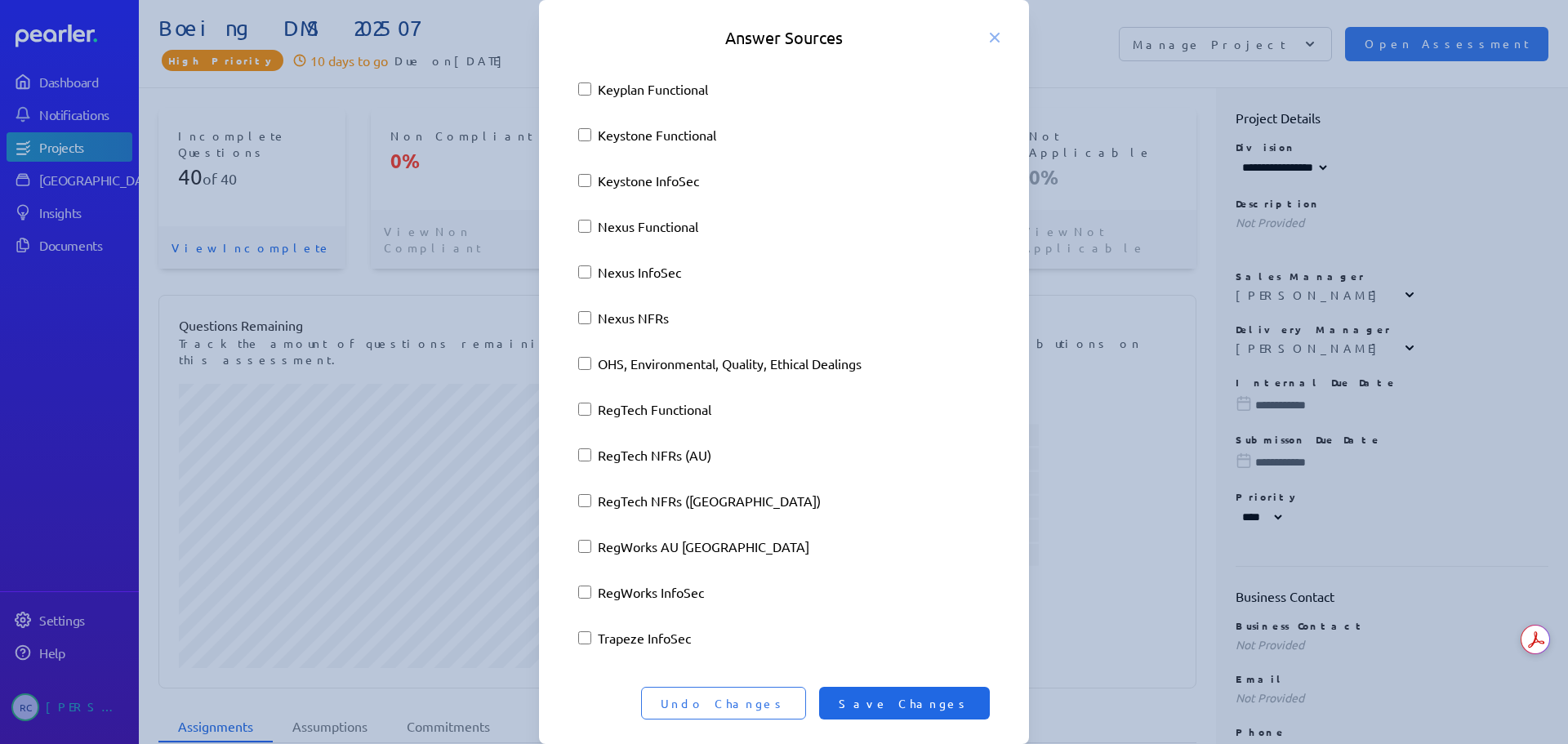 click on "Save Changes" at bounding box center [904, 703] 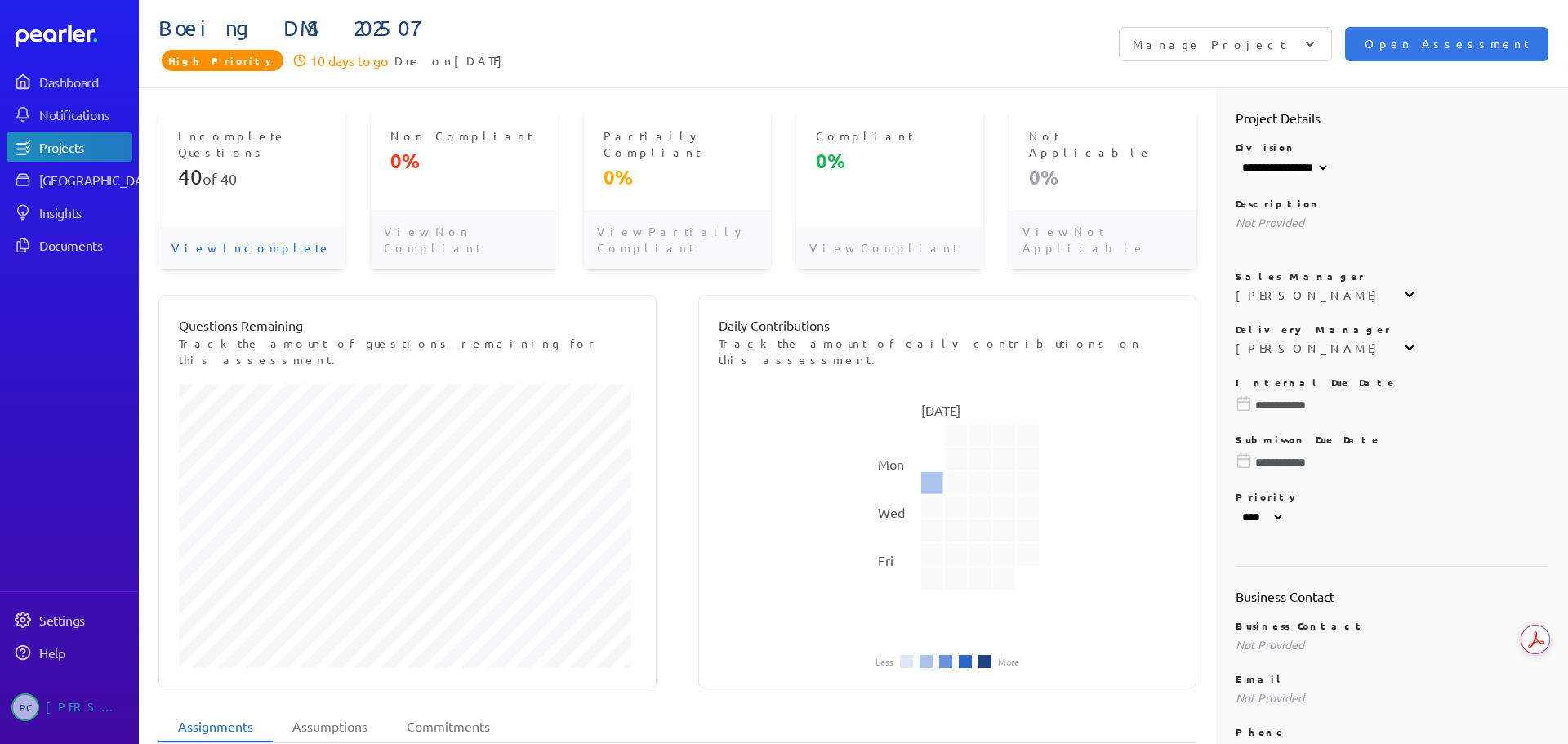 click 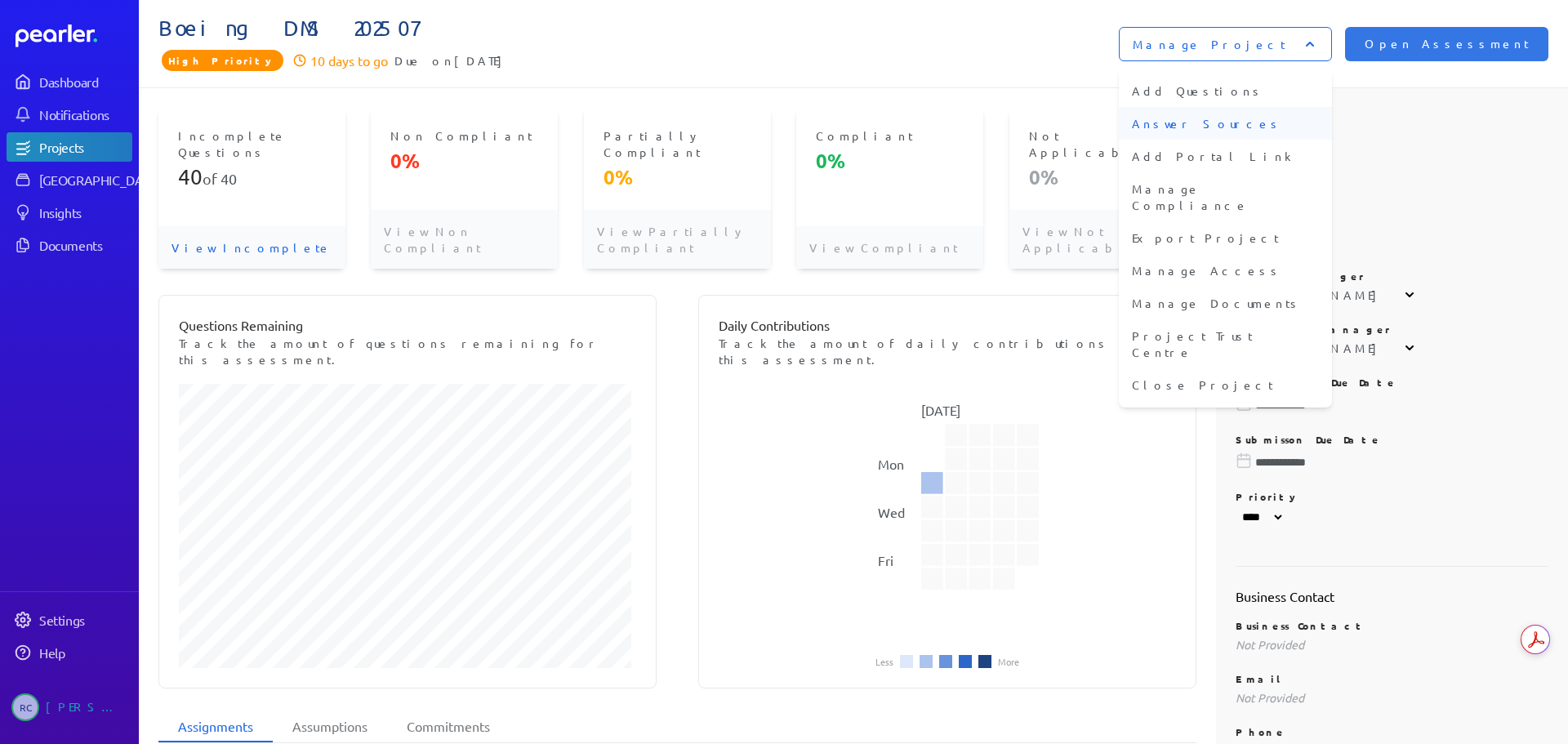 click on "Answer Sources" at bounding box center [1225, 123] 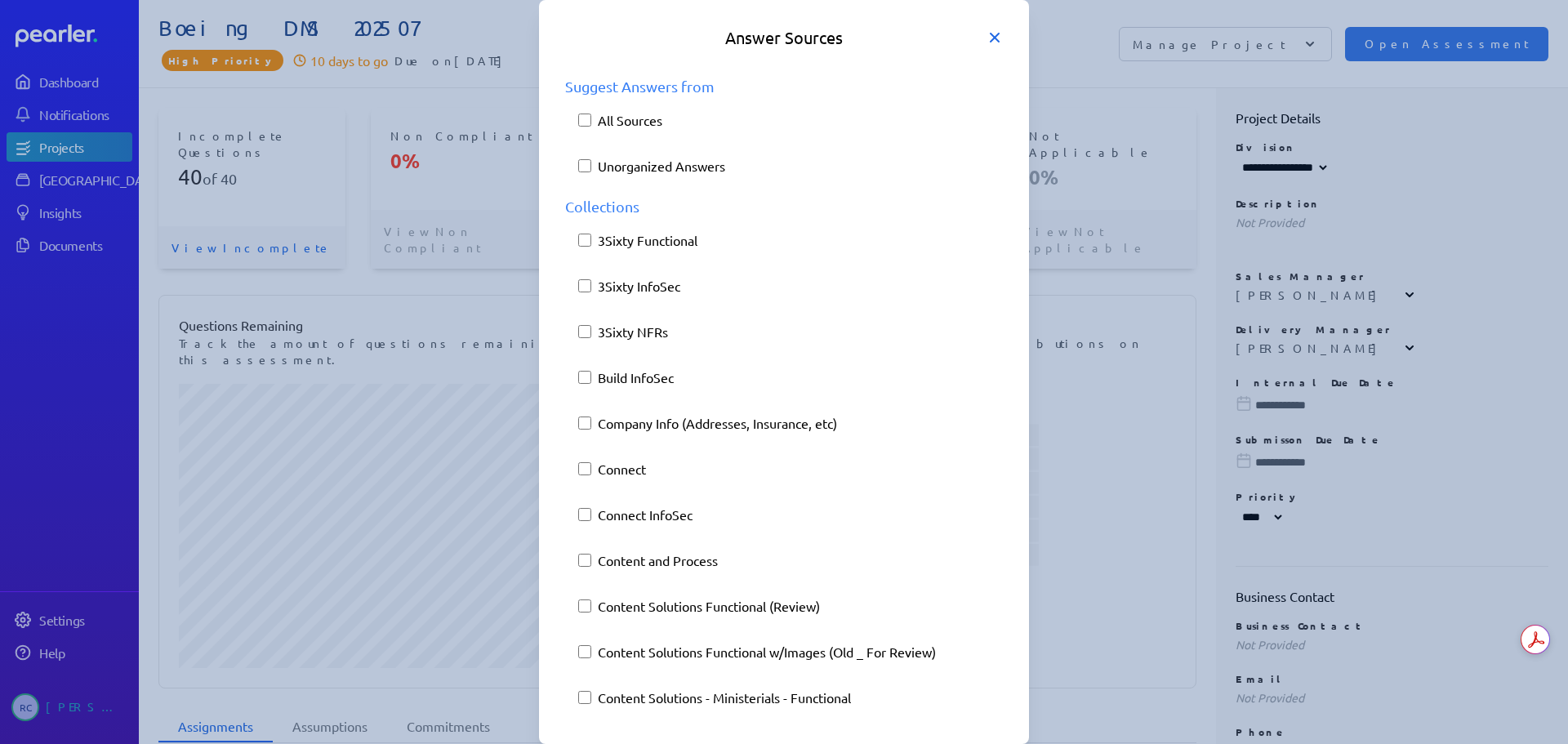 drag, startPoint x: 994, startPoint y: 37, endPoint x: 1193, endPoint y: 45, distance: 199.16074 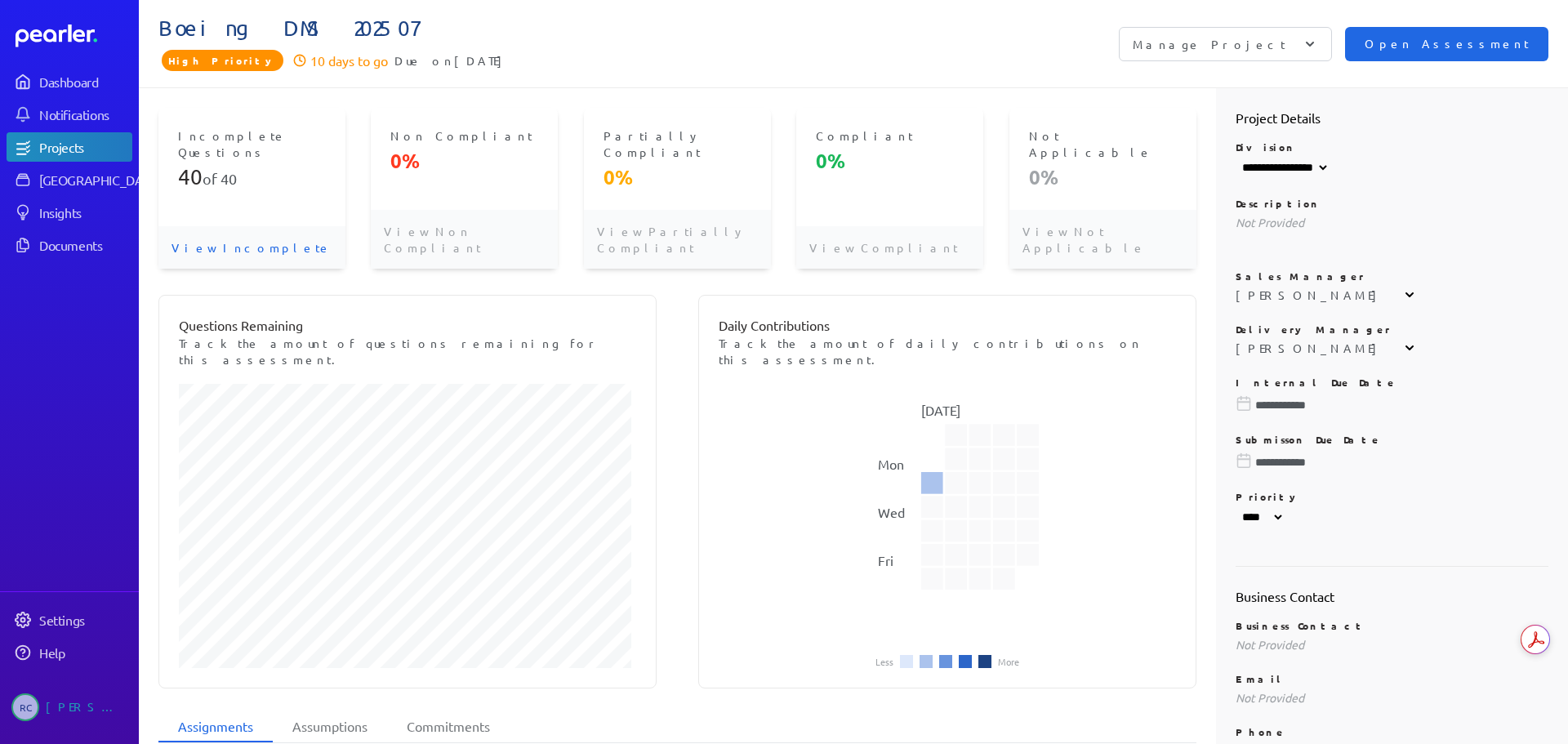 click on "Open Assessment" at bounding box center (1446, 44) 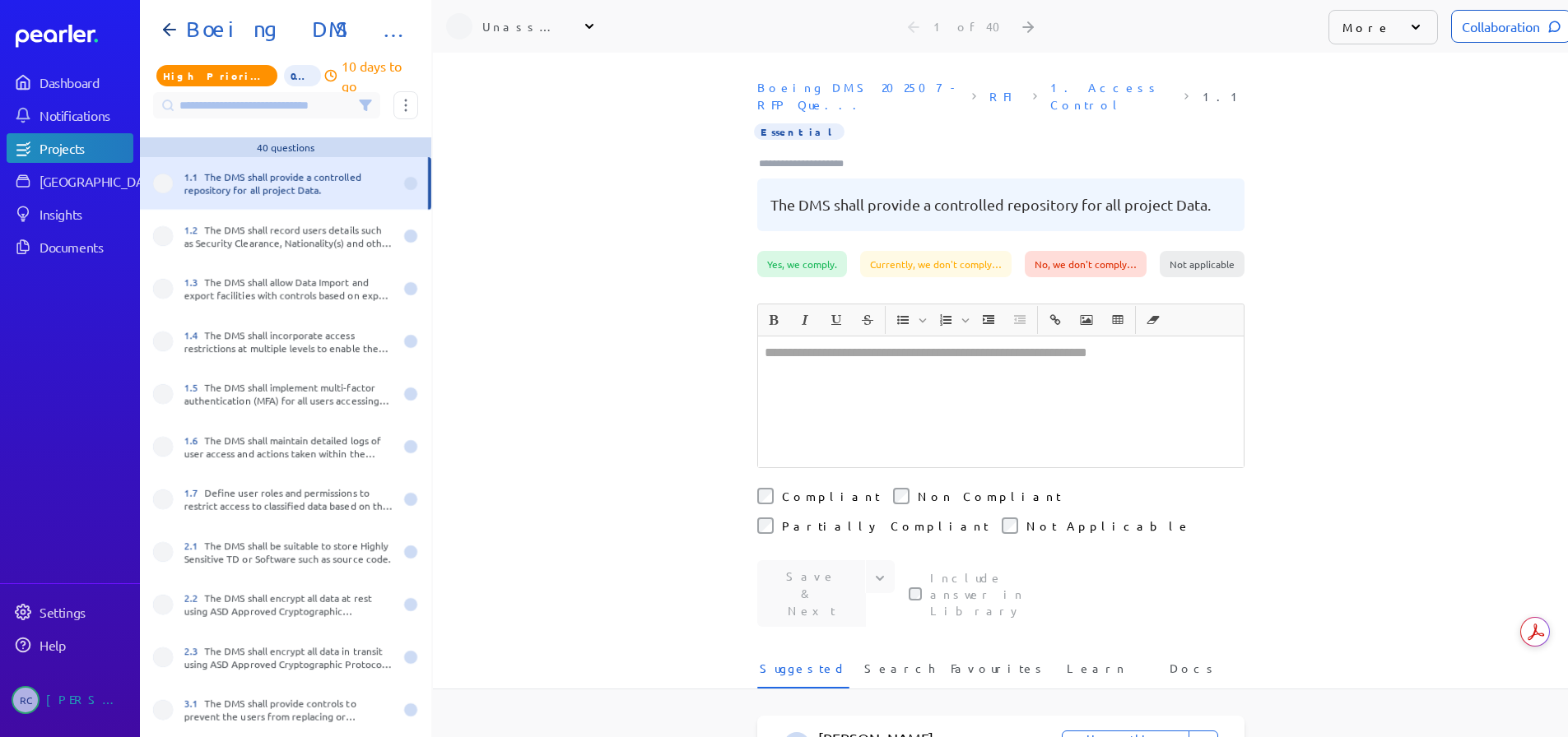click at bounding box center [1001, 401] 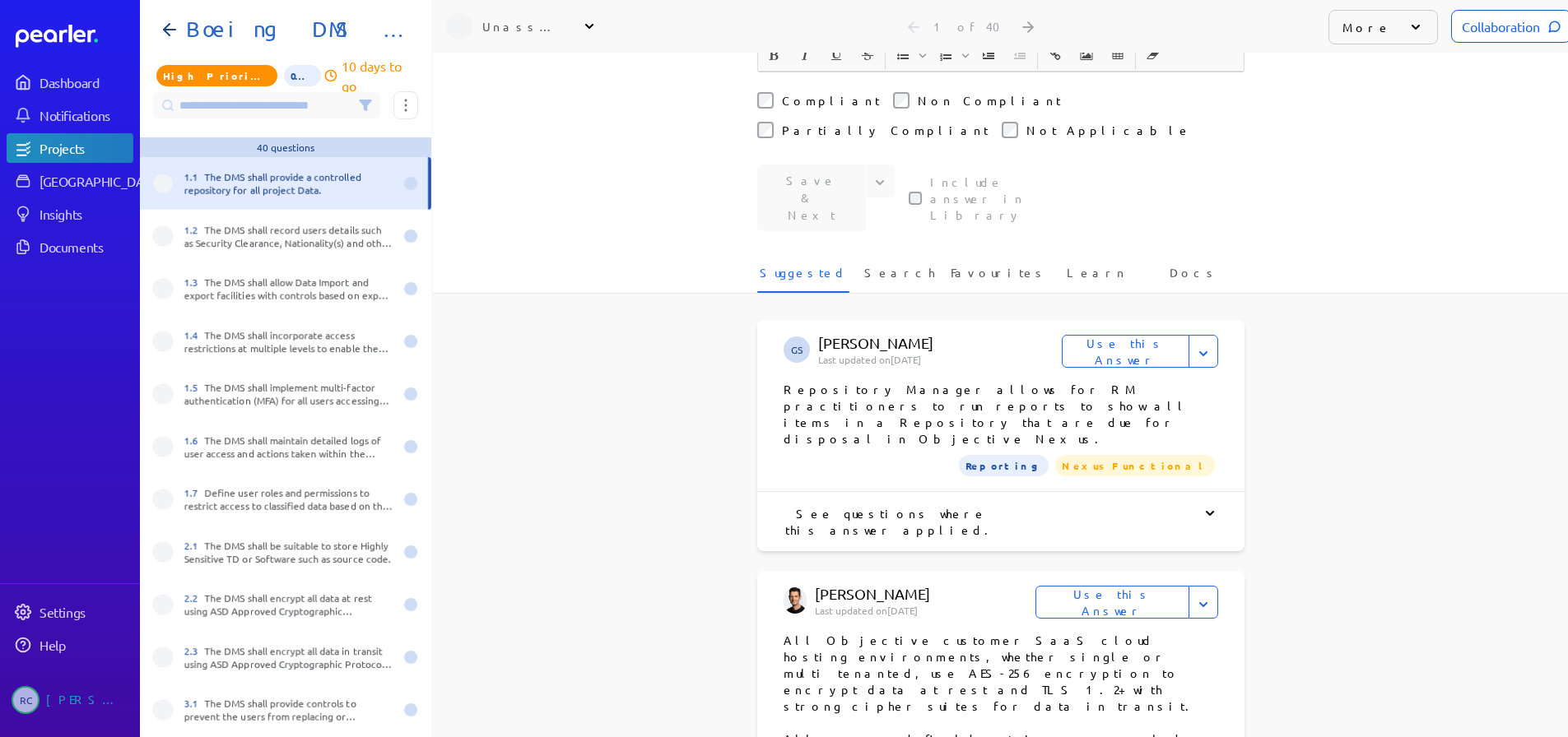 scroll, scrollTop: 0, scrollLeft: 0, axis: both 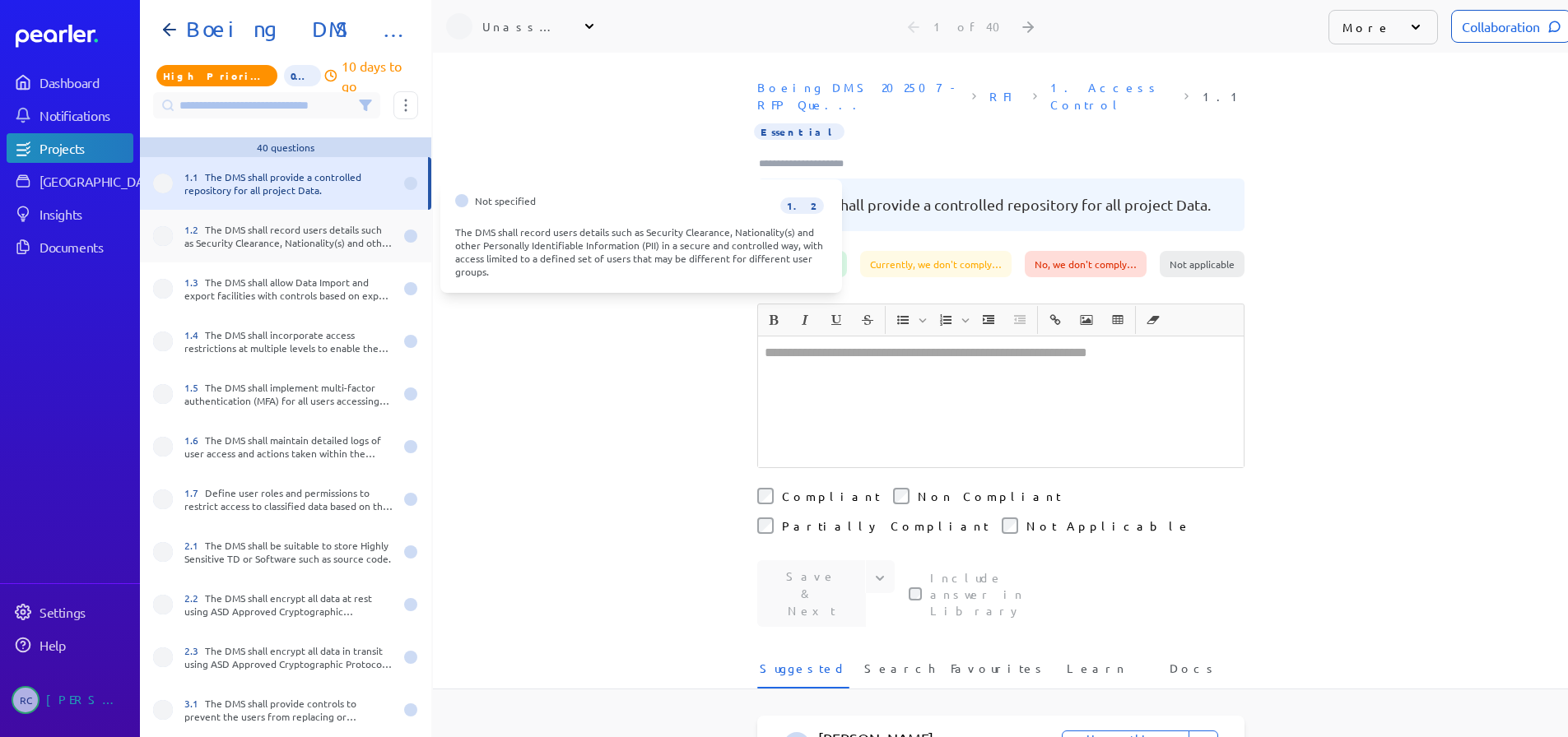 click on "1.2 The DMS shall record users details such as Security Clearance, Nationality(s) and other Personally Identifiable Information (PII) in a secure and controlled way, with access limited to a defined set of users that may be different for different user groups." at bounding box center [289, 236] 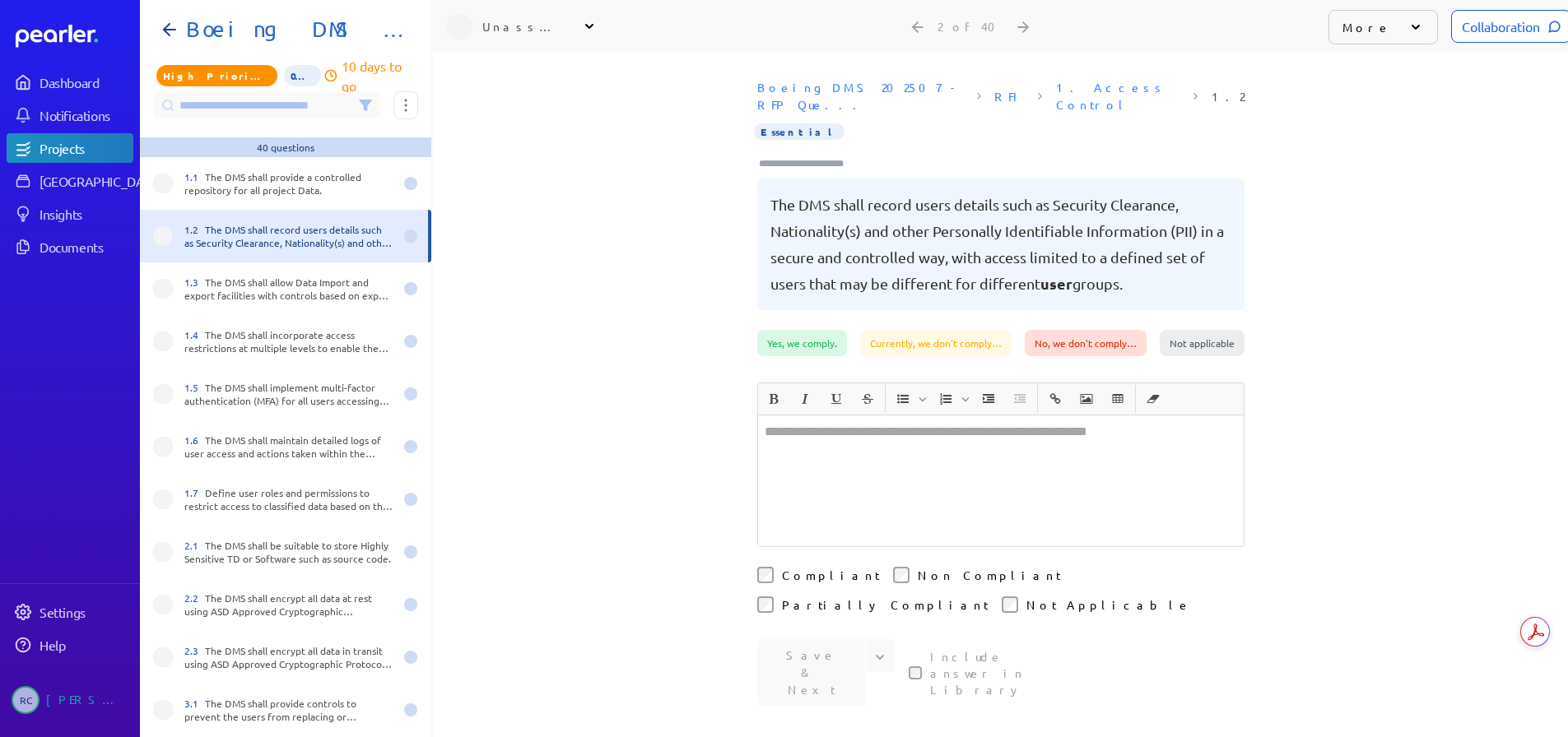 click on "﻿" at bounding box center [1001, 480] 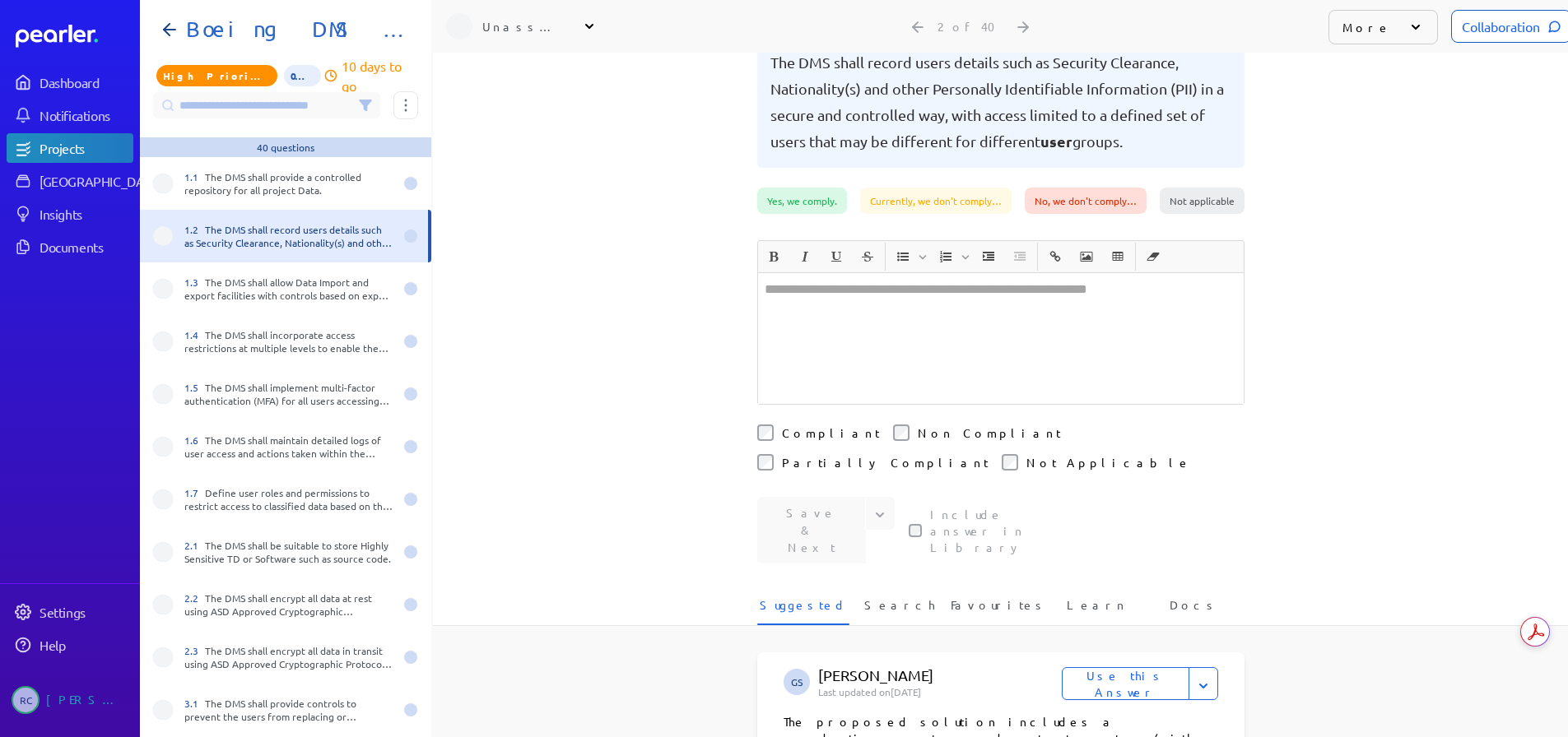 scroll, scrollTop: 0, scrollLeft: 0, axis: both 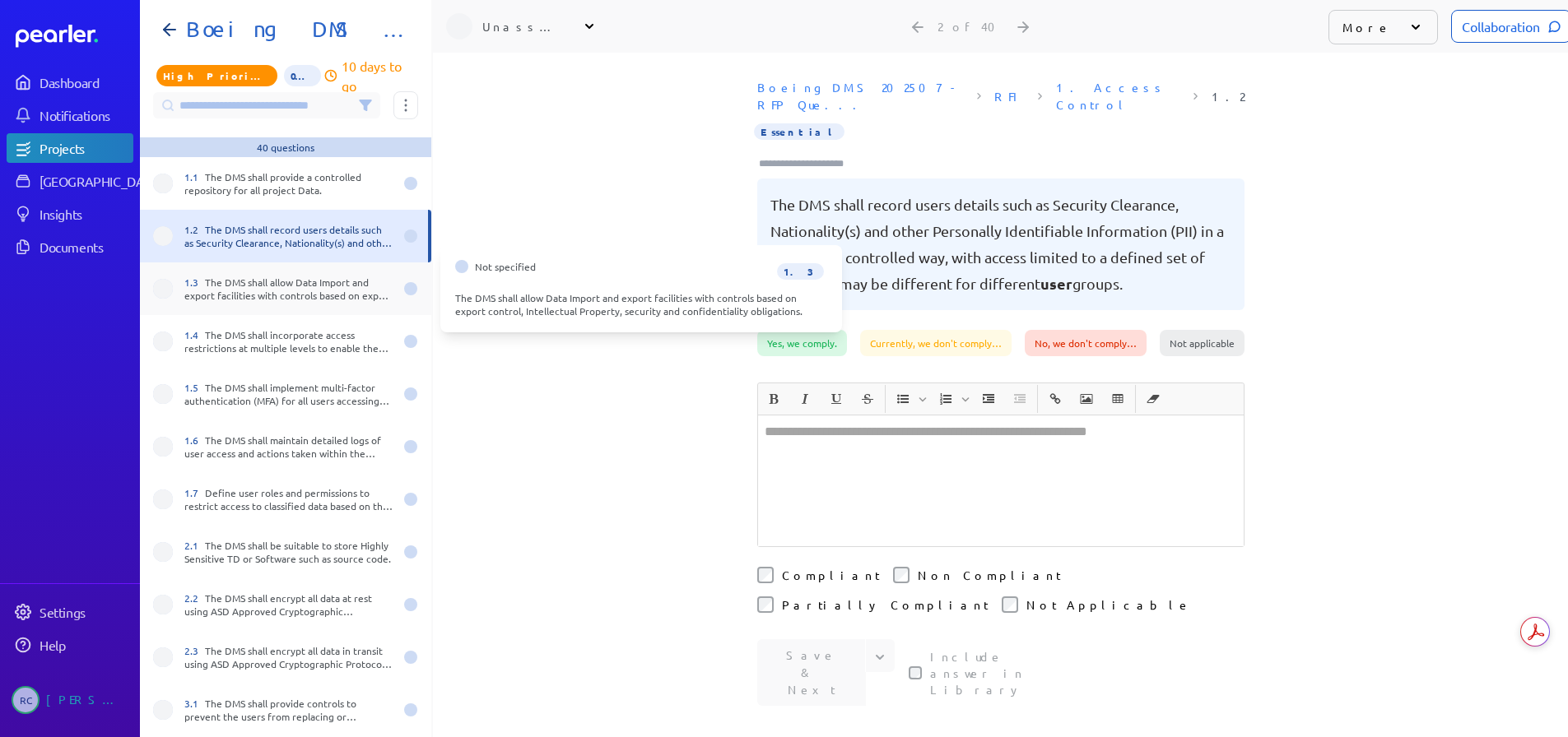 click on "1.3 The DMS shall allow Data Import and export facilities with controls based on export control, Intellectual Property, security and confidentiality obligations." at bounding box center (289, 289) 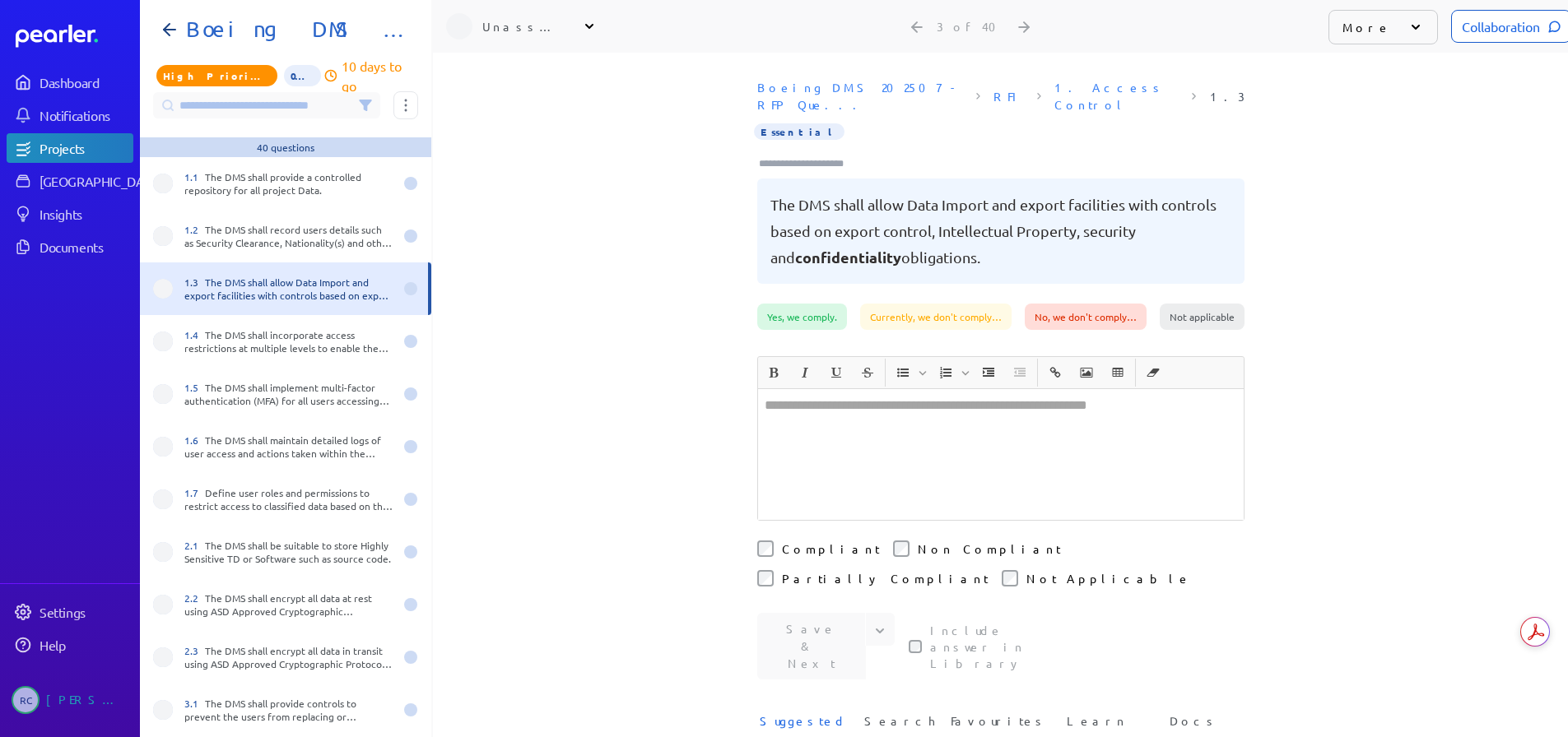 click at bounding box center (1001, 454) 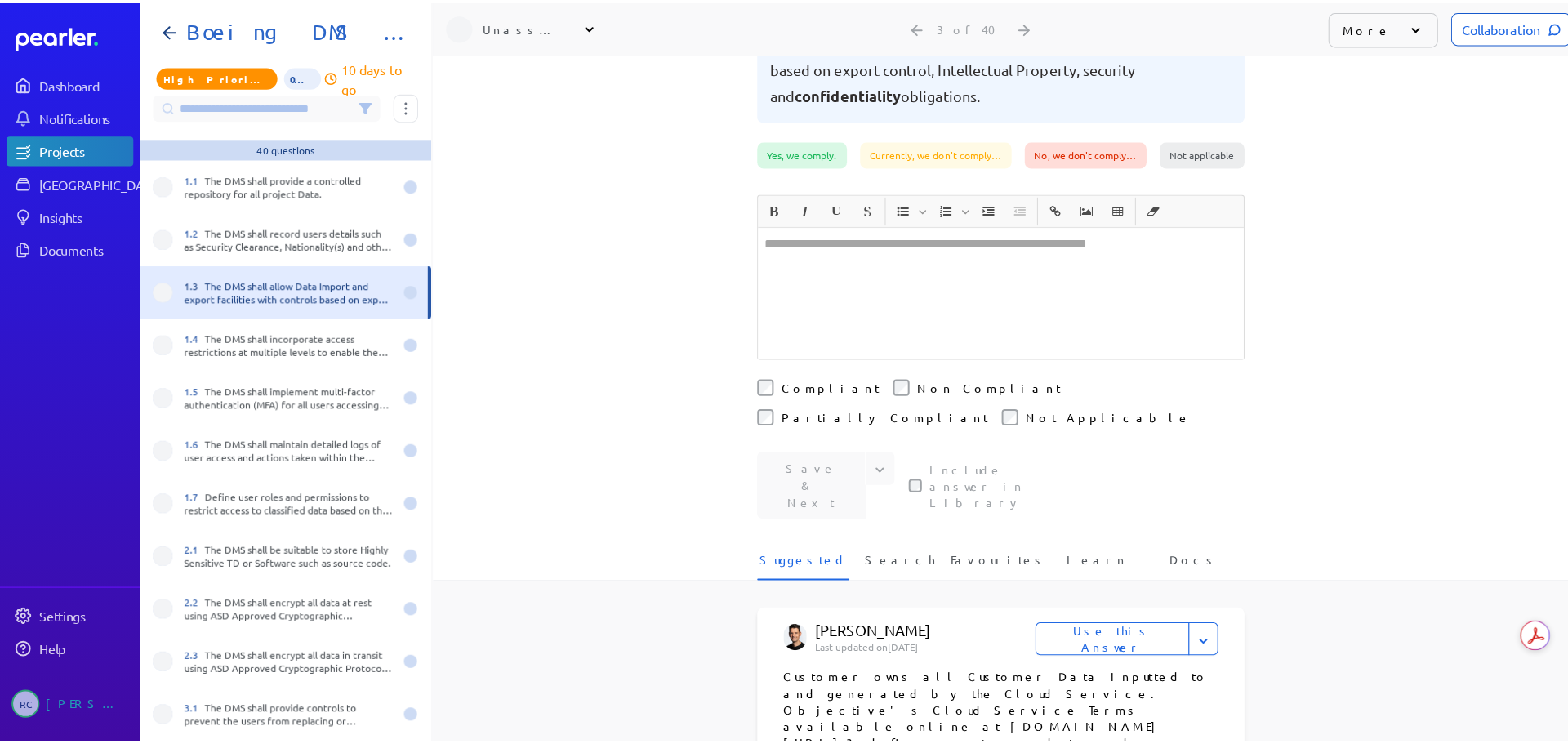 scroll, scrollTop: 0, scrollLeft: 0, axis: both 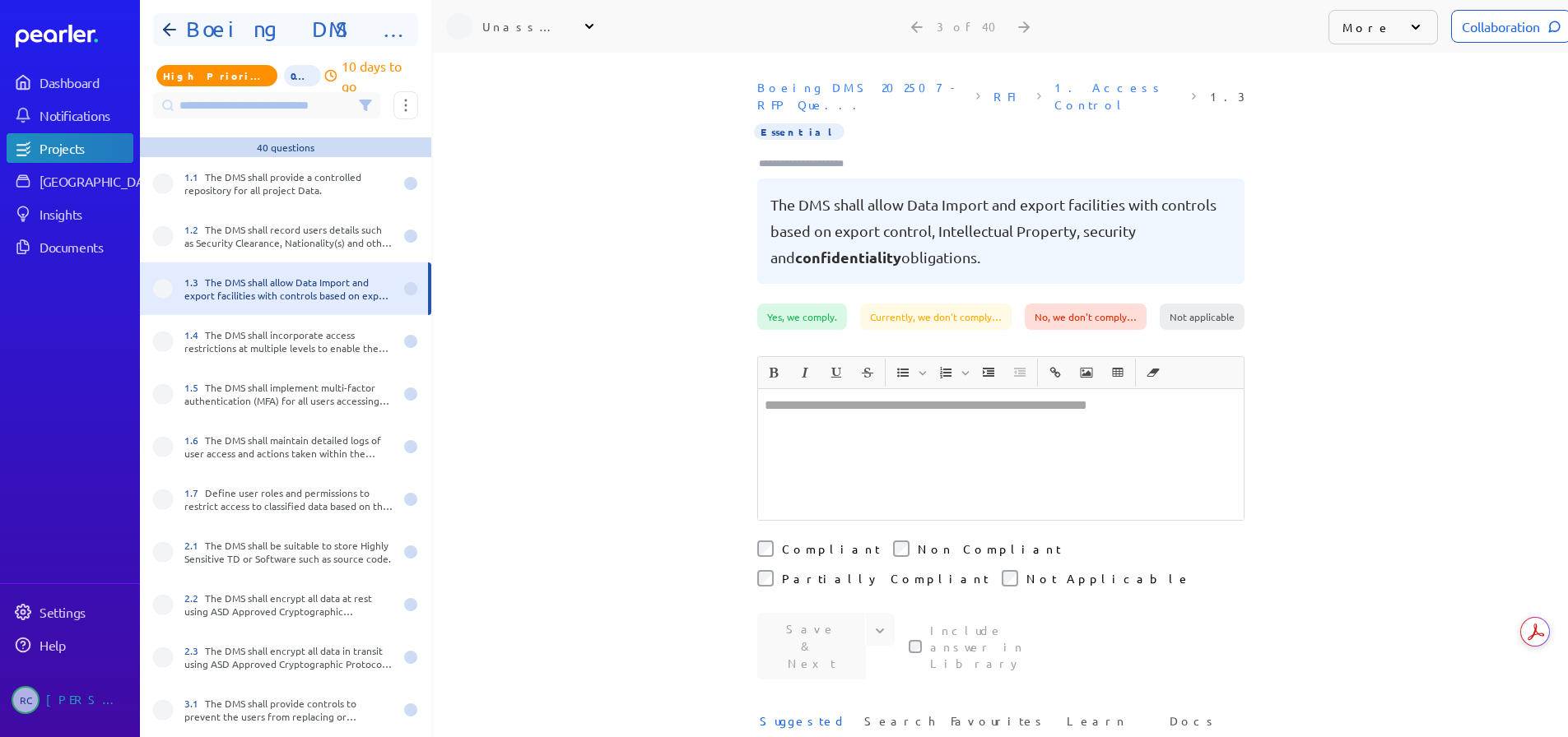 click on "Boeing DMS 202507" at bounding box center [292, 30] 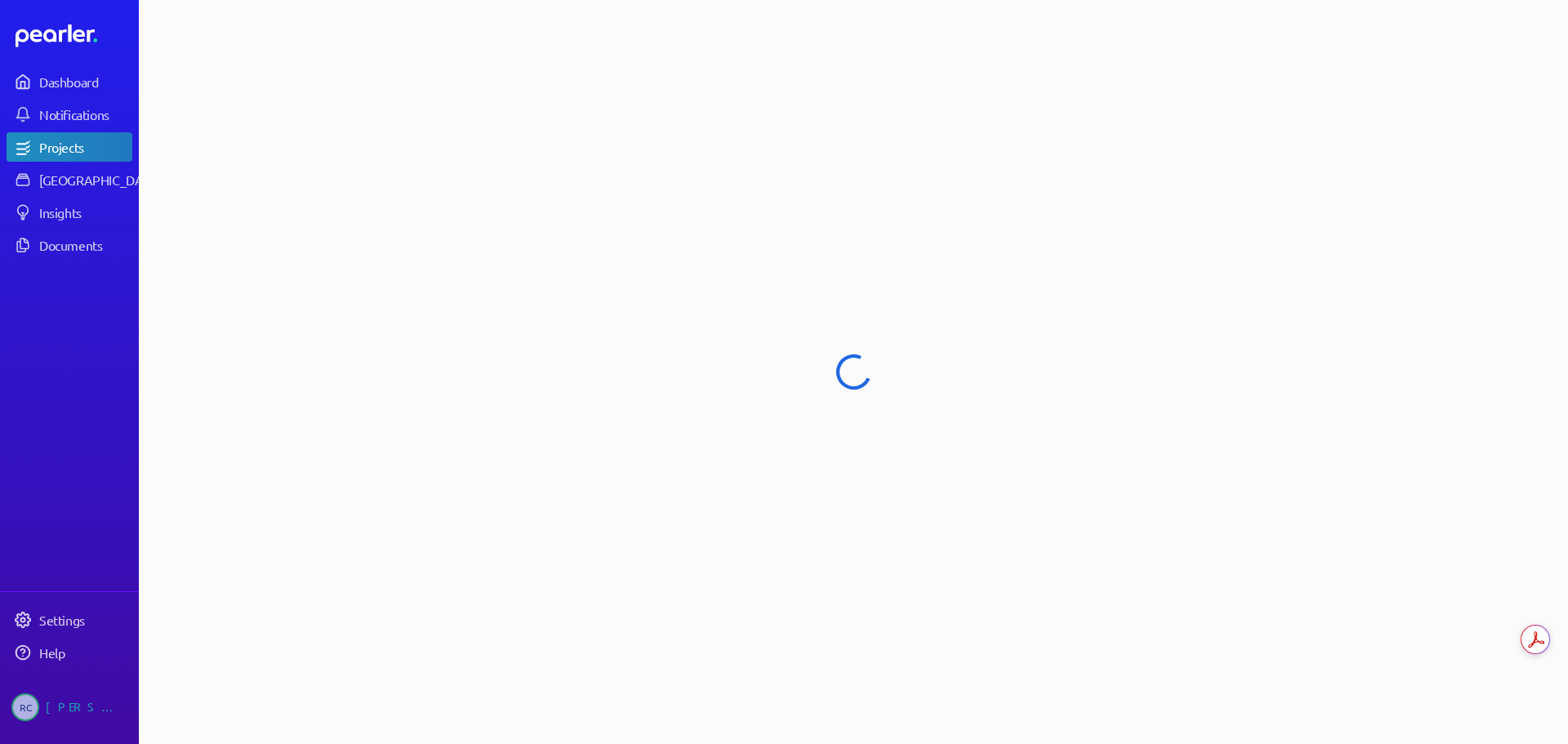 select on "****" 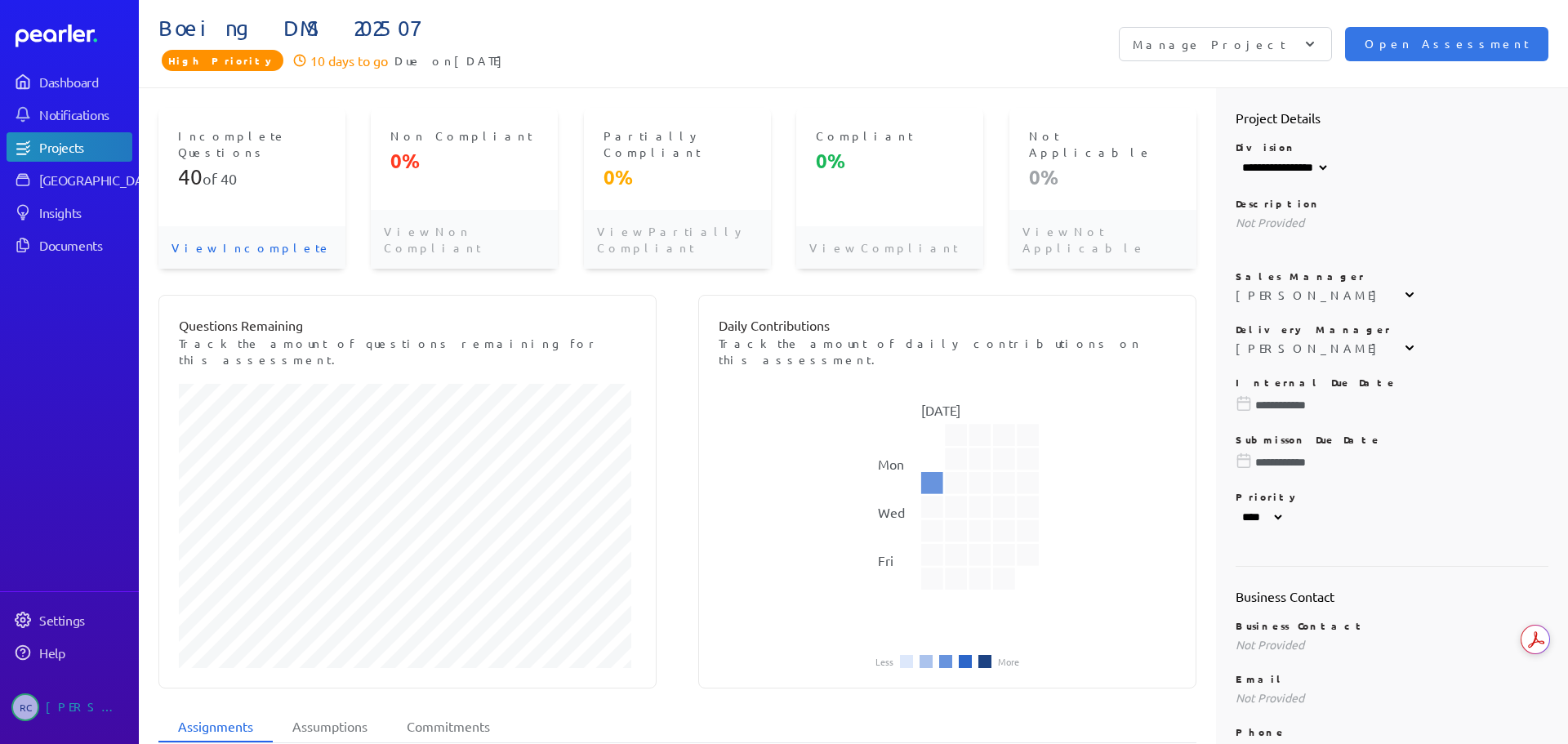click 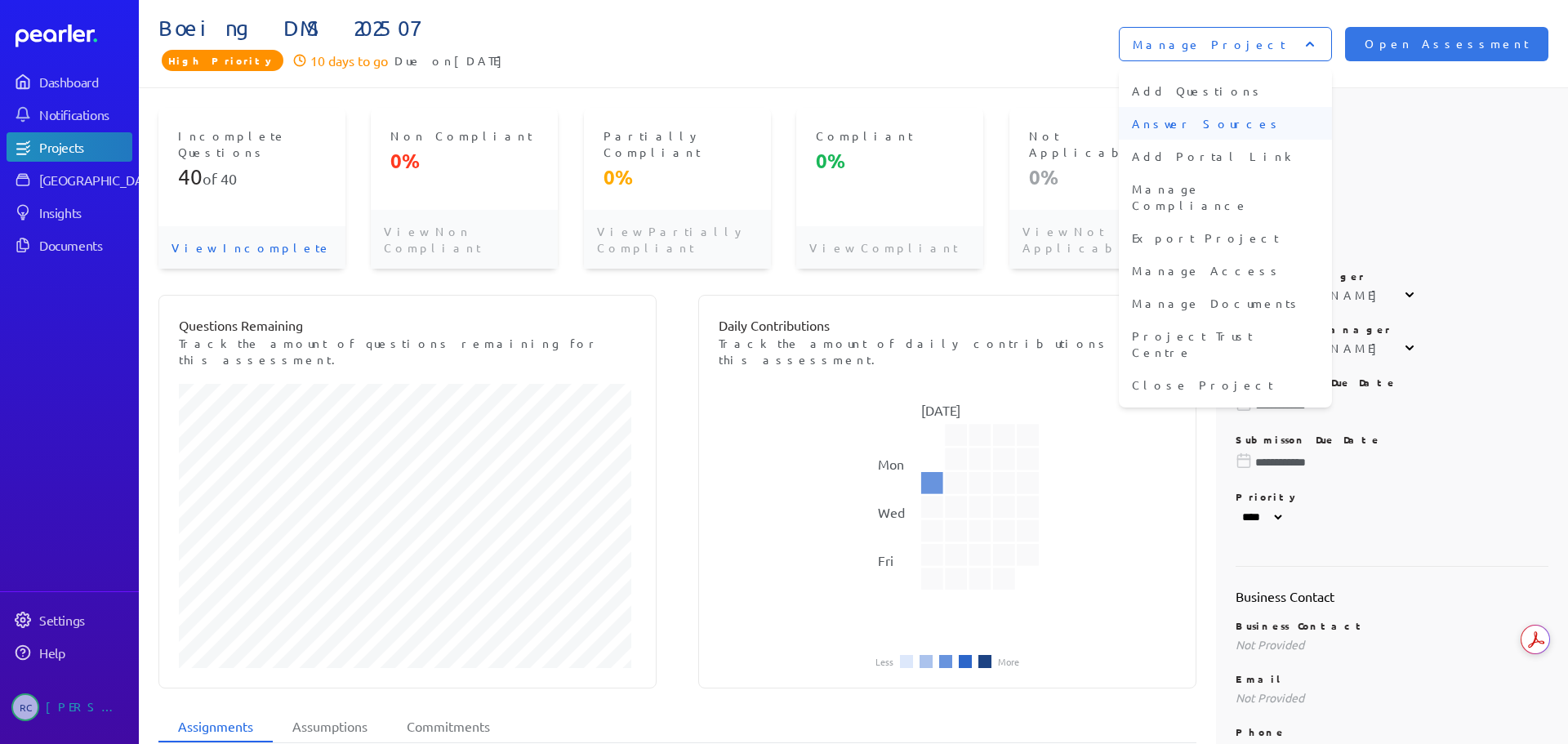 click on "Answer Sources" at bounding box center (1225, 123) 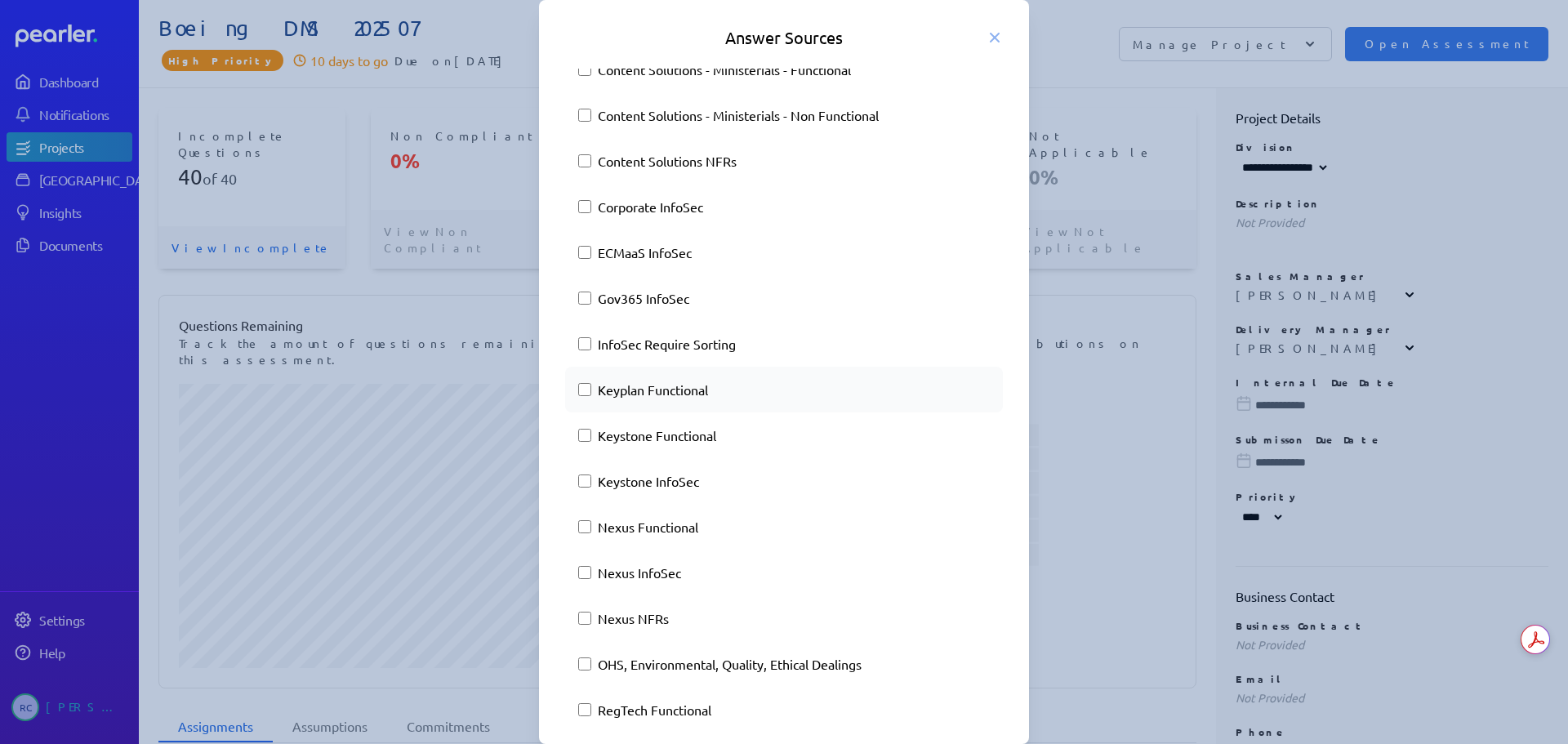 scroll, scrollTop: 817, scrollLeft: 0, axis: vertical 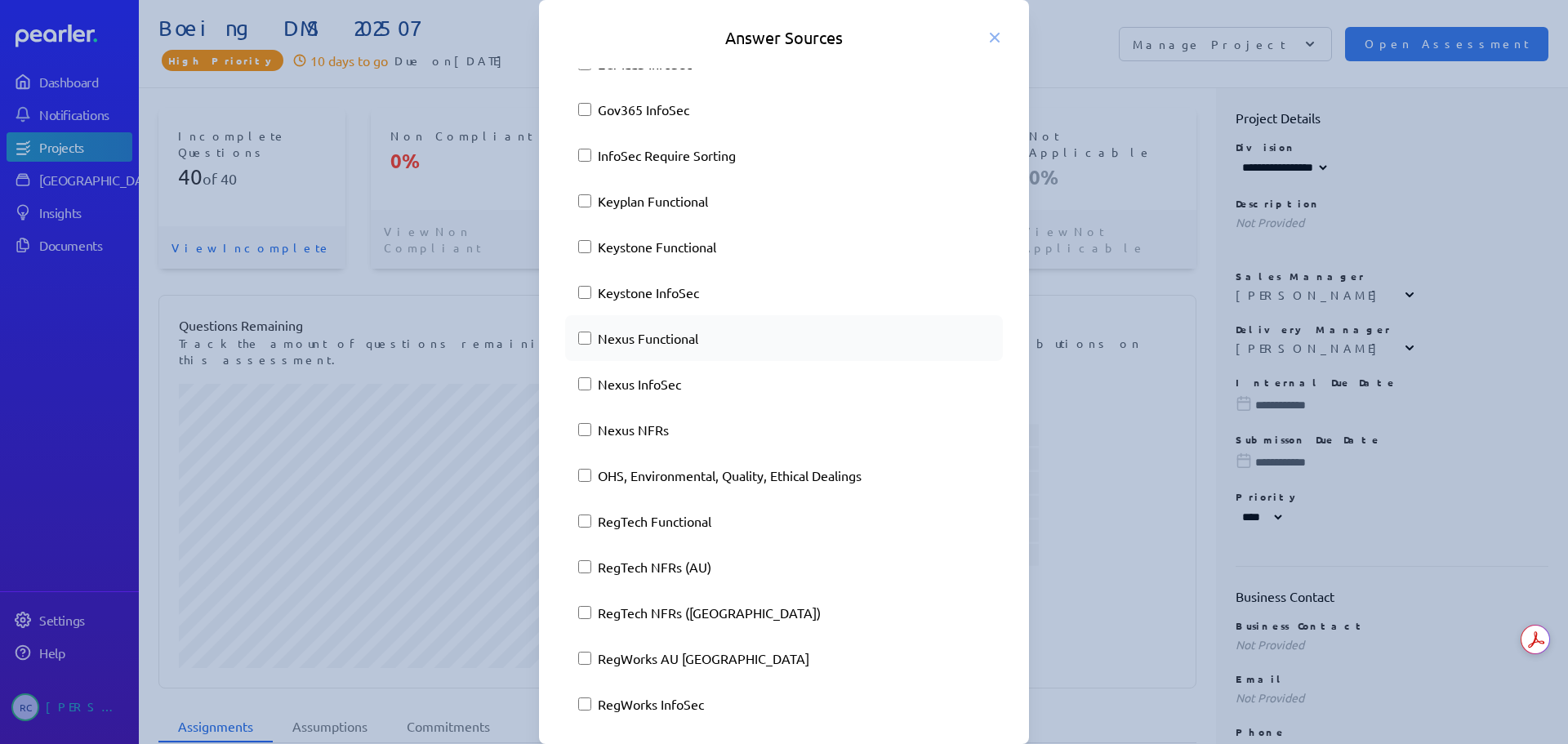 click on "Nexus Functional" at bounding box center [784, 338] 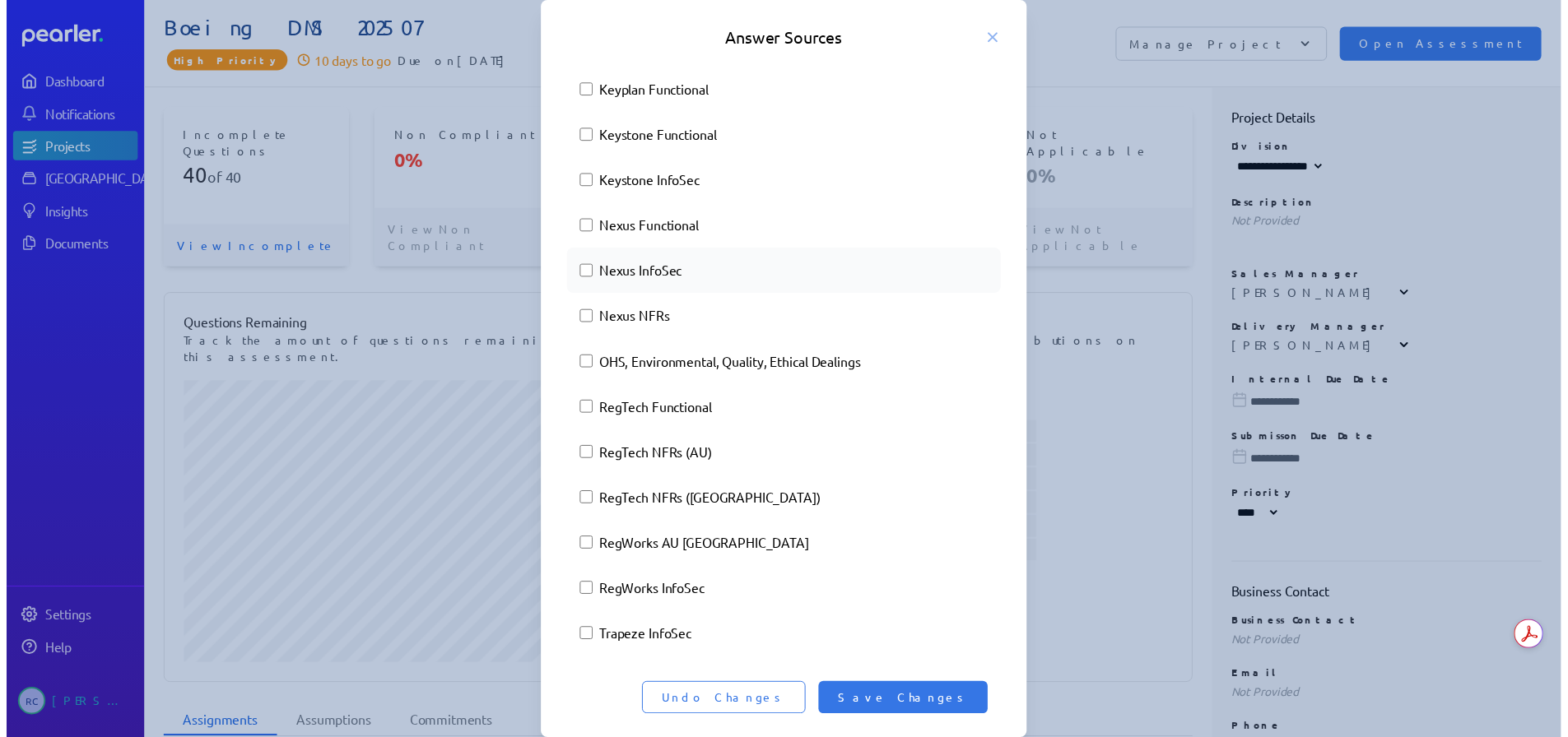 scroll, scrollTop: 935, scrollLeft: 0, axis: vertical 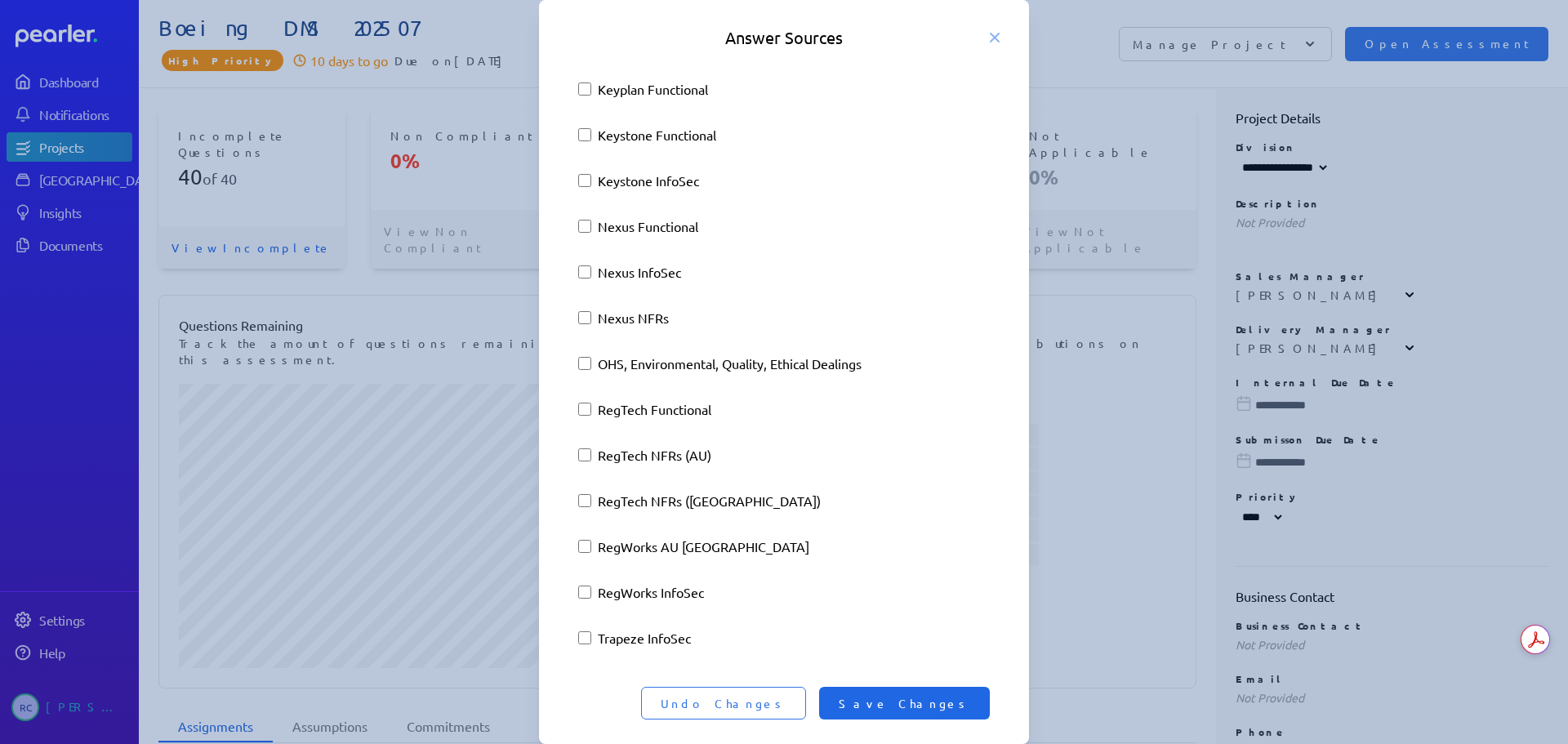 click on "Save Changes" at bounding box center (904, 703) 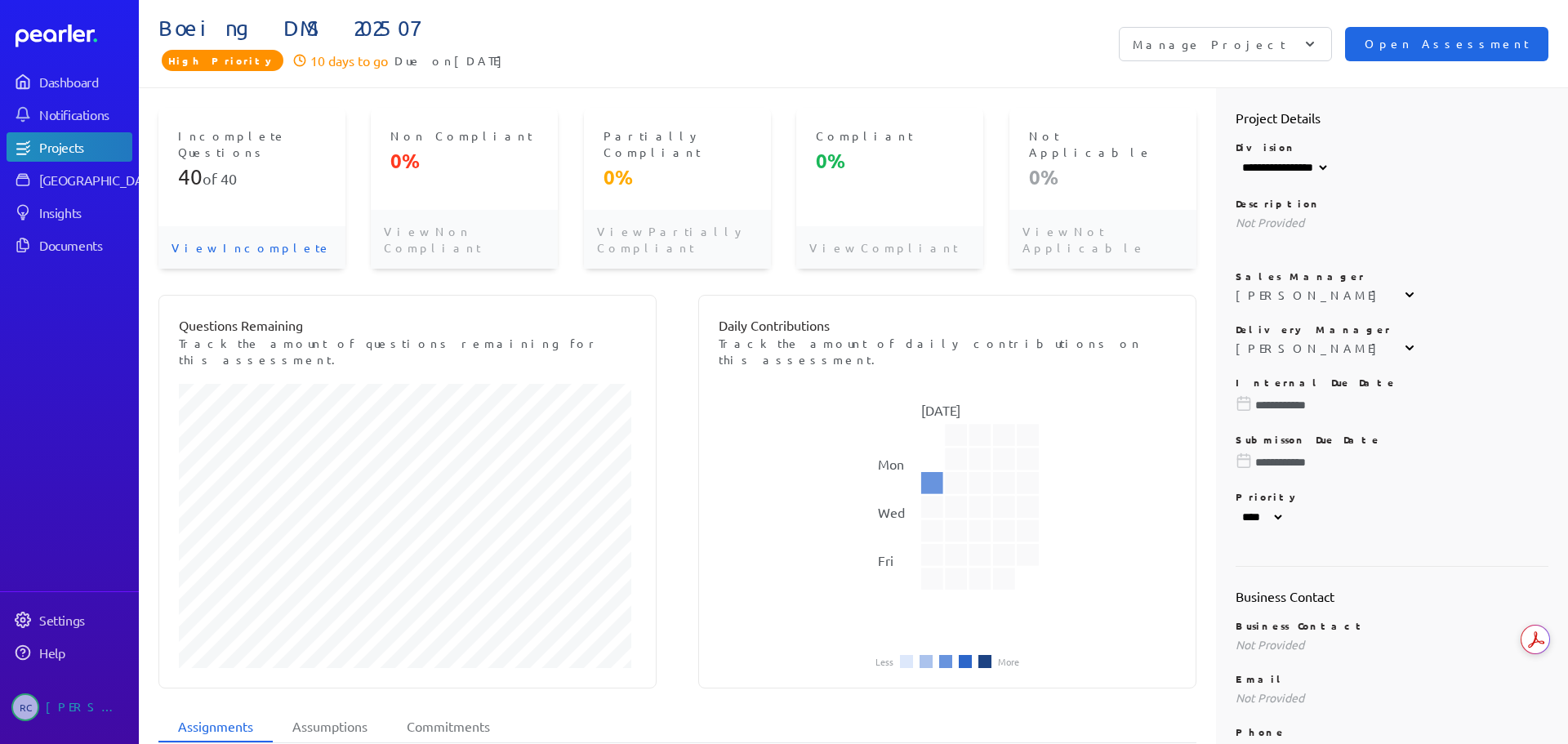 click on "Open Assessment" at bounding box center (1446, 44) 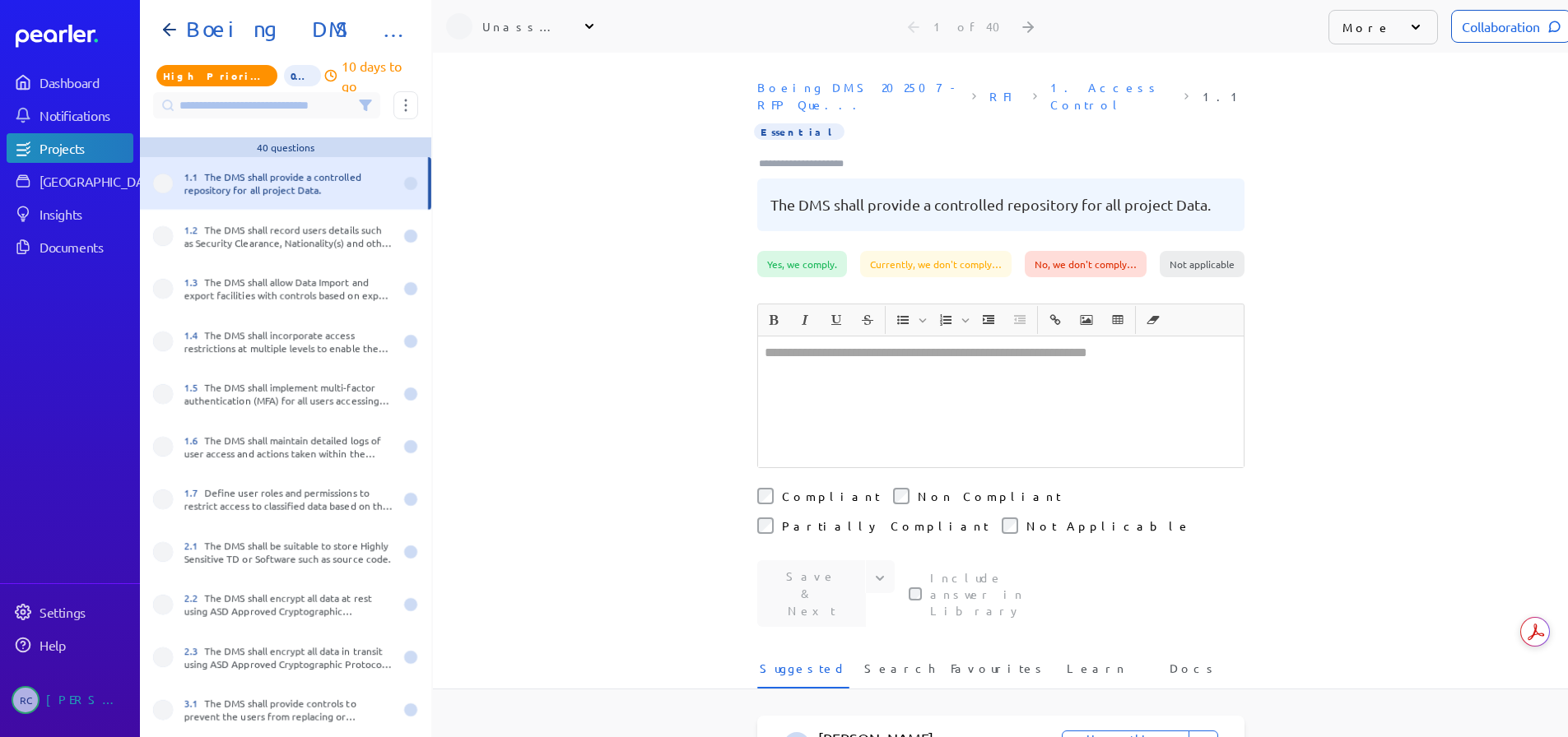 click at bounding box center [1001, 401] 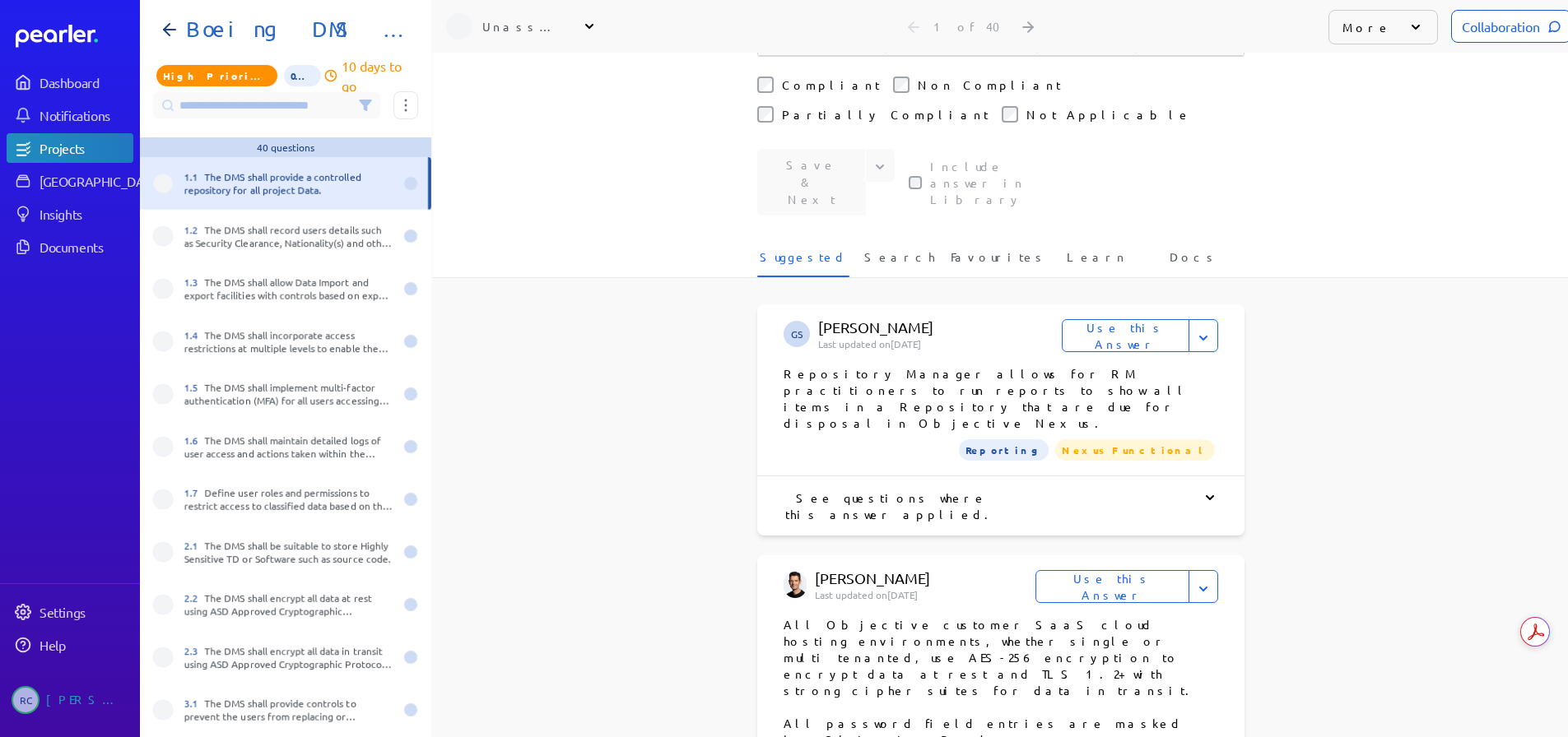 scroll, scrollTop: 0, scrollLeft: 0, axis: both 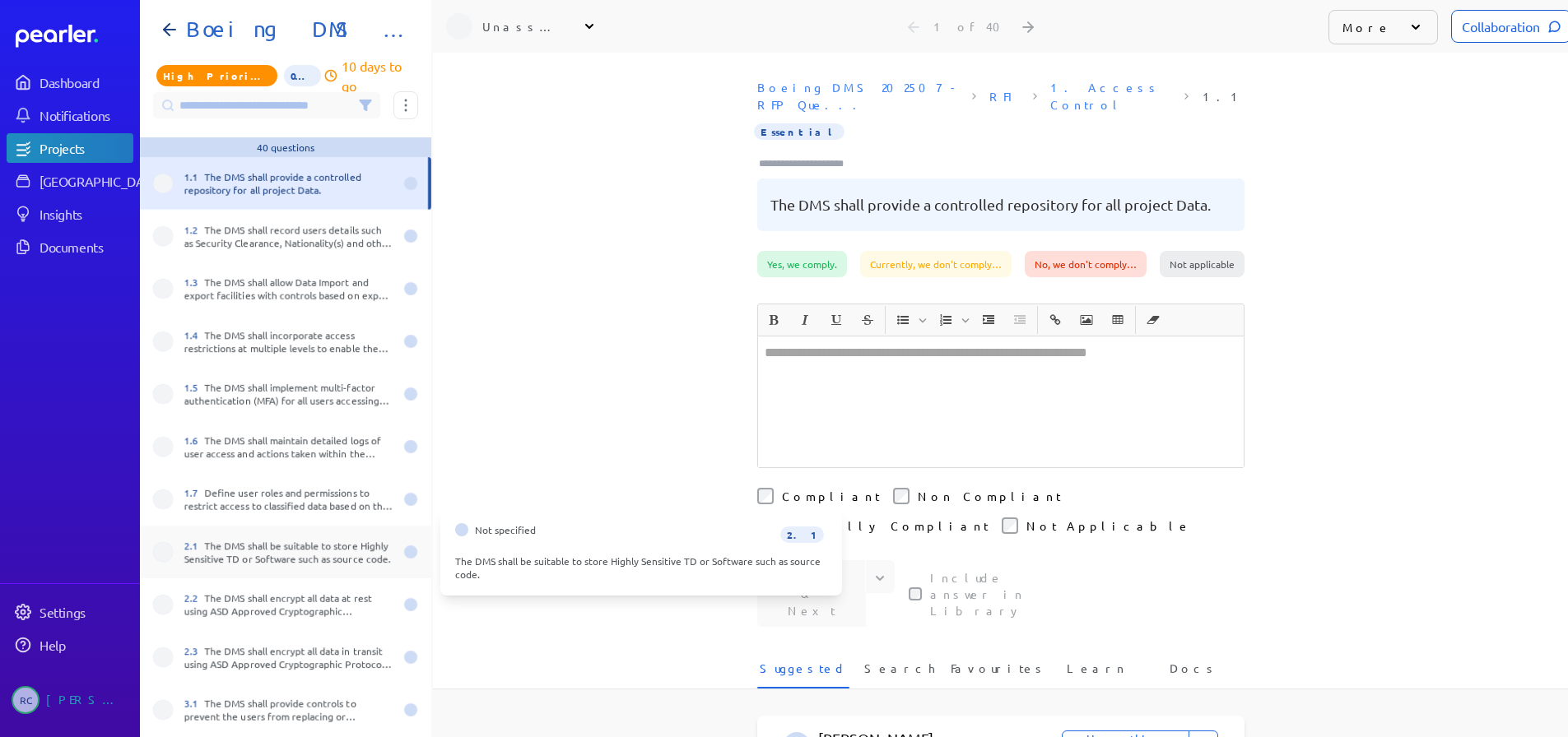 click on "2.1 The DMS shall be suitable to store Highly Sensitive TD or Software such as source code." at bounding box center (289, 552) 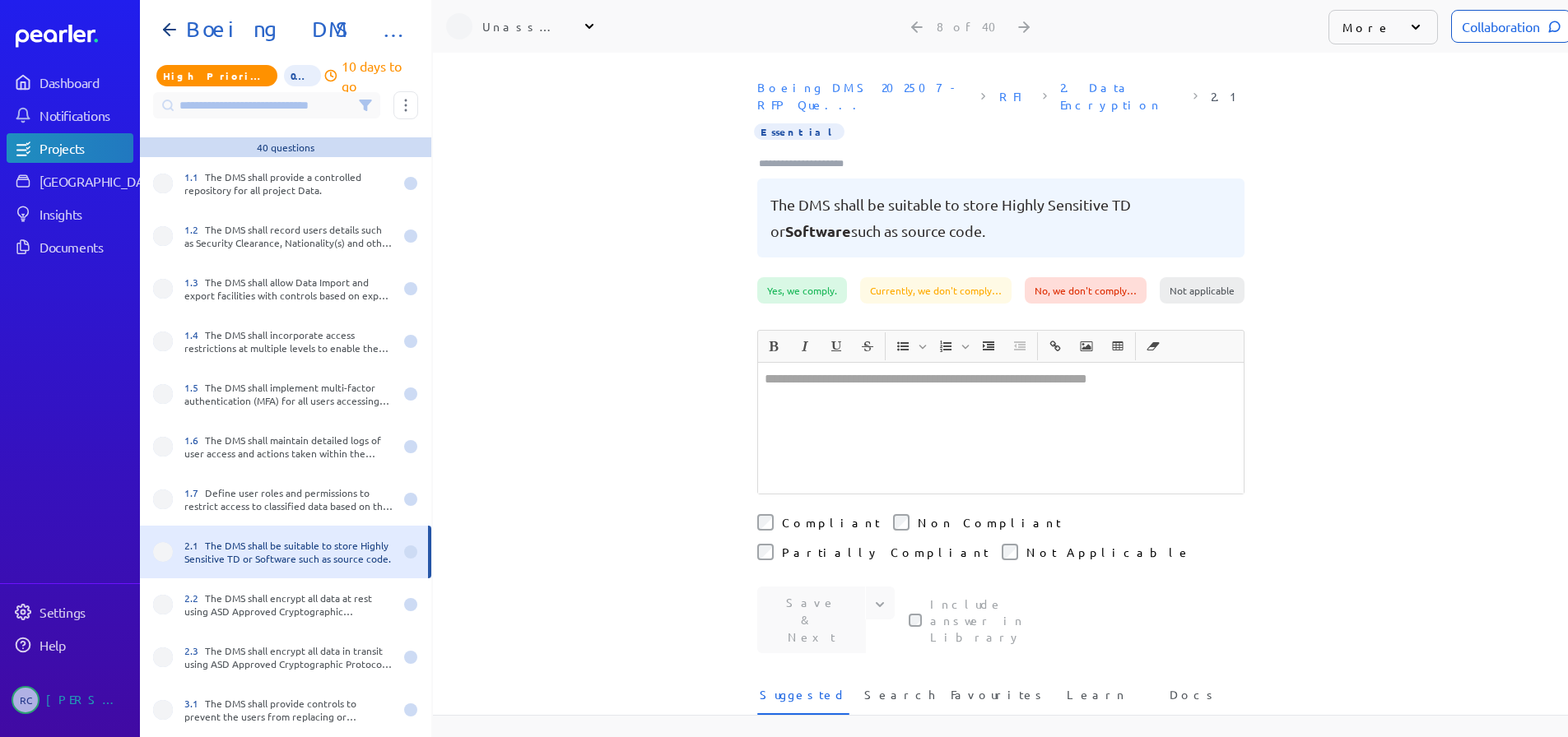 click on "﻿" at bounding box center (1001, 428) 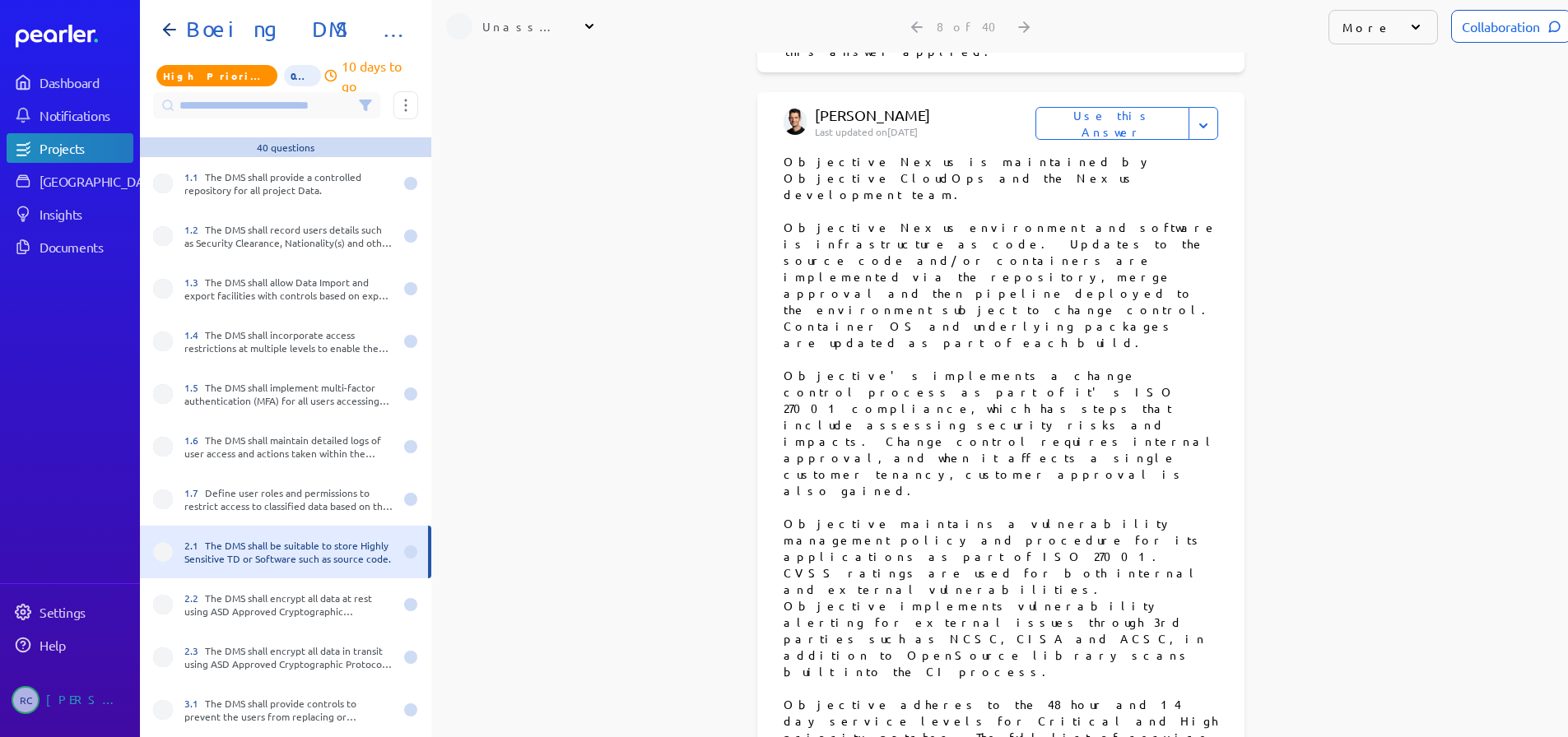 scroll, scrollTop: 1892, scrollLeft: 0, axis: vertical 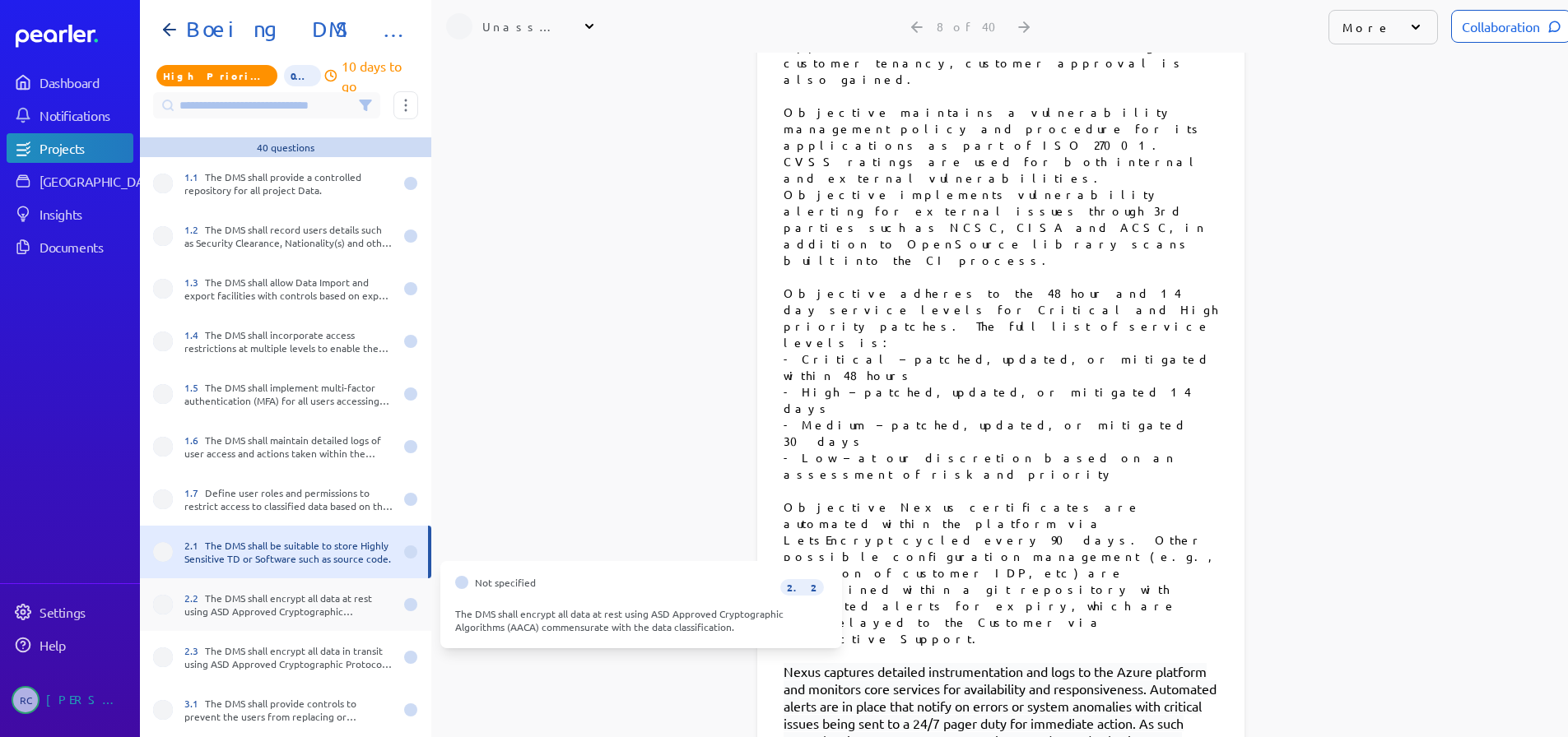 click on "2.2 The DMS shall encrypt all data at rest using ASD Approved Cryptographic Algorithms (AACA) commensurate with the data classification." at bounding box center [289, 605] 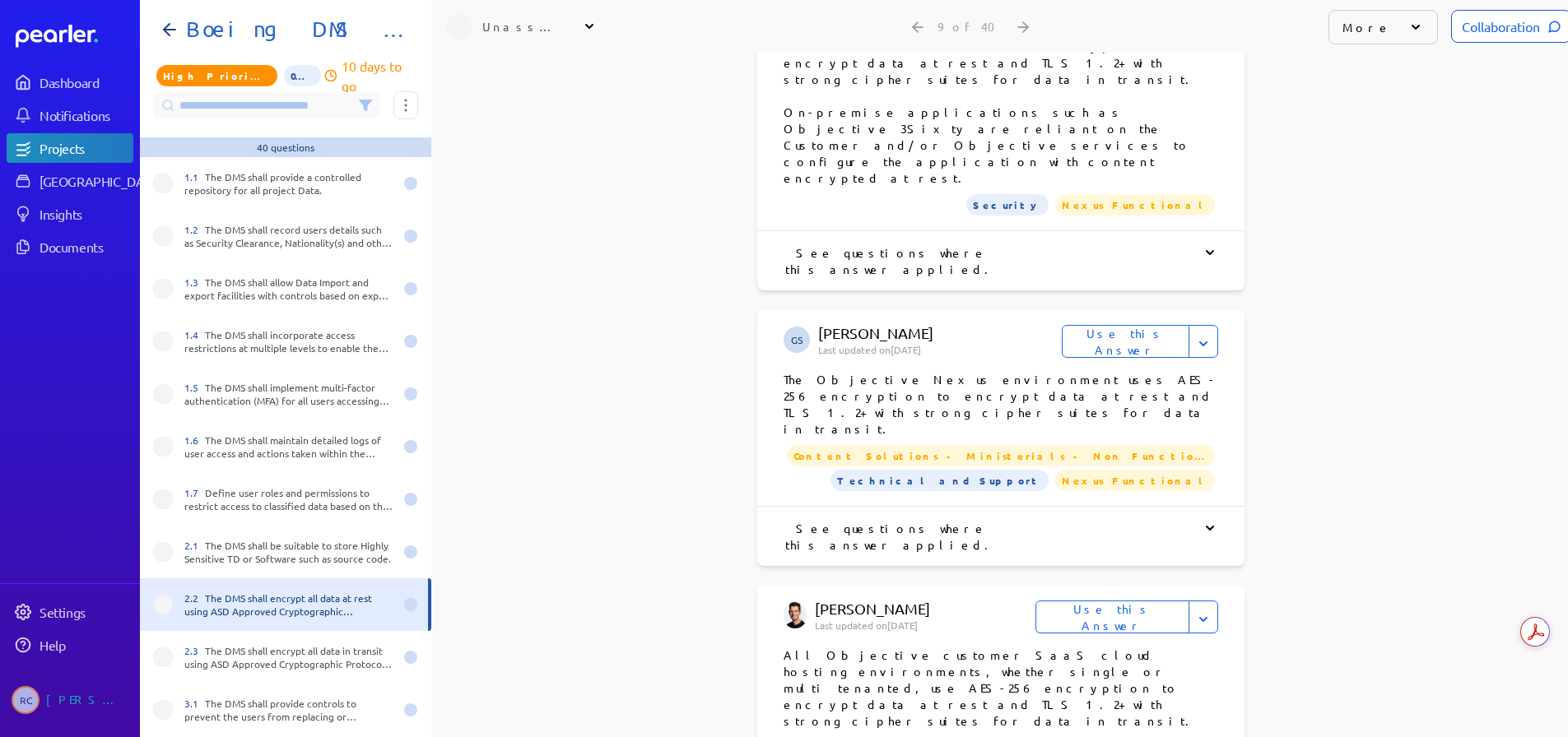 scroll, scrollTop: 1096, scrollLeft: 0, axis: vertical 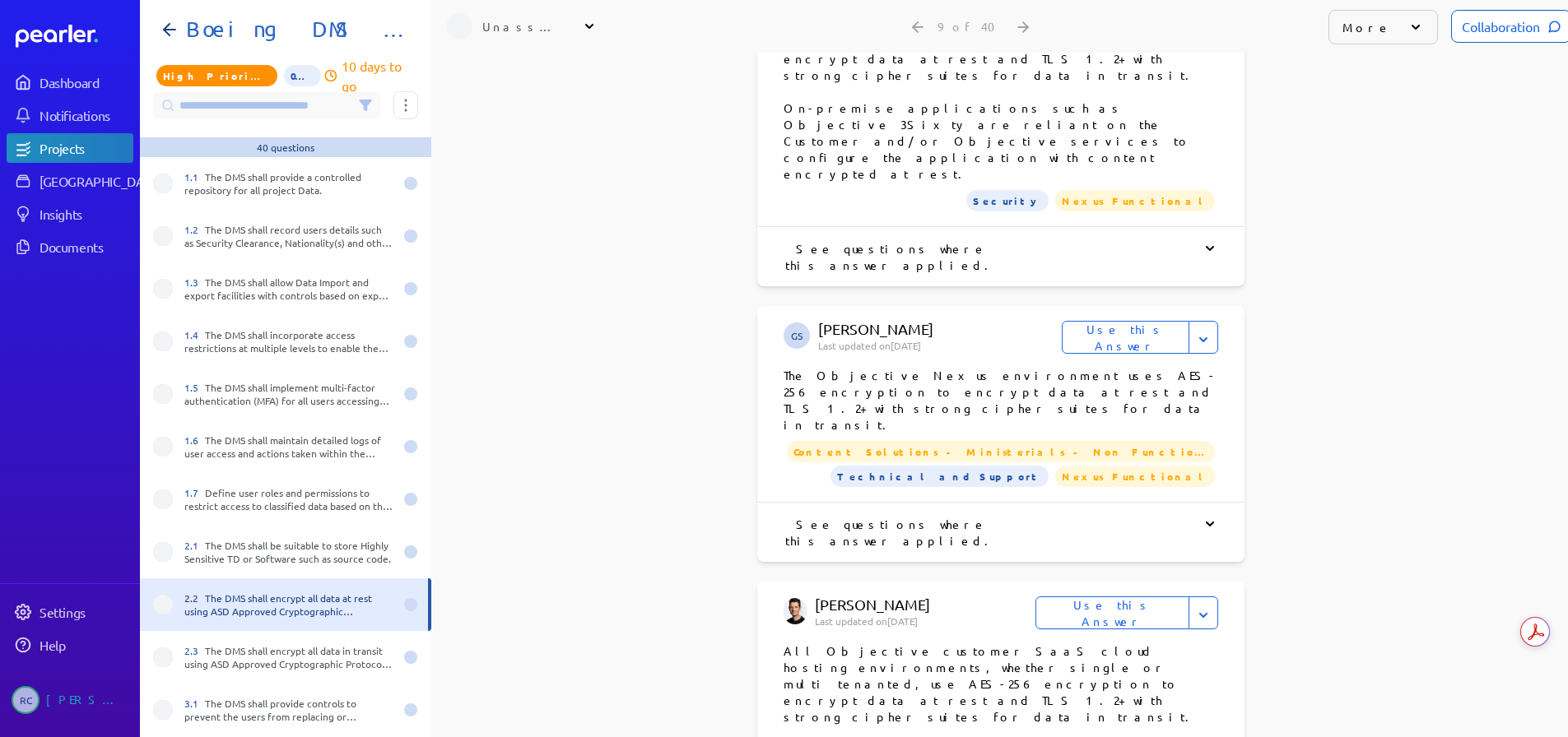 drag, startPoint x: 1122, startPoint y: 345, endPoint x: 1095, endPoint y: 368, distance: 35.4683 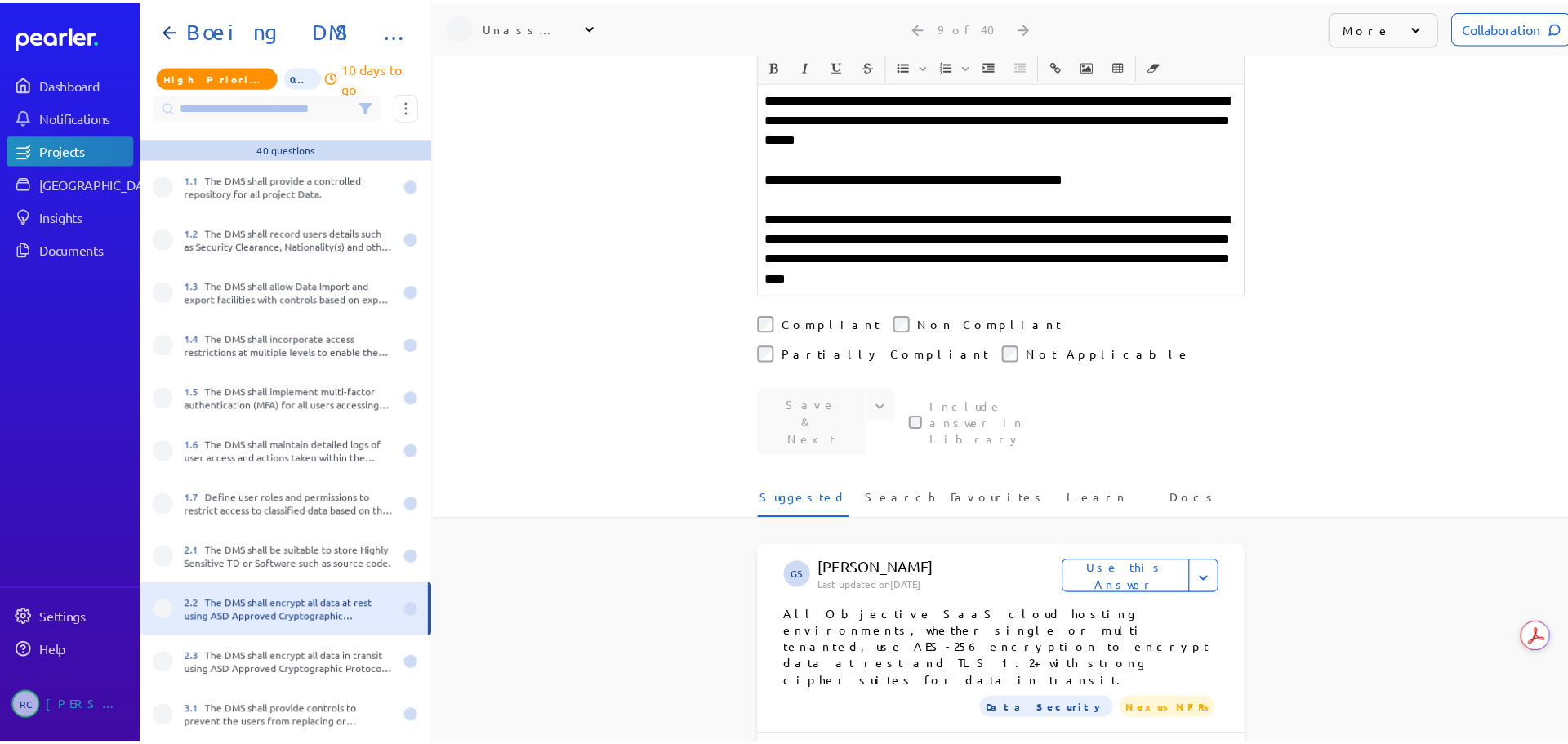 scroll, scrollTop: 0, scrollLeft: 0, axis: both 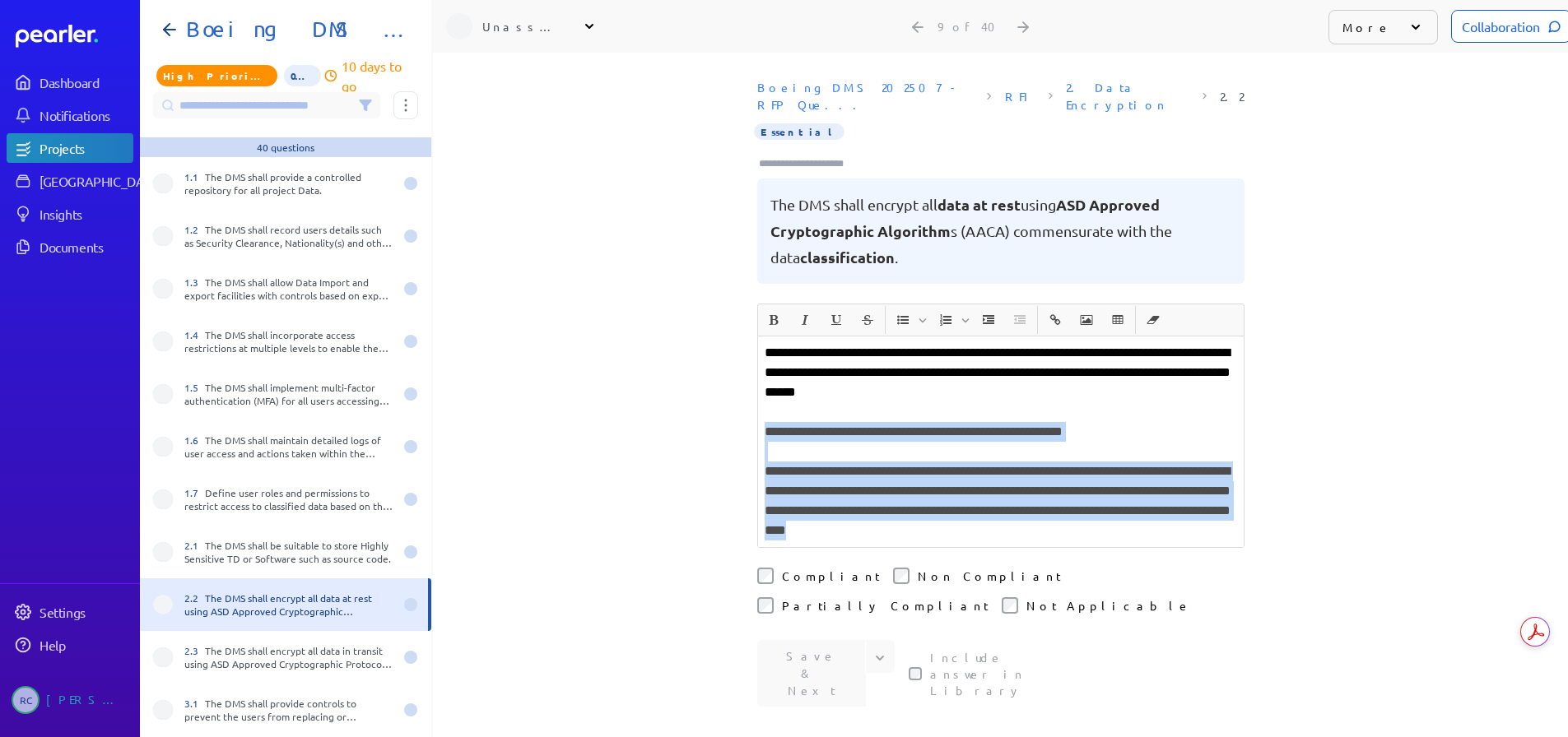 drag, startPoint x: 759, startPoint y: 415, endPoint x: 1141, endPoint y: 526, distance: 397.8002 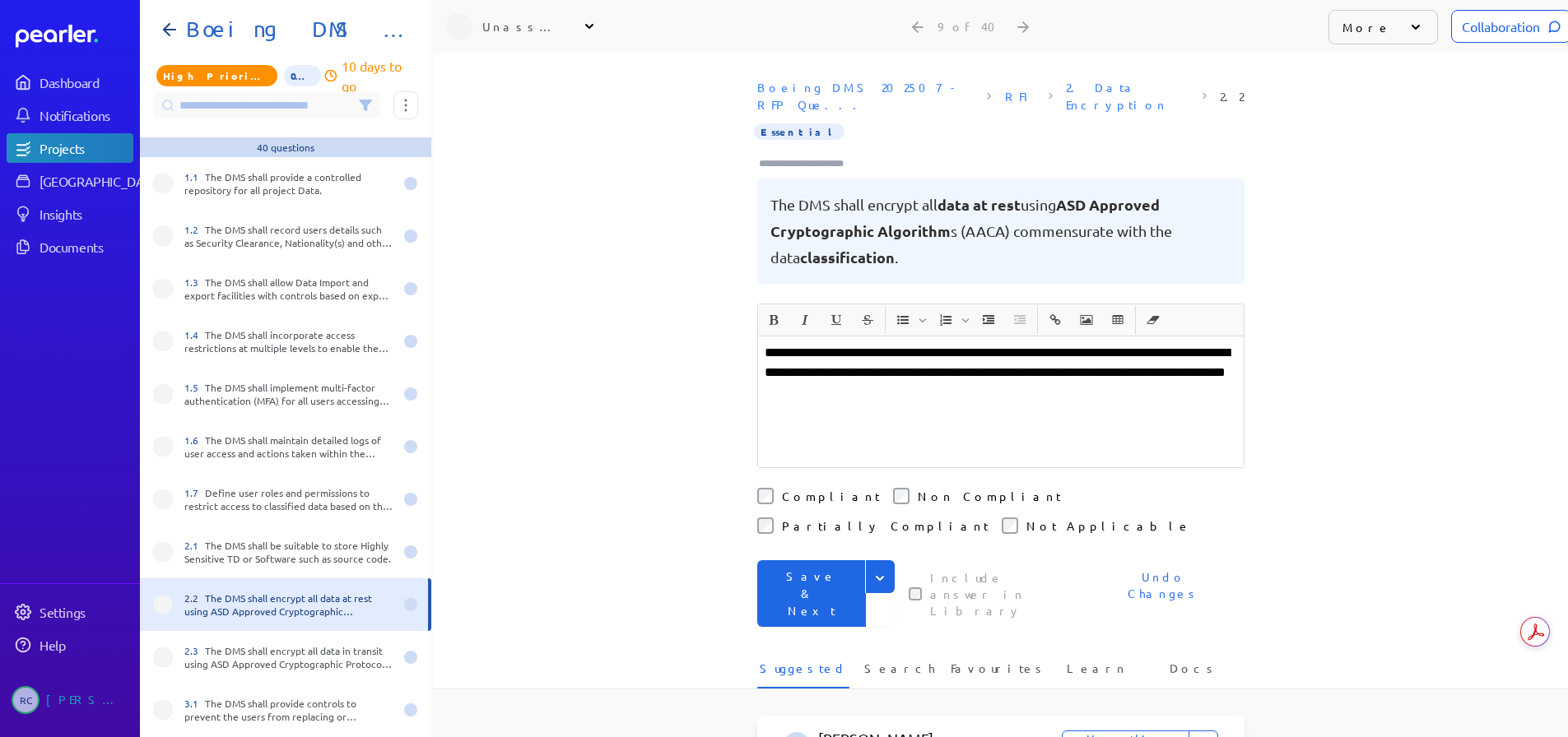 click on "**********" at bounding box center [1001, 373] 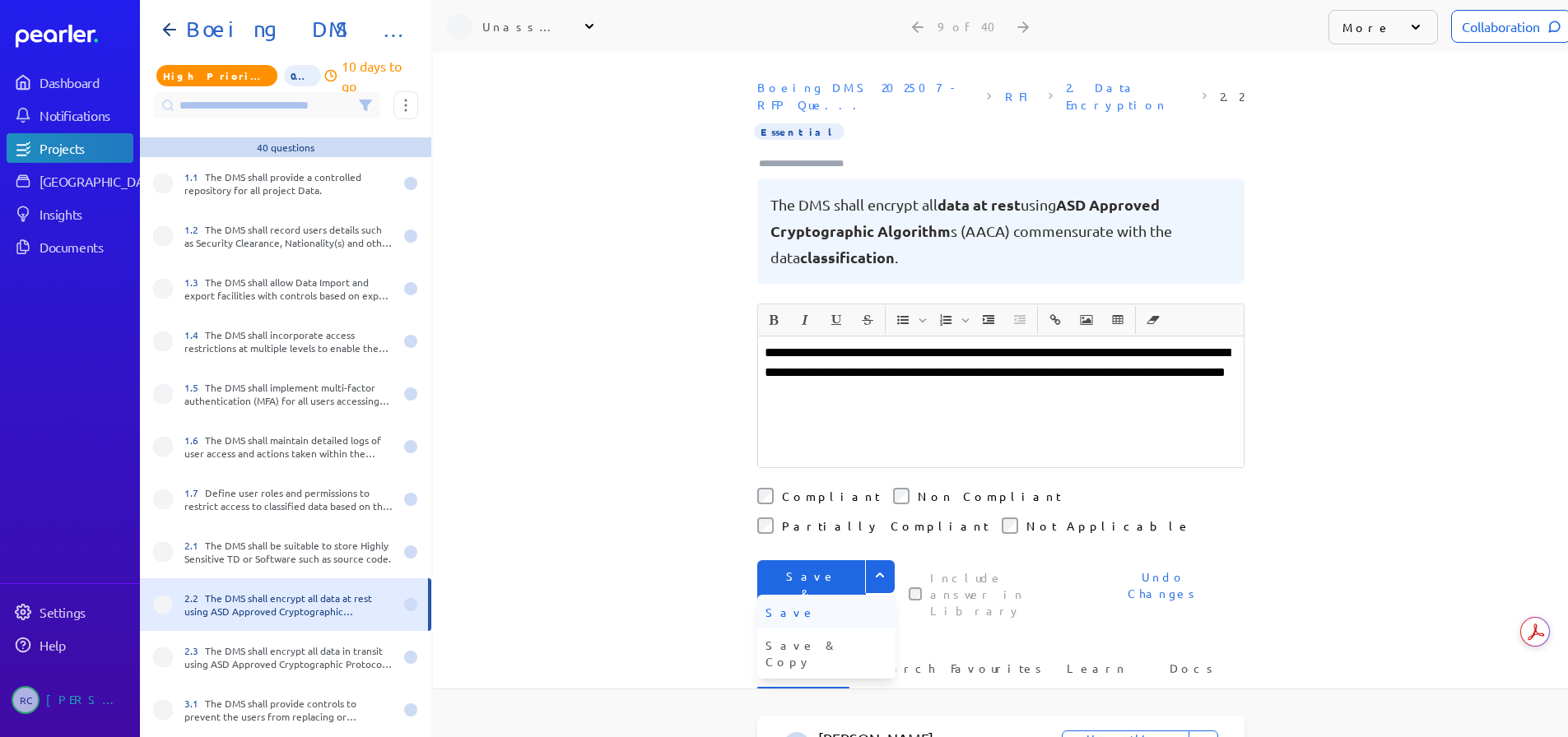 click on "Save" at bounding box center (826, 612) 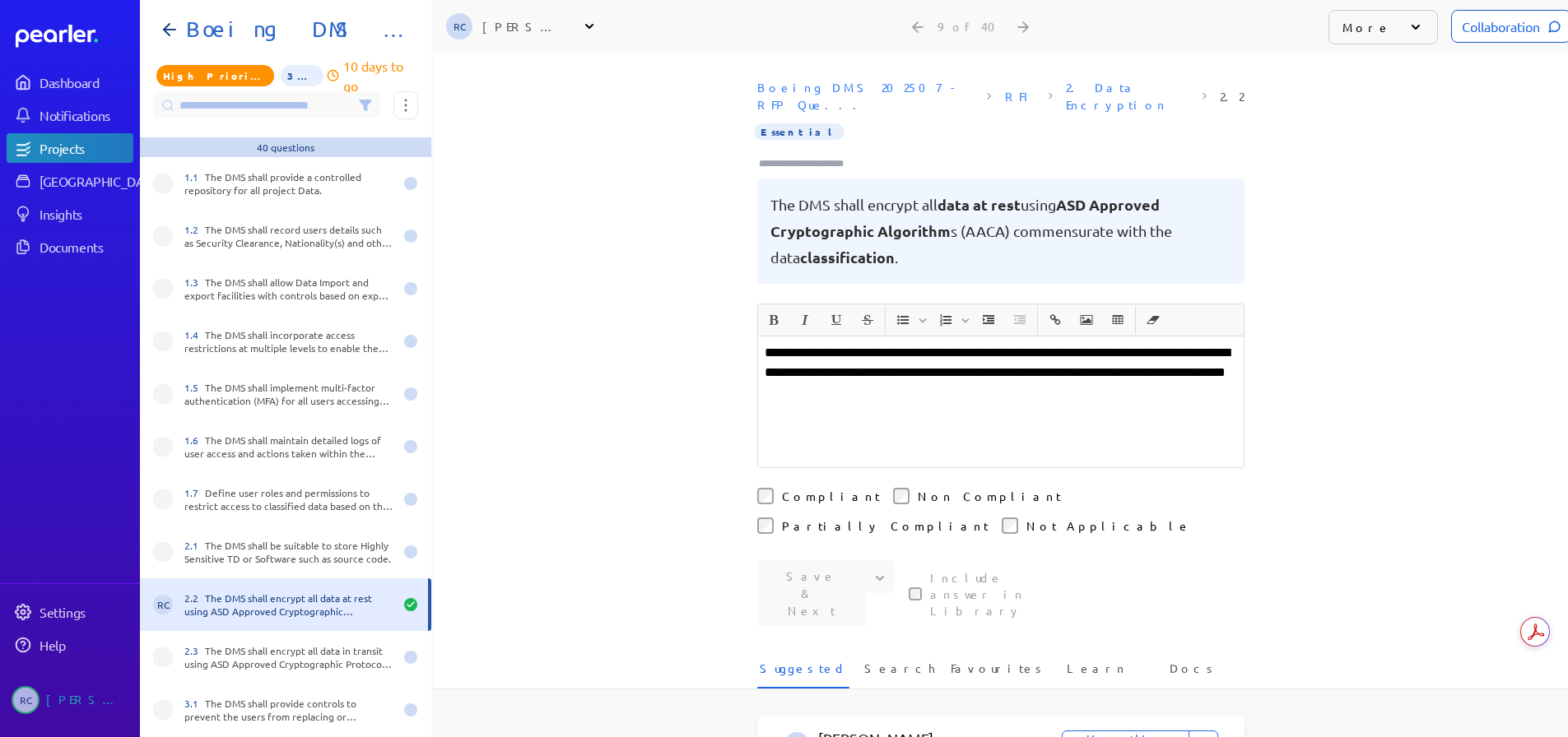 click at bounding box center [808, 164] 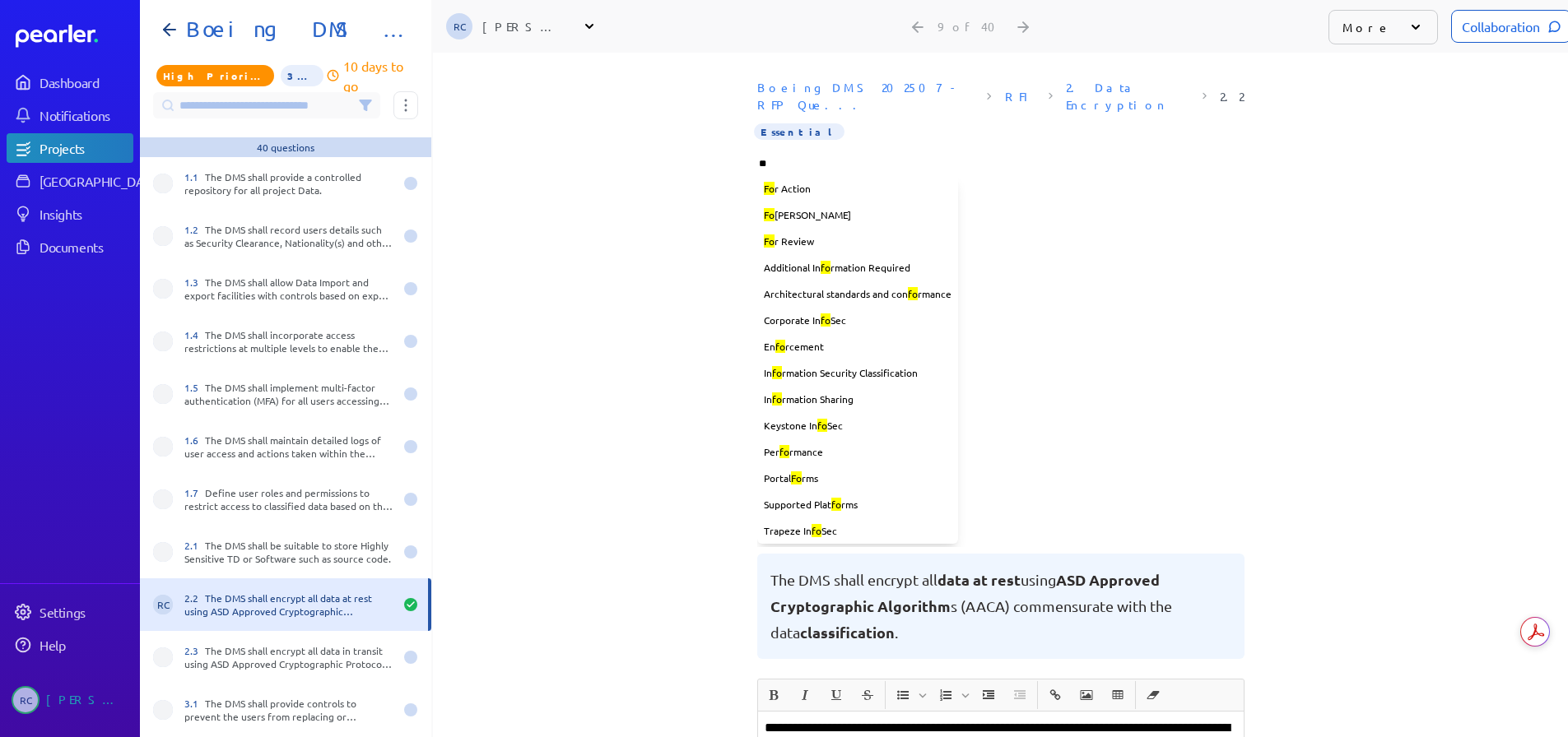 type on "***" 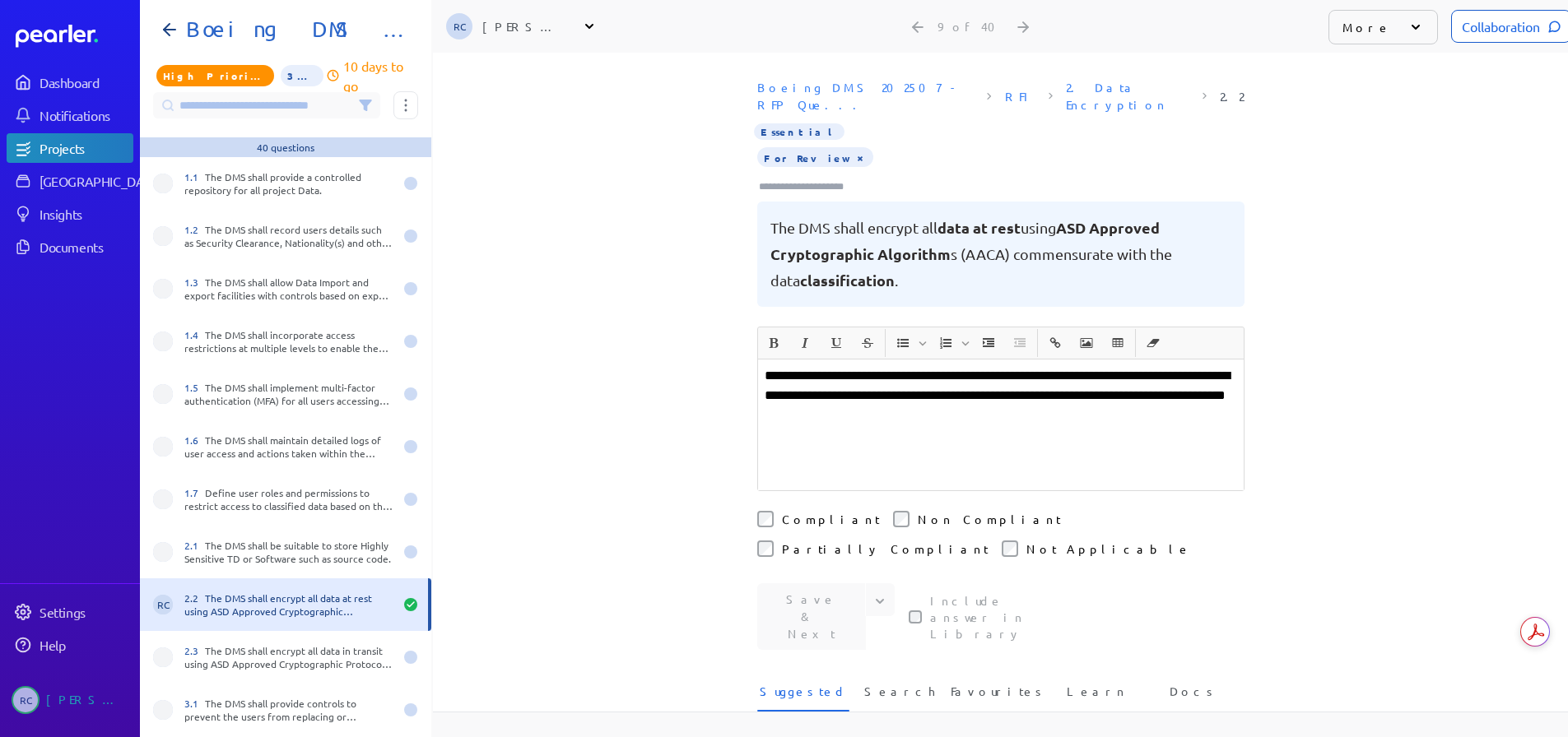 click on "**********" at bounding box center [1001, 396] 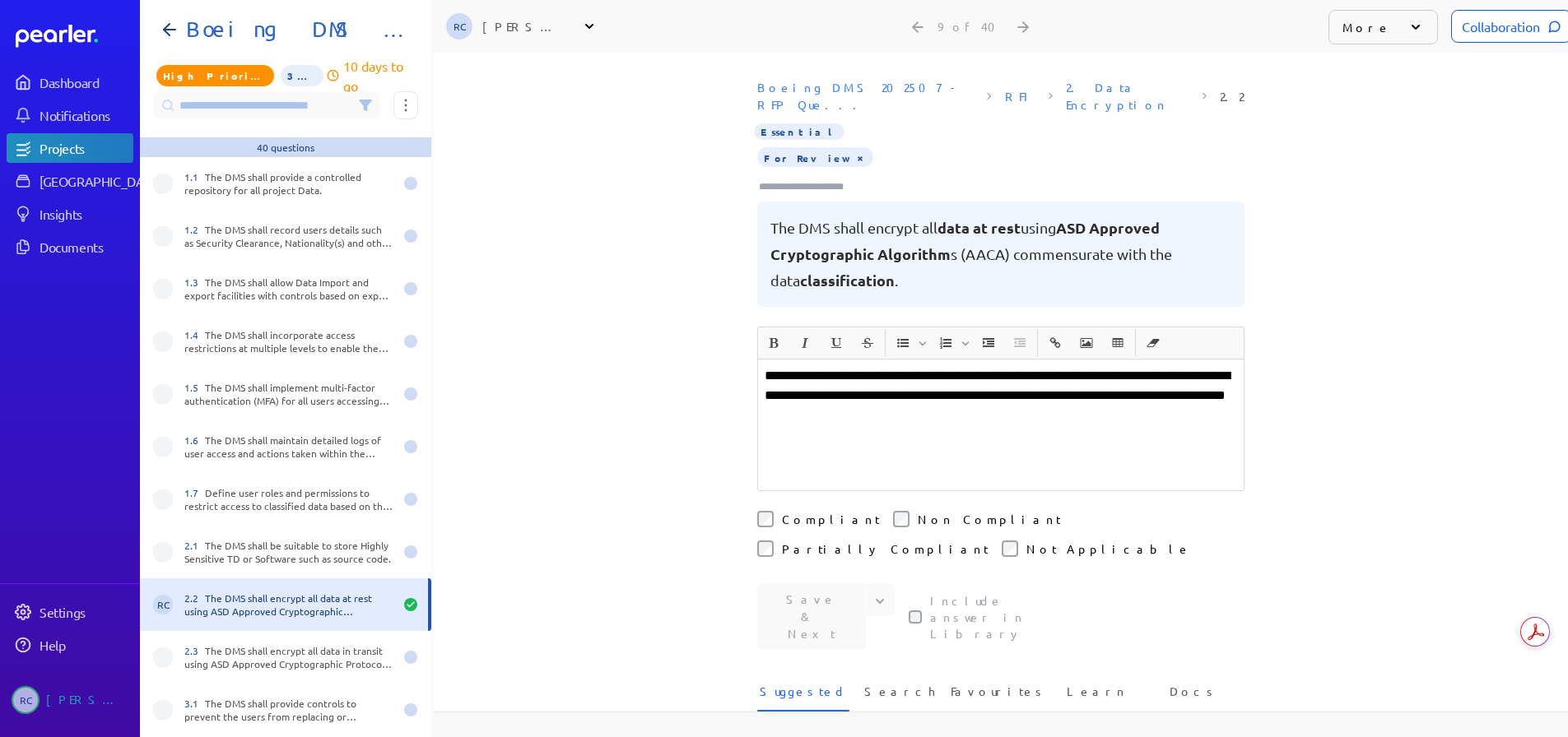 click on "Collaboration" at bounding box center (1511, 26) 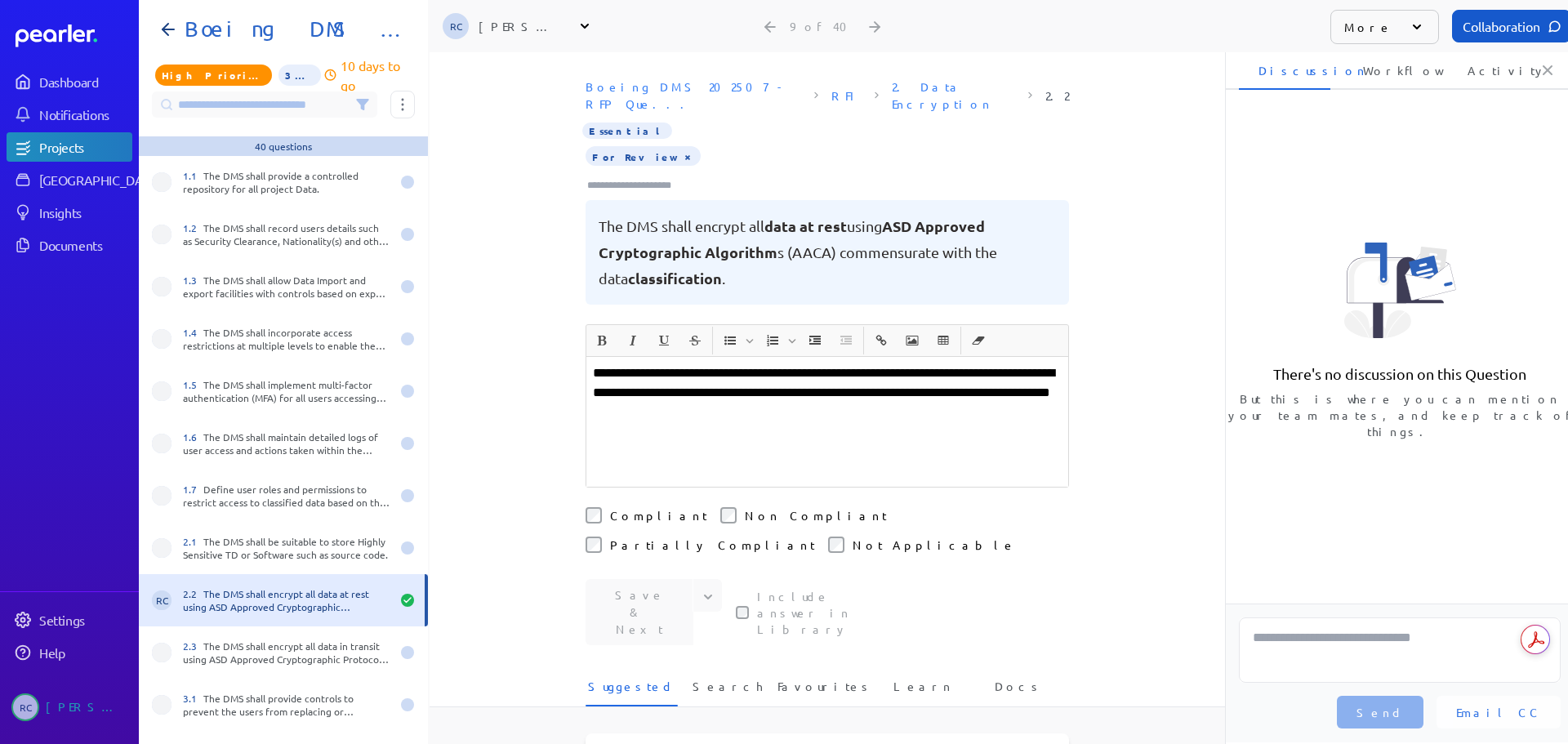 click on "**********" at bounding box center (827, 421) 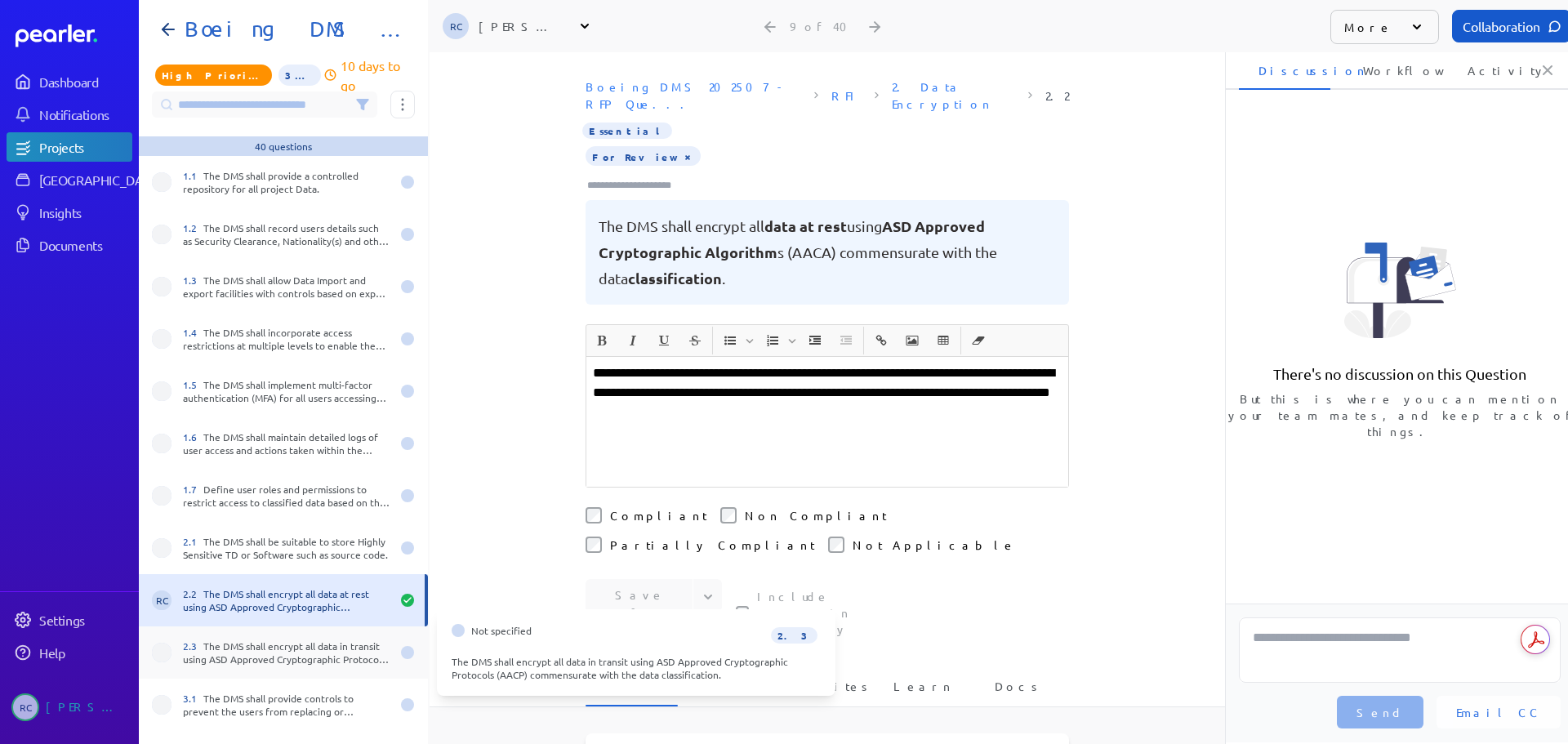 click on "2.3 The DMS shall encrypt all data in transit using ASD Approved Cryptographic Protocols (AACP) commensurate with the data classification." at bounding box center (287, 653) 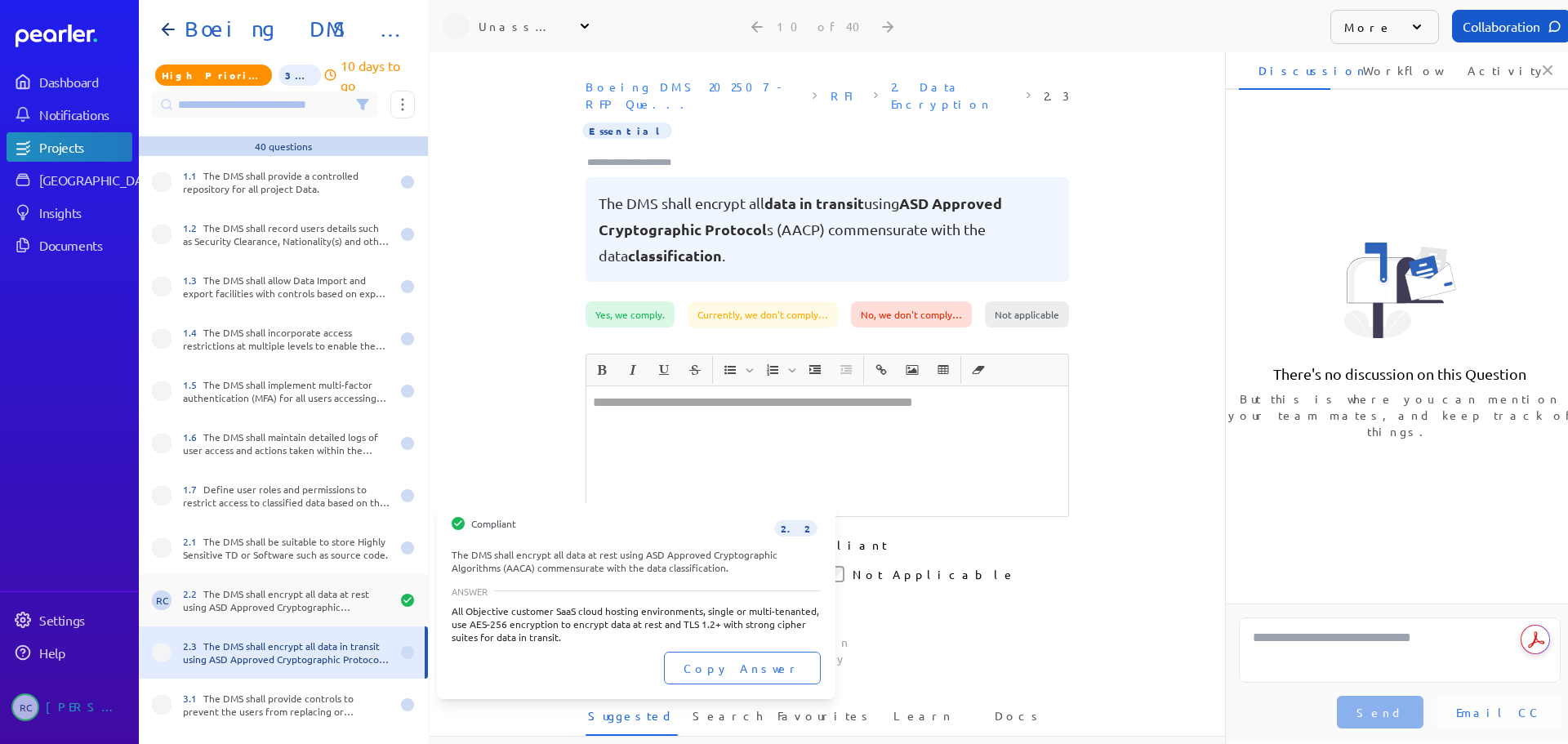 click on "2.2 The DMS shall encrypt all data at rest using ASD Approved Cryptographic Algorithms (AACA) commensurate with the data classification." at bounding box center (287, 600) 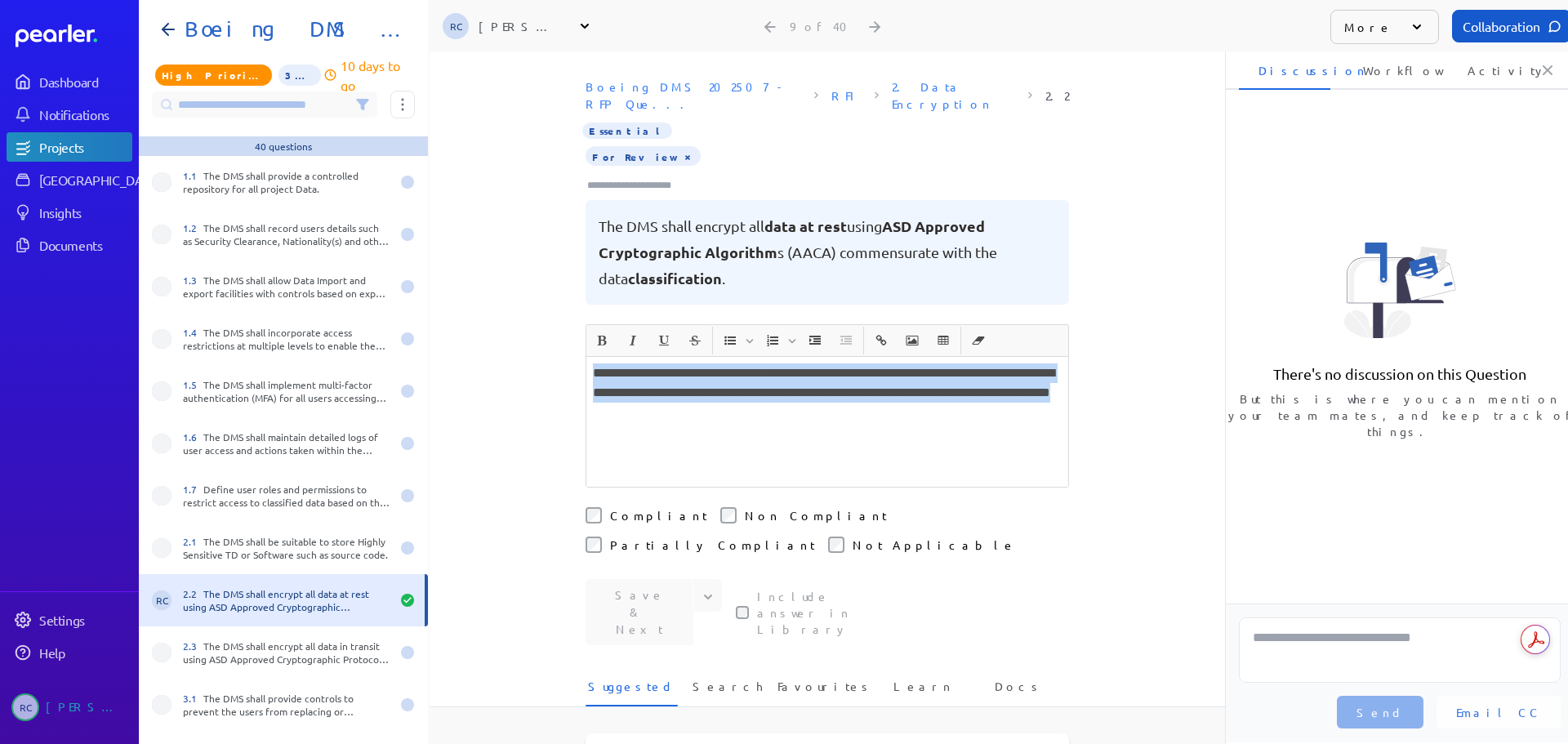 drag, startPoint x: 836, startPoint y: 396, endPoint x: 585, endPoint y: 342, distance: 256.74306 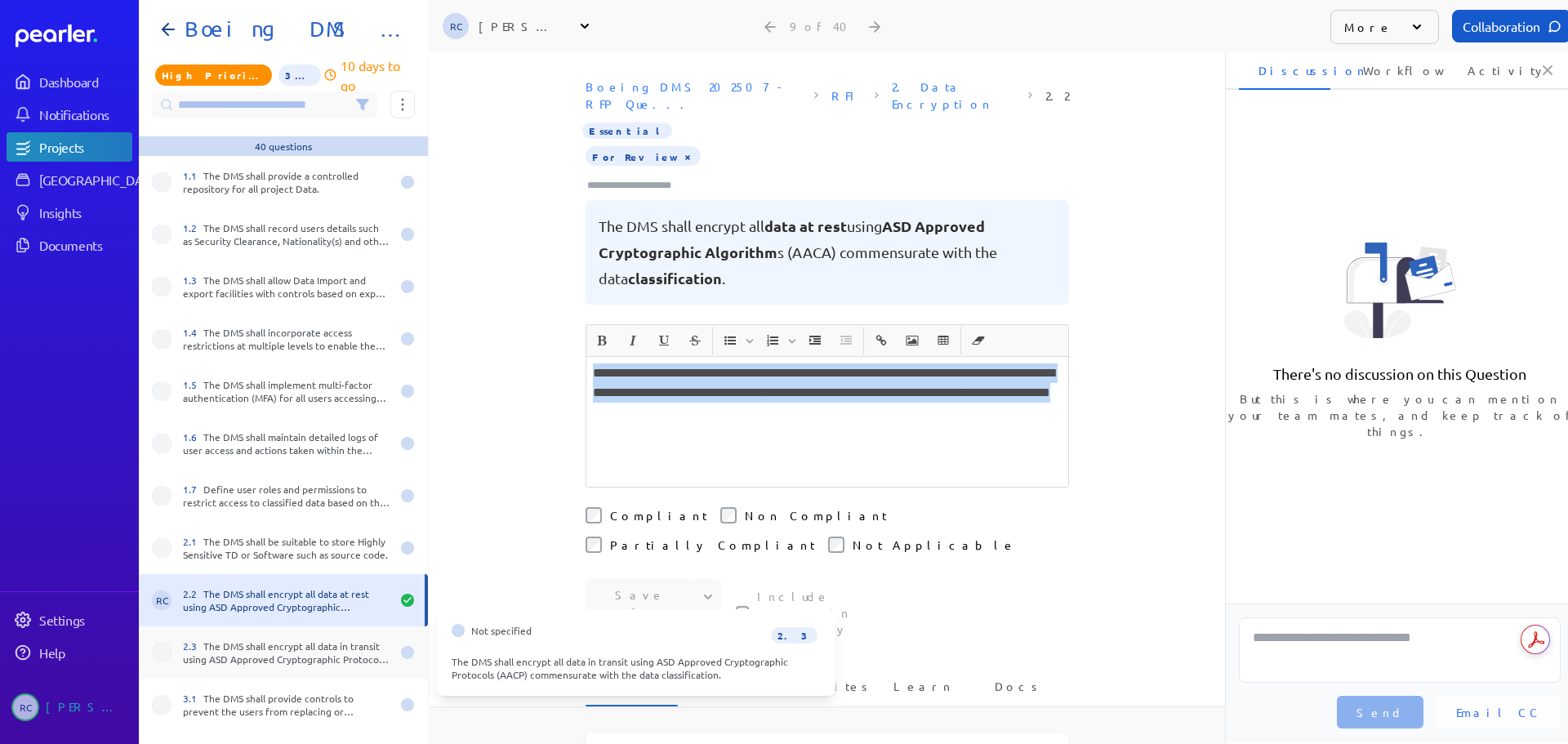 click on "2.3 The DMS shall encrypt all data in transit using ASD Approved Cryptographic Protocols (AACP) commensurate with the data classification." at bounding box center (287, 653) 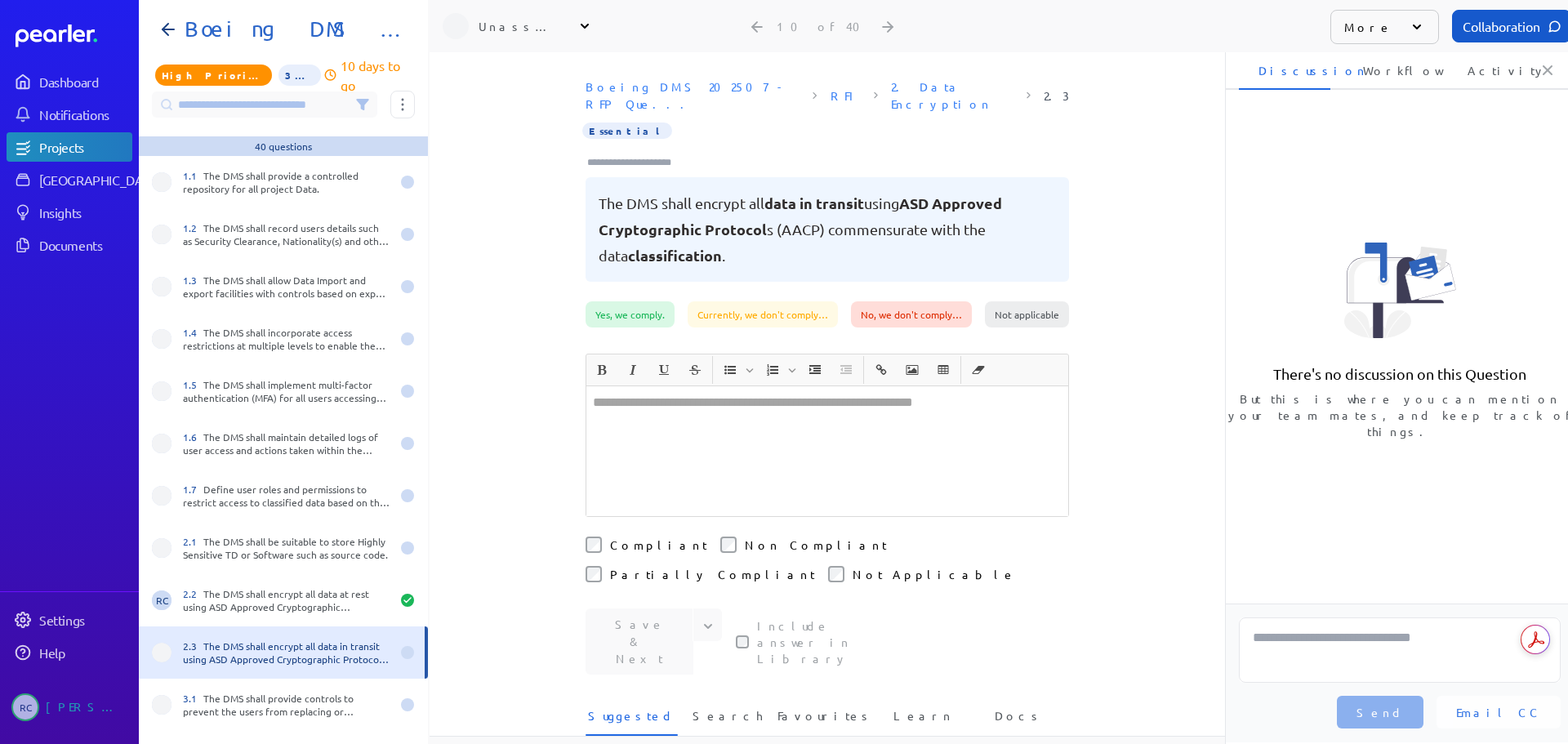 click at bounding box center (827, 451) 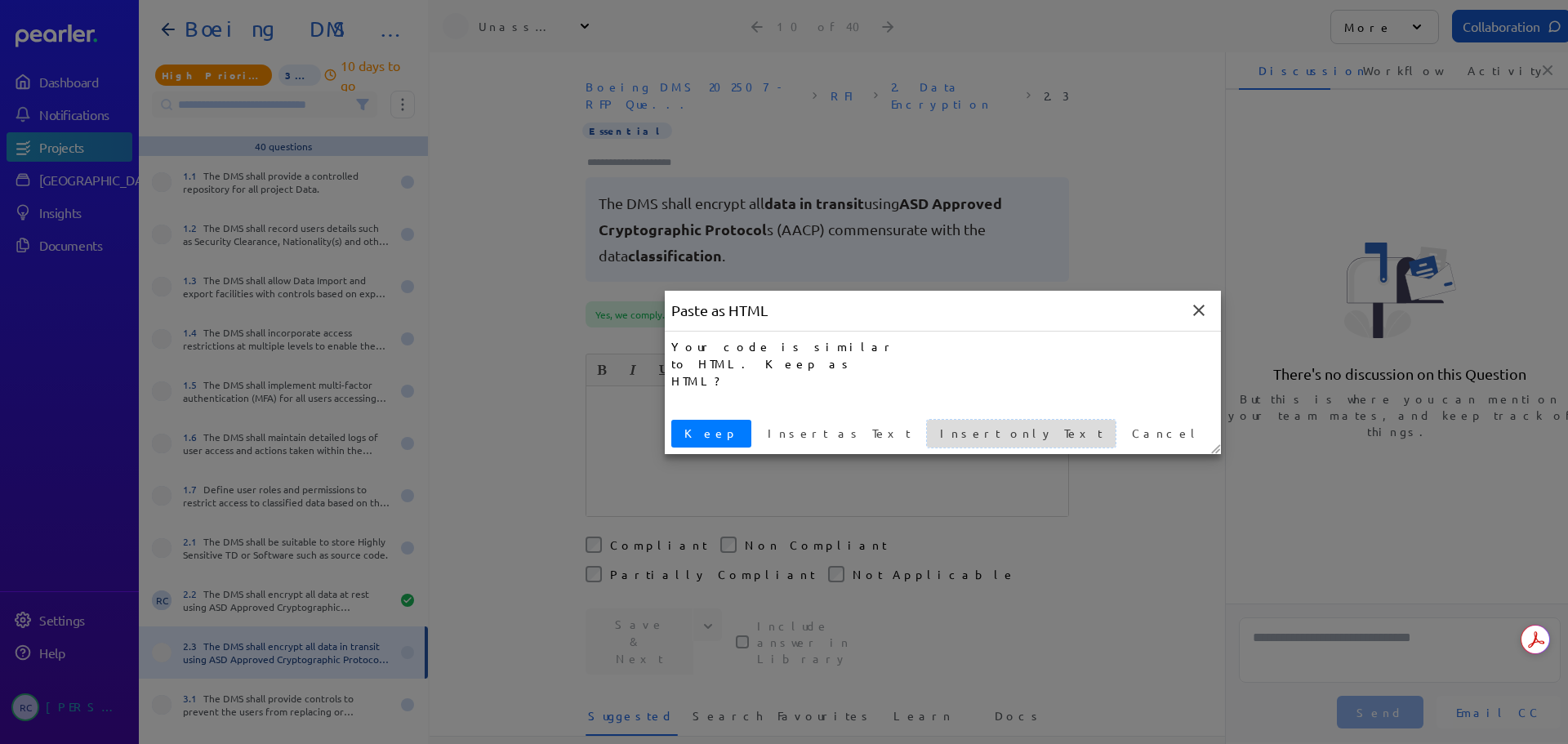 click on "Insert only Text" at bounding box center (1021, 433) 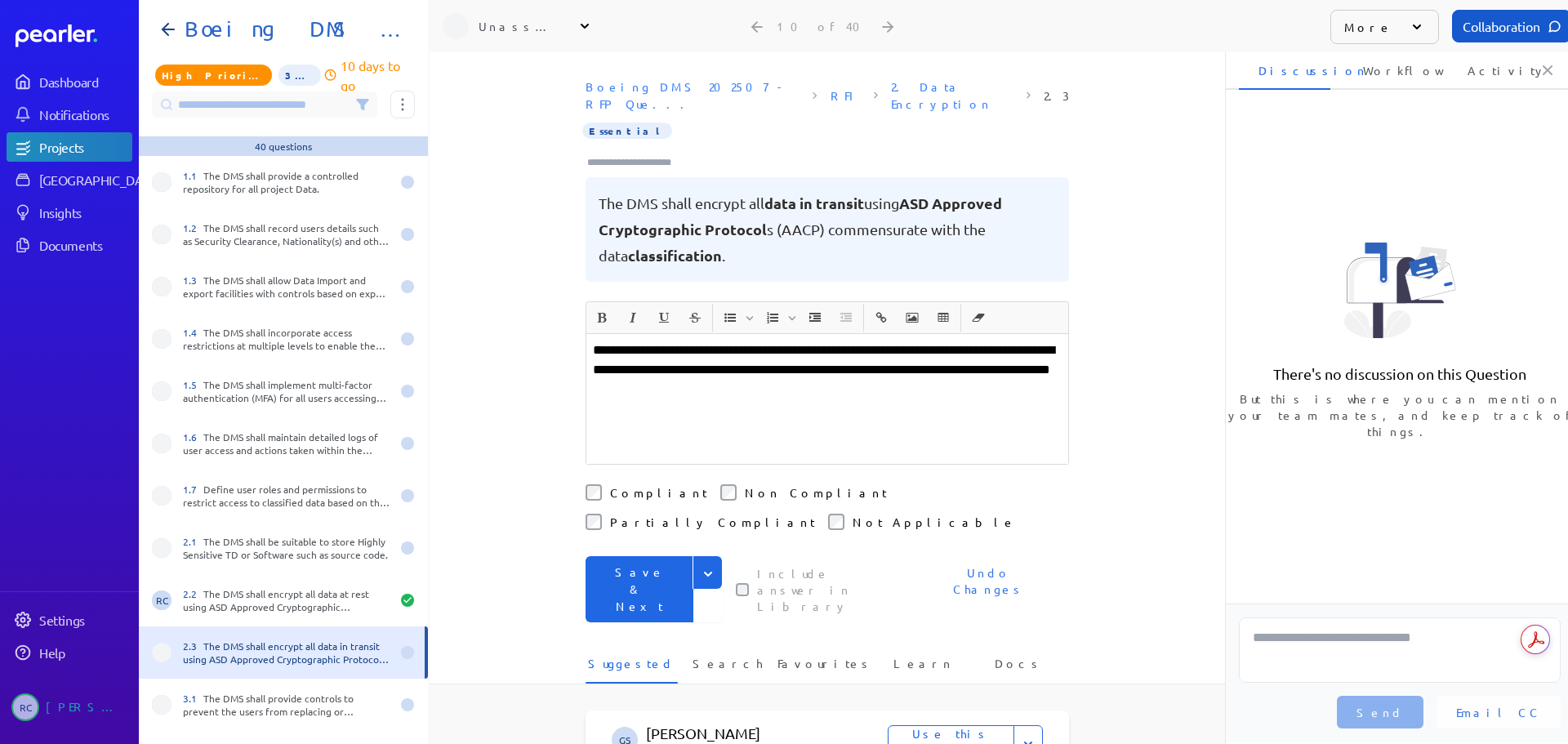 drag, startPoint x: 699, startPoint y: 535, endPoint x: 688, endPoint y: 530, distance: 12.083046 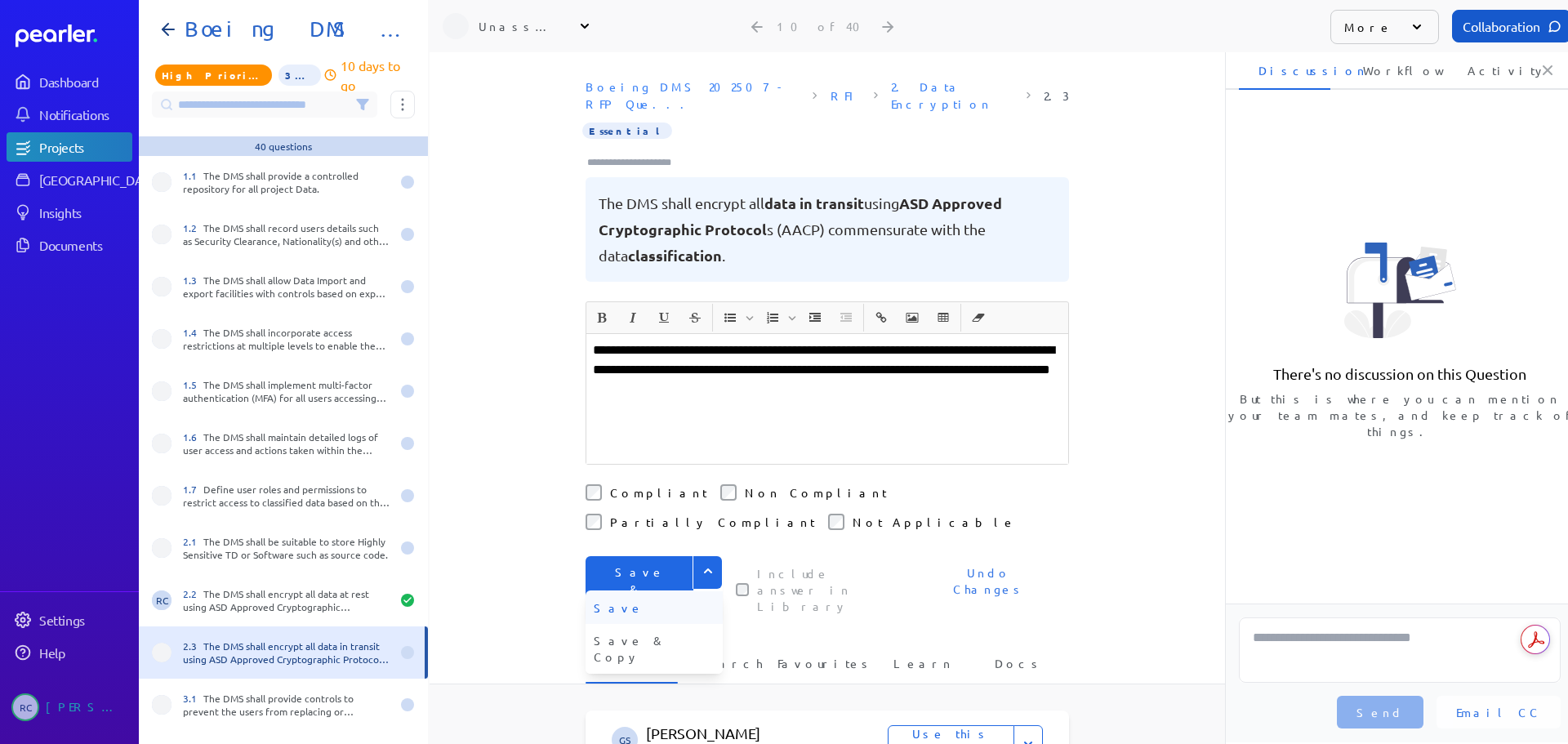 click on "Save" at bounding box center (654, 608) 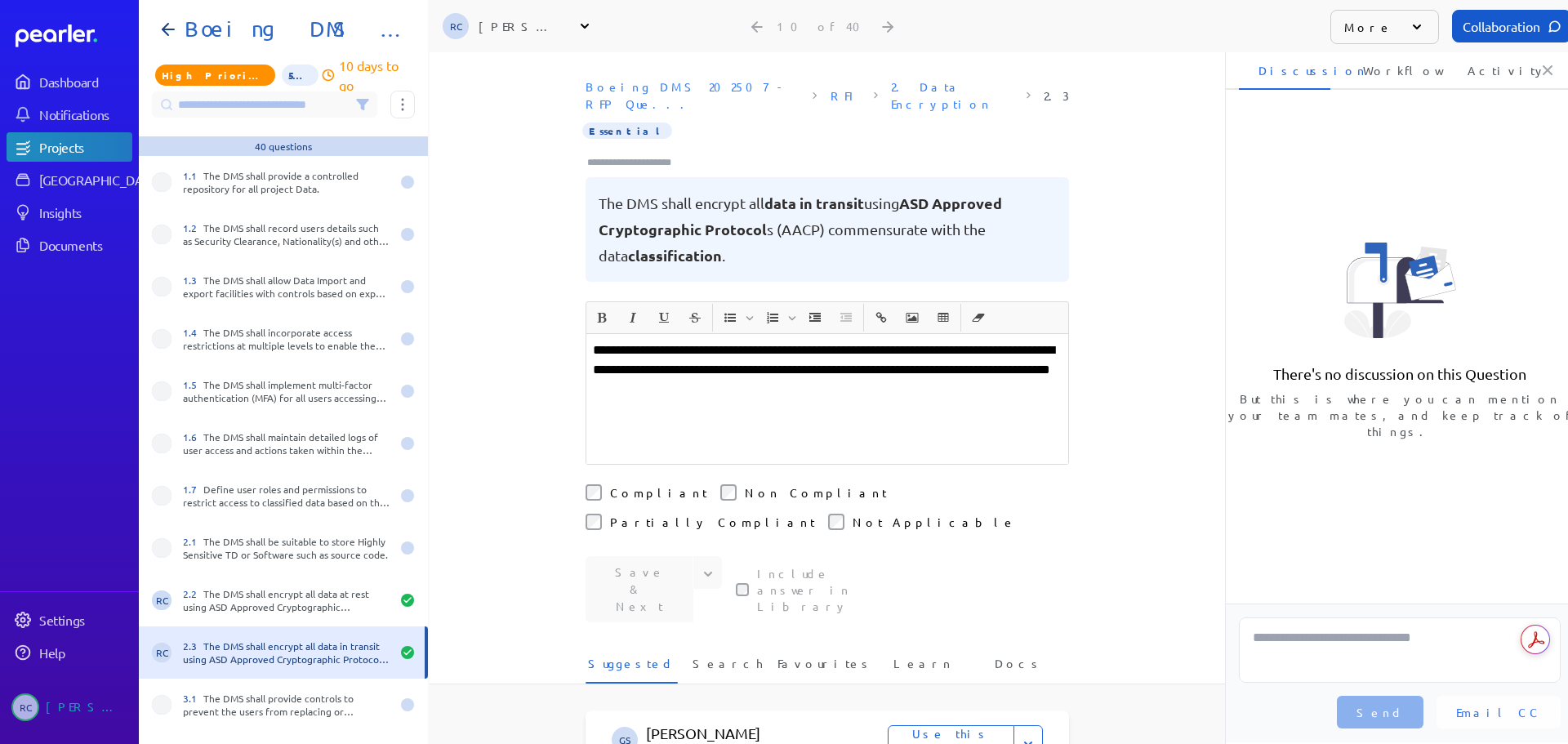 click at bounding box center (636, 163) 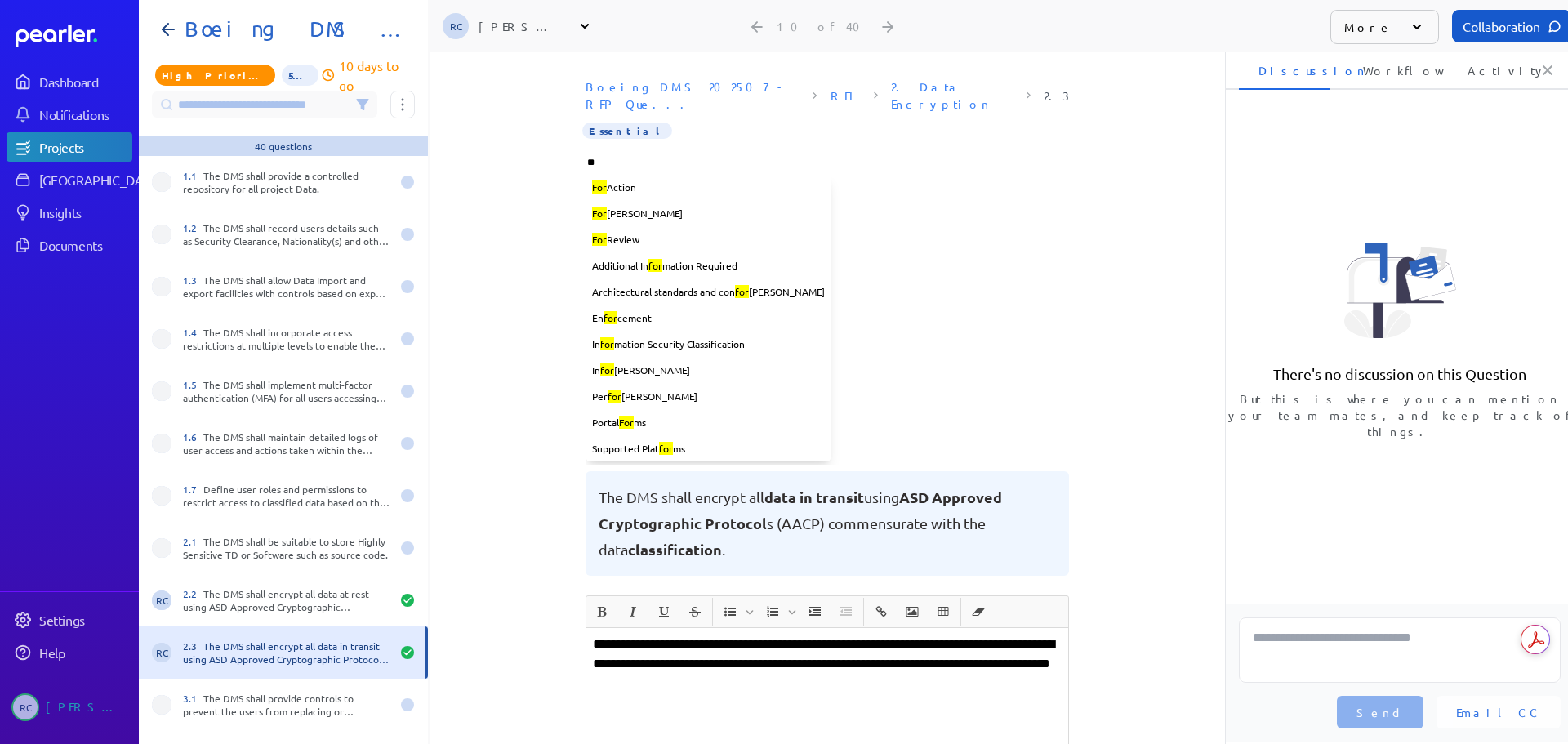 type on "***" 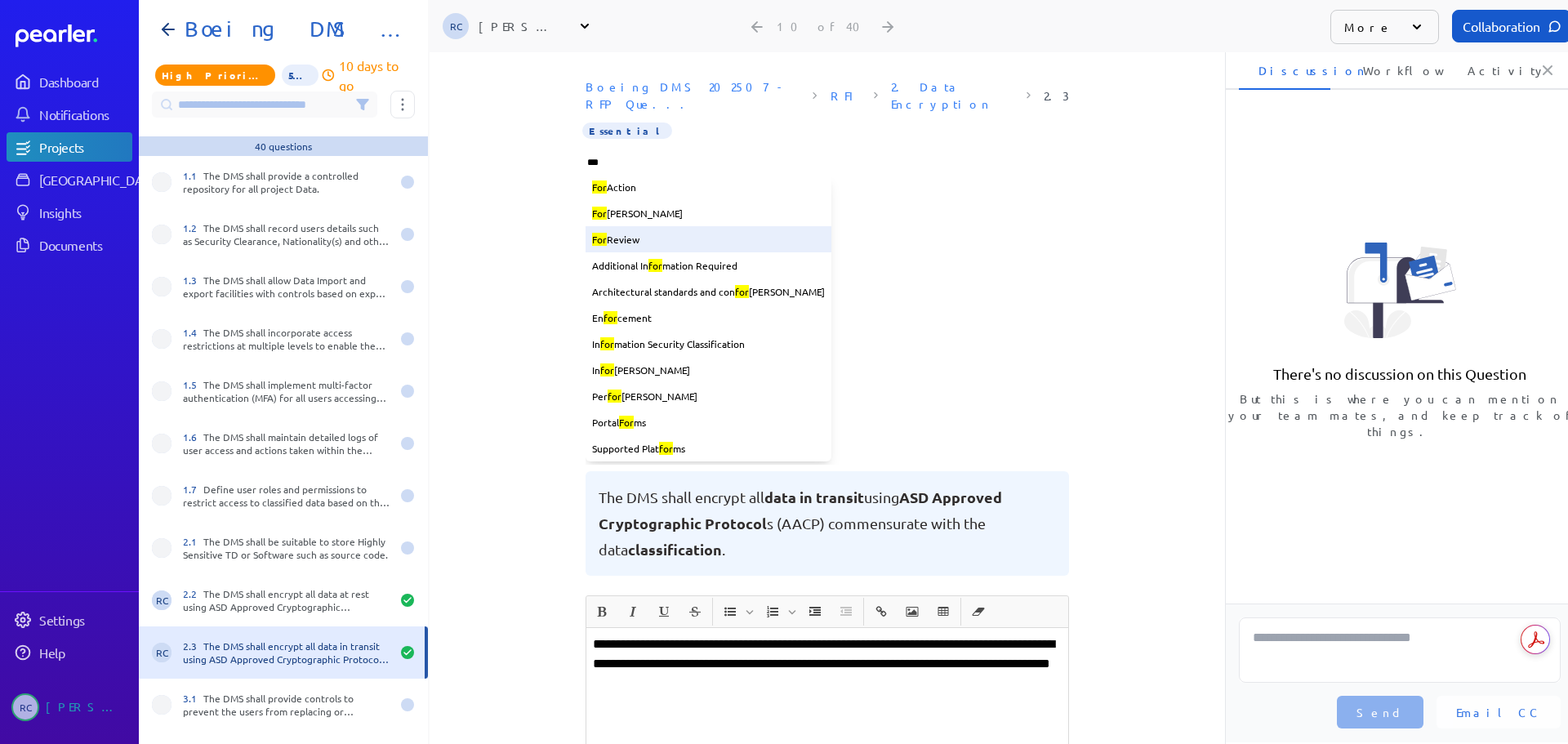 type 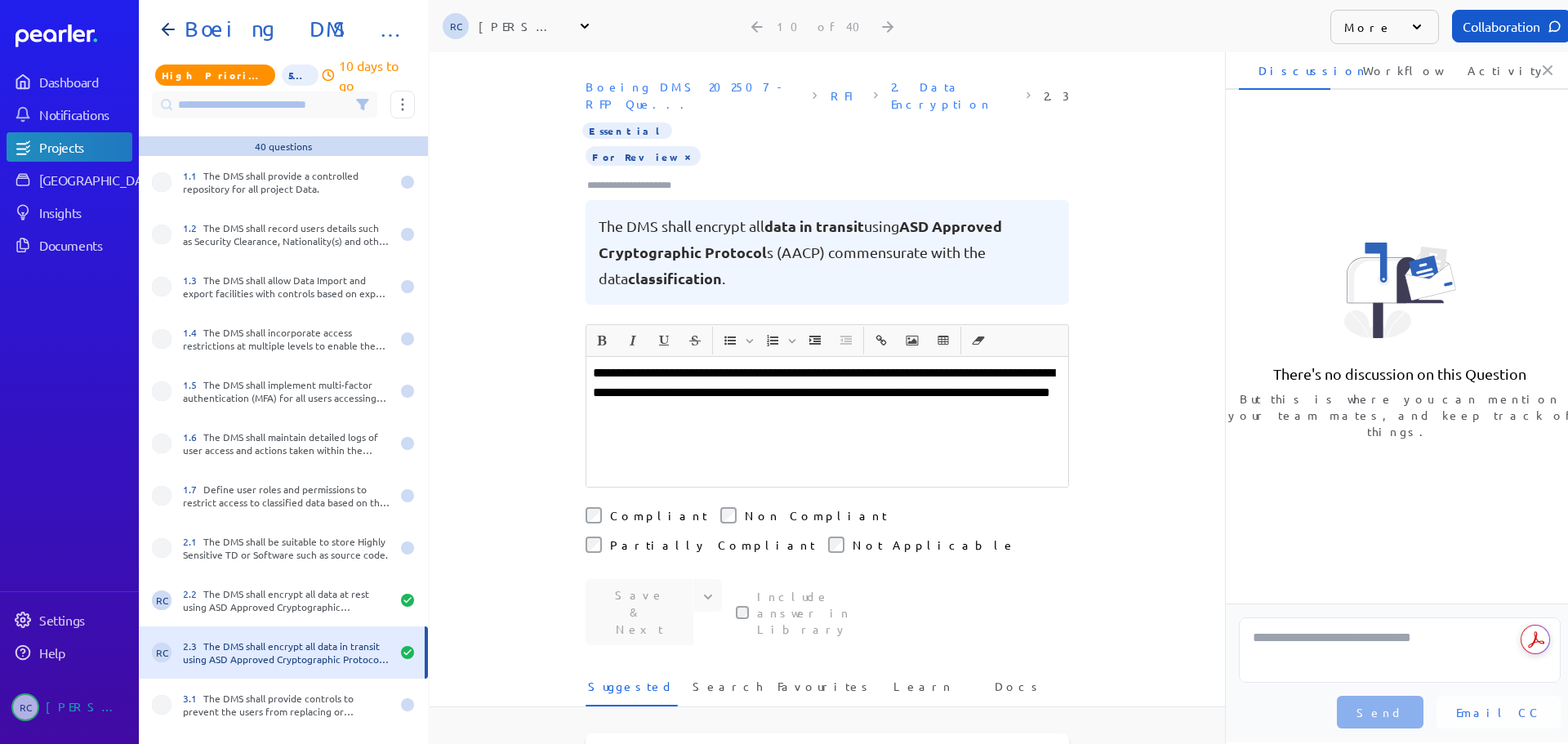 click on "**********" at bounding box center [827, 393] 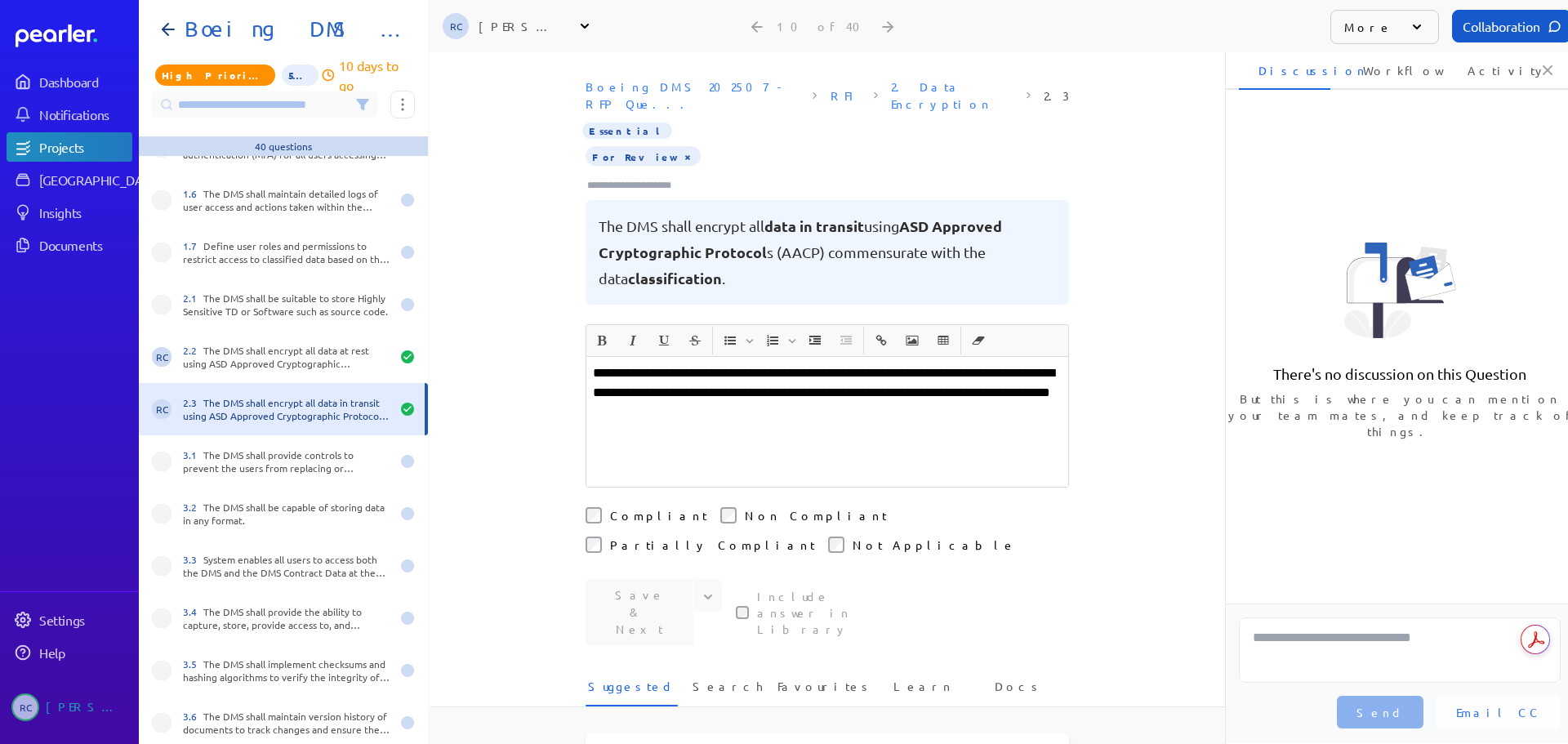 scroll, scrollTop: 245, scrollLeft: 0, axis: vertical 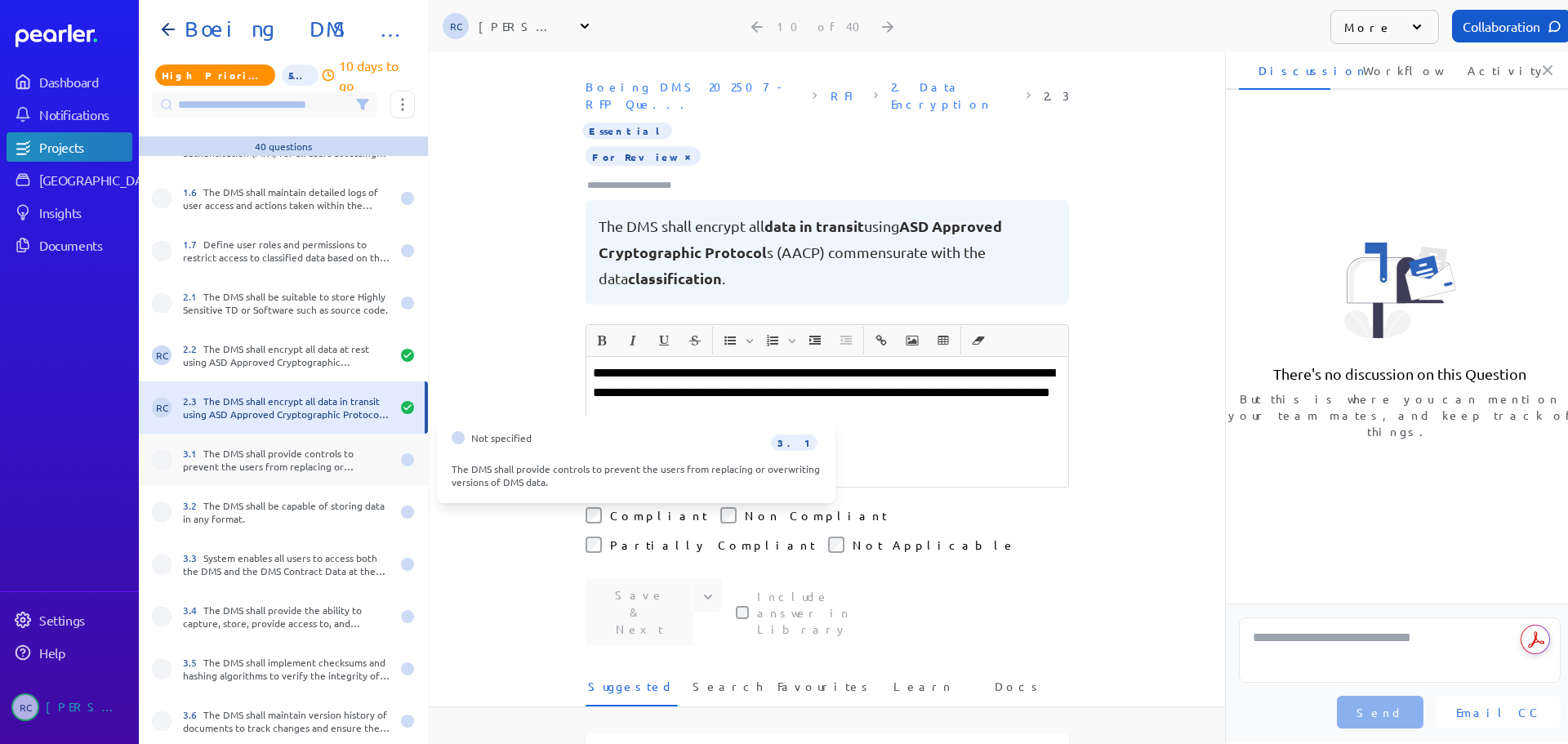 drag, startPoint x: 305, startPoint y: 457, endPoint x: 319, endPoint y: 464, distance: 15.652476 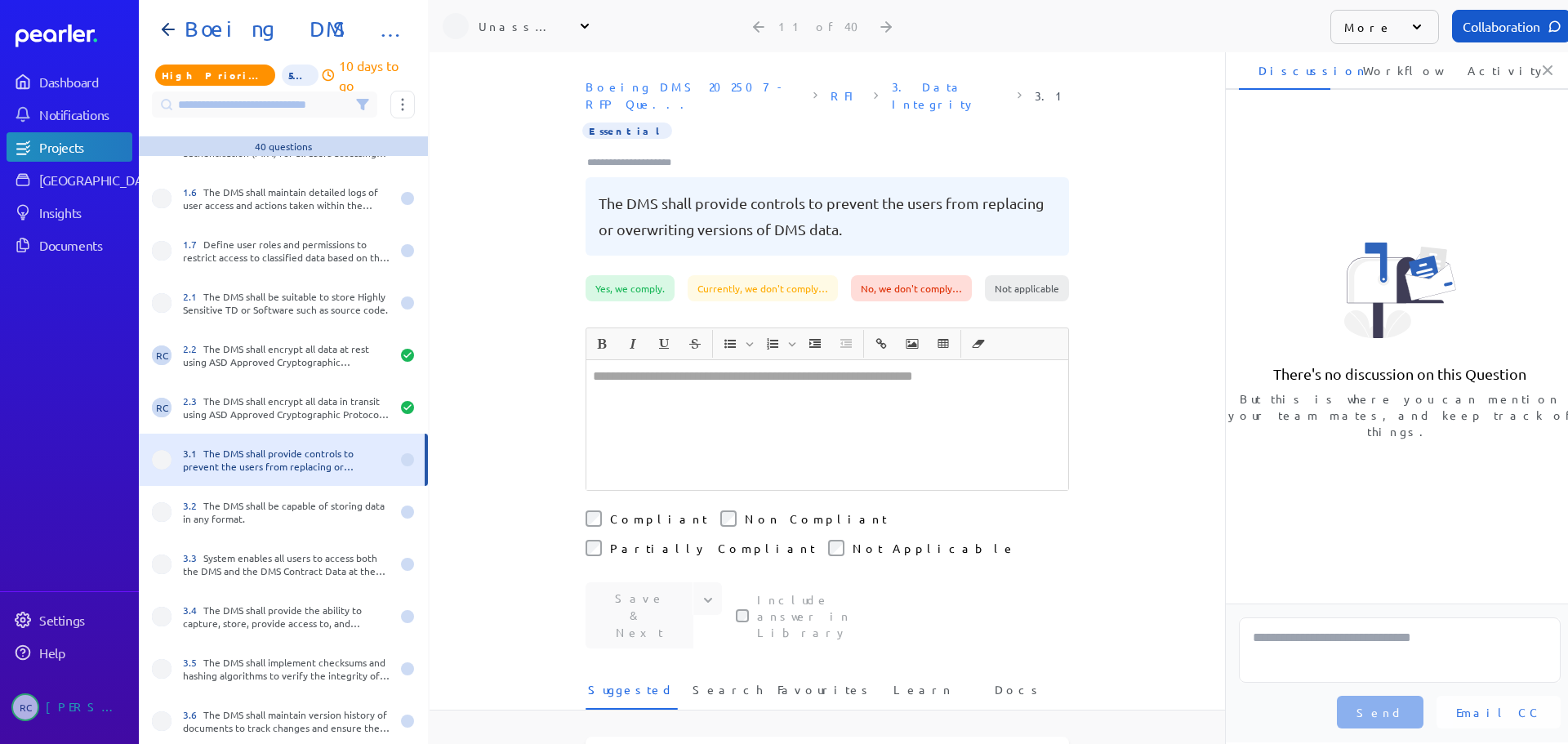 click at bounding box center [827, 425] 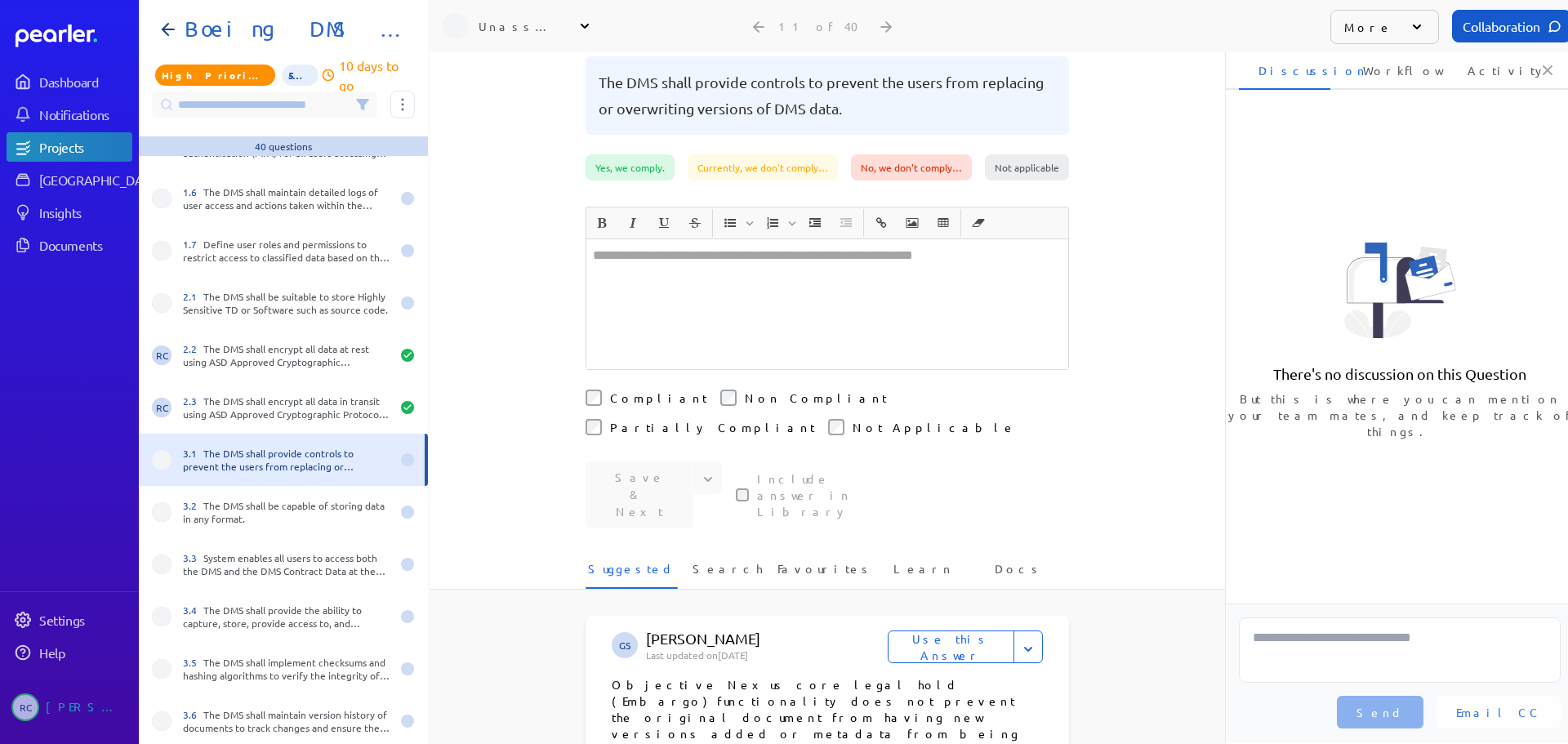 scroll, scrollTop: 163, scrollLeft: 0, axis: vertical 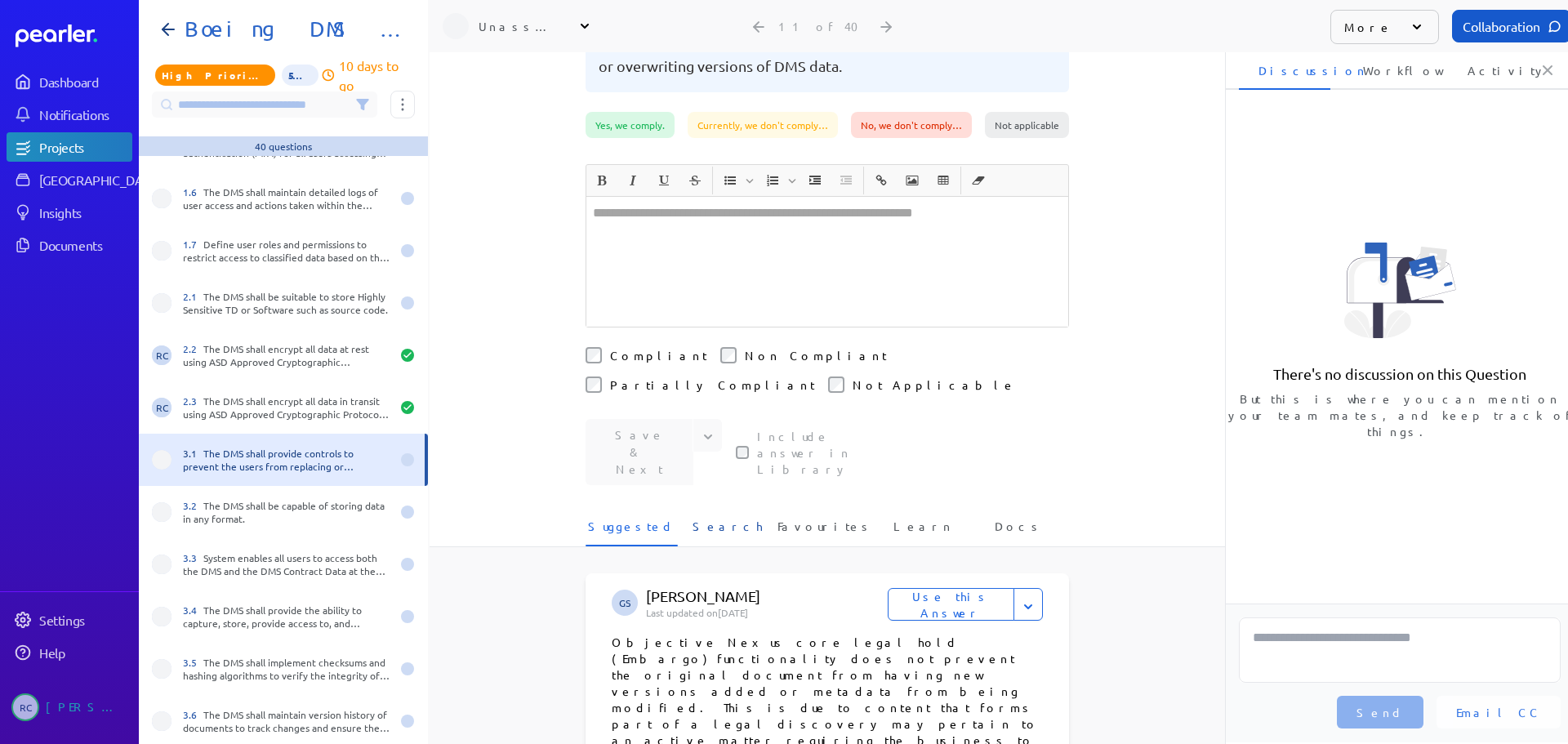 drag, startPoint x: 717, startPoint y: 440, endPoint x: 737, endPoint y: 454, distance: 24.413111 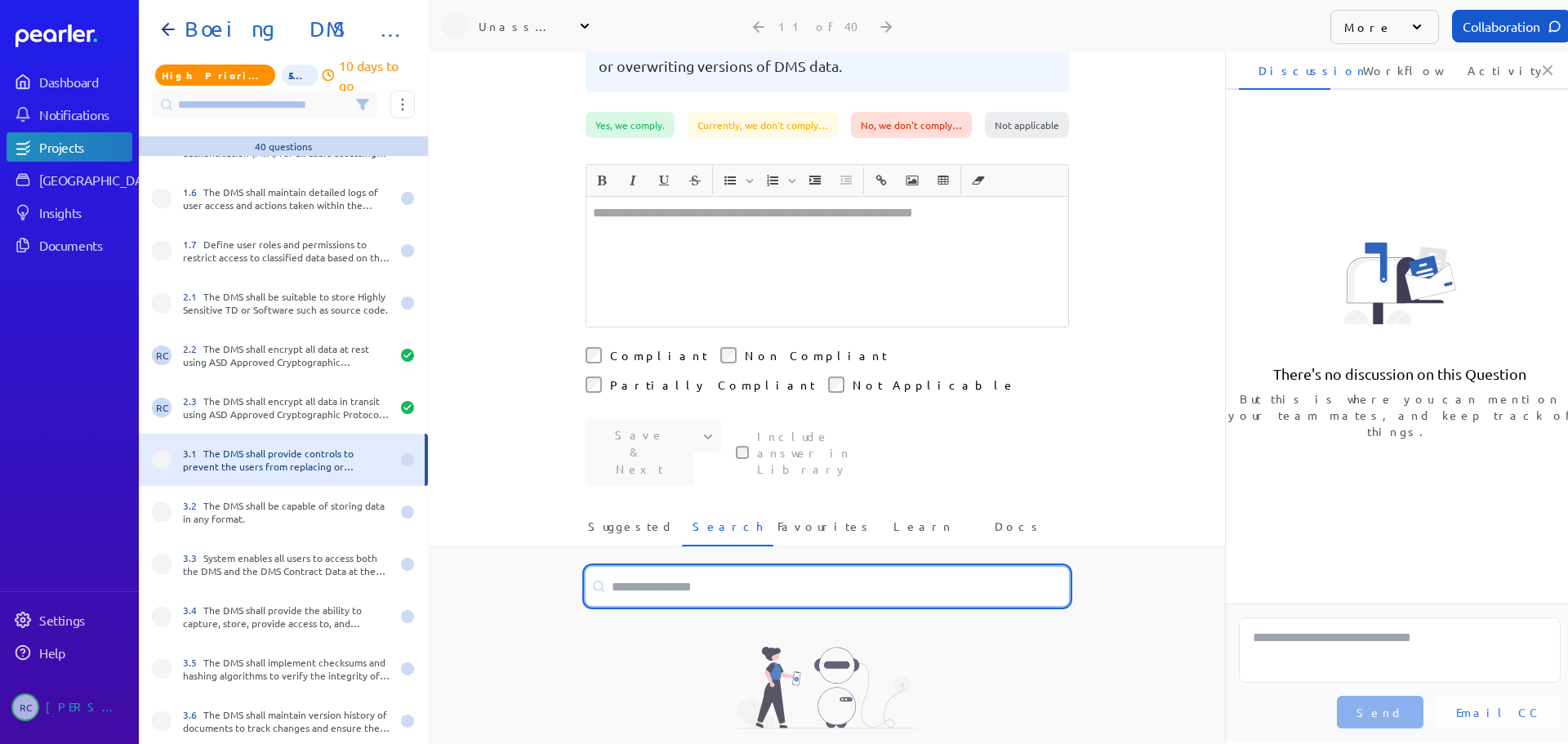 click at bounding box center [827, 586] 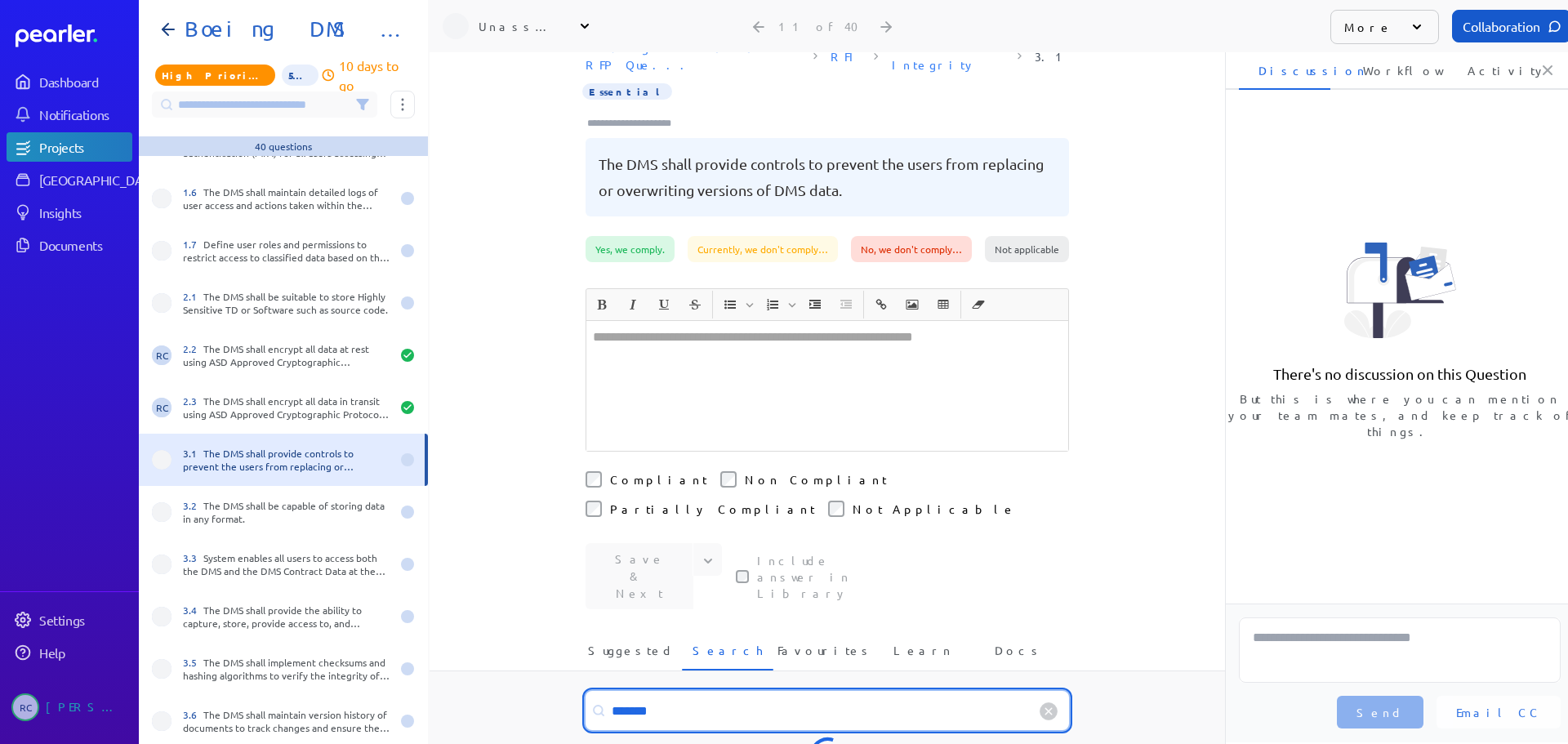 scroll, scrollTop: 163, scrollLeft: 0, axis: vertical 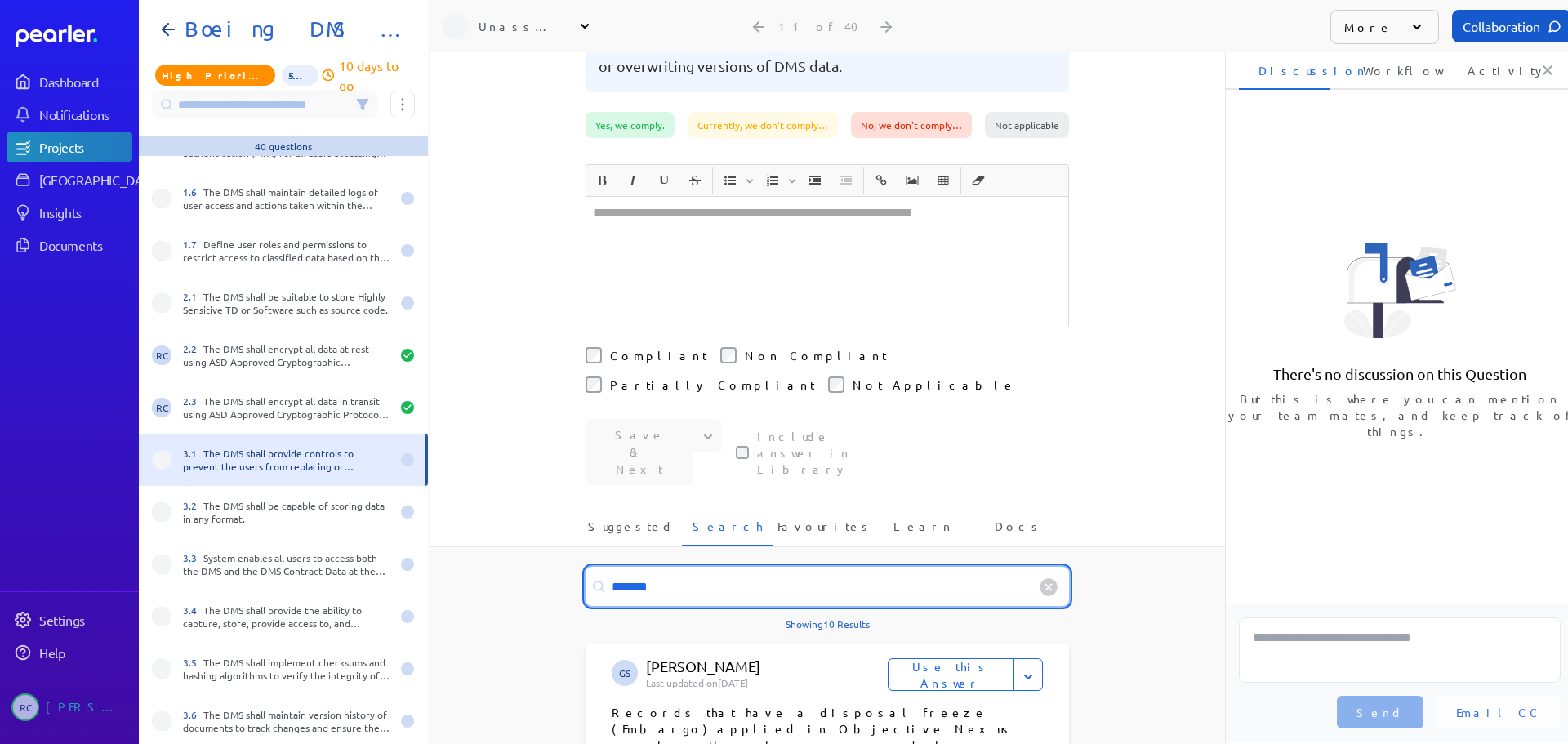 type on "*******" 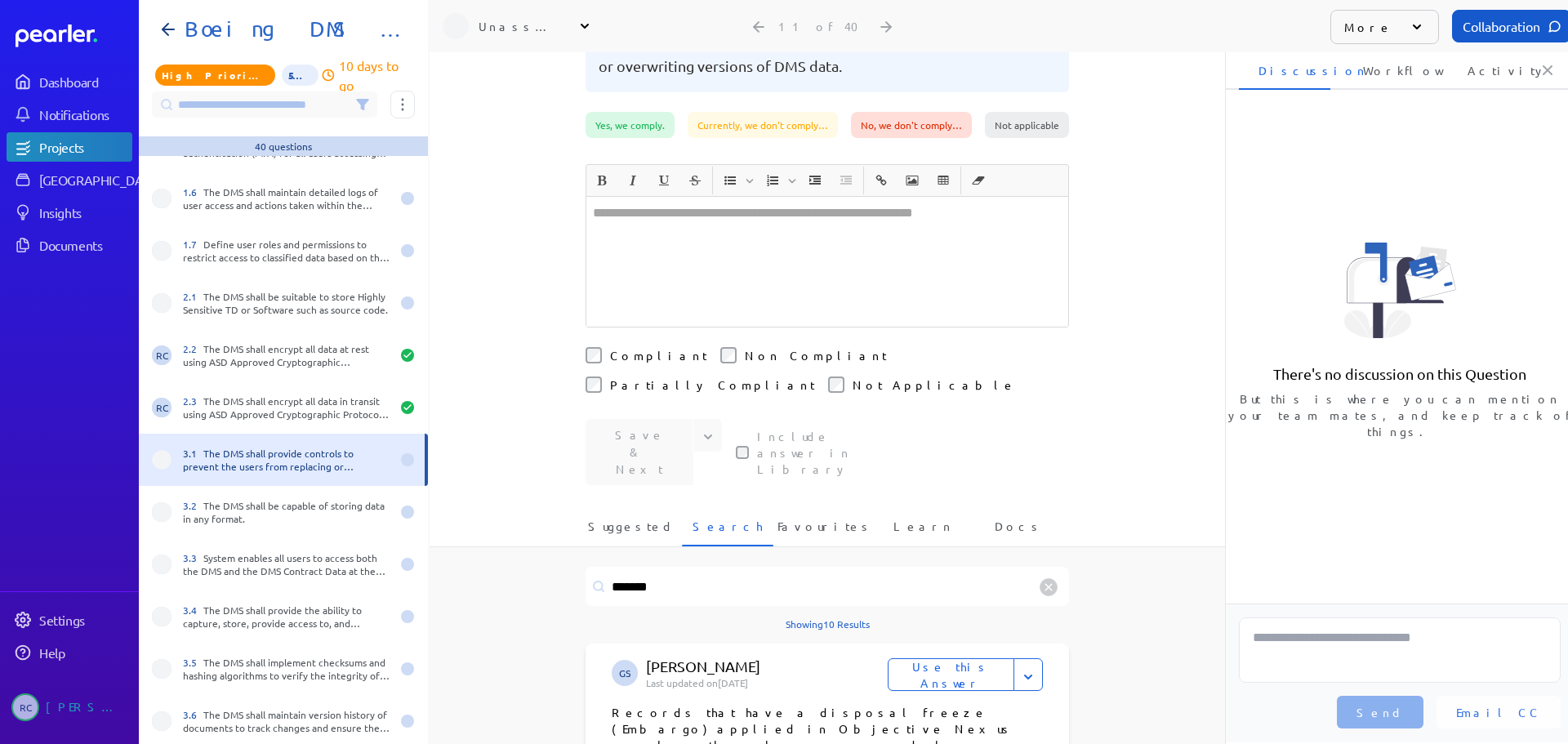 click on "Use this Answer" at bounding box center [951, 675] 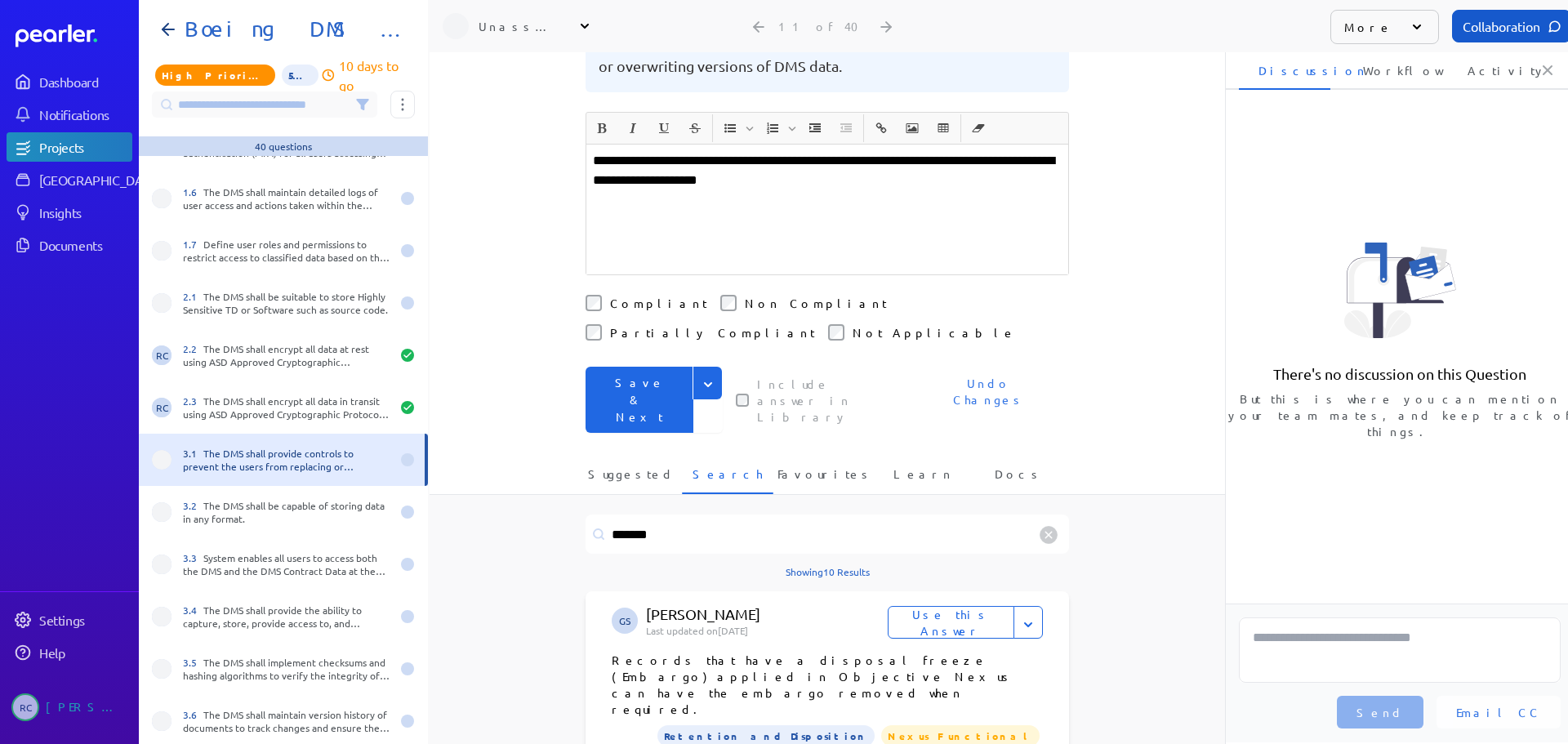 click on "**********" at bounding box center [827, 209] 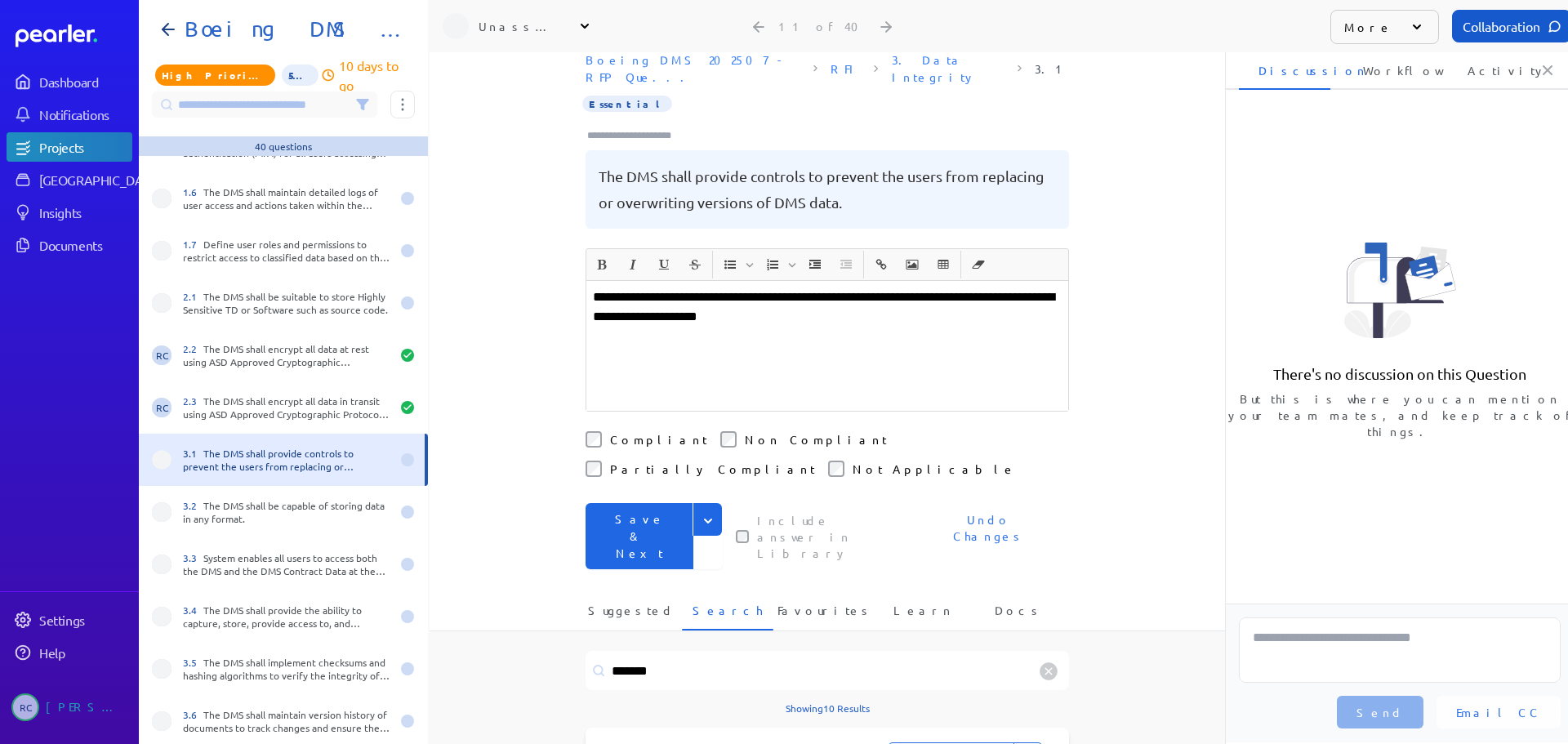 scroll, scrollTop: 0, scrollLeft: 0, axis: both 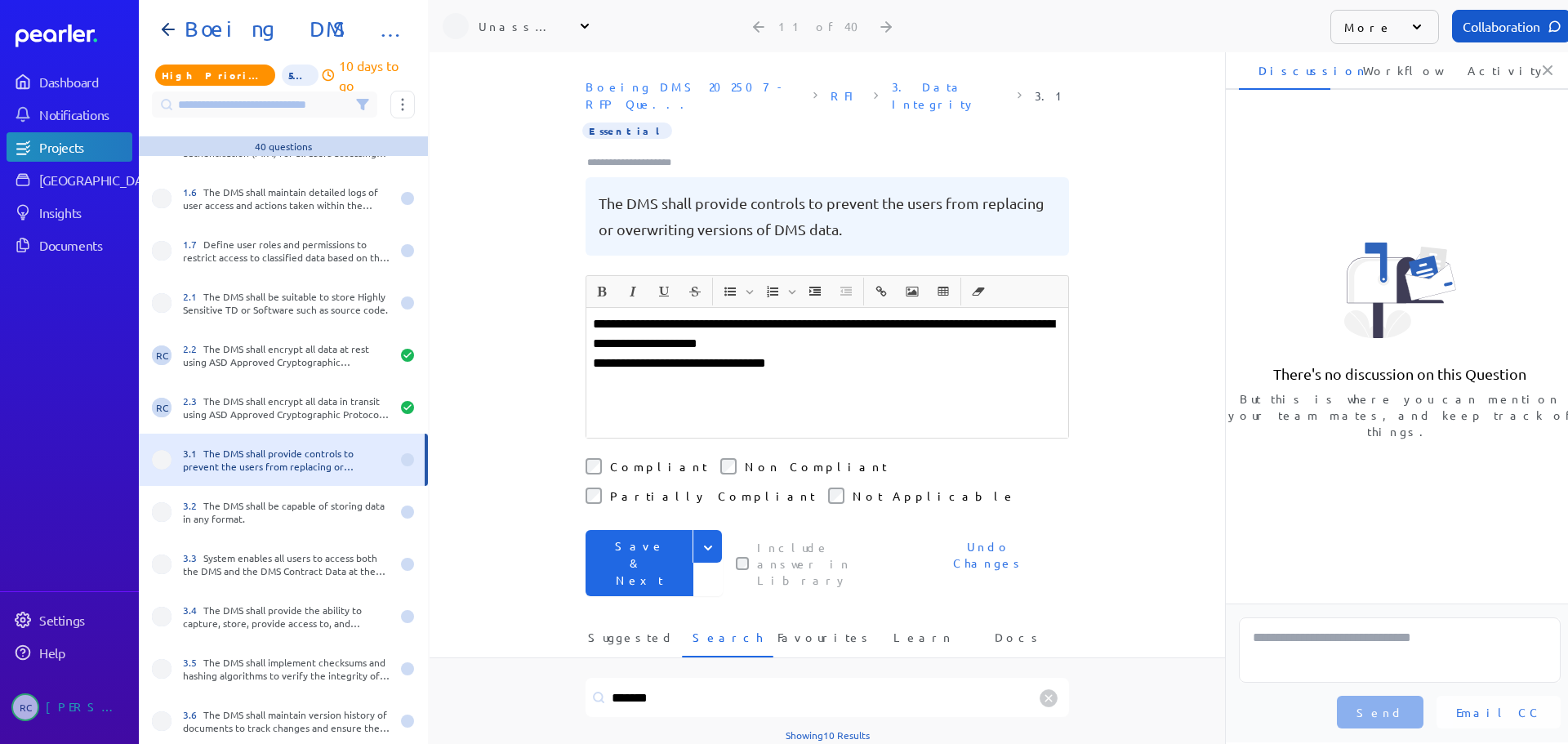 click on "**********" at bounding box center [827, 363] 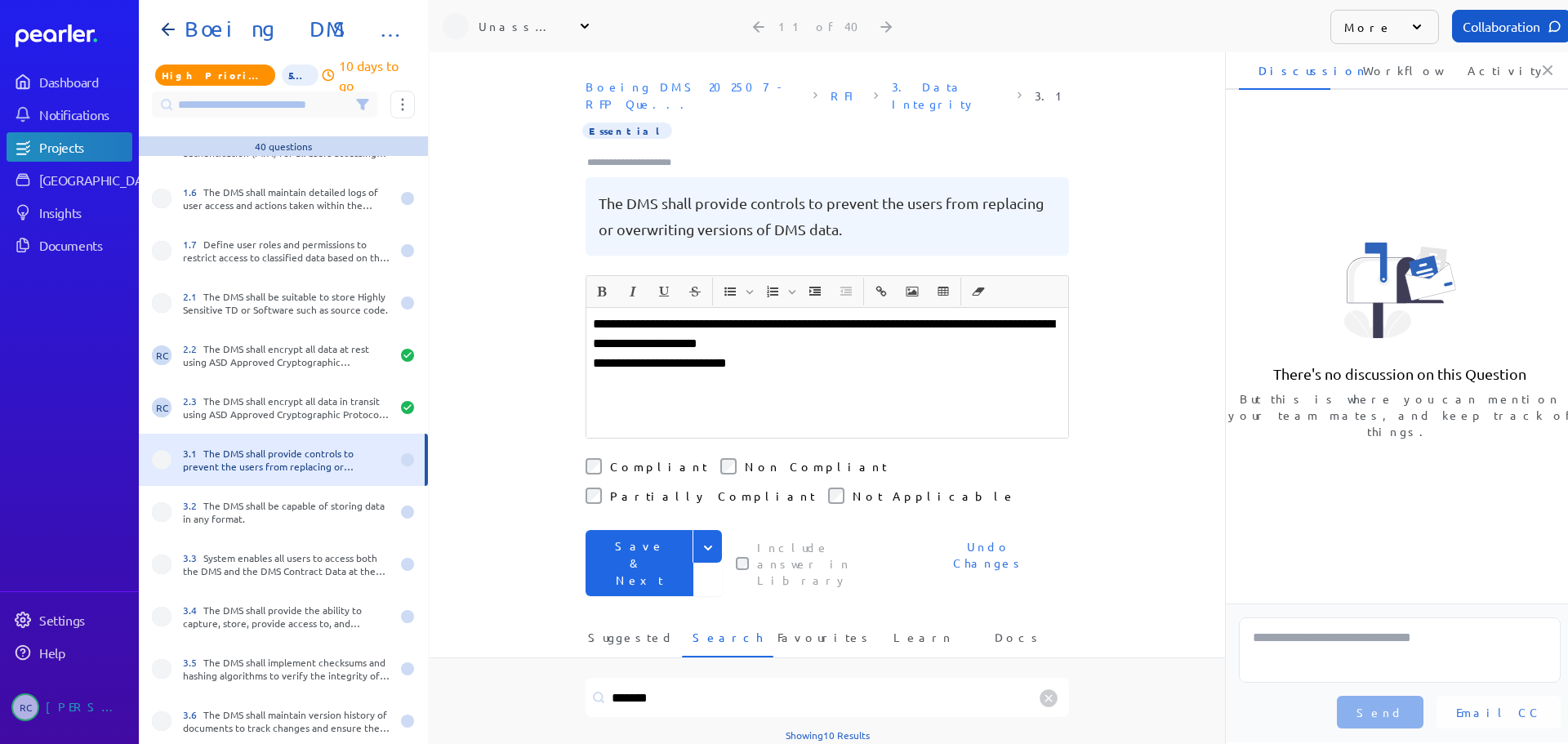 click on "**********" at bounding box center (827, 363) 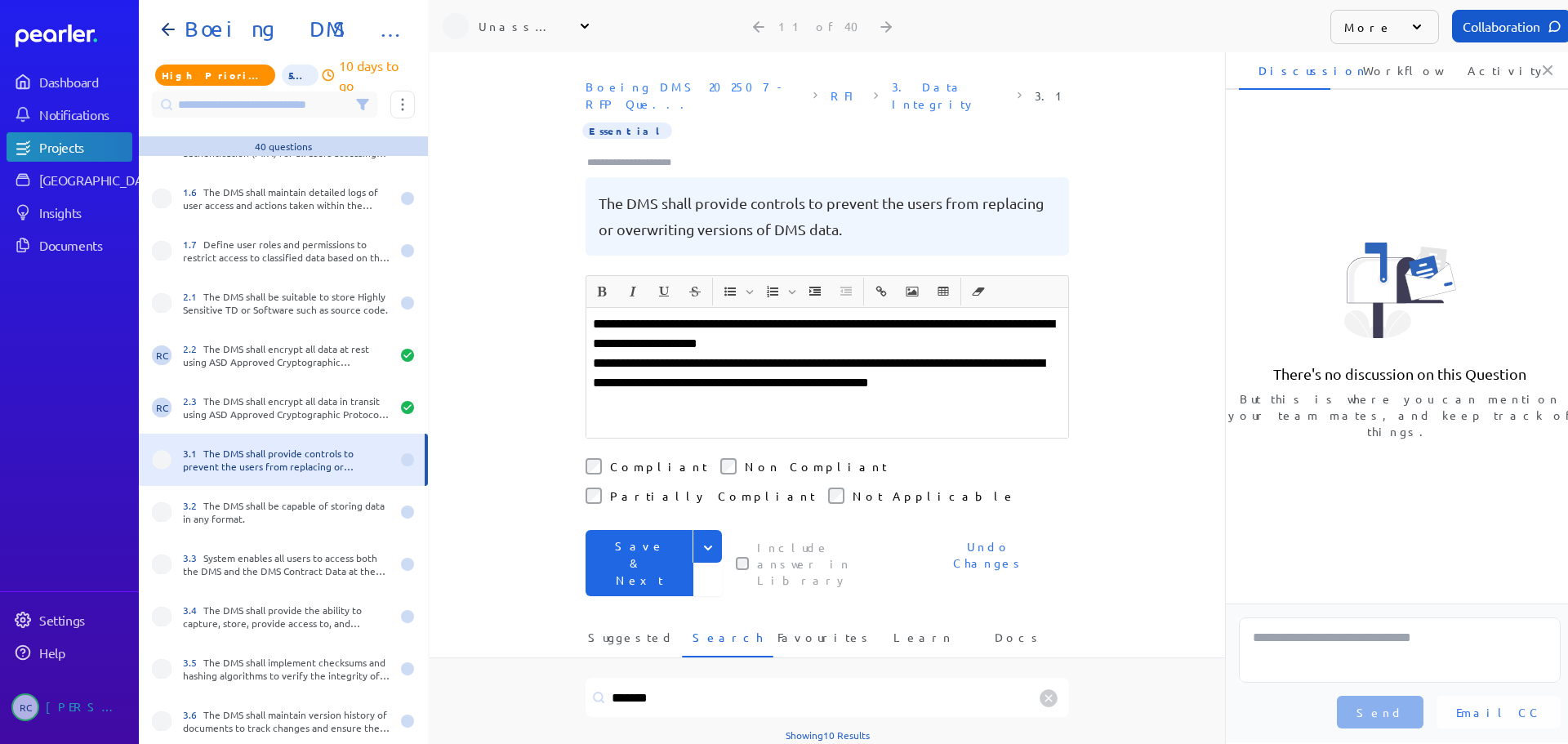 click on "**********" at bounding box center [827, 373] 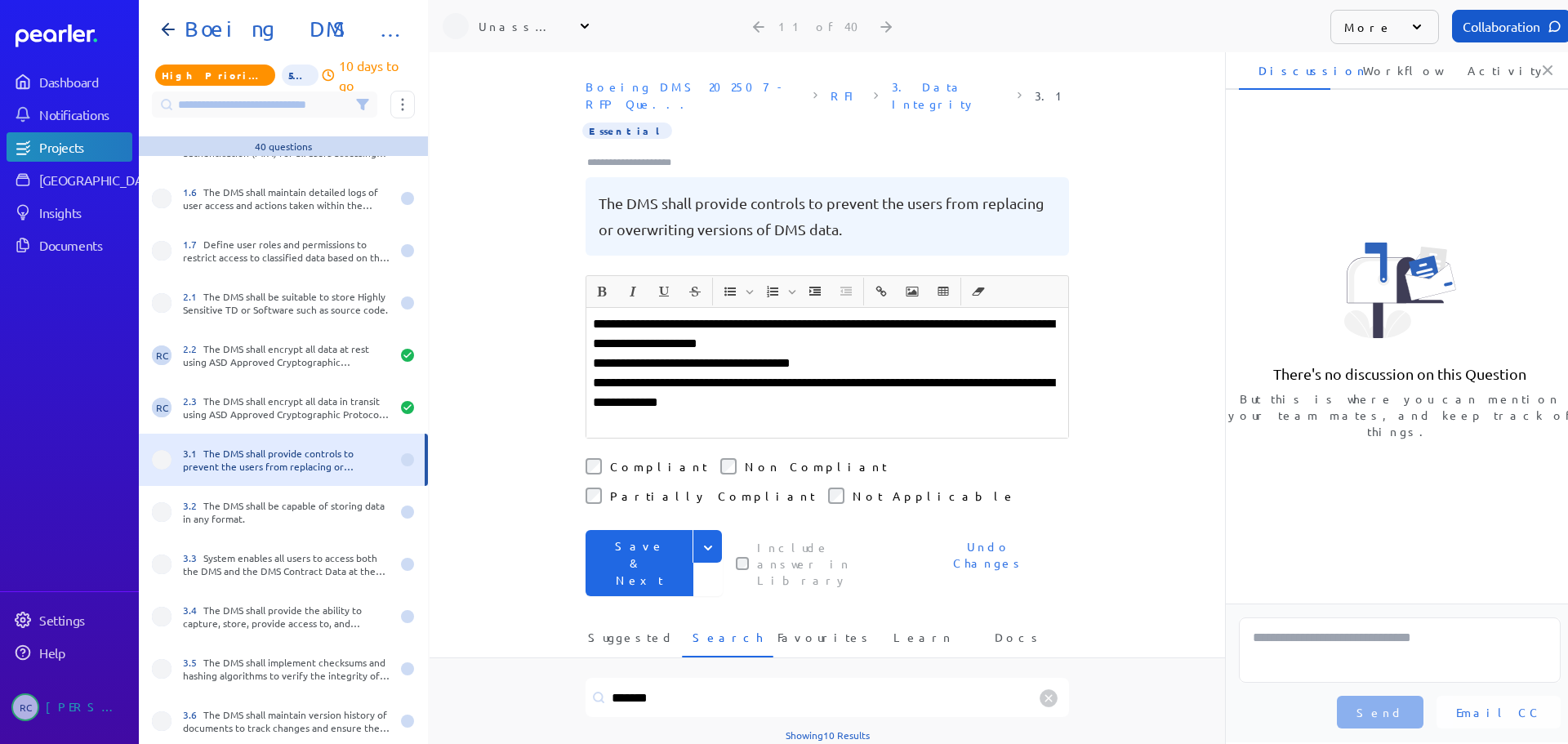 click on "**********" at bounding box center (827, 363) 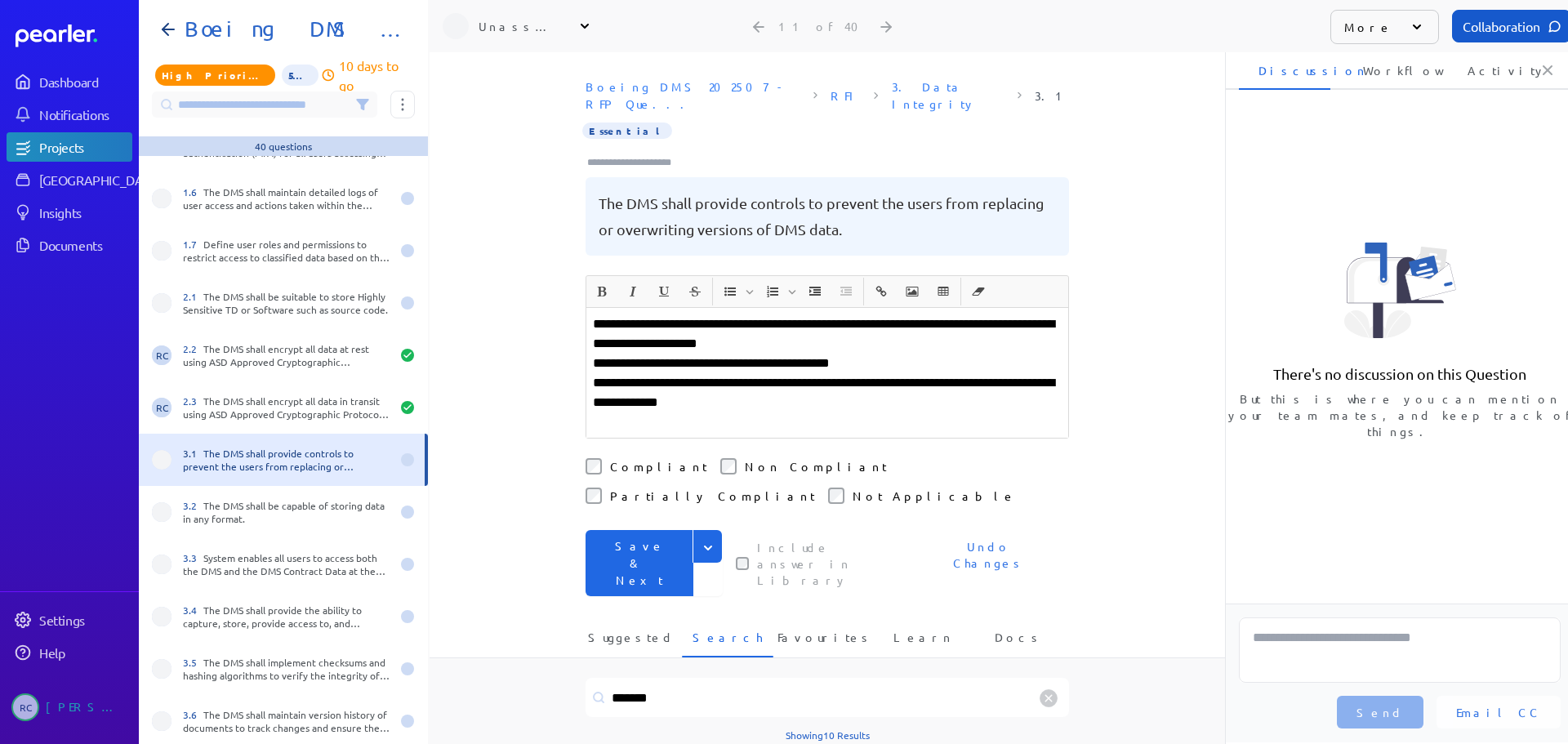 click on "**********" at bounding box center [827, 363] 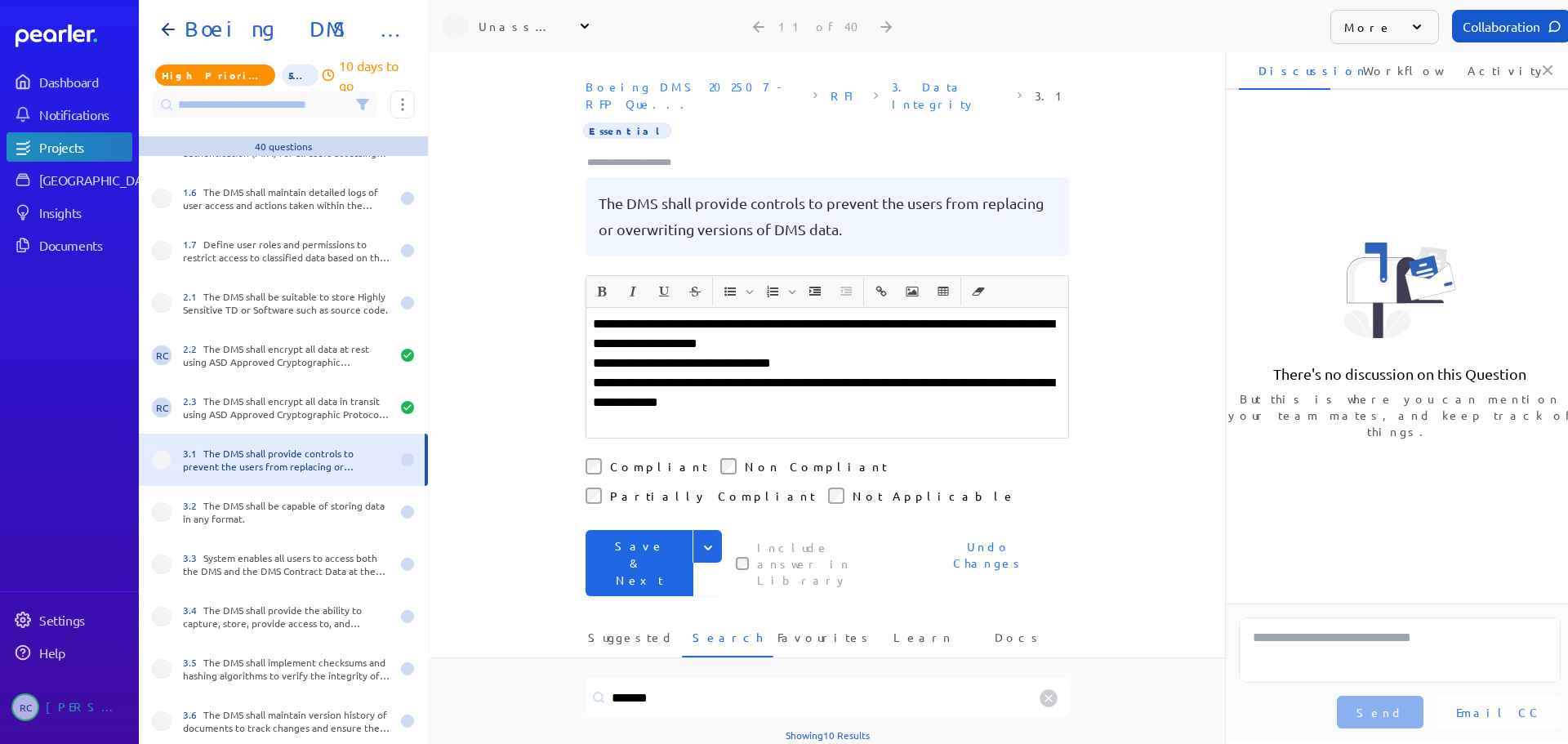 drag, startPoint x: 867, startPoint y: 334, endPoint x: 853, endPoint y: 328, distance: 15.231546 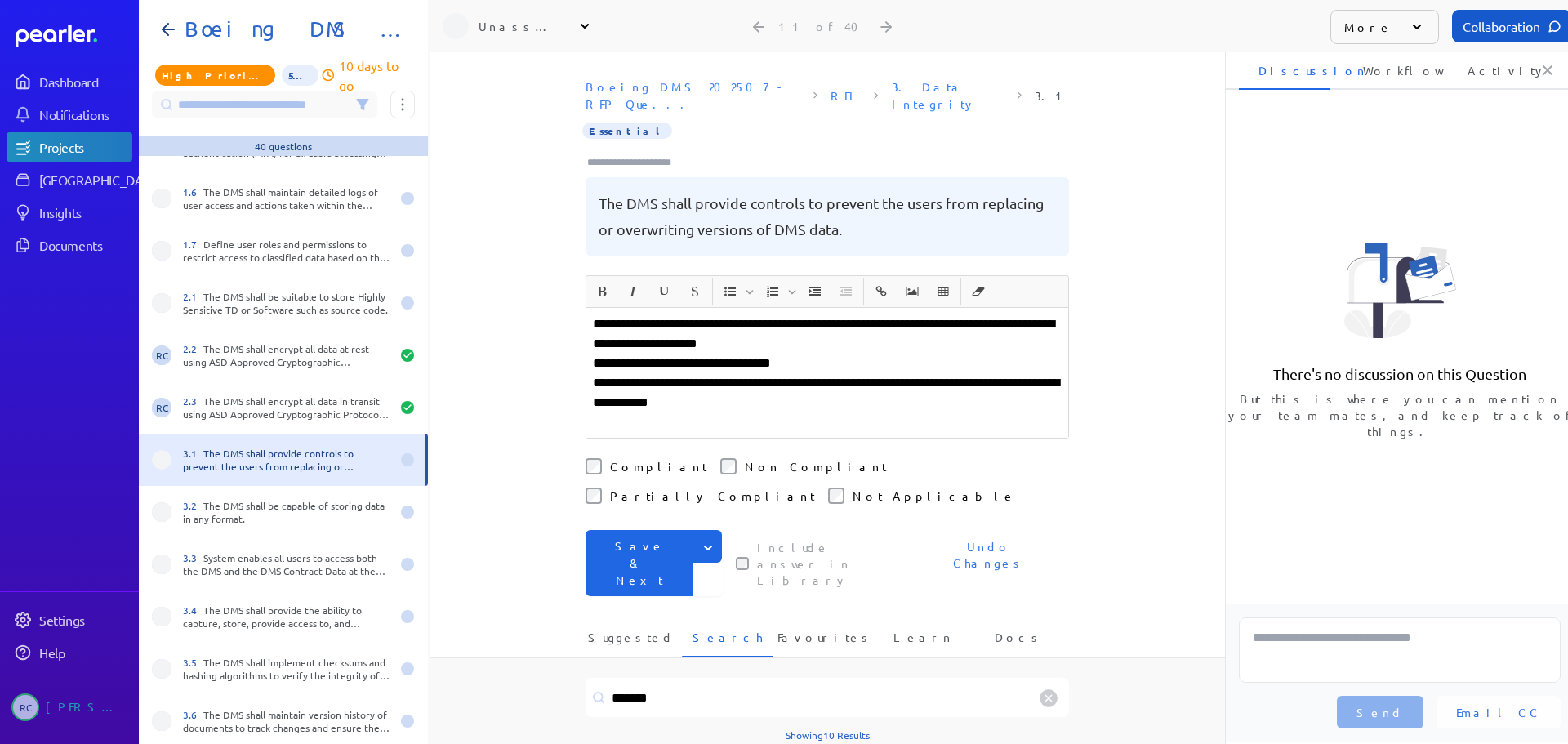 click on "**********" at bounding box center [827, 363] 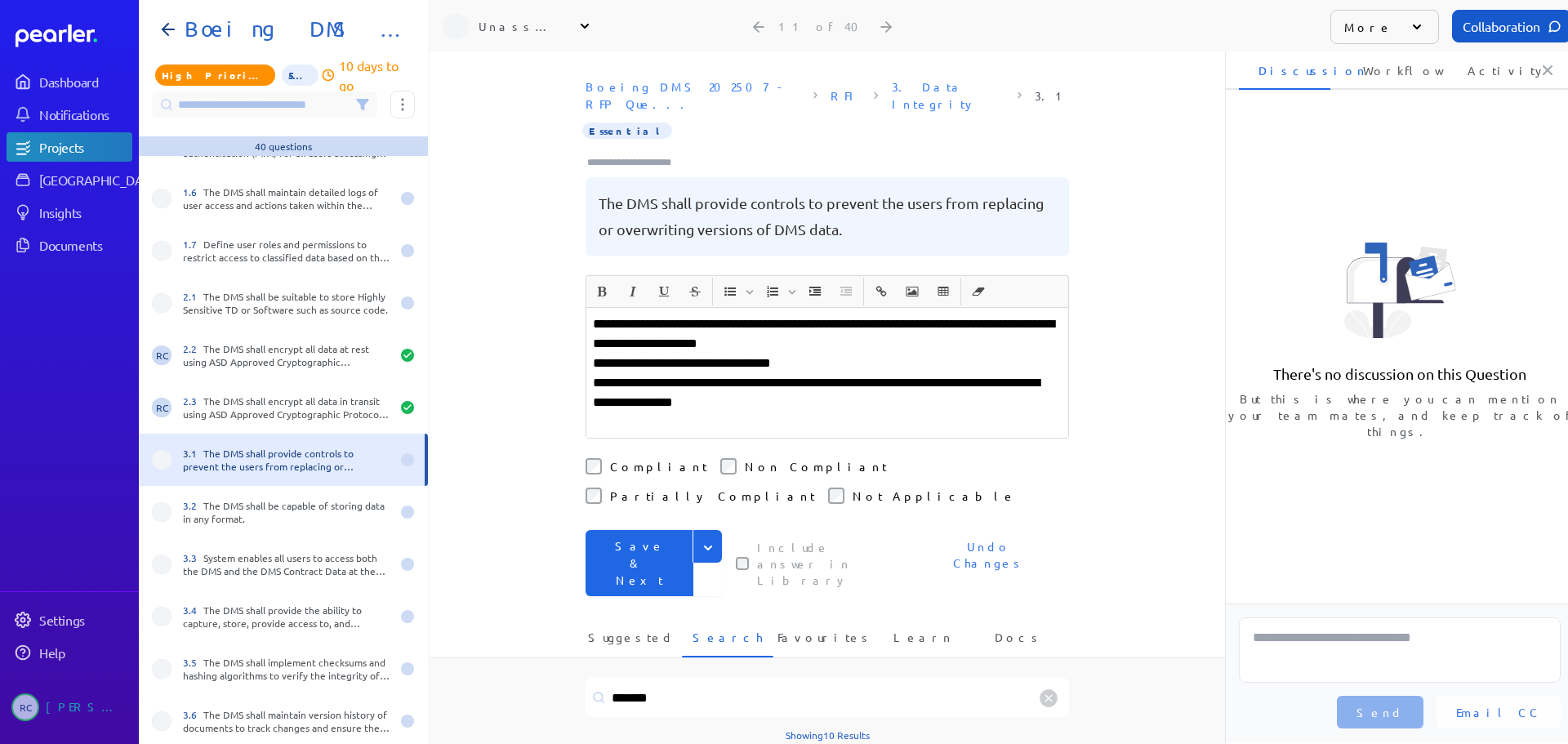 click on "**********" at bounding box center [827, 393] 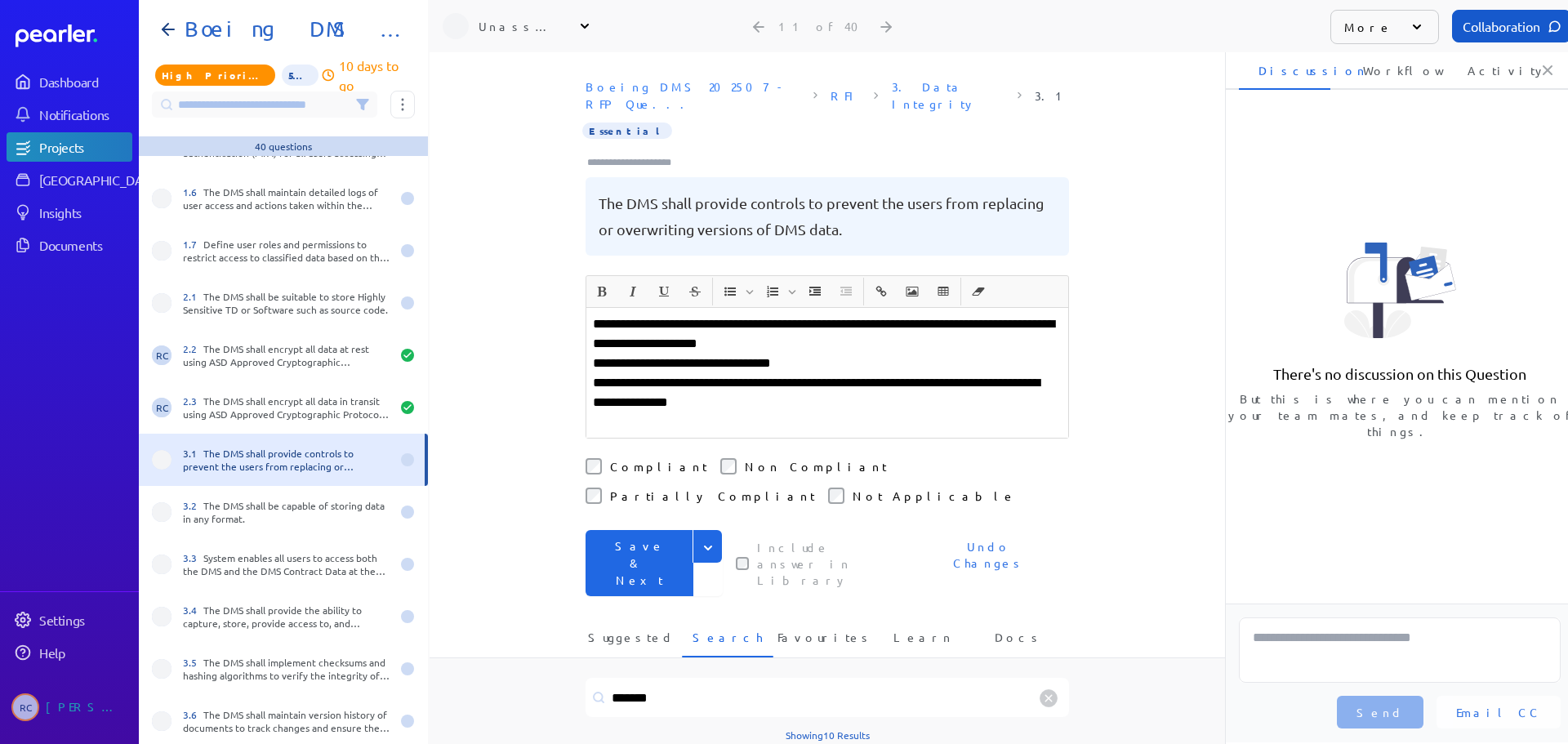 click on "**********" at bounding box center [827, 363] 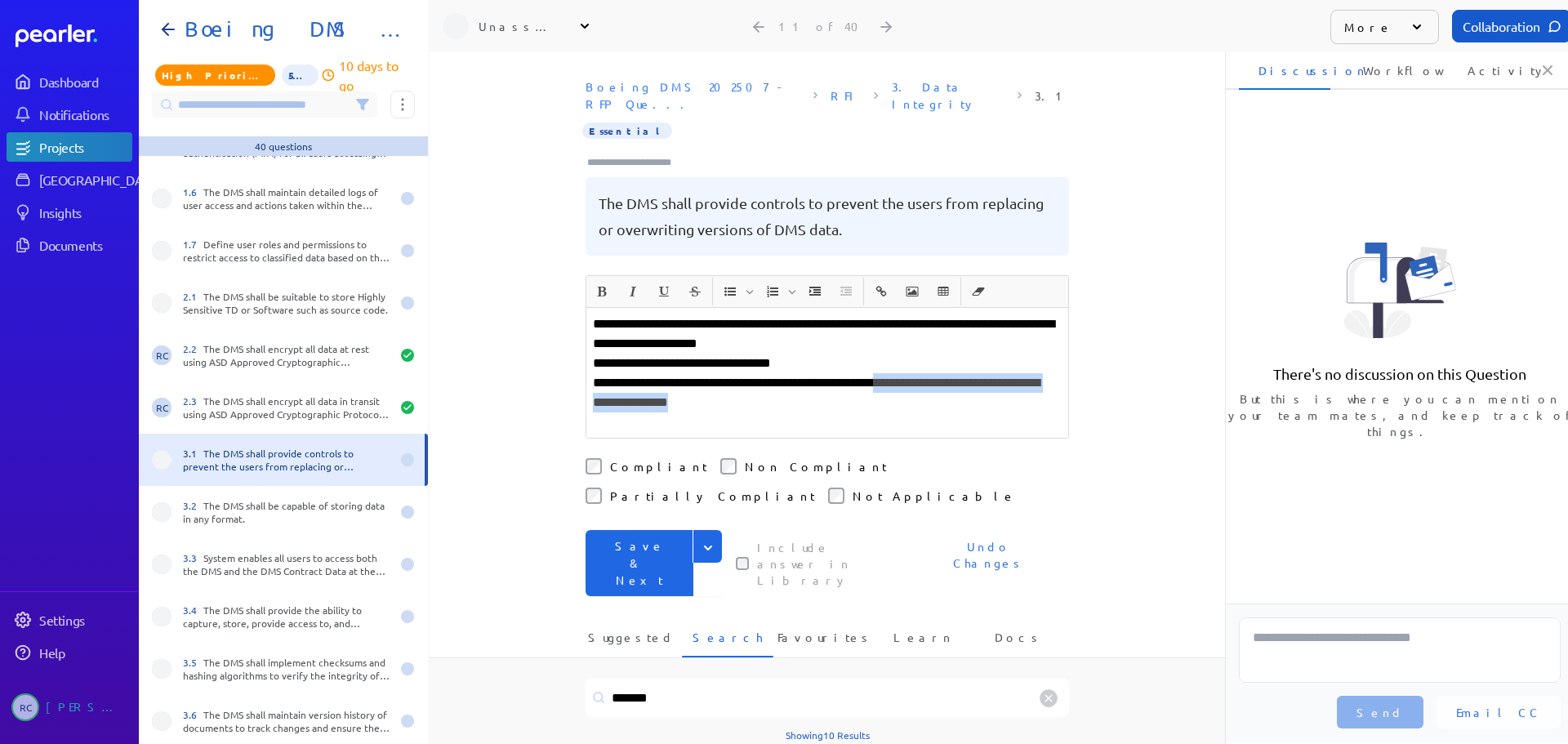 drag, startPoint x: 941, startPoint y: 365, endPoint x: 937, endPoint y: 379, distance: 14.56022 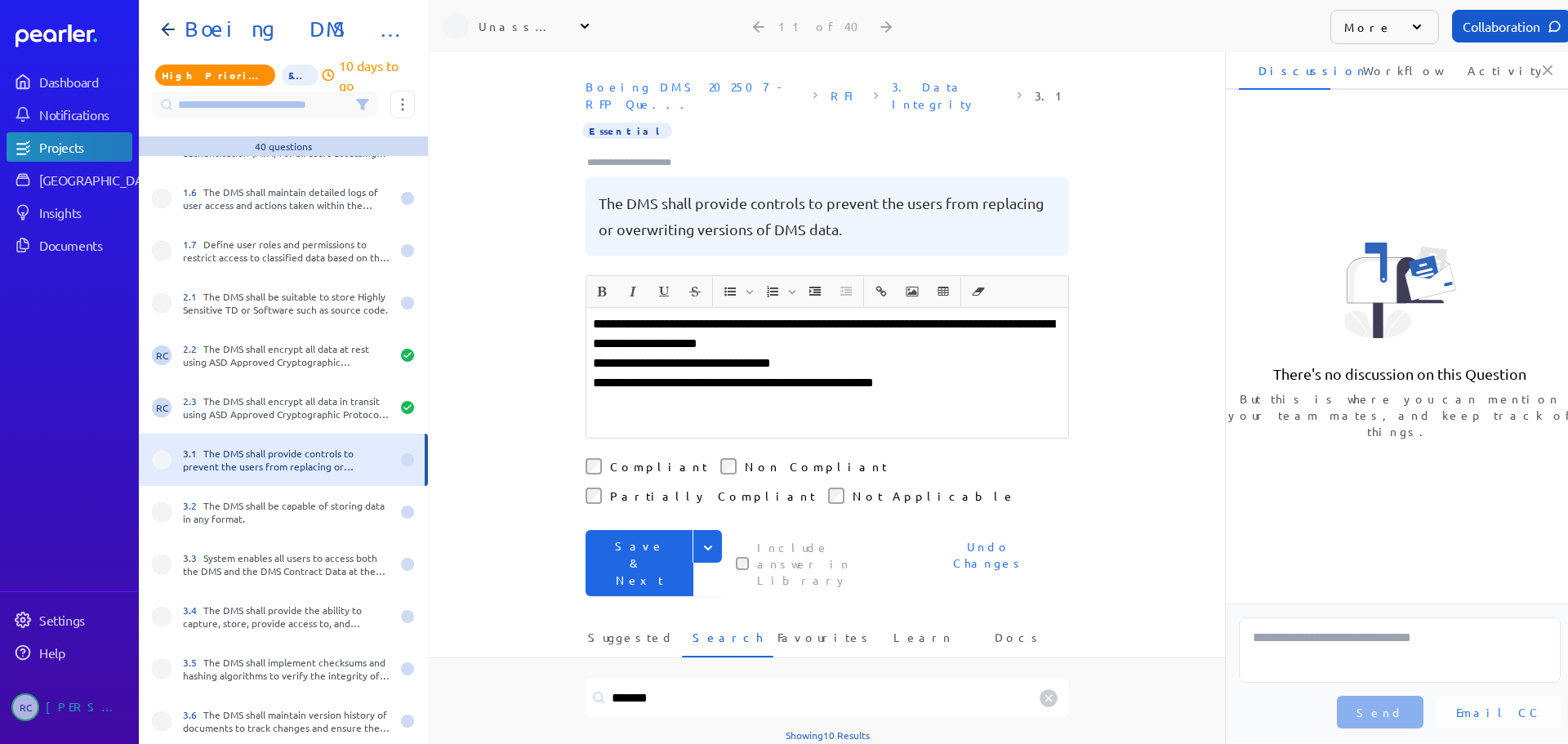 click on "**********" at bounding box center (827, 363) 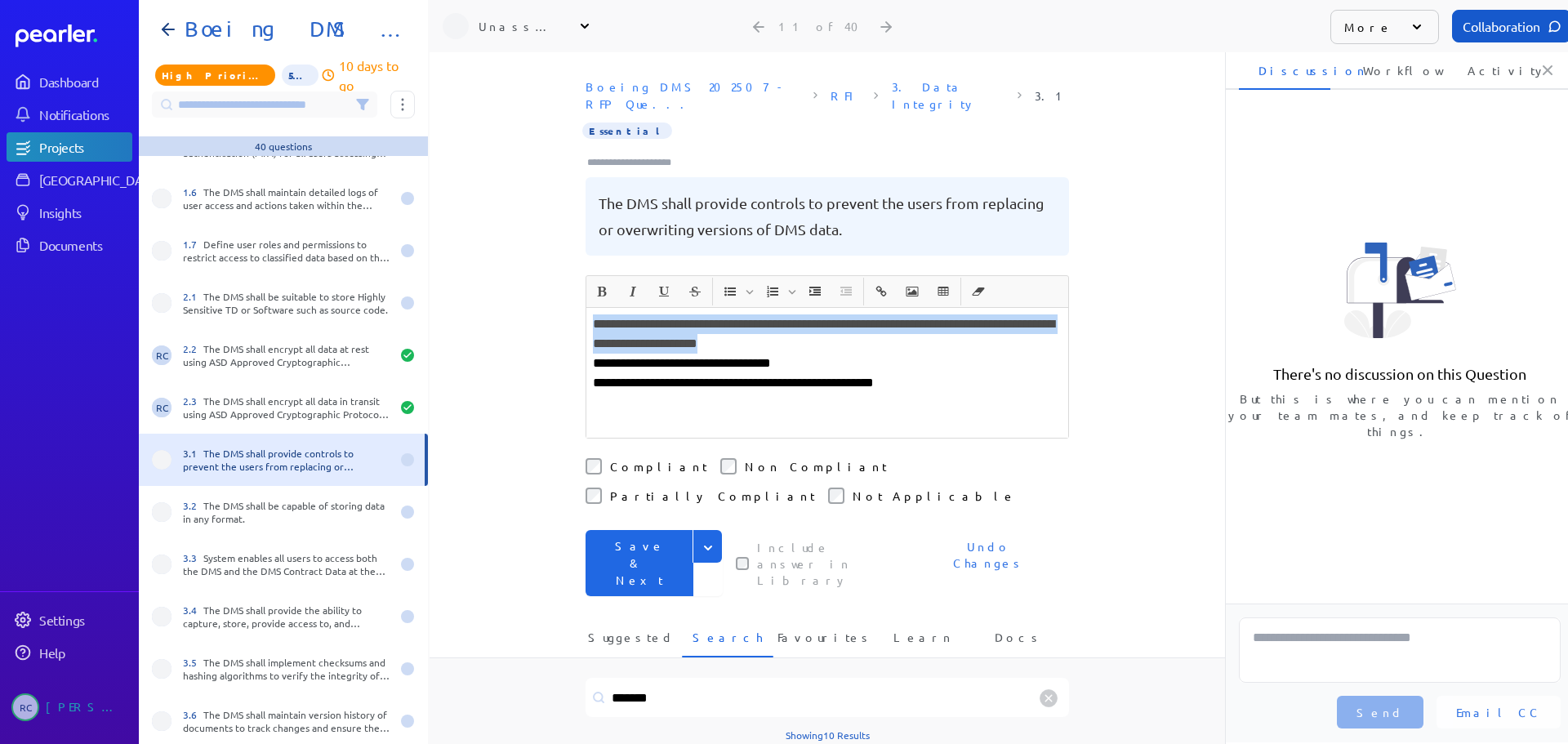 drag, startPoint x: 877, startPoint y: 327, endPoint x: 590, endPoint y: 309, distance: 287.56391 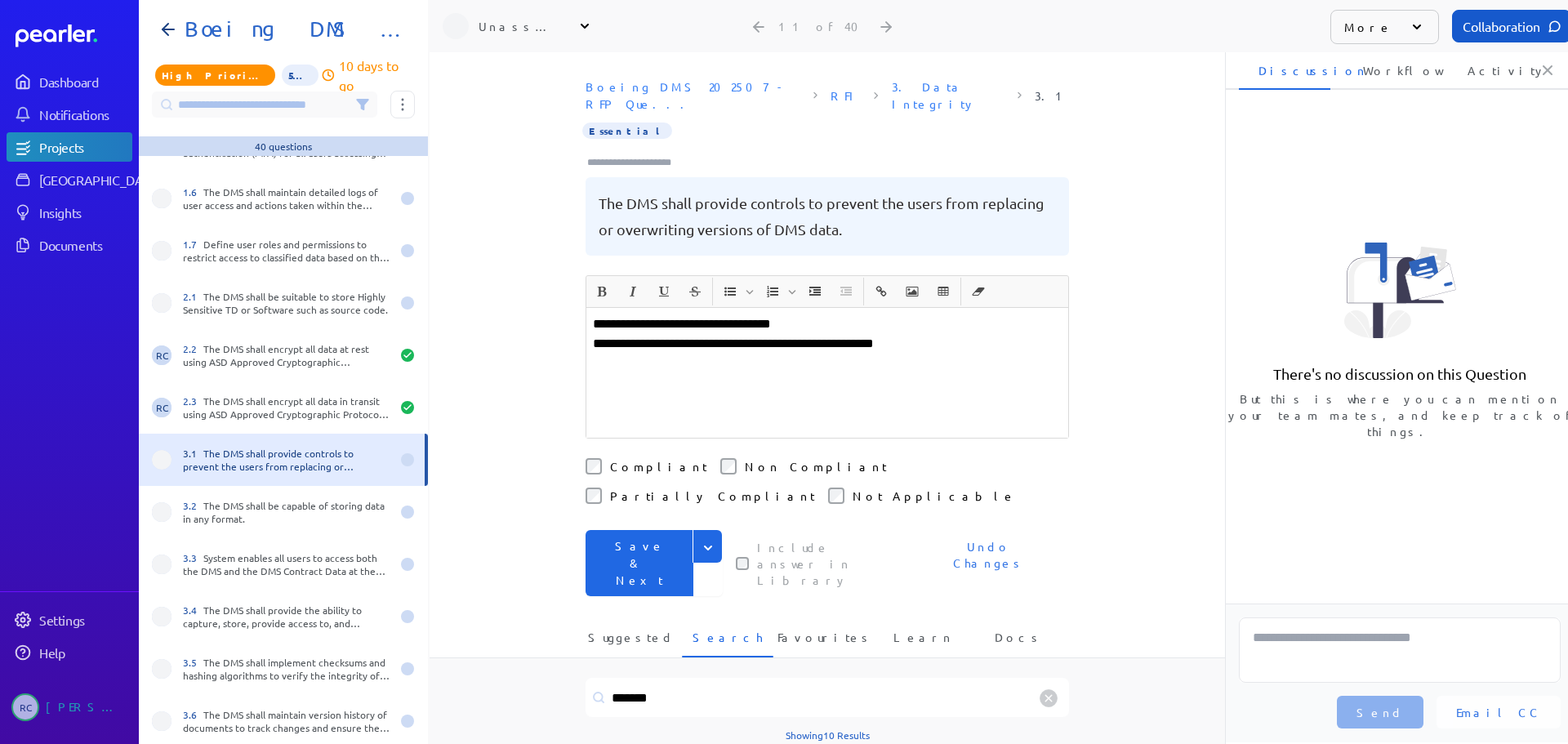 click on "**********" at bounding box center (827, 344) 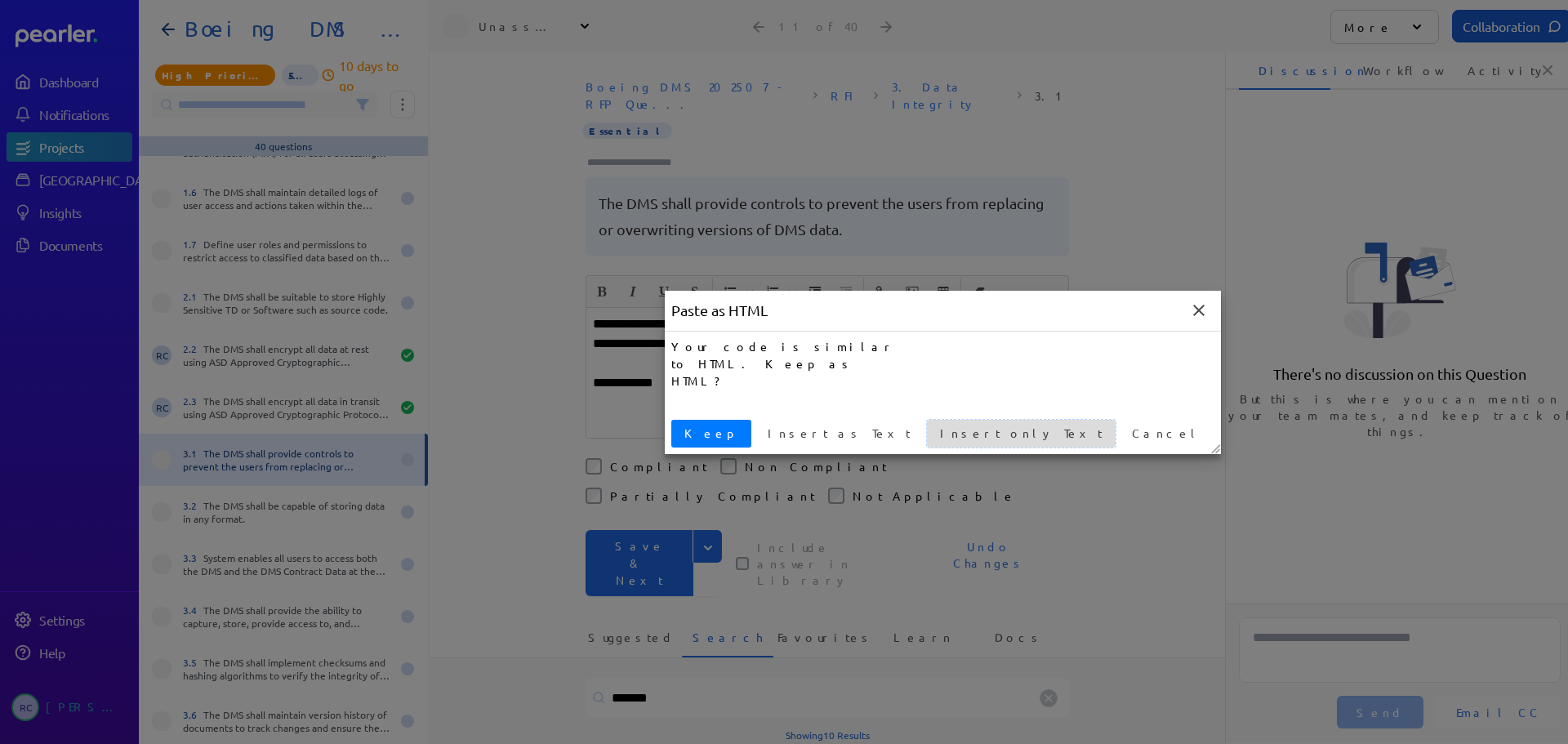 click on "Insert only Text" at bounding box center (1021, 433) 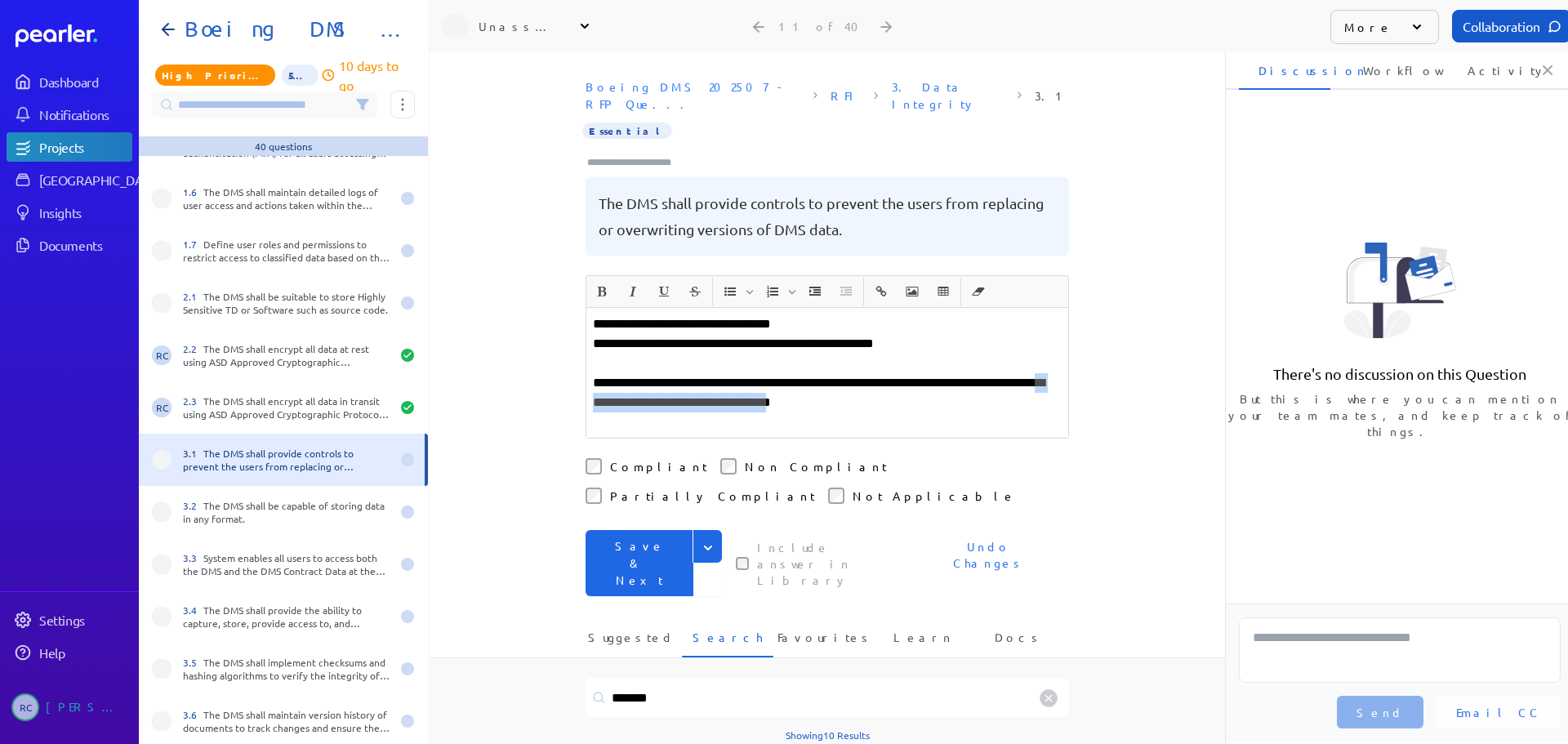 drag, startPoint x: 652, startPoint y: 384, endPoint x: 903, endPoint y: 385, distance: 251.002 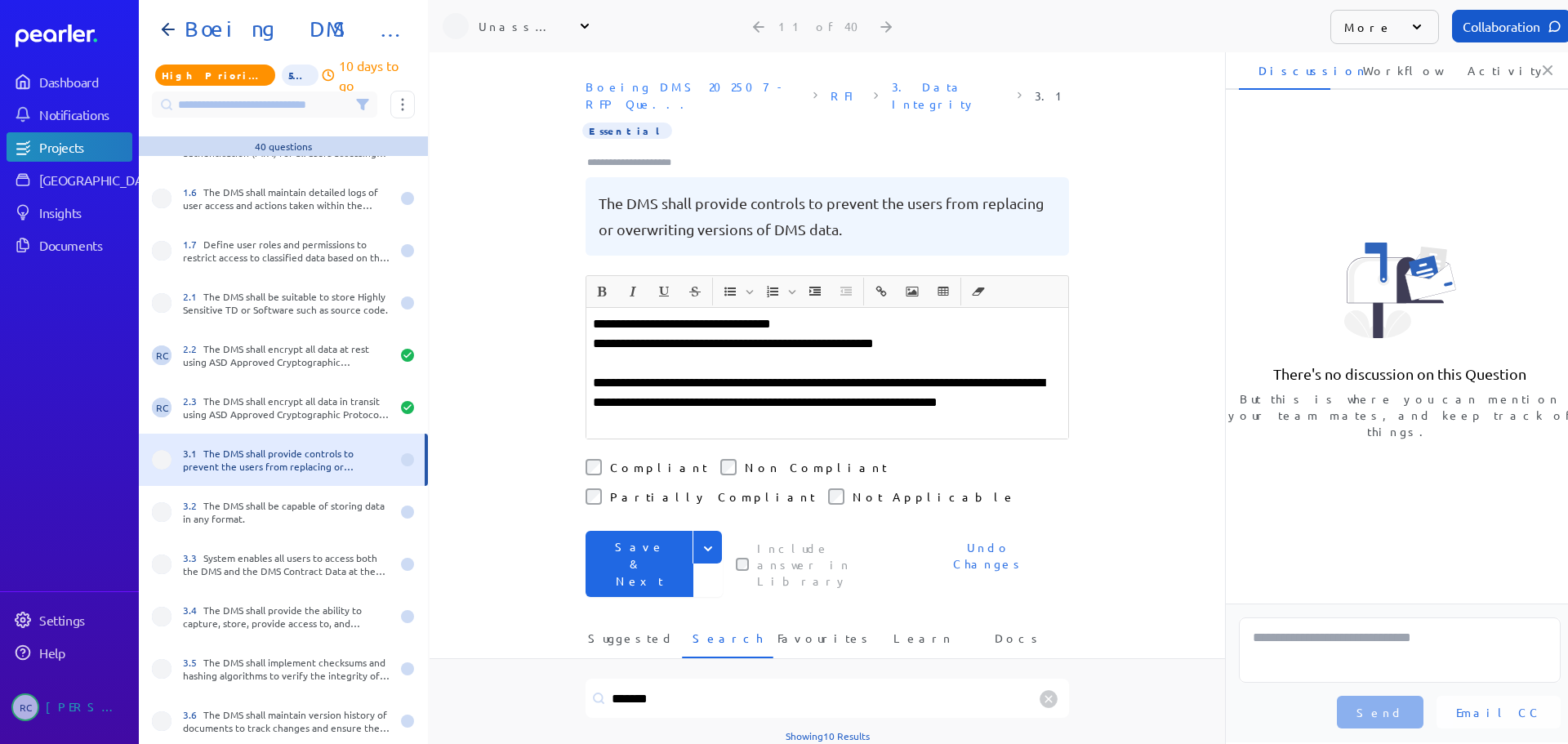 click on "Compliant" at bounding box center [658, 467] 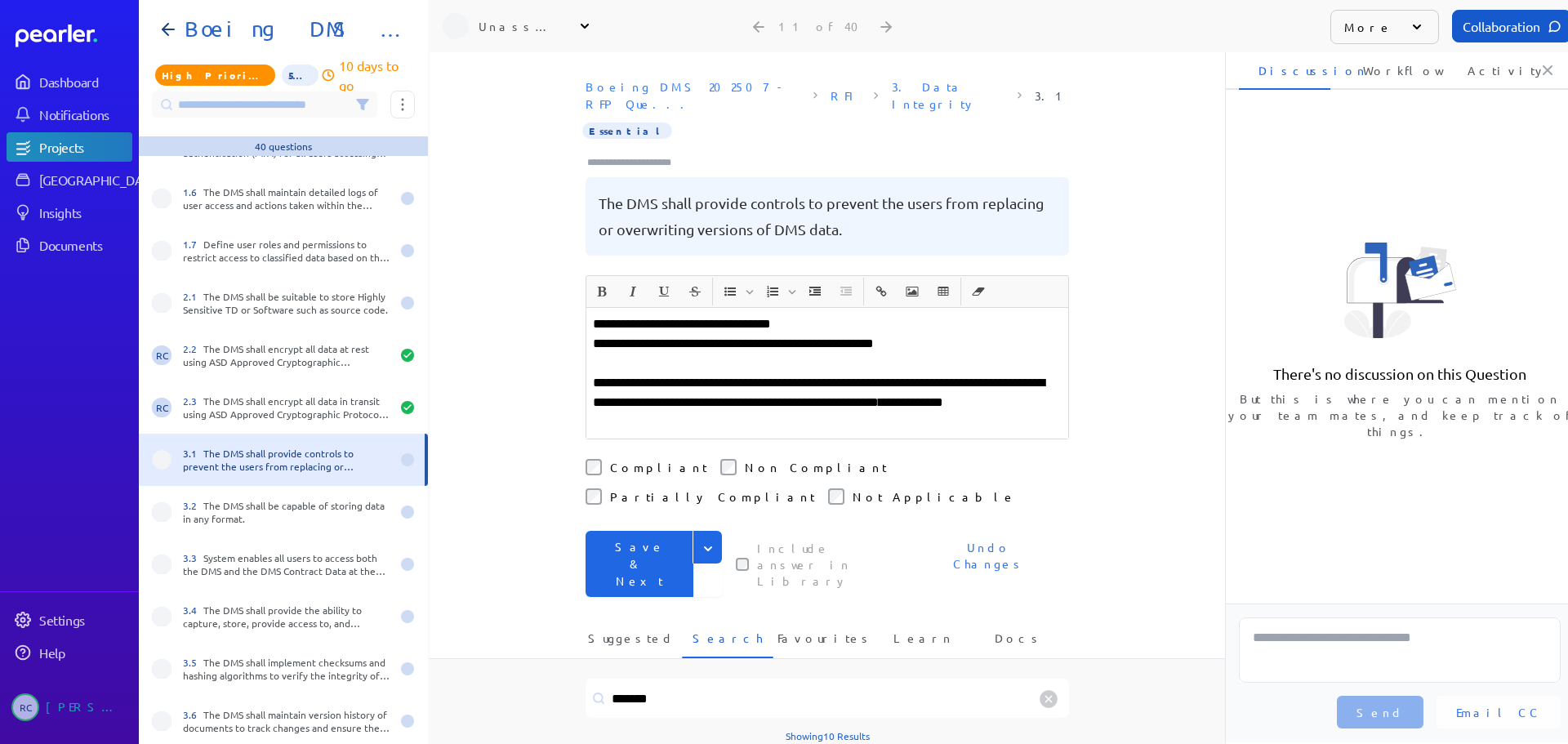 click 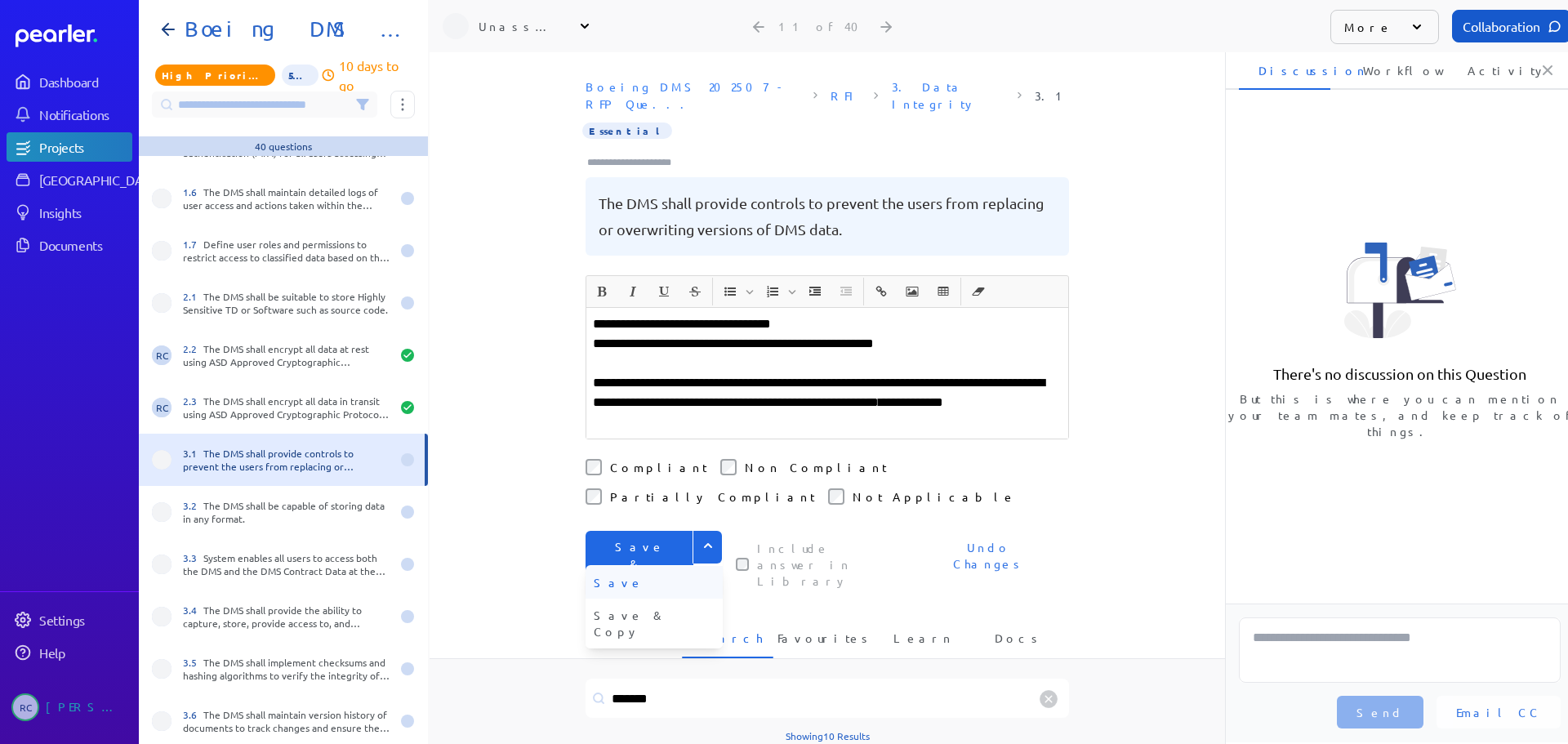 click on "Save" at bounding box center [654, 582] 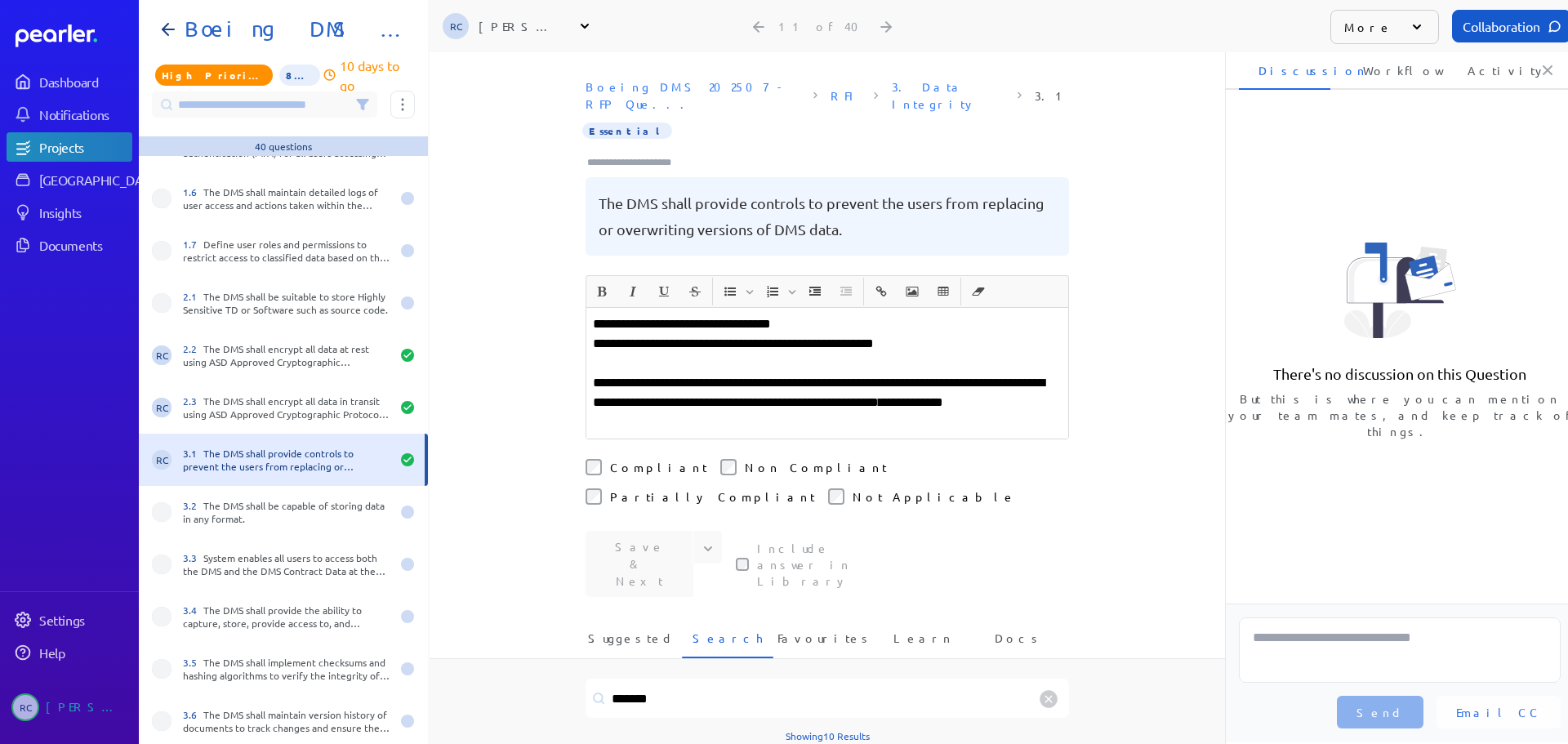 click on "**********" at bounding box center (827, 403) 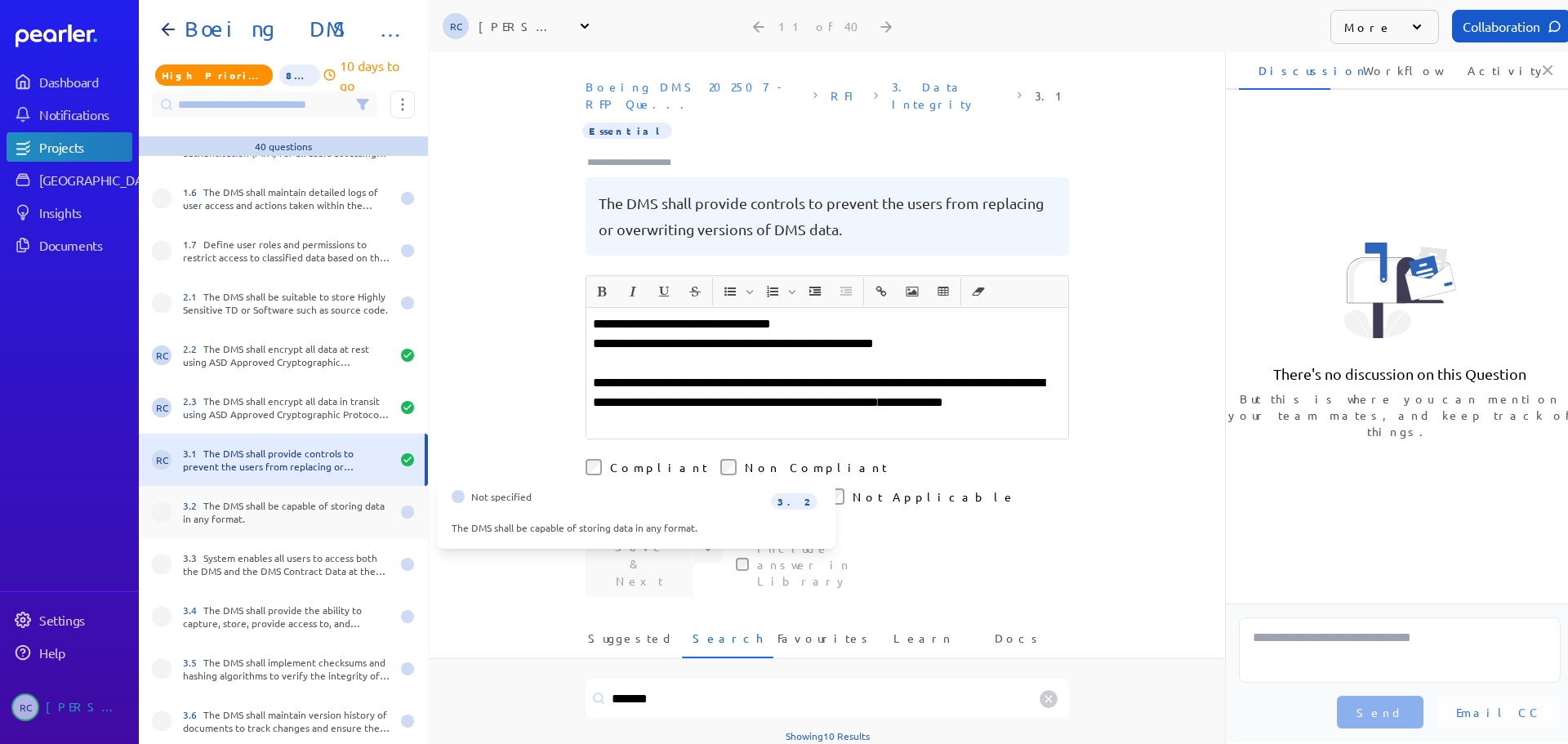 click on "3.2 The DMS shall be capable of storing data in any format." at bounding box center [287, 512] 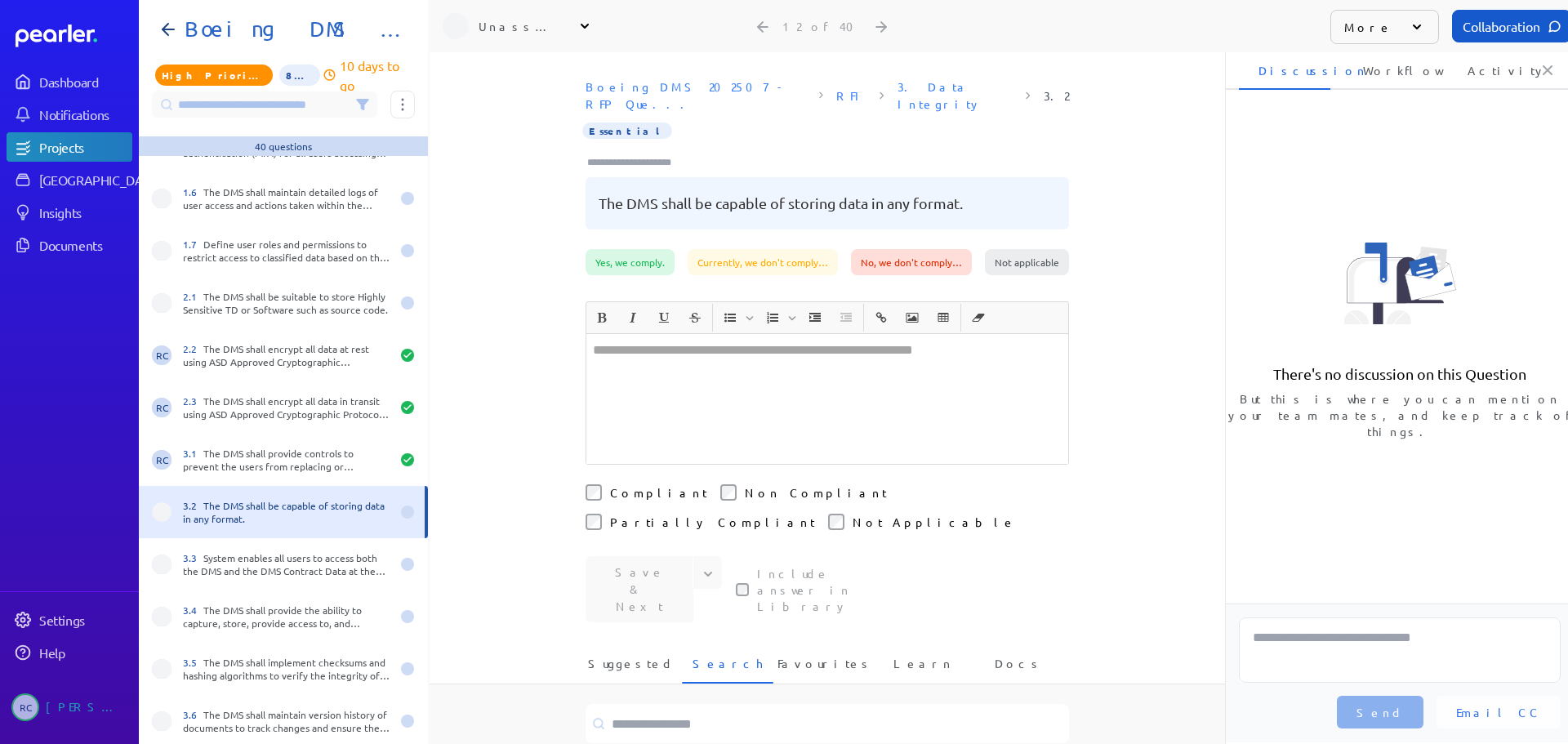 click at bounding box center [827, 399] 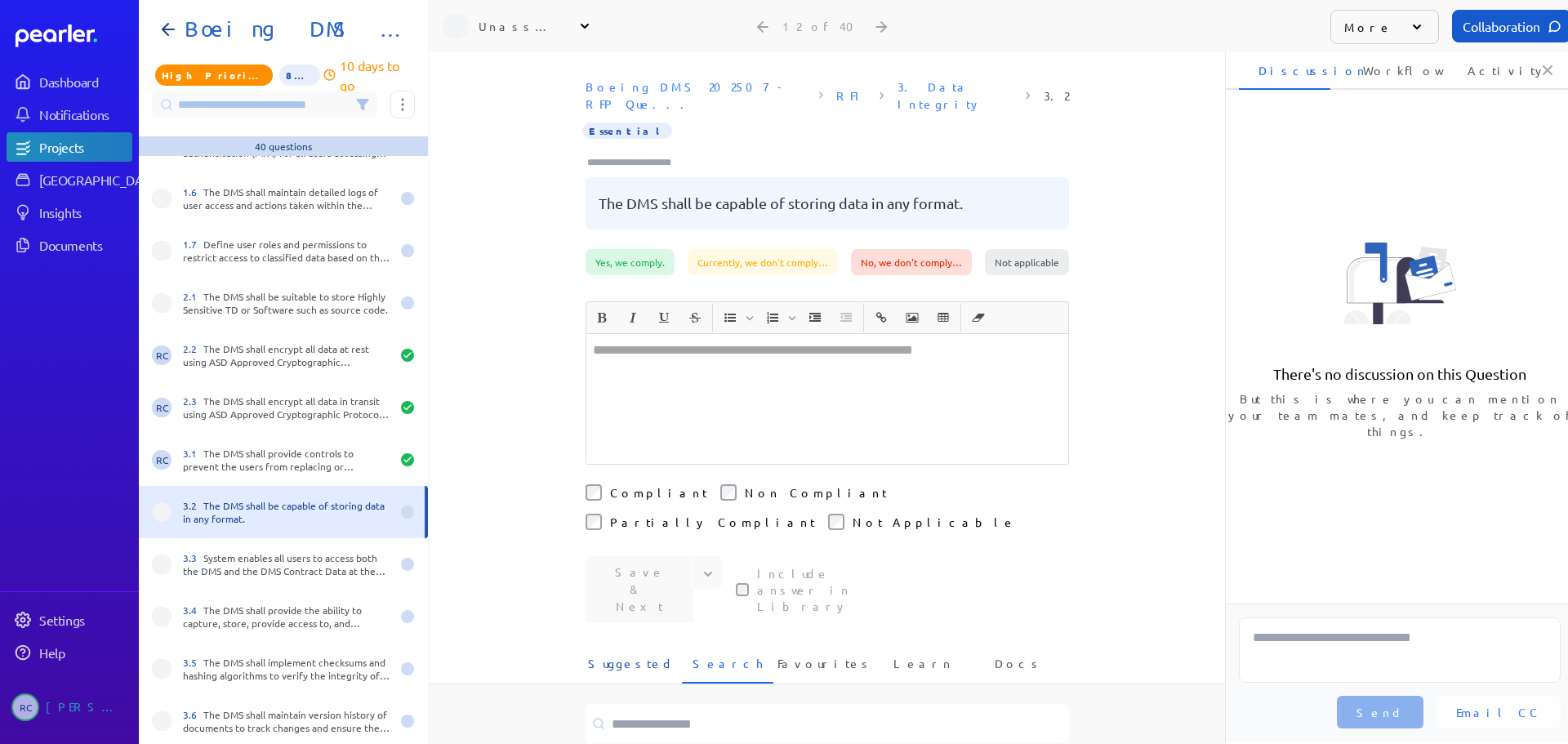 click on "Suggested" at bounding box center (631, 668) 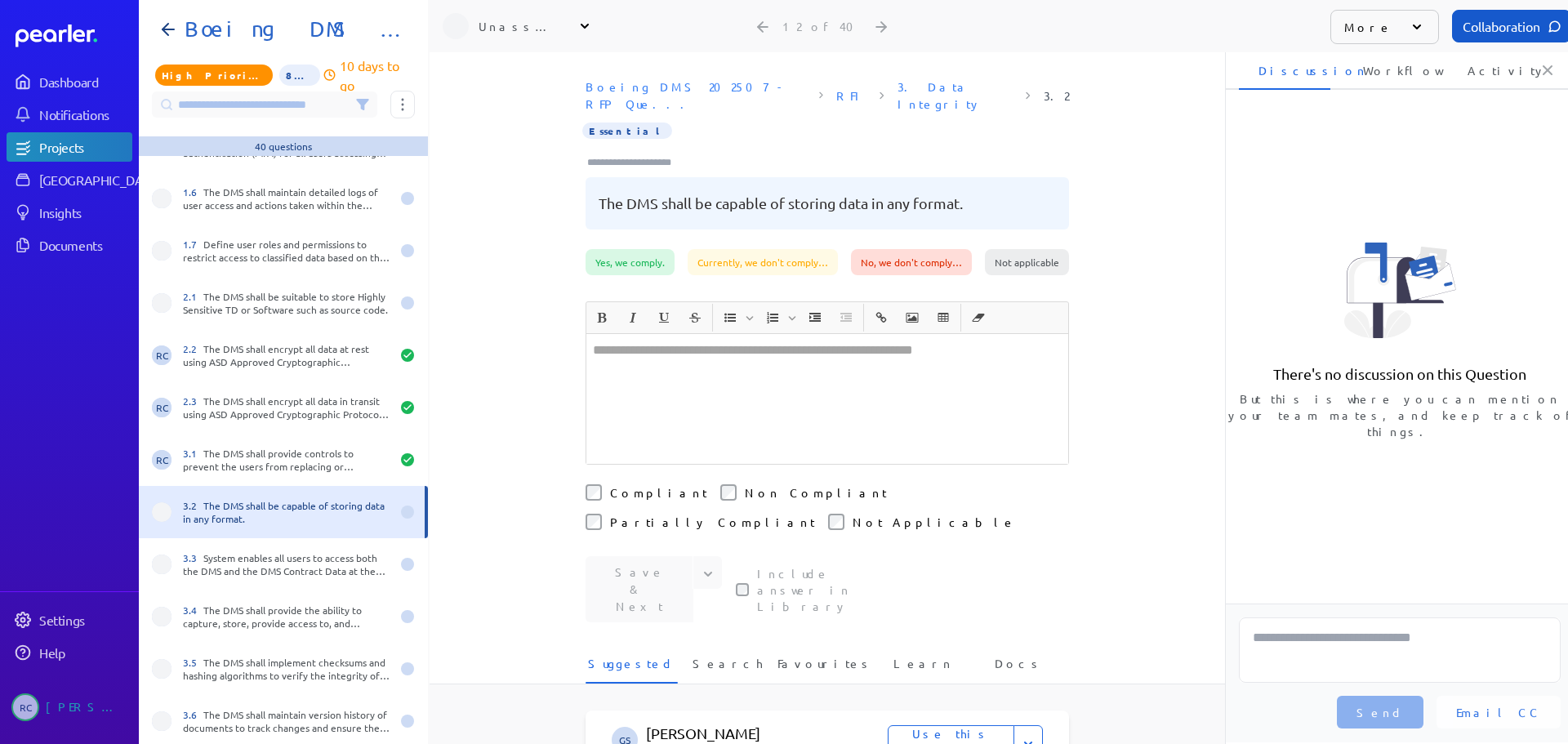 click on "﻿" at bounding box center [827, 399] 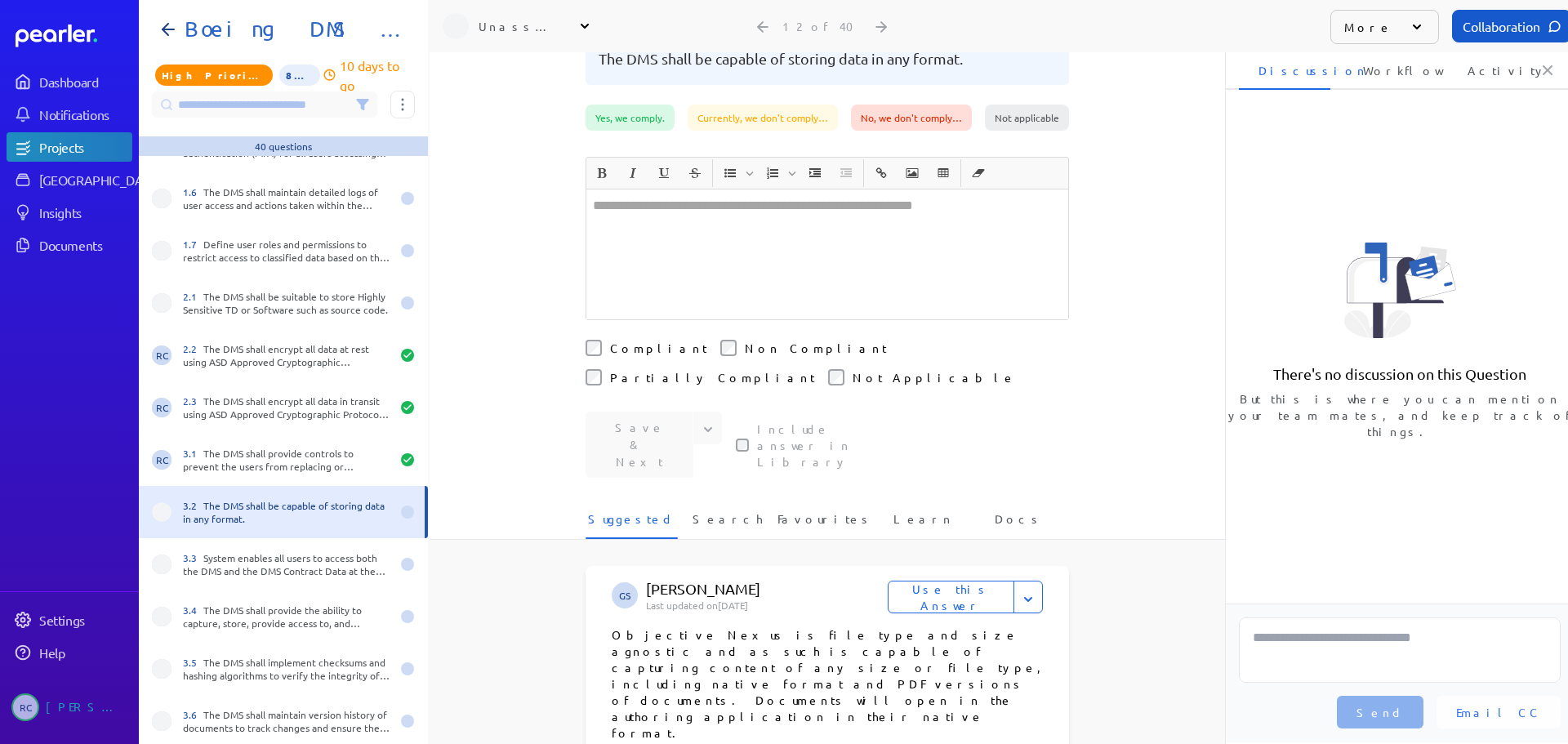 scroll, scrollTop: 163, scrollLeft: 0, axis: vertical 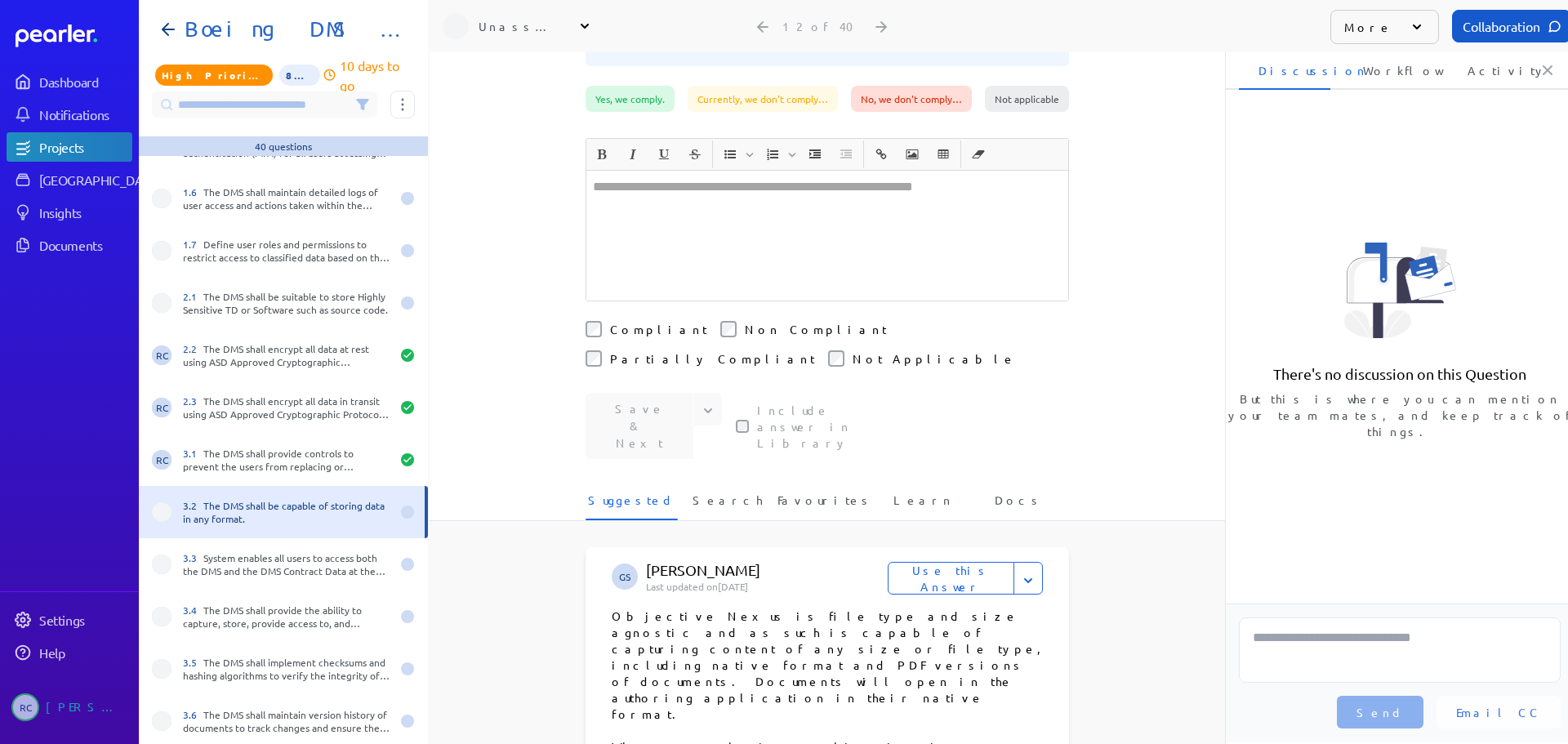 click on "Use this Answer" at bounding box center (951, 578) 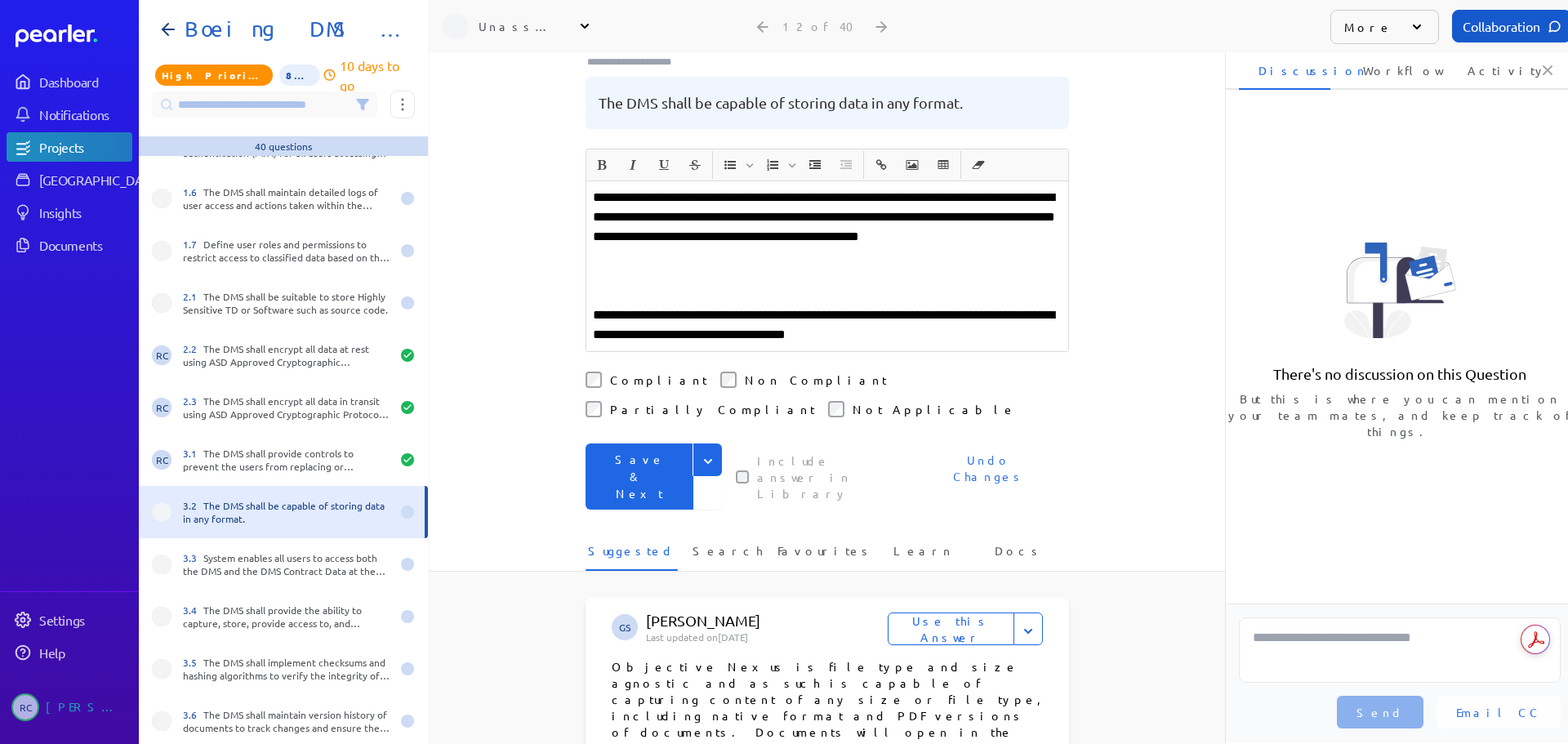scroll, scrollTop: 0, scrollLeft: 0, axis: both 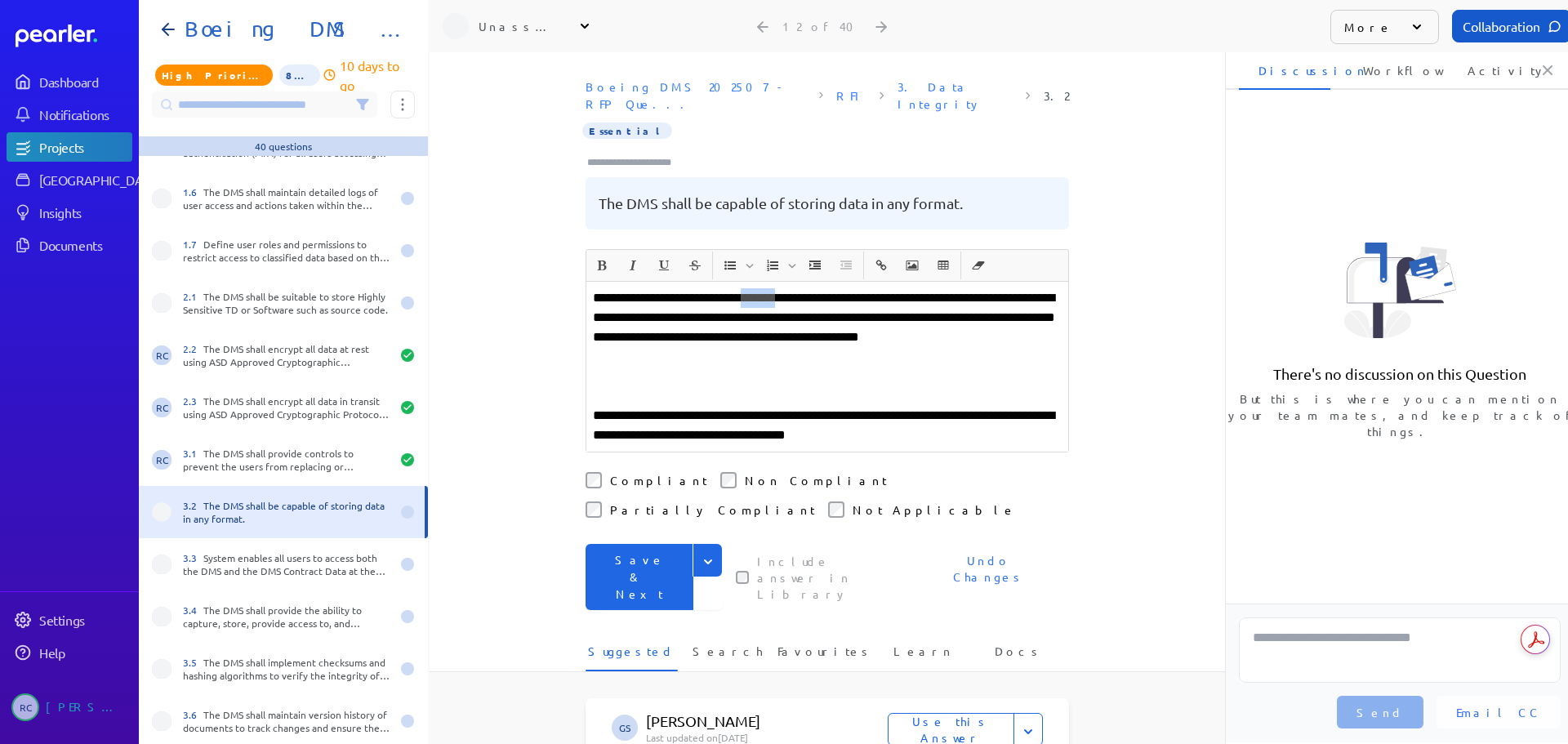 drag, startPoint x: 755, startPoint y: 278, endPoint x: 799, endPoint y: 280, distance: 44.04543 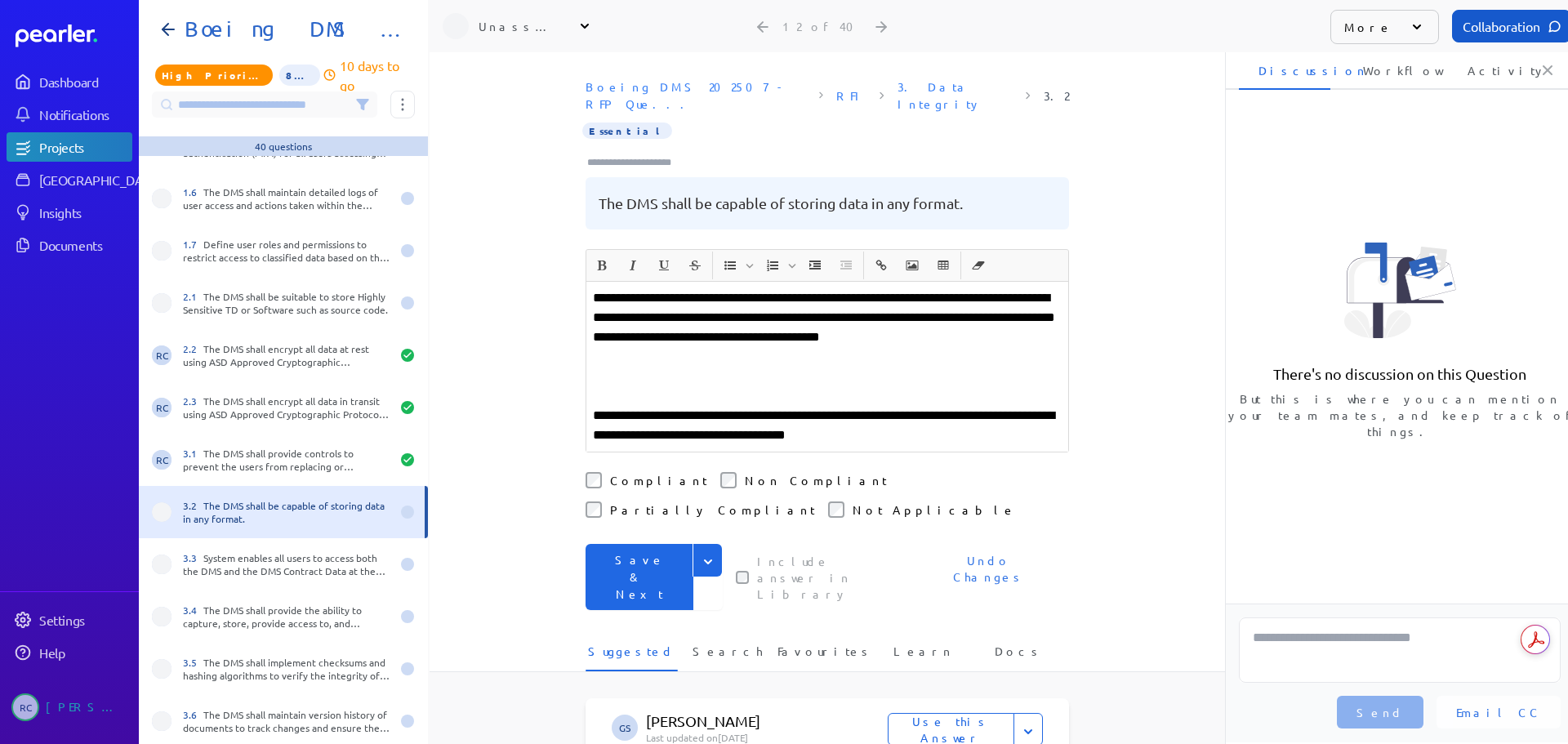 click on "**********" at bounding box center (827, 327) 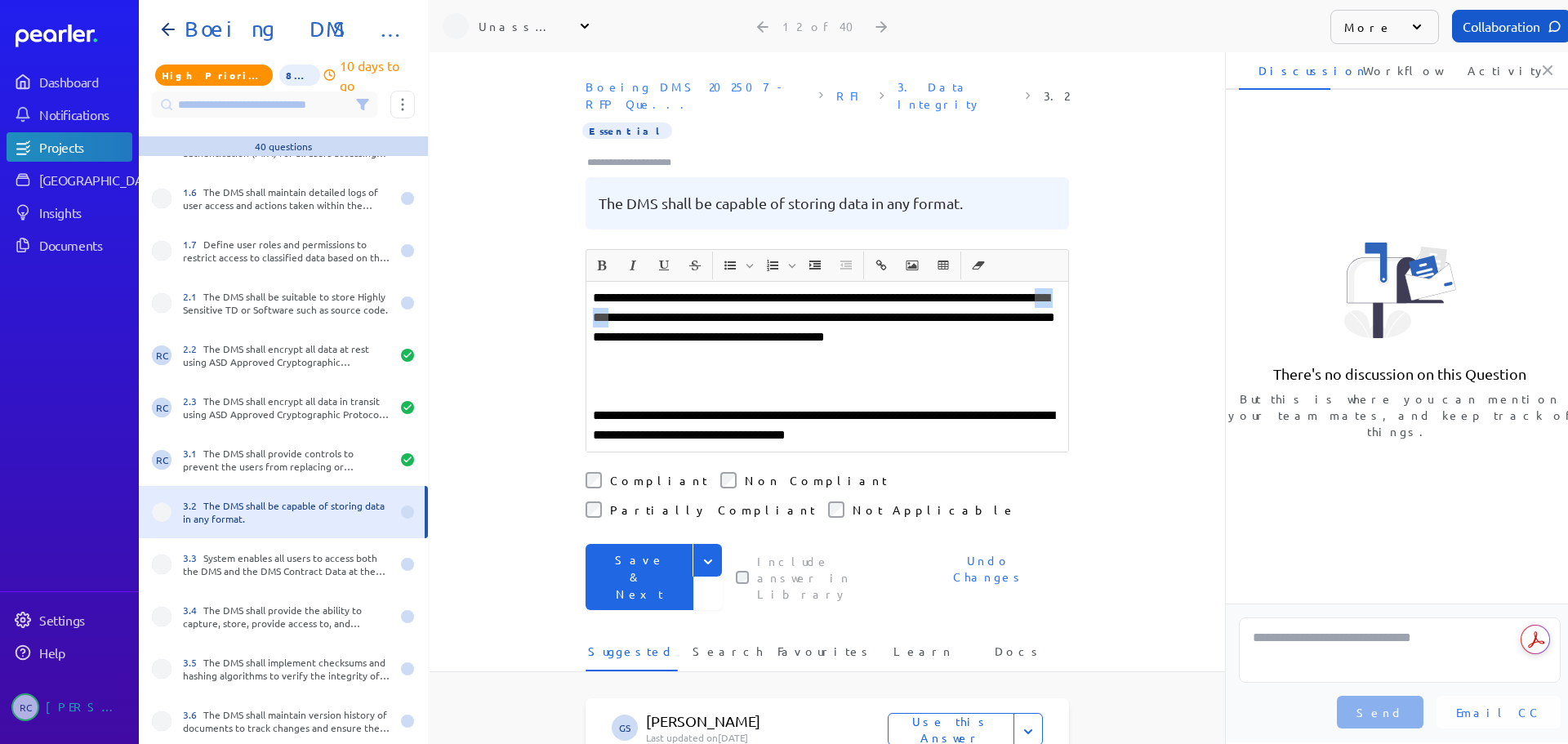 drag, startPoint x: 678, startPoint y: 302, endPoint x: 713, endPoint y: 301, distance: 35.014283 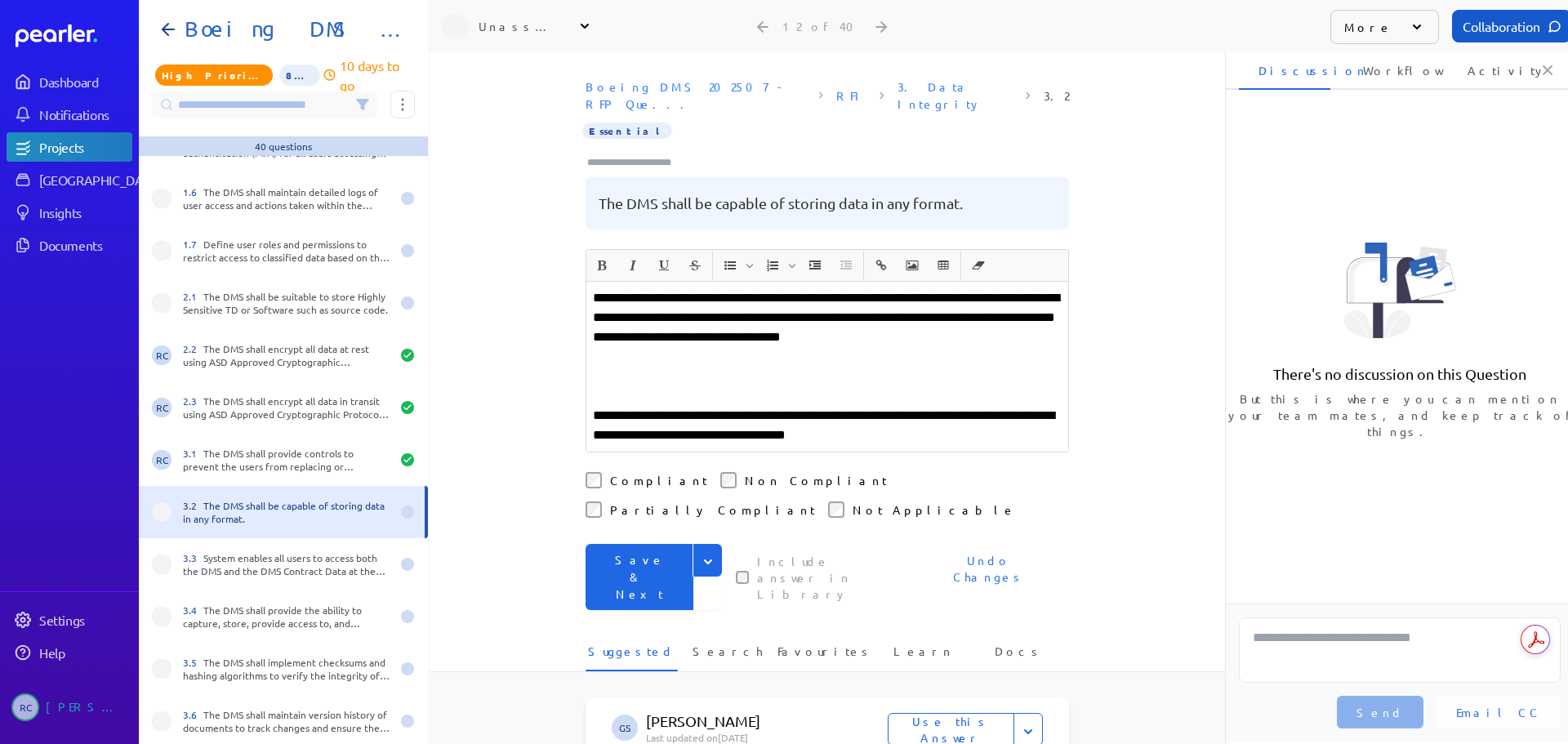 click on "**********" at bounding box center (827, 327) 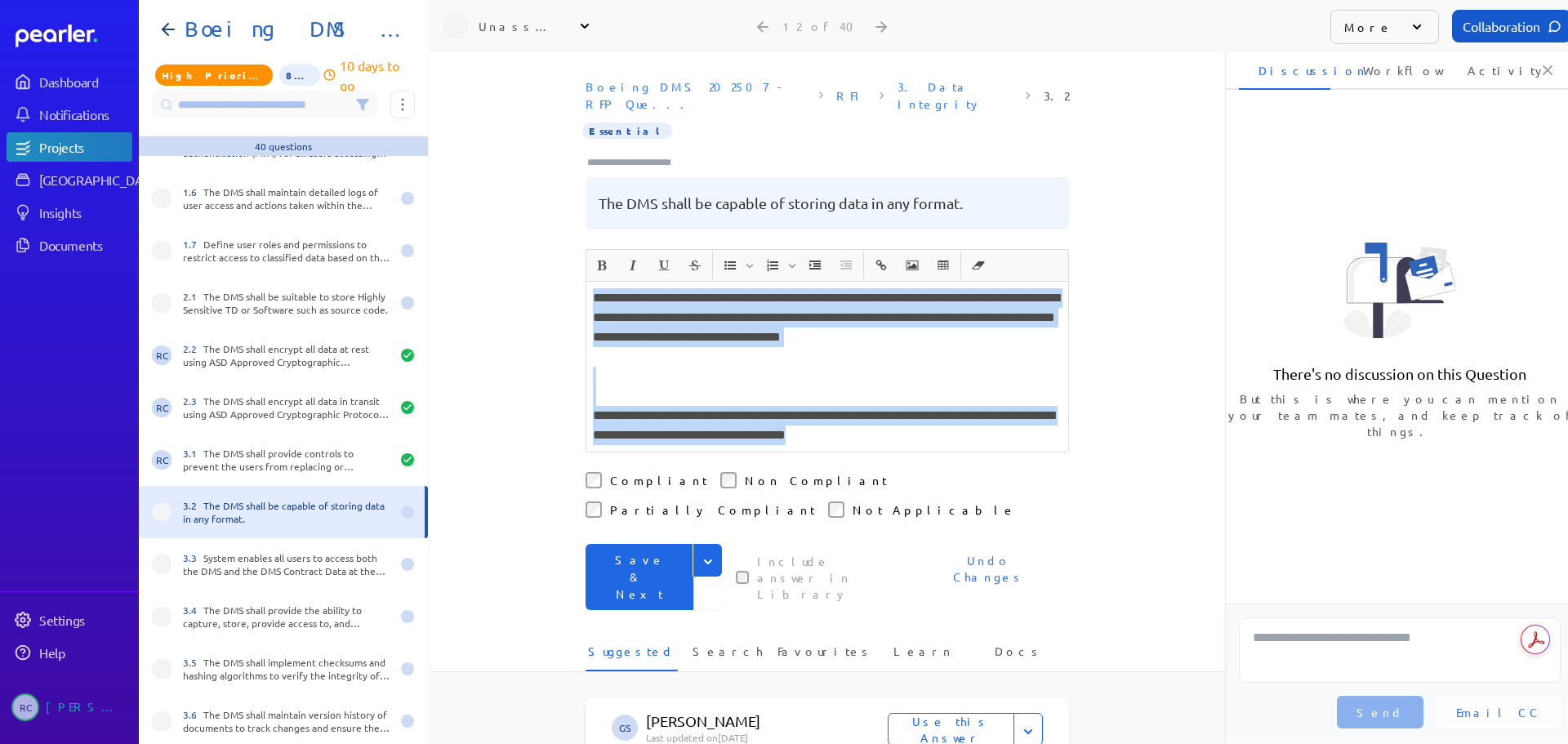 drag, startPoint x: 917, startPoint y: 419, endPoint x: 710, endPoint y: 354, distance: 216.9654 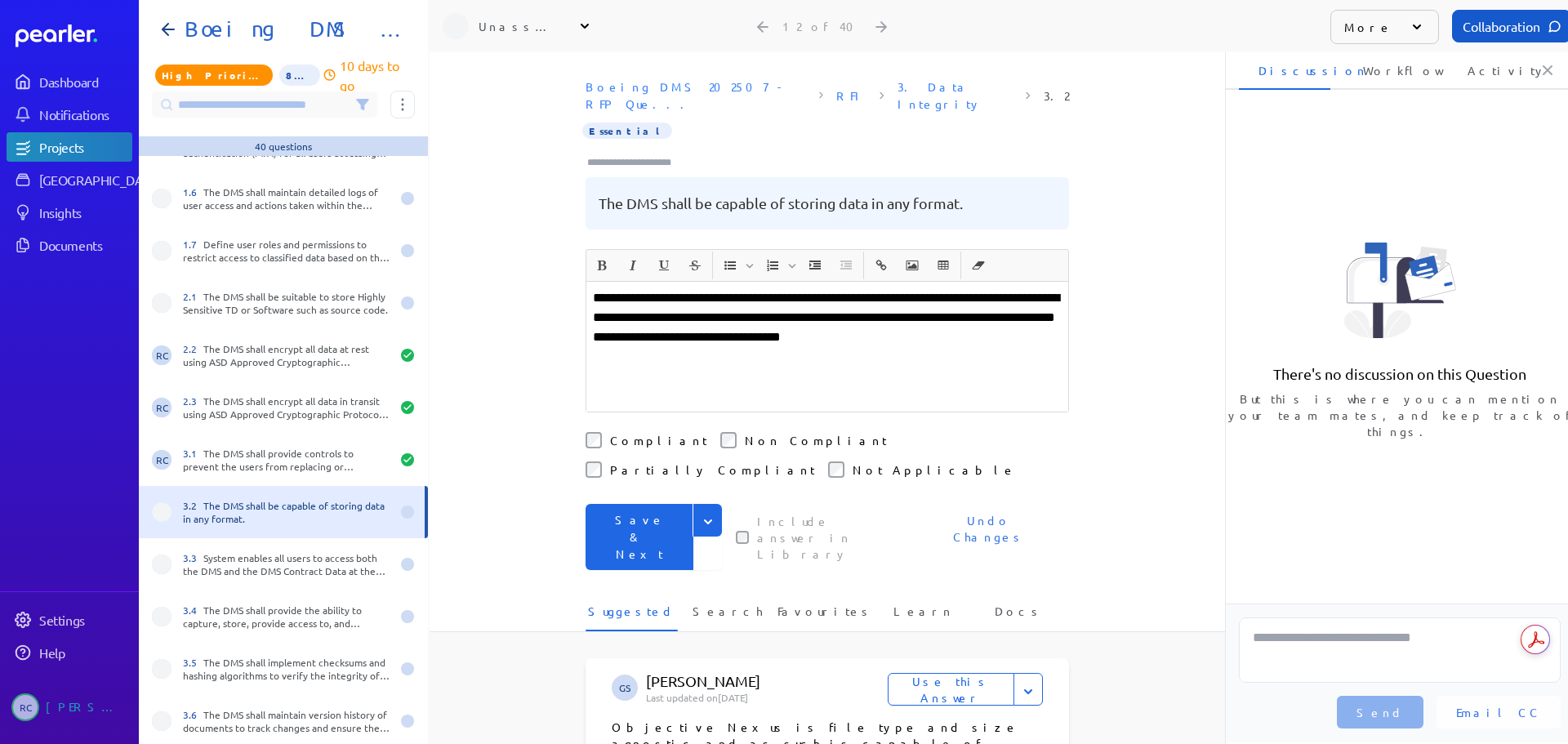 click on "Compliant" at bounding box center [658, 440] 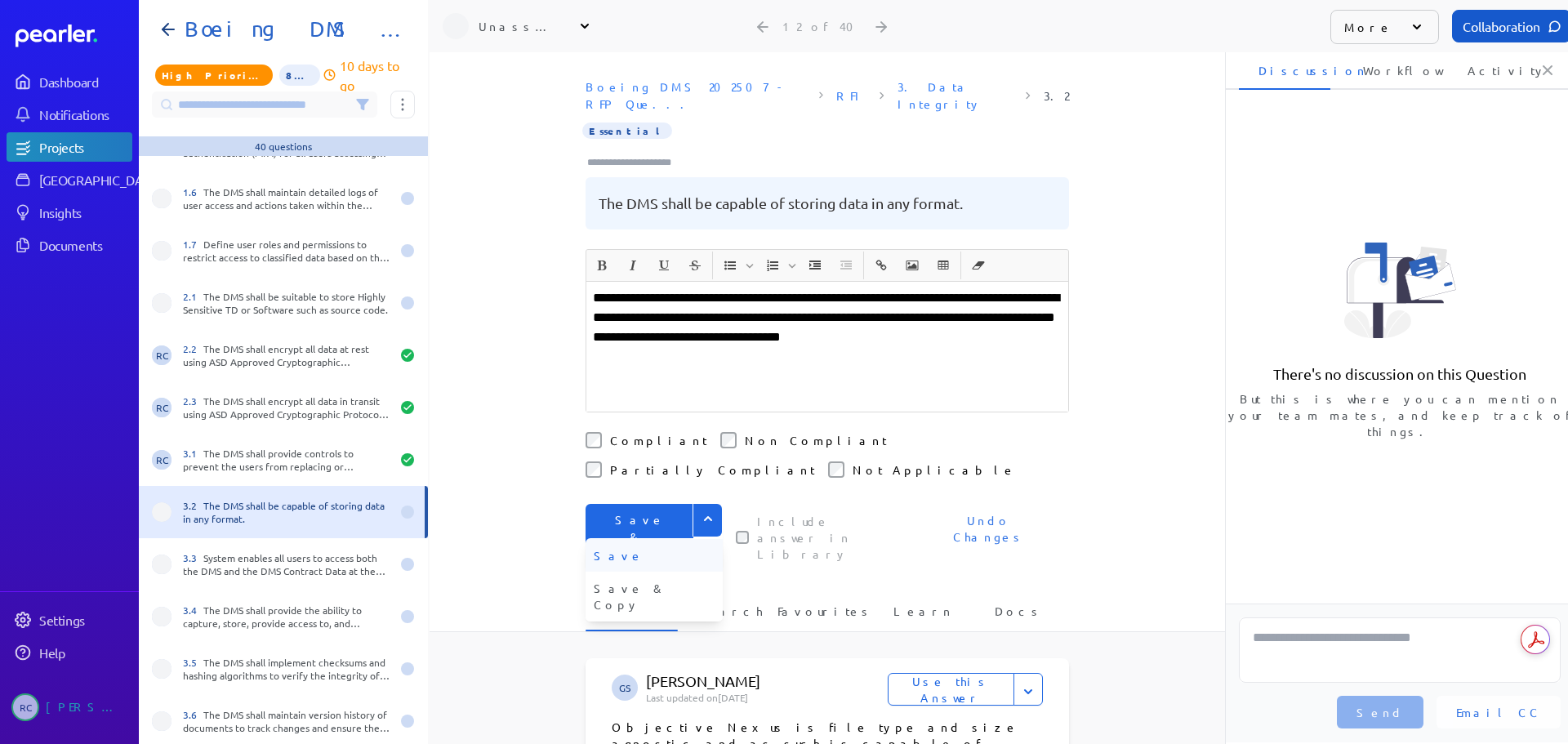 click on "Save" at bounding box center [654, 555] 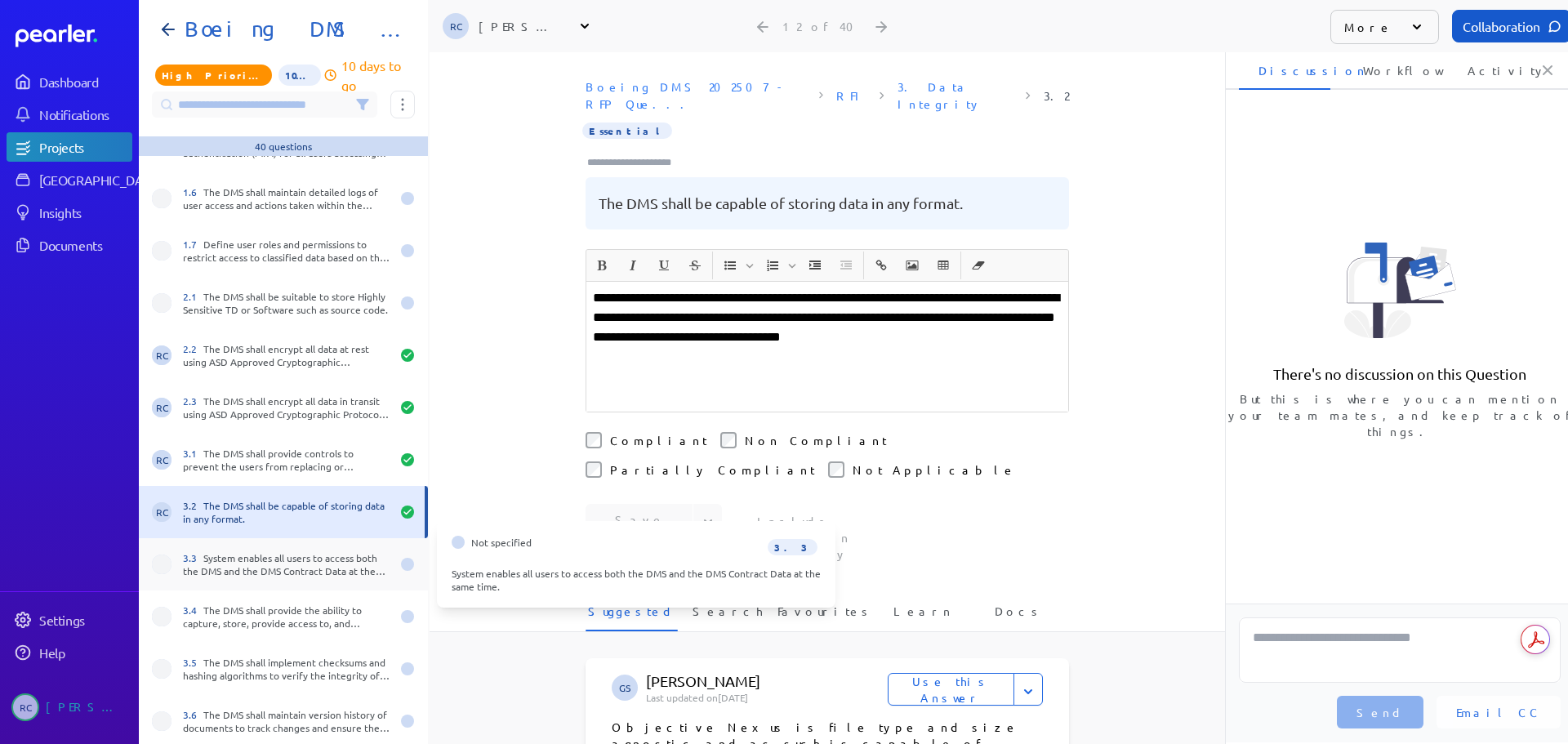 click on "3.3 System enables all users to access both the DMS and the DMS Contract Data at the same time." at bounding box center (287, 564) 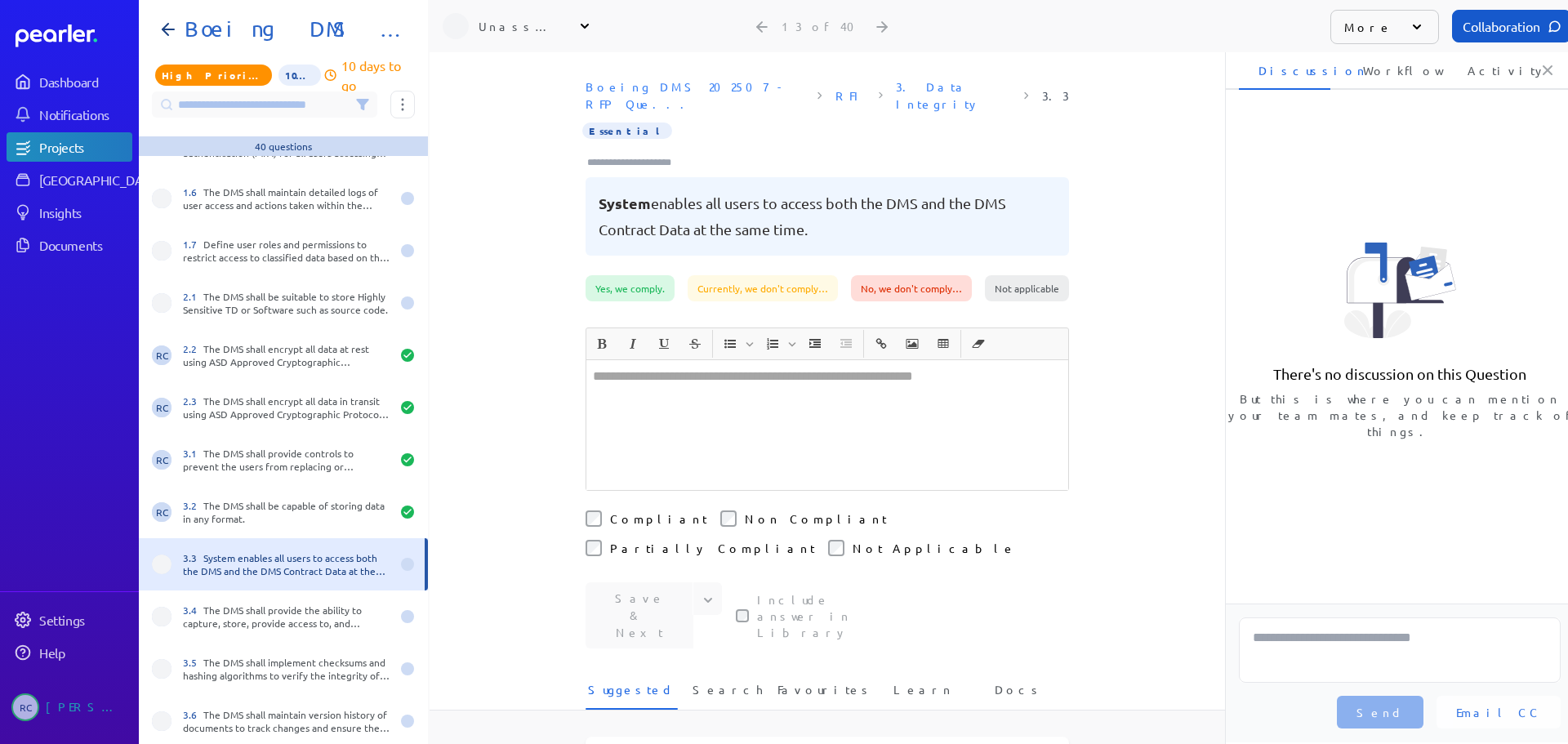 click at bounding box center (827, 425) 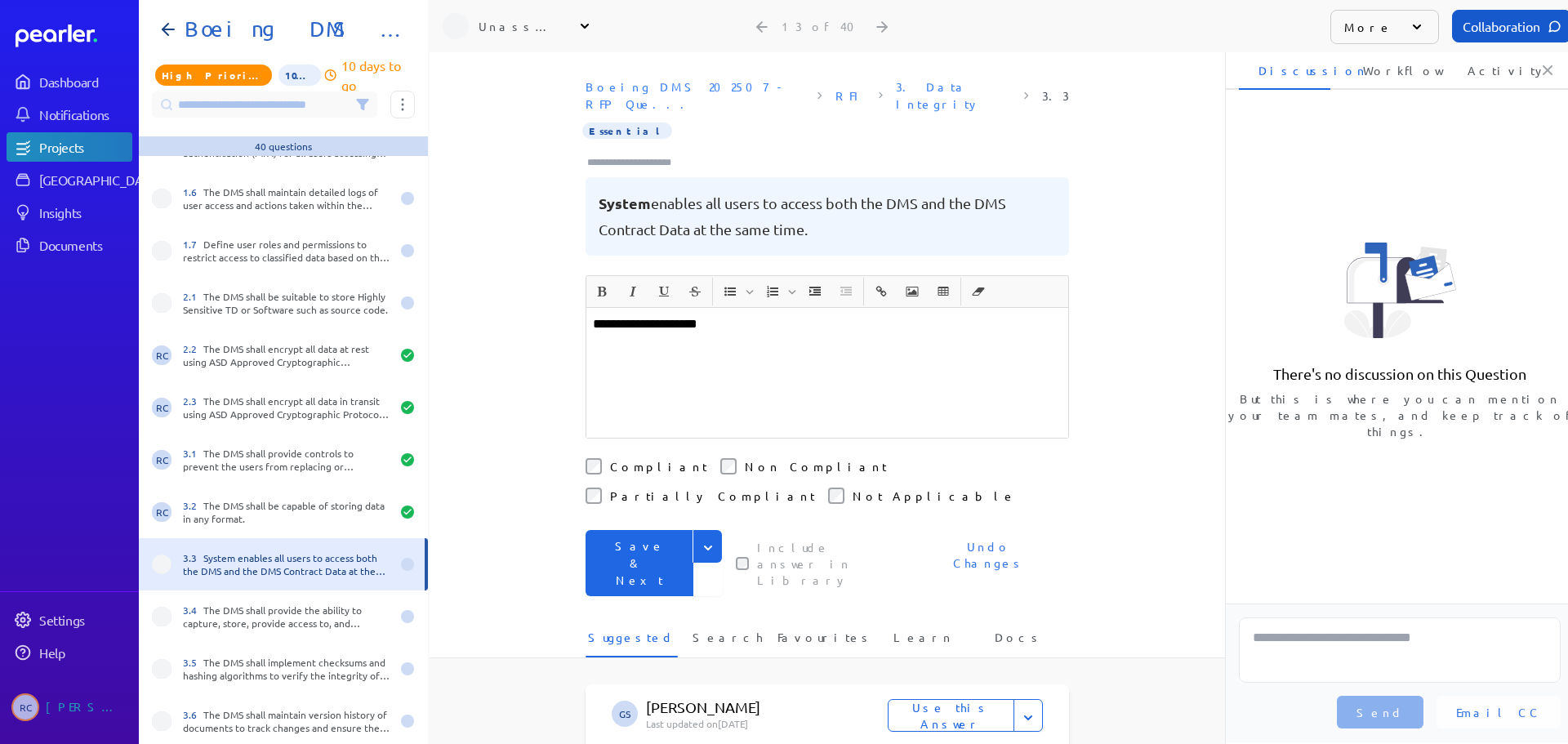 click on "**********" at bounding box center (827, 372) 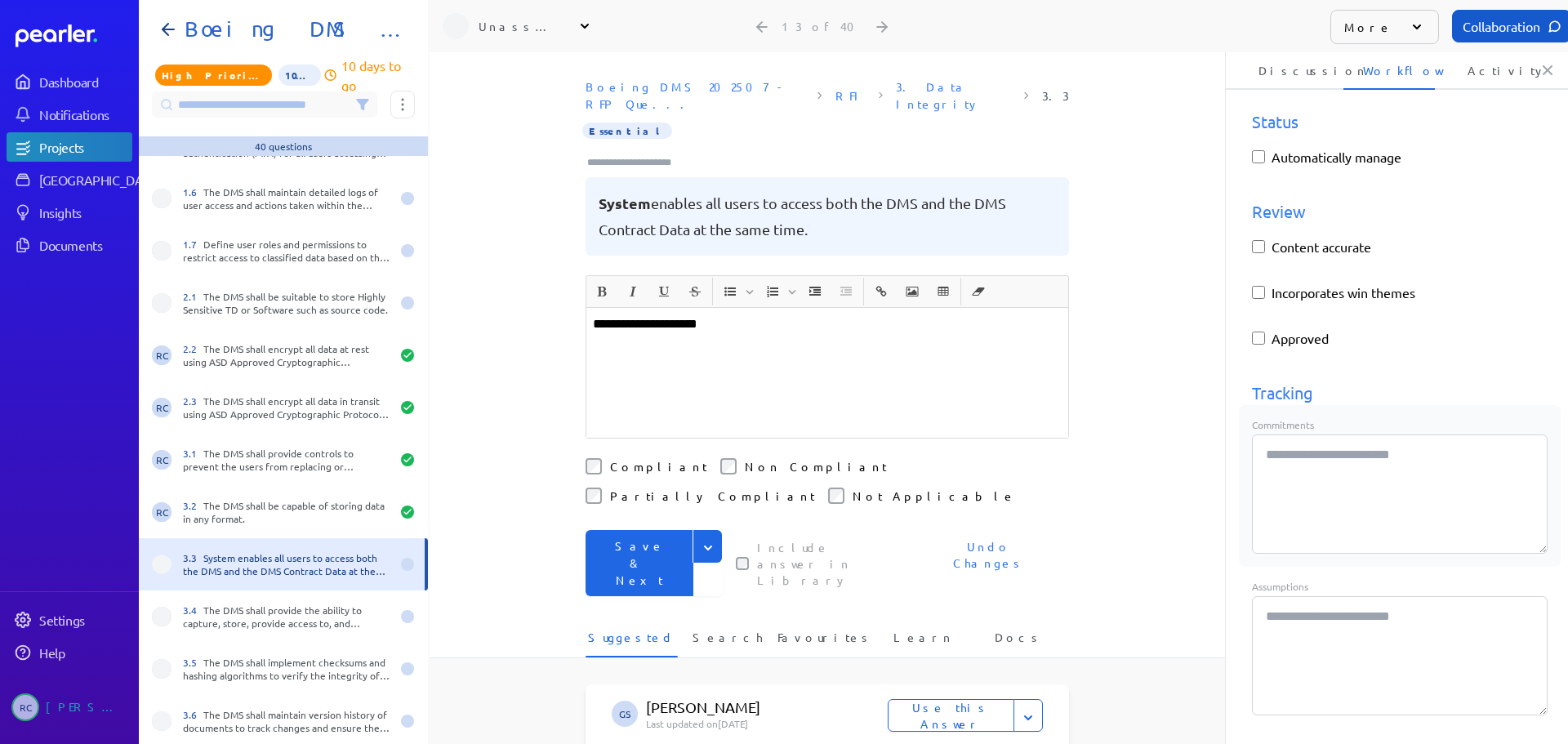 click on "Commitments" at bounding box center [1400, 494] 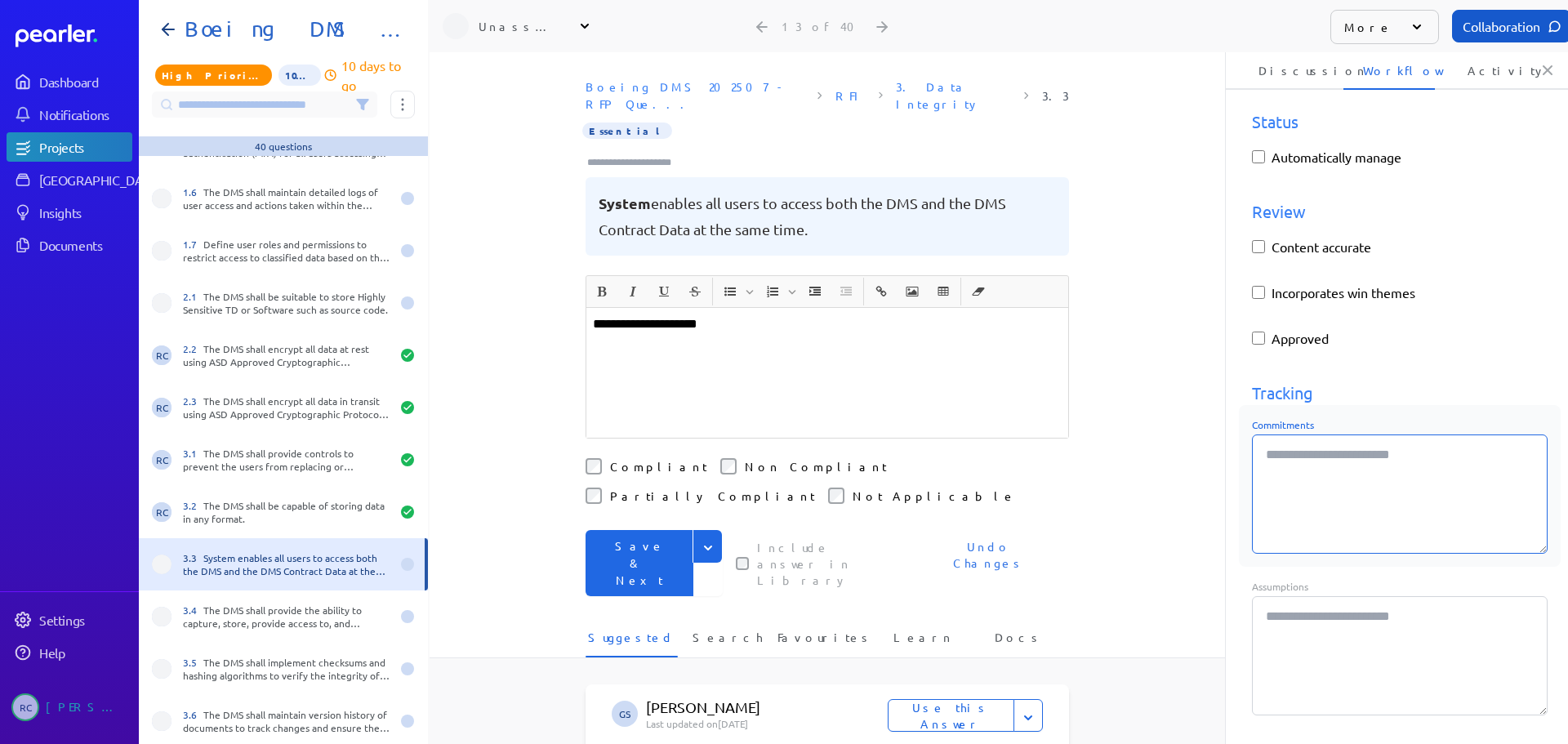 type on "*" 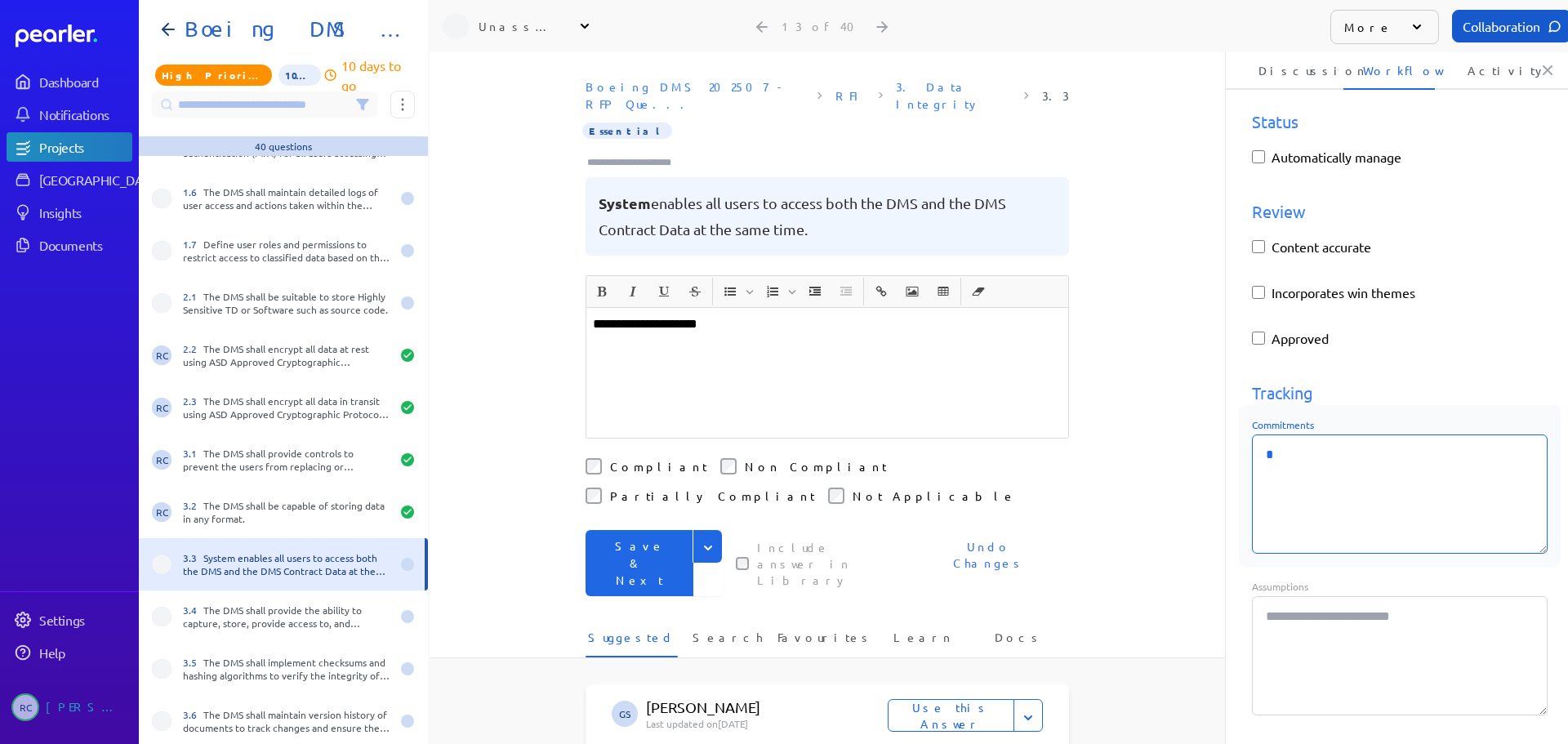 type on "*" 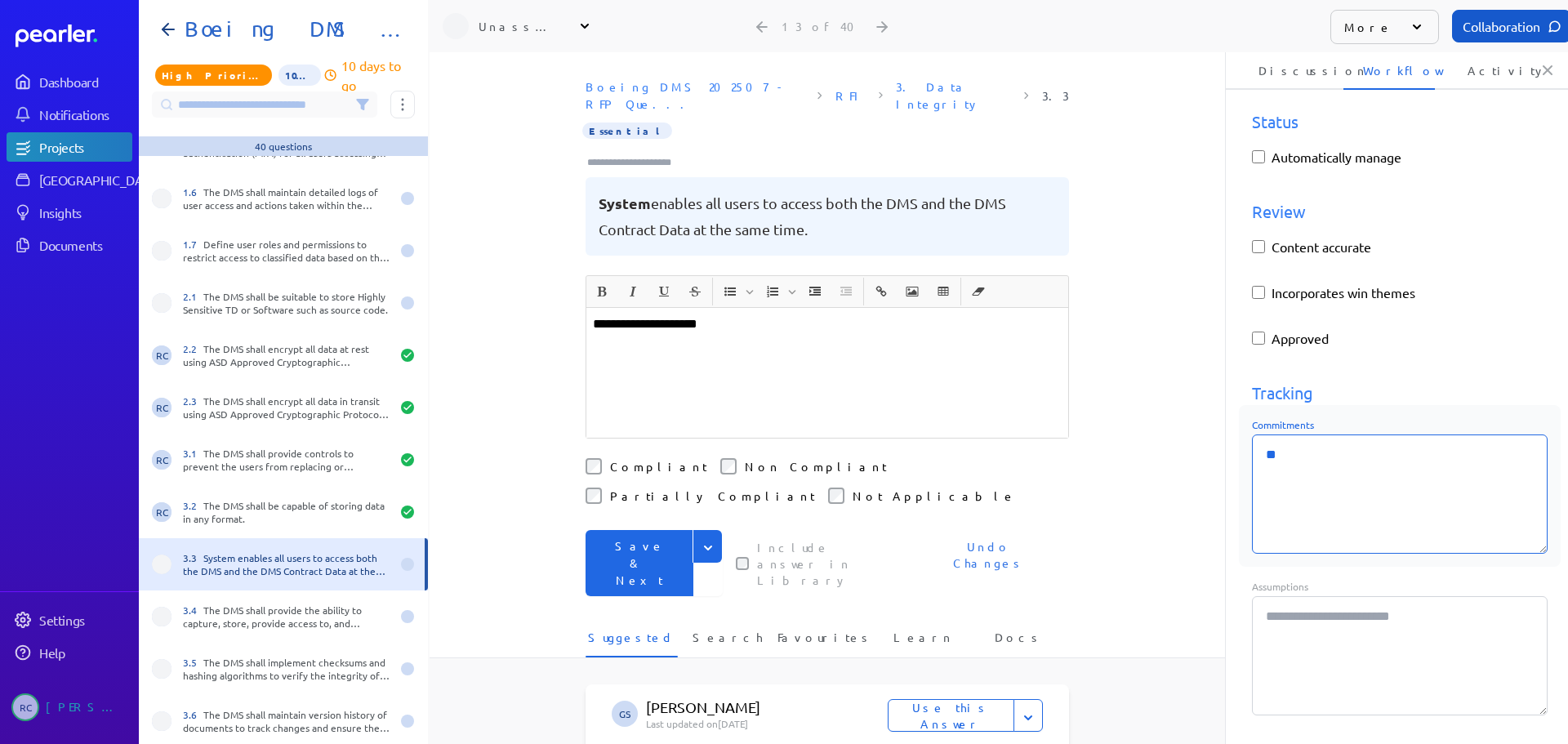 type on "*" 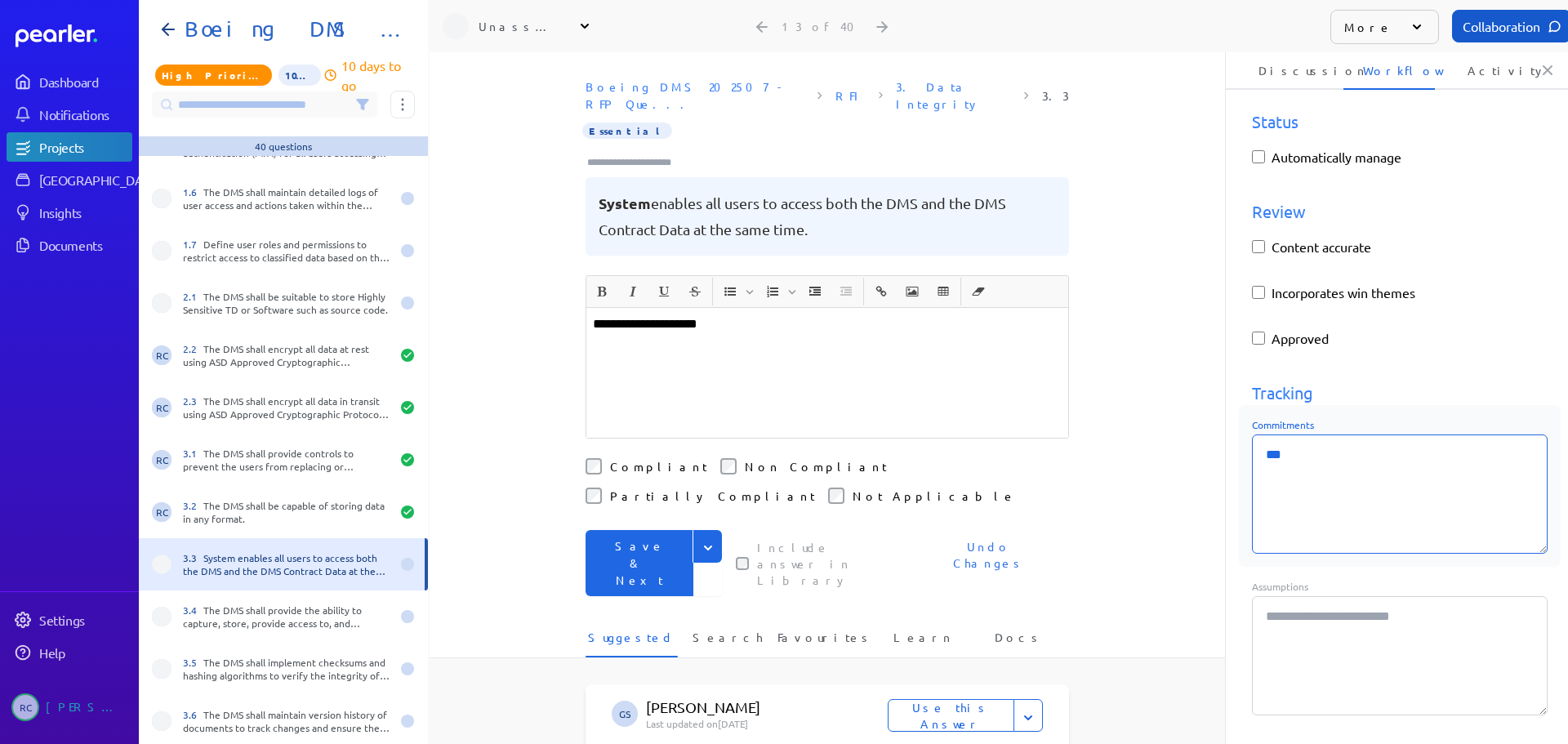 type on "*" 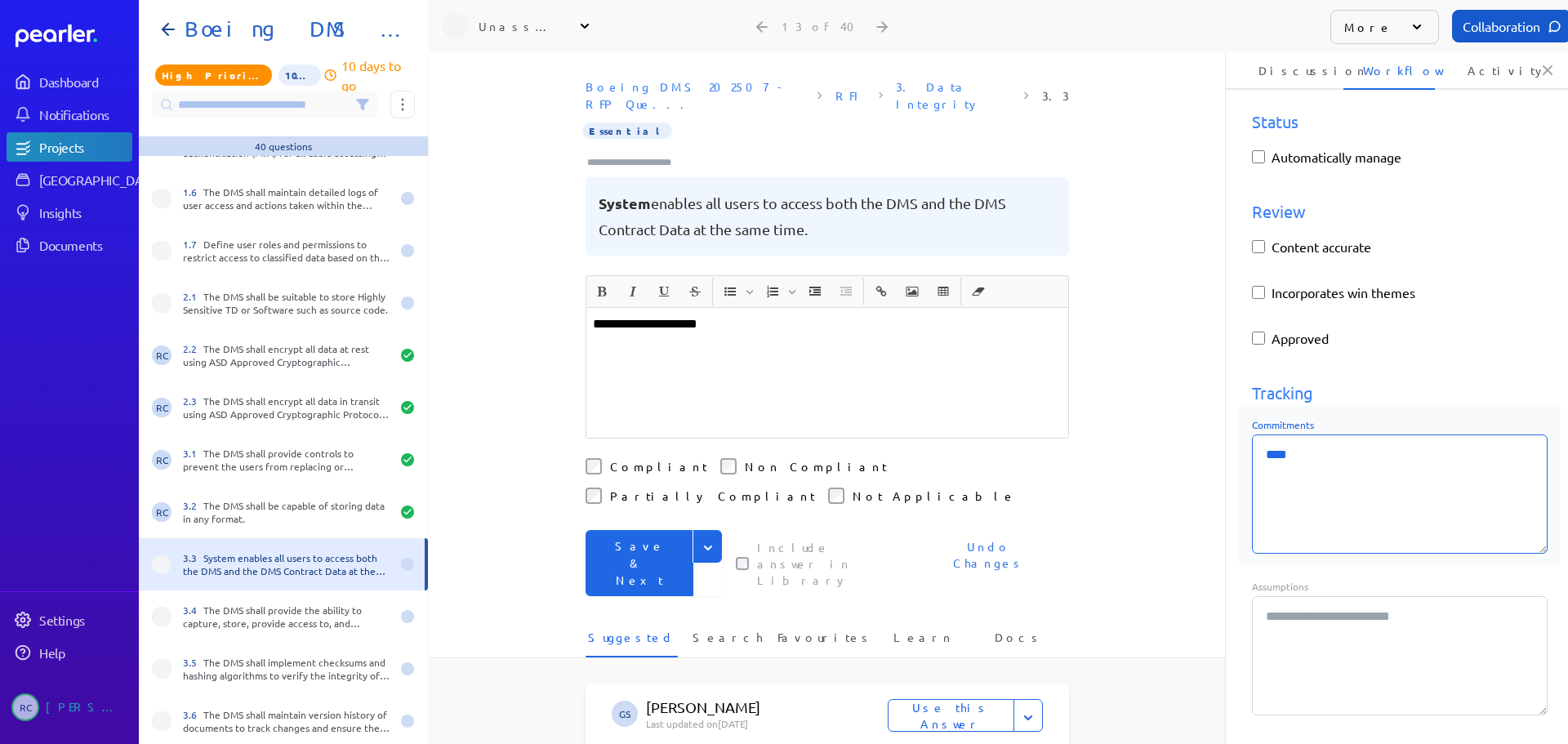 type on "*" 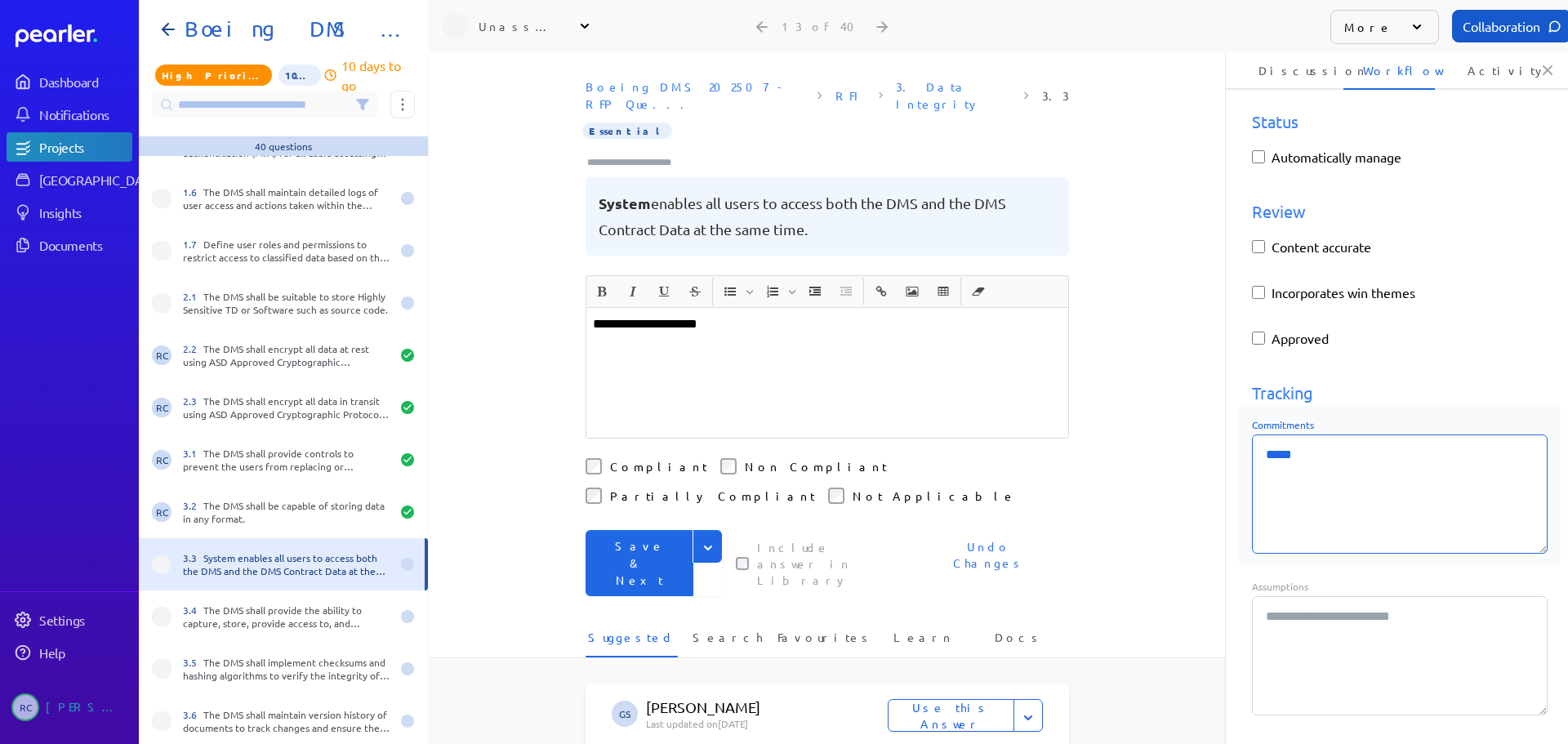 type on "*" 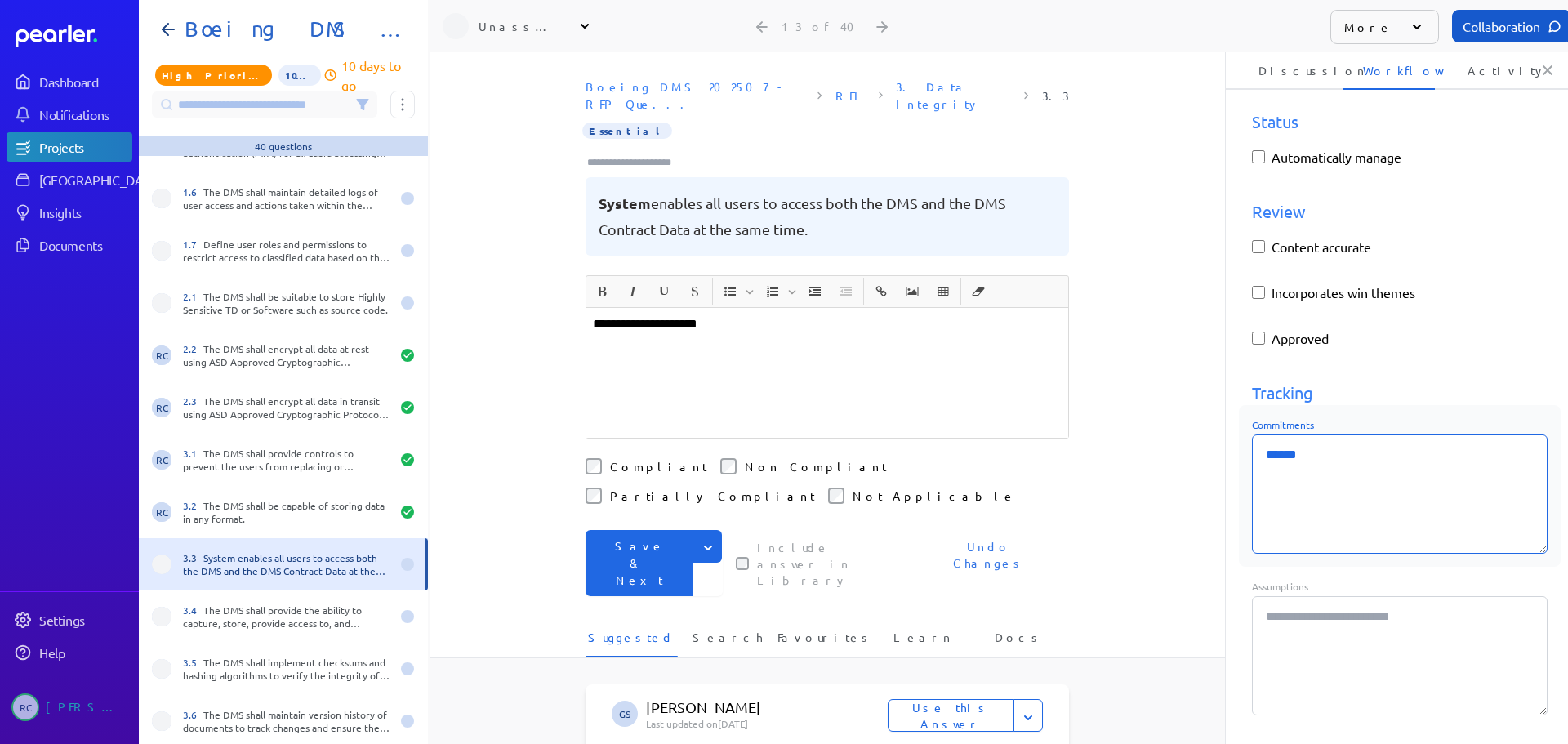 type on "*" 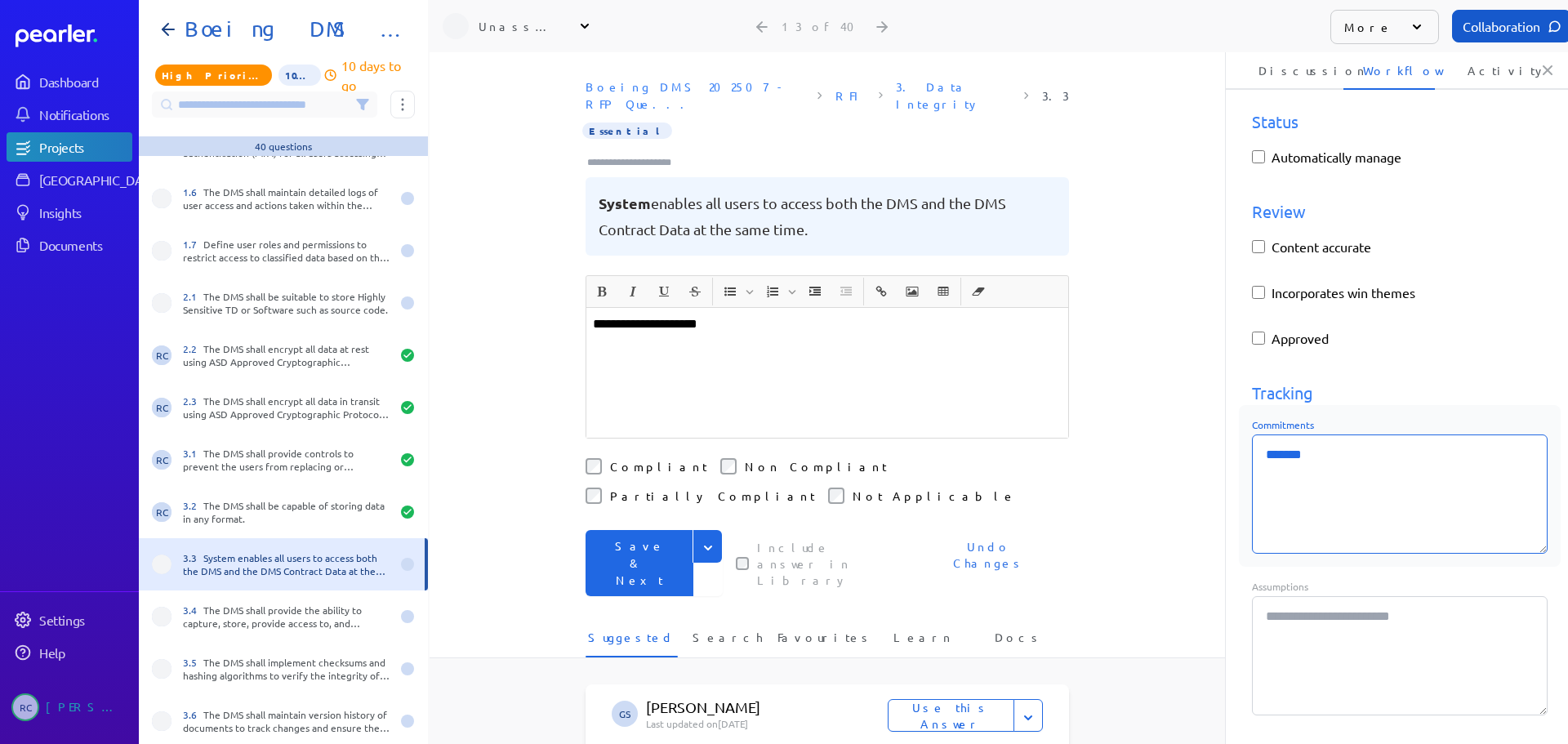 type on "*" 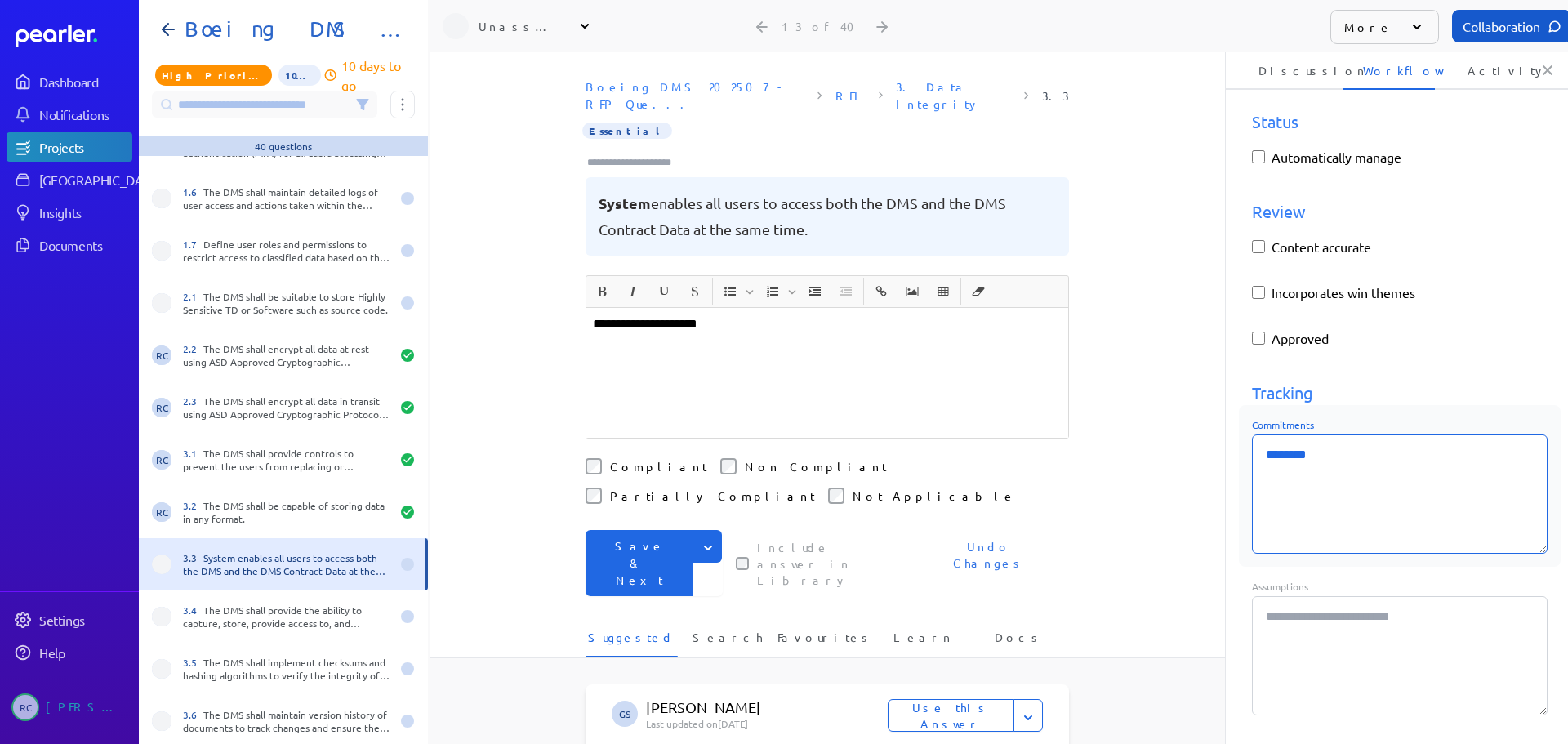 type on "*" 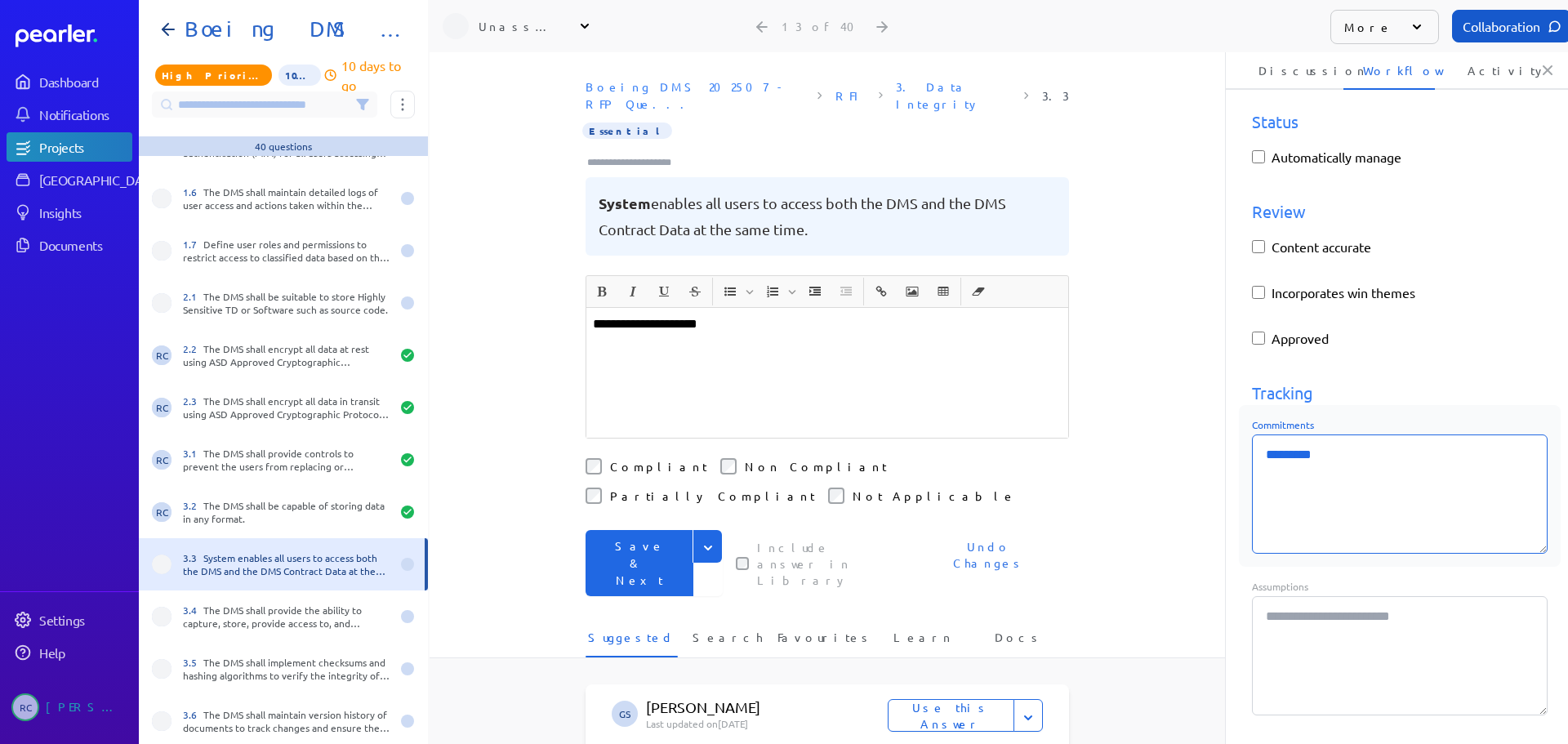 type on "*" 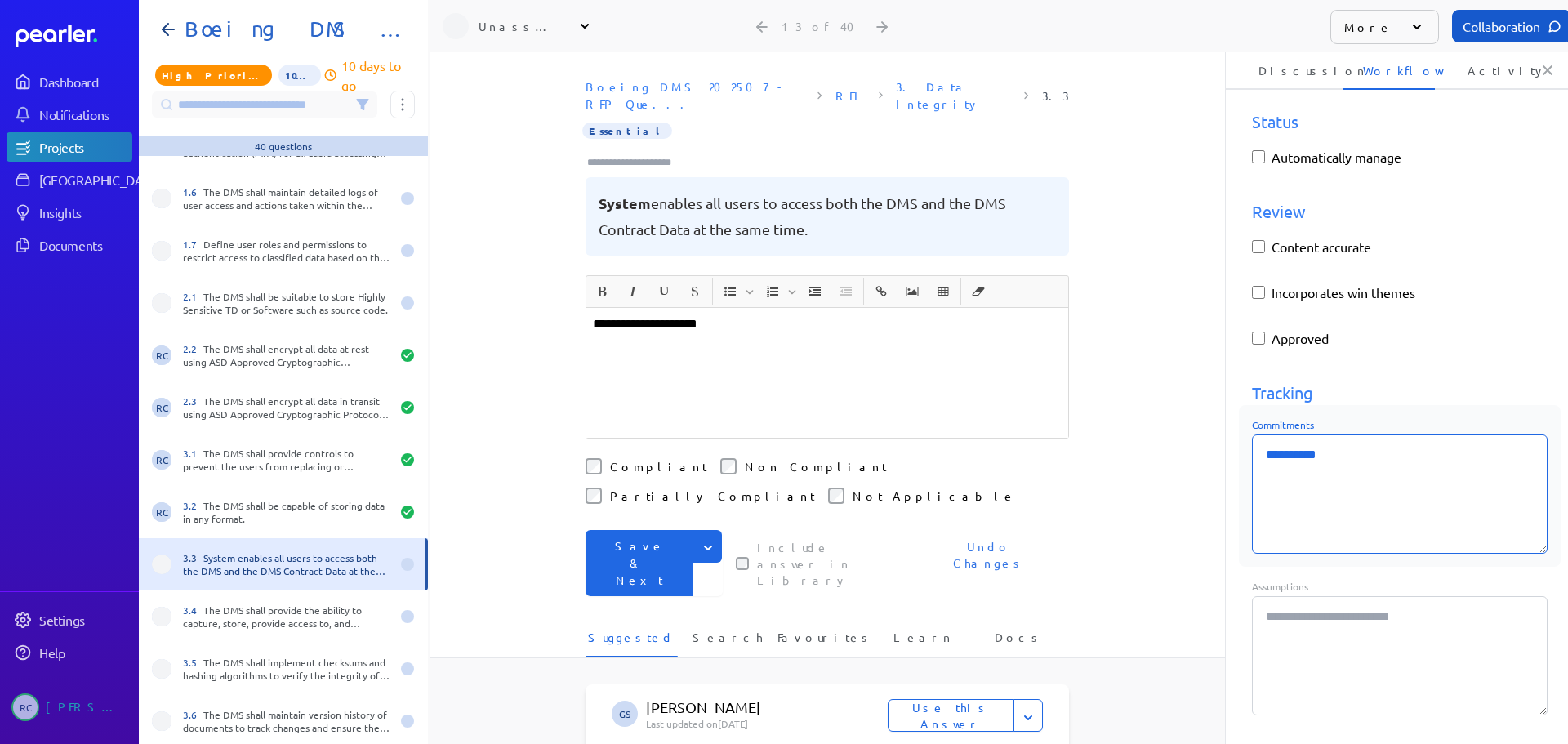 type on "*" 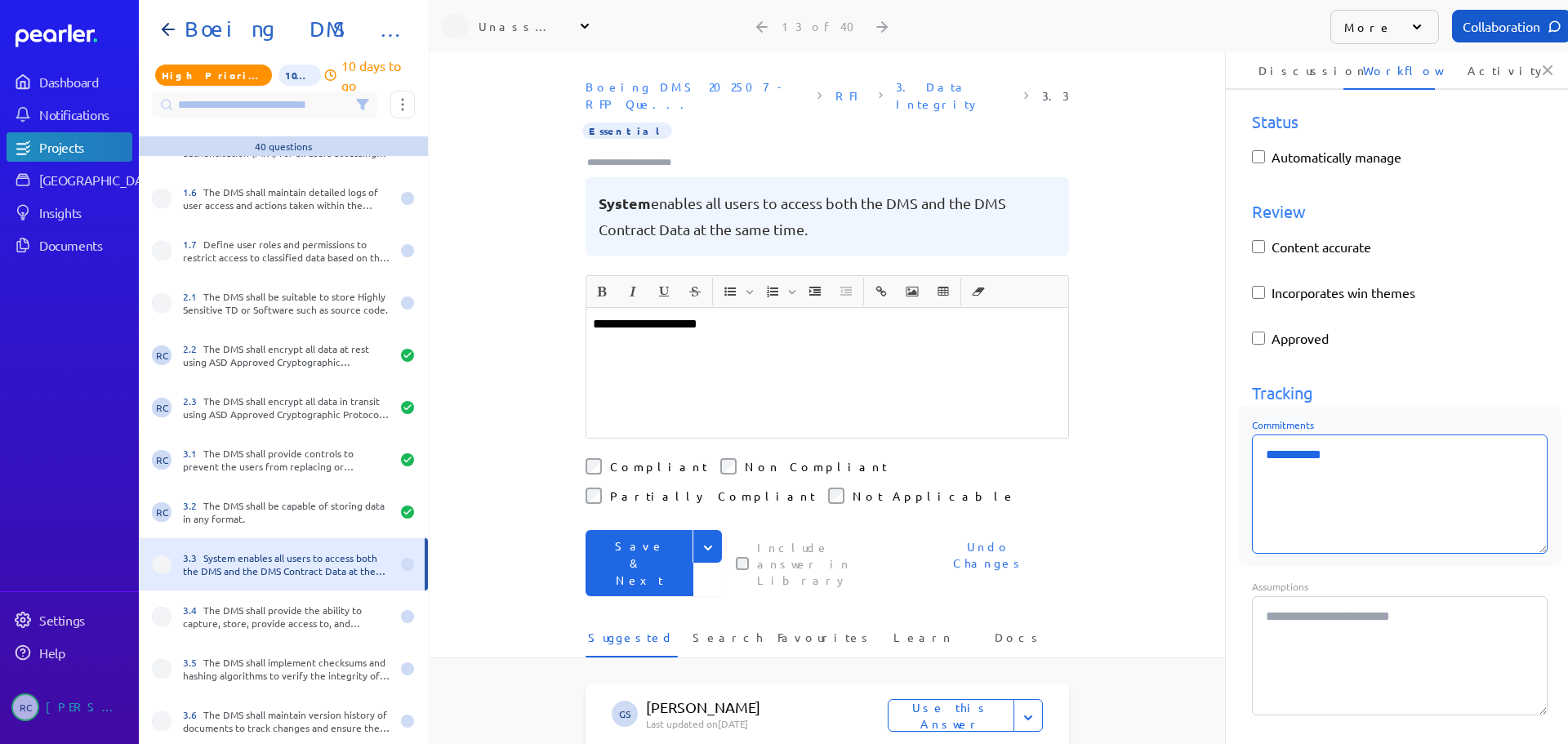 type on "*" 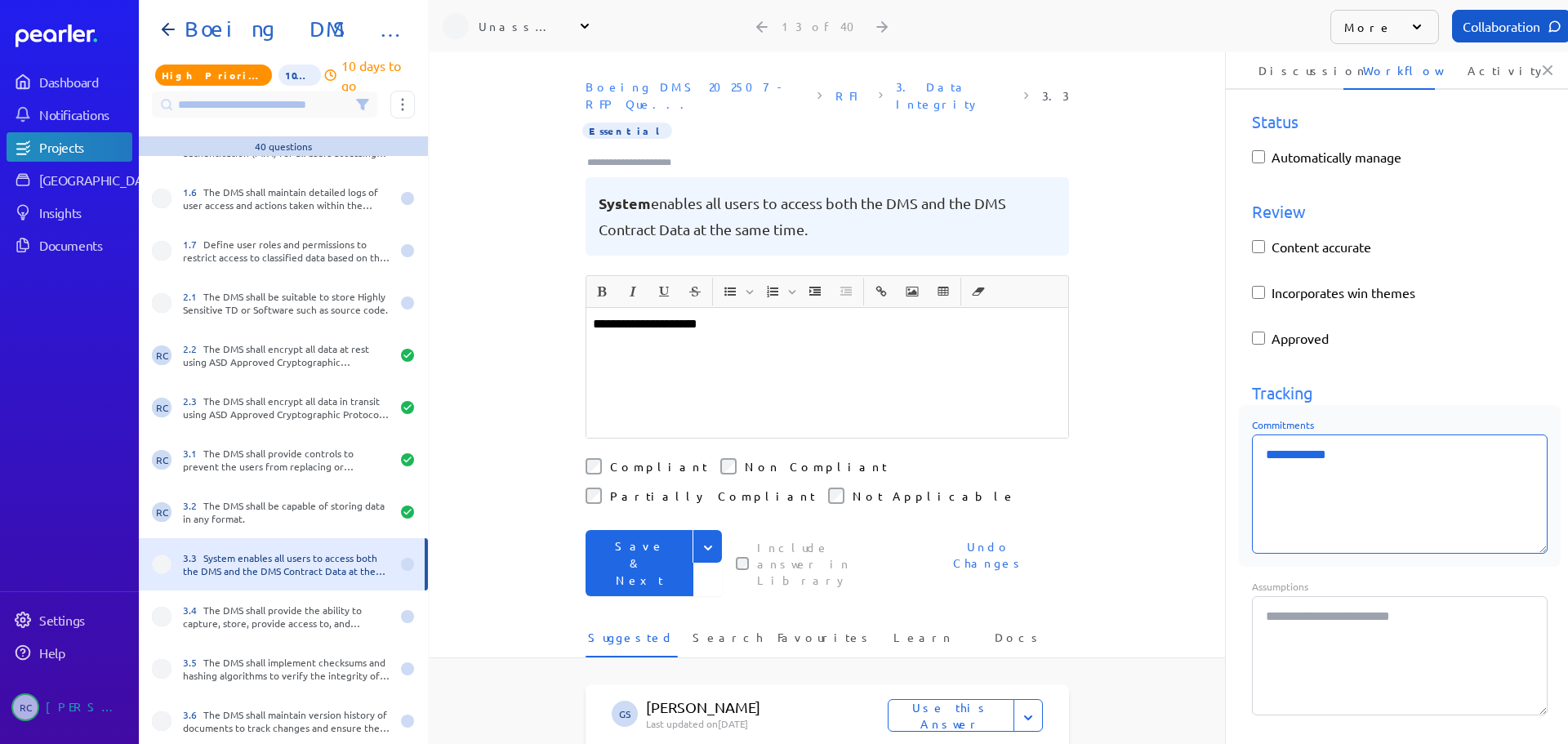 type on "*" 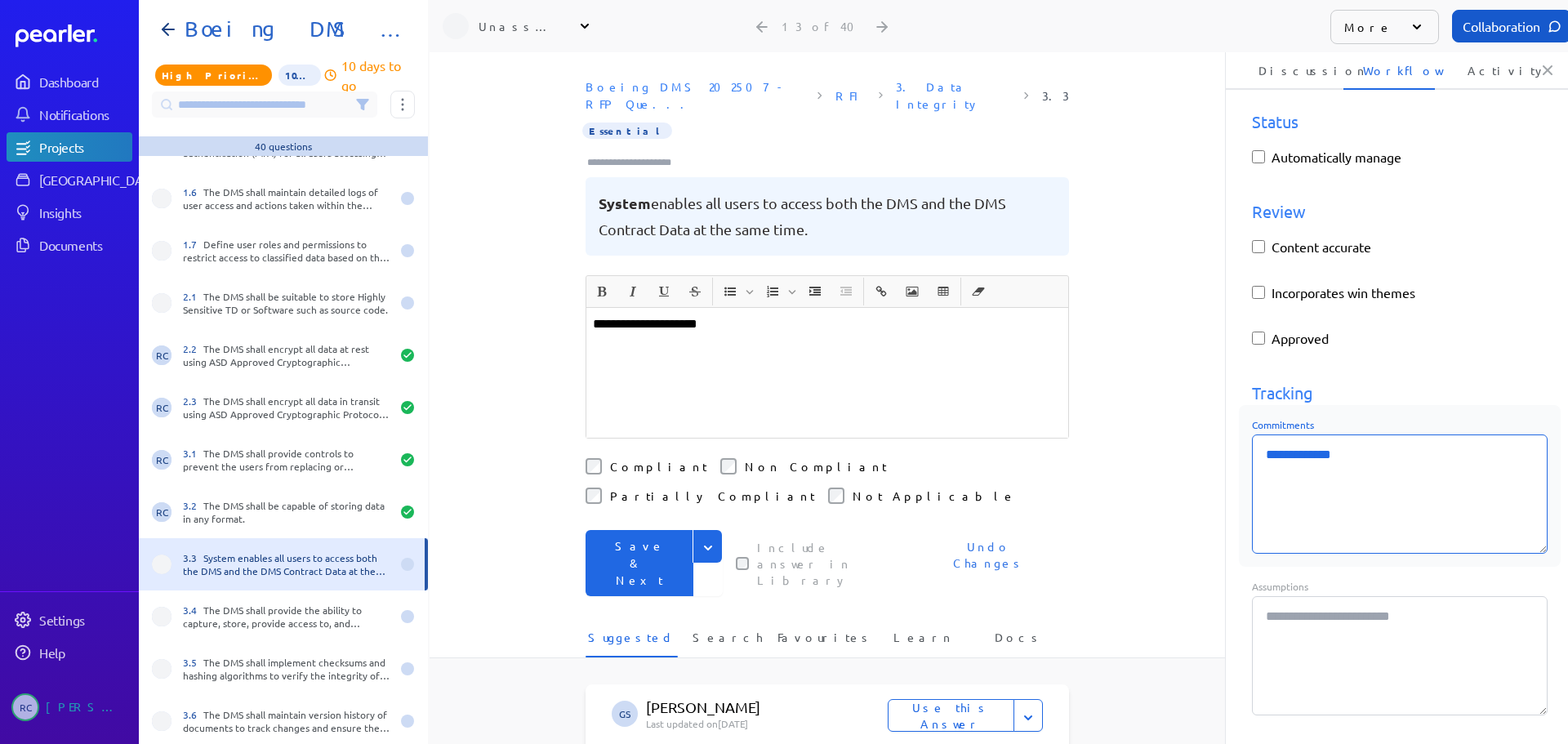type on "*" 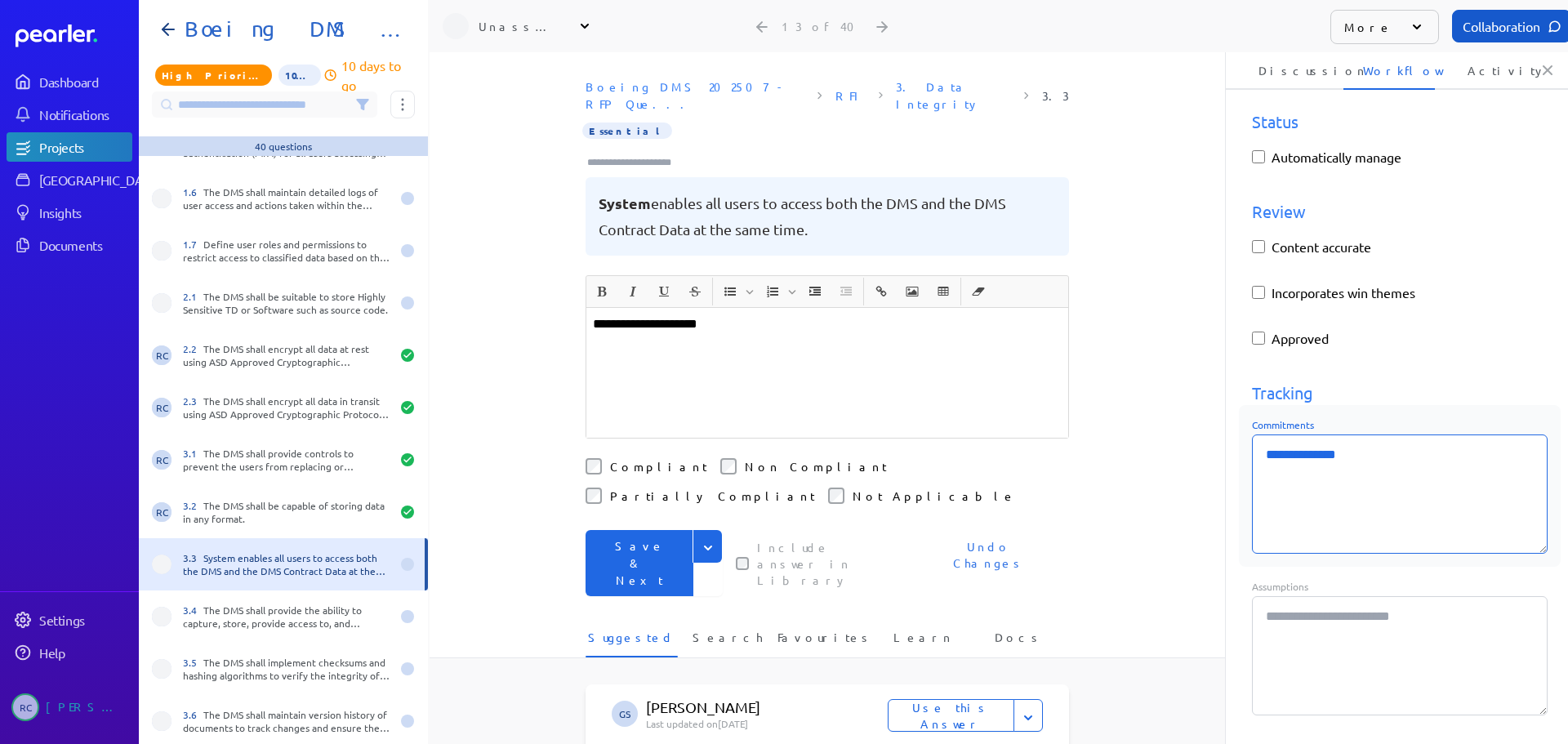 type on "*" 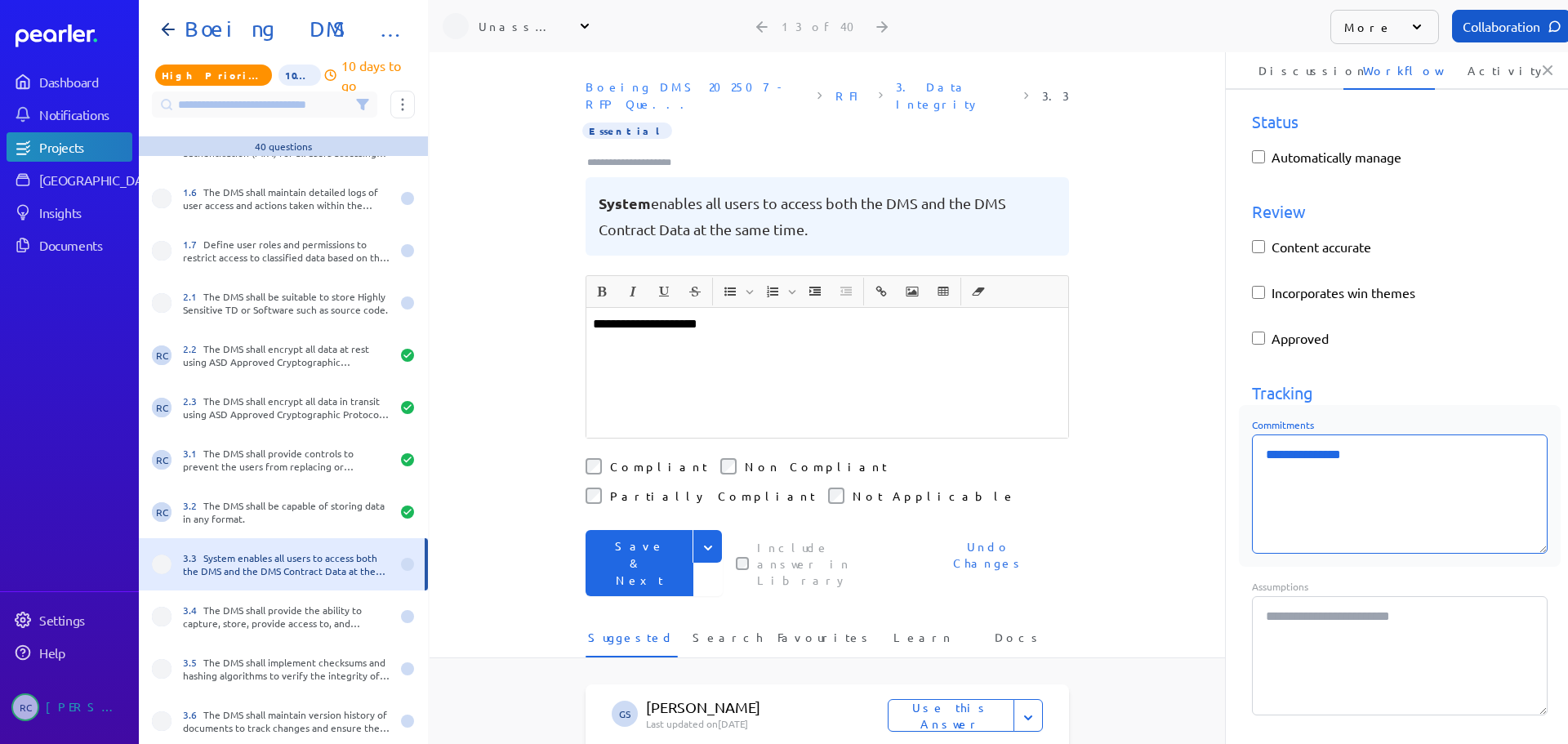 type on "*" 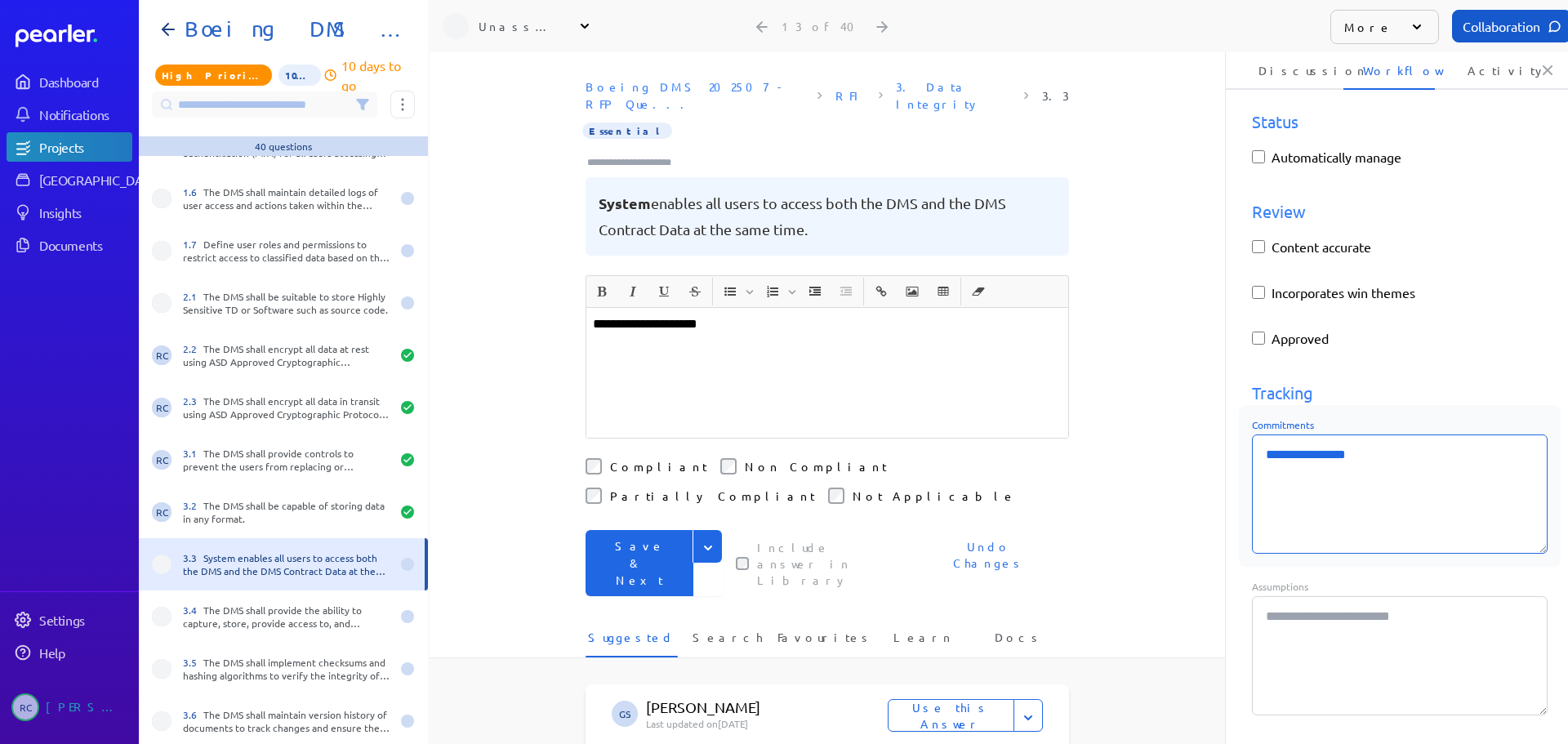 type on "*" 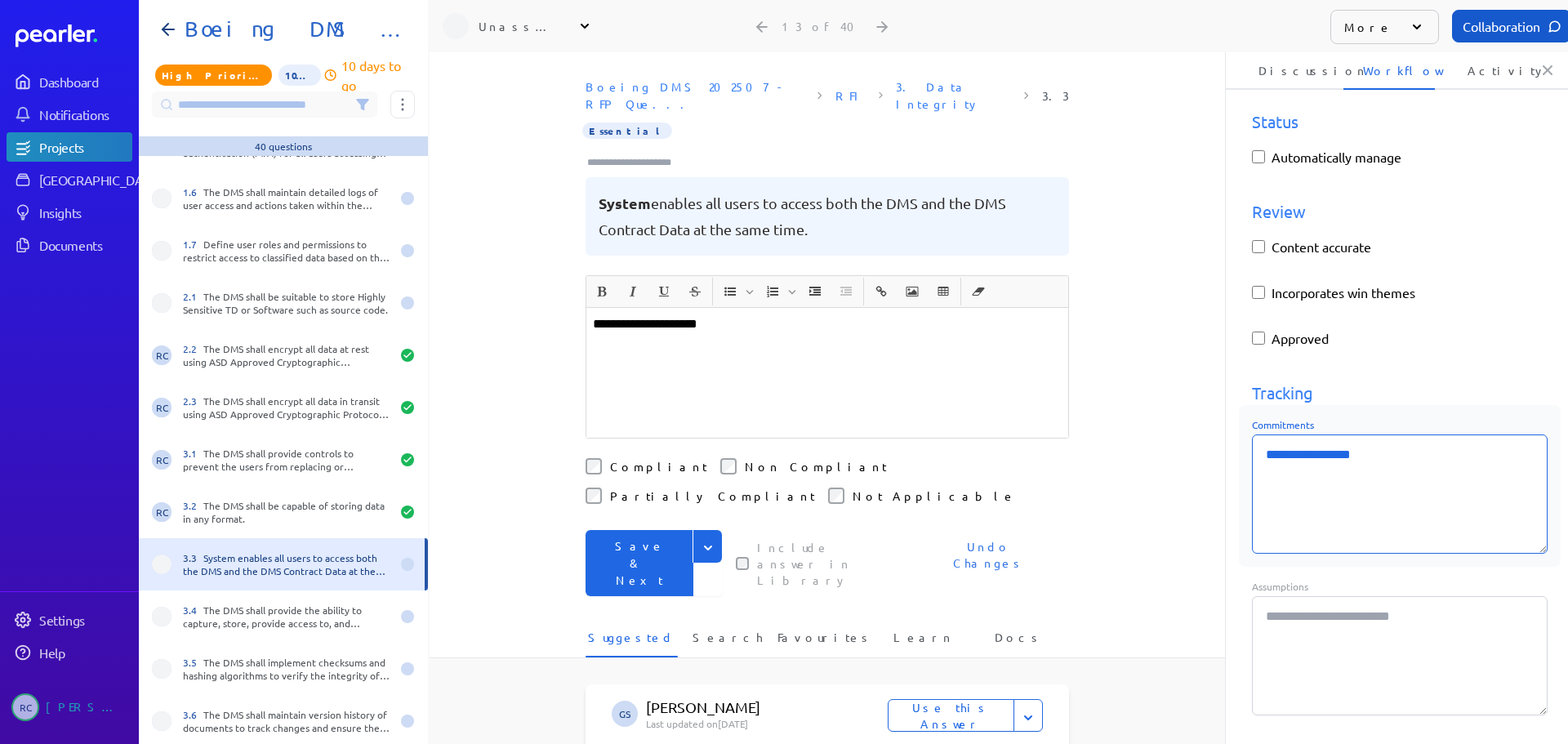 type on "*" 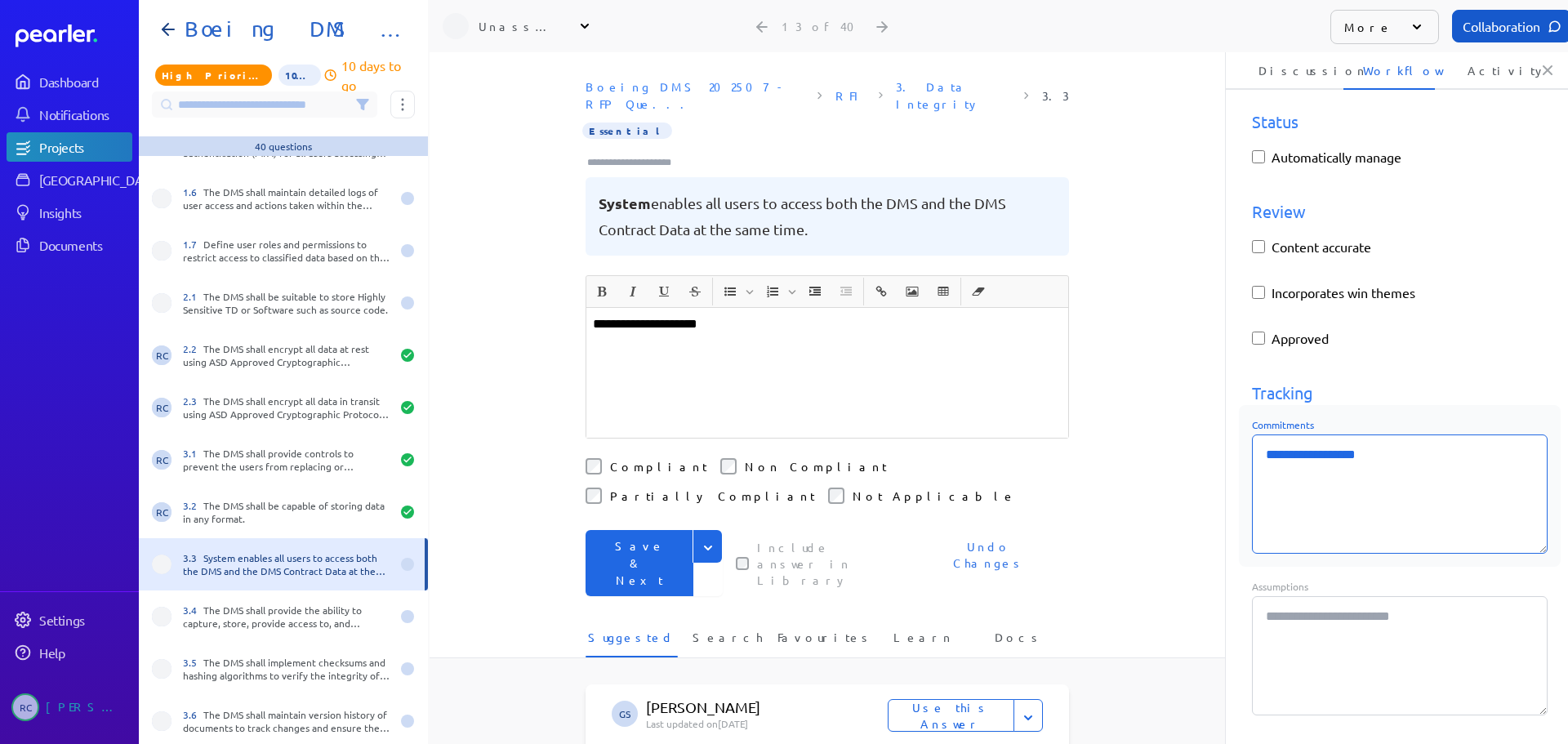 type on "*" 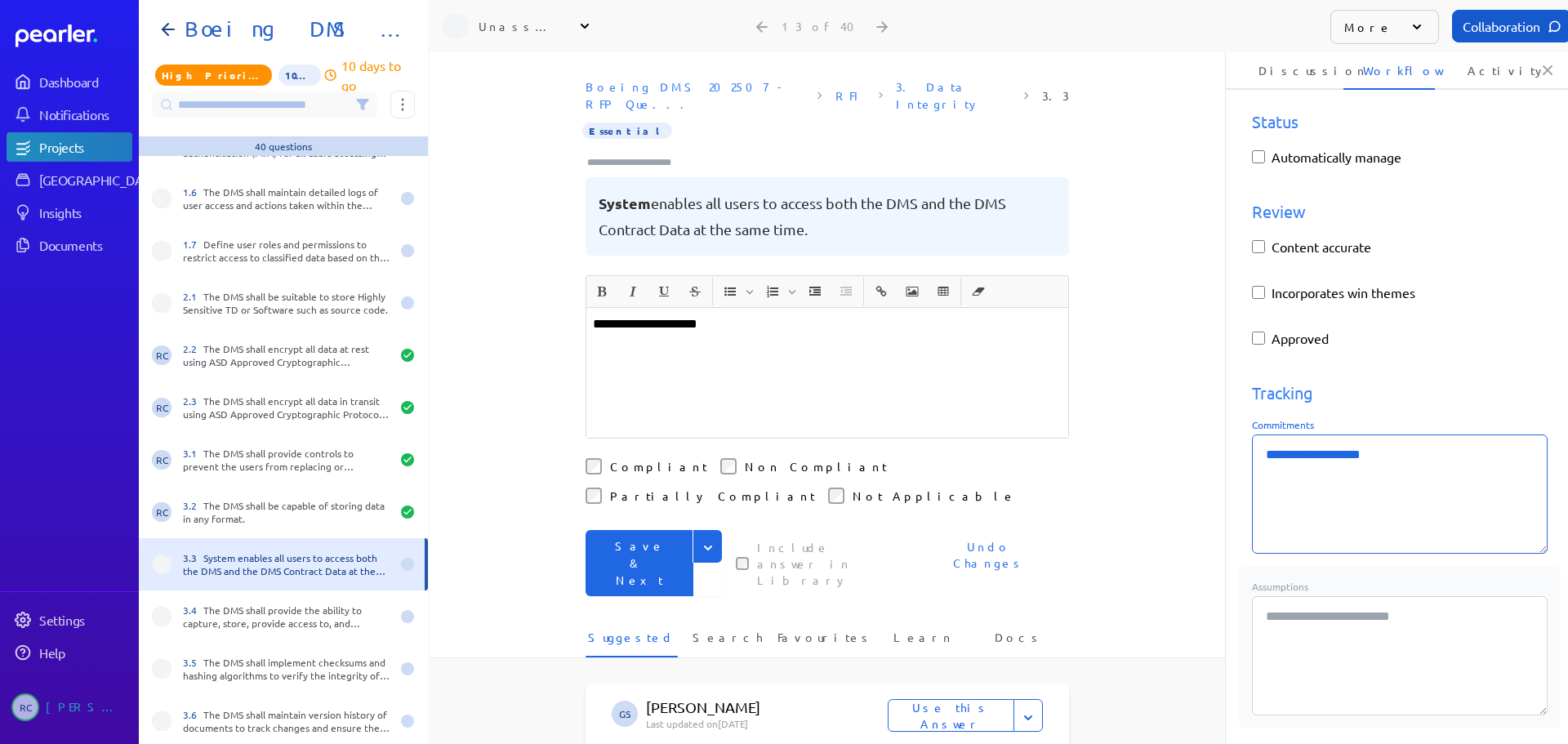 type on "**********" 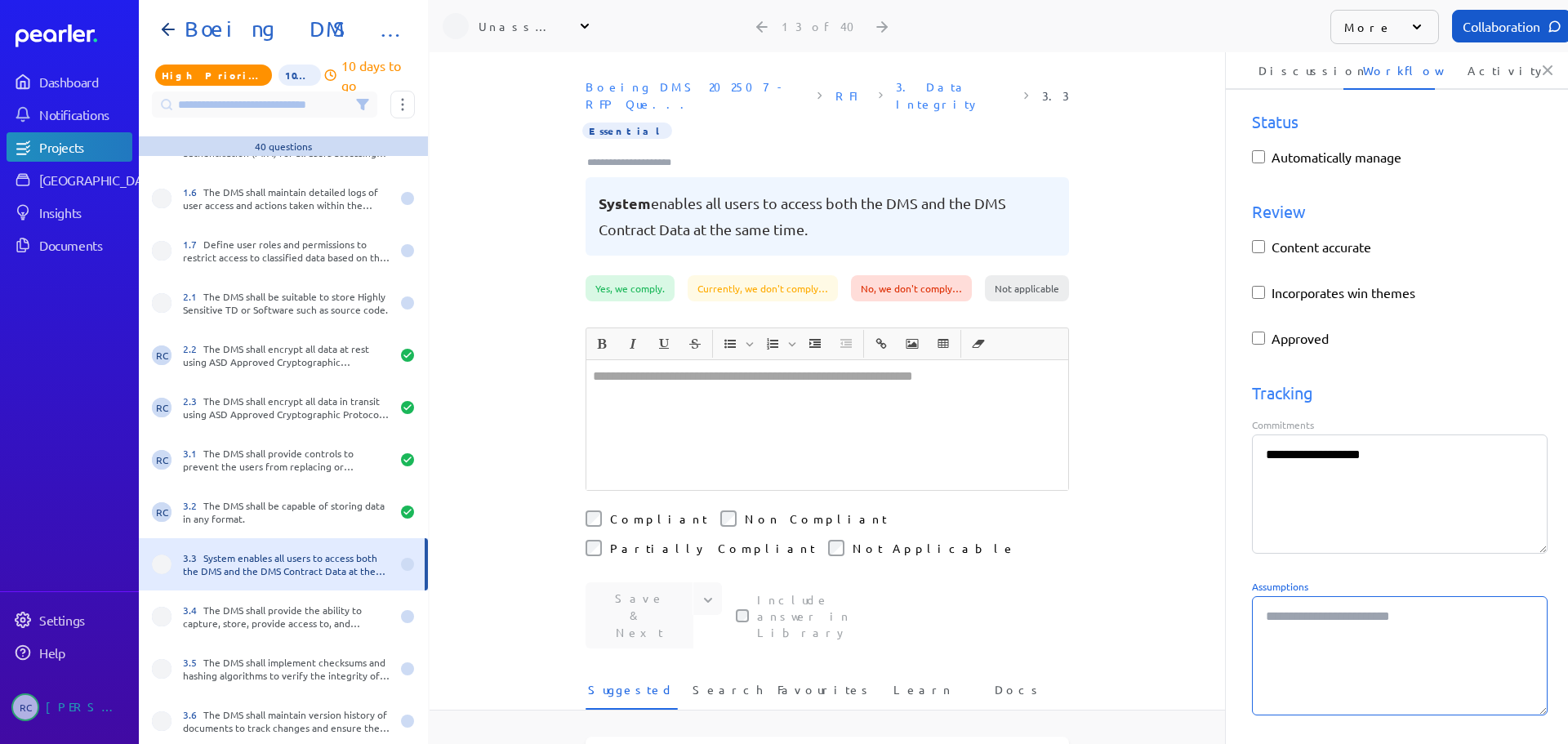 click at bounding box center (827, 425) 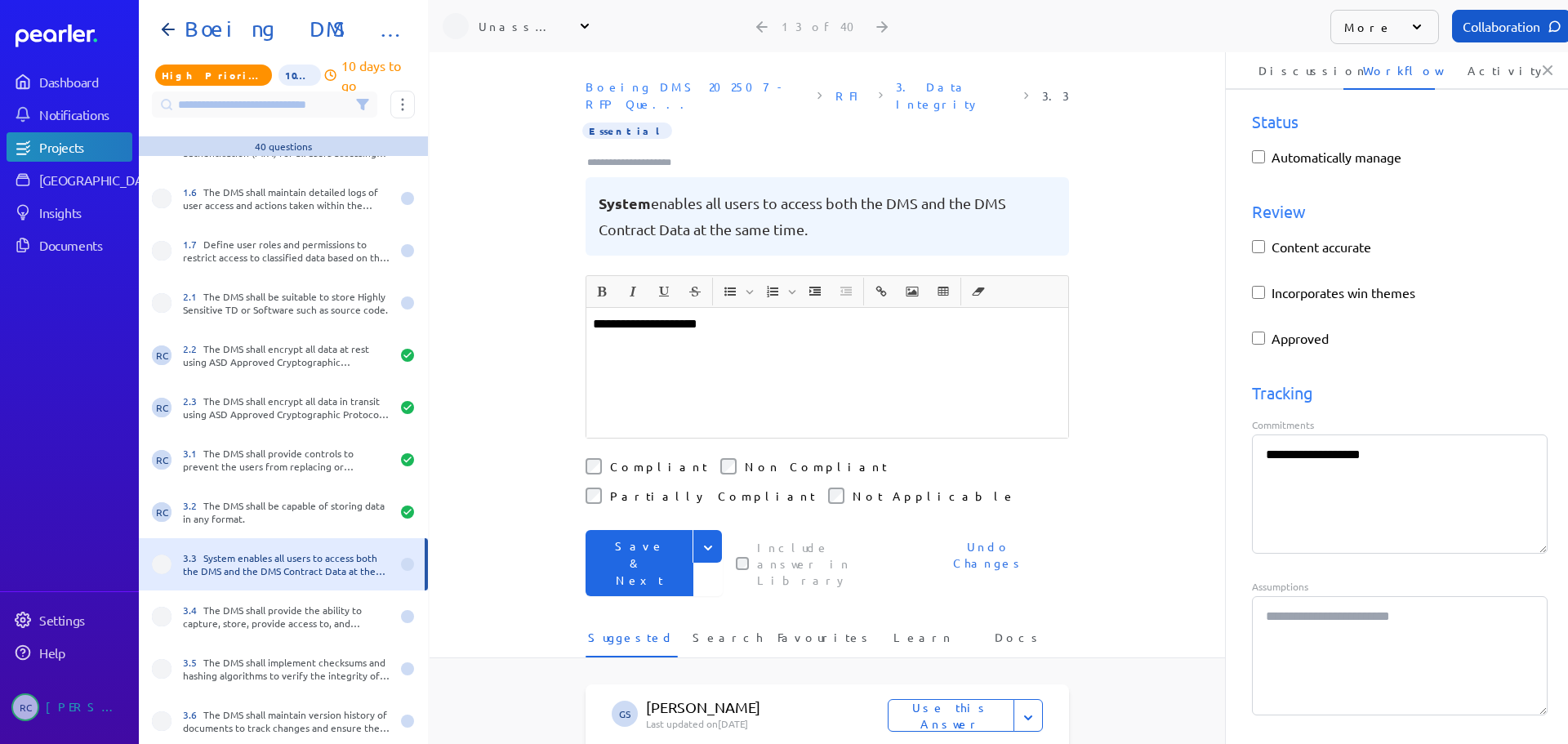 click on "**********" at bounding box center (827, 324) 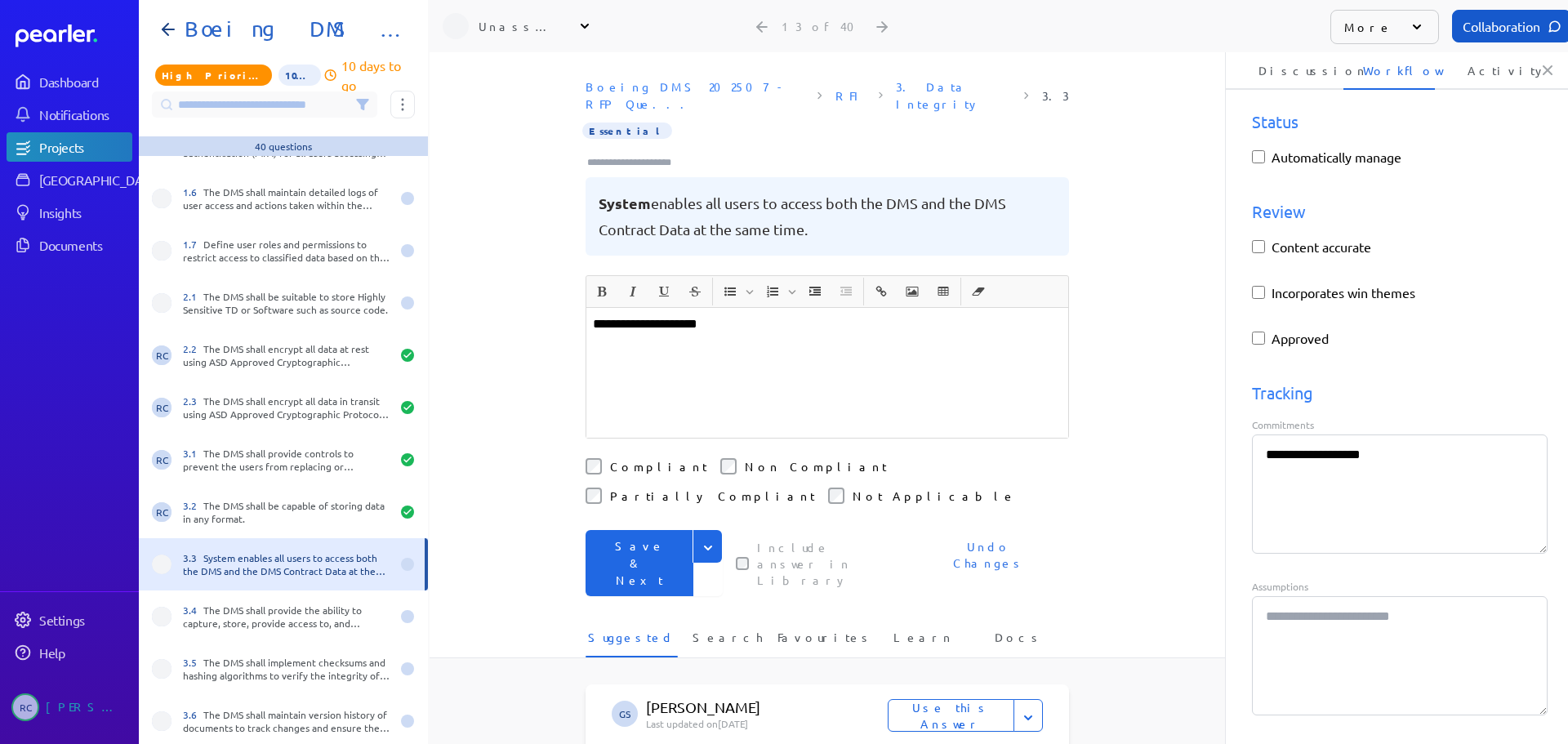 click 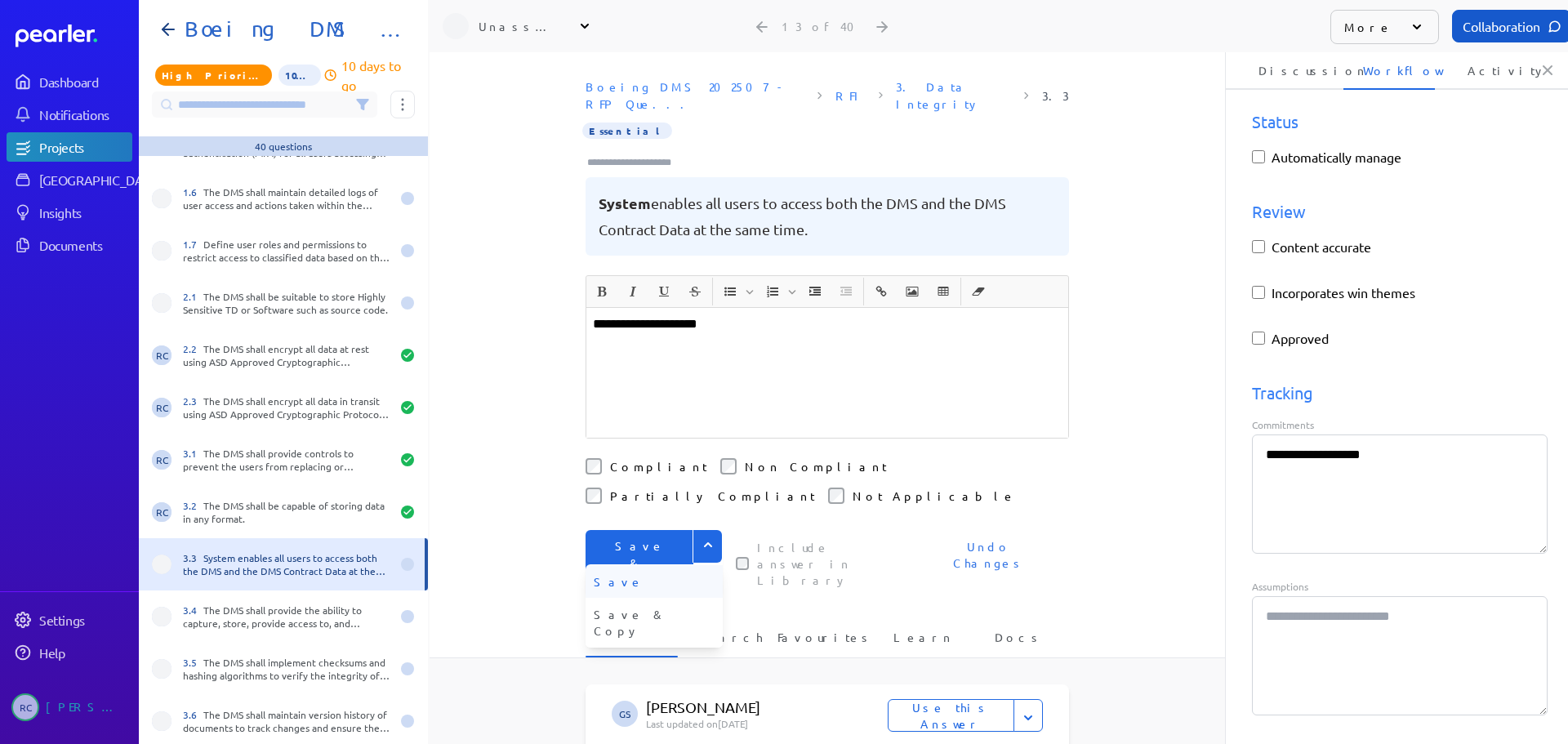 click on "Save" at bounding box center [654, 581] 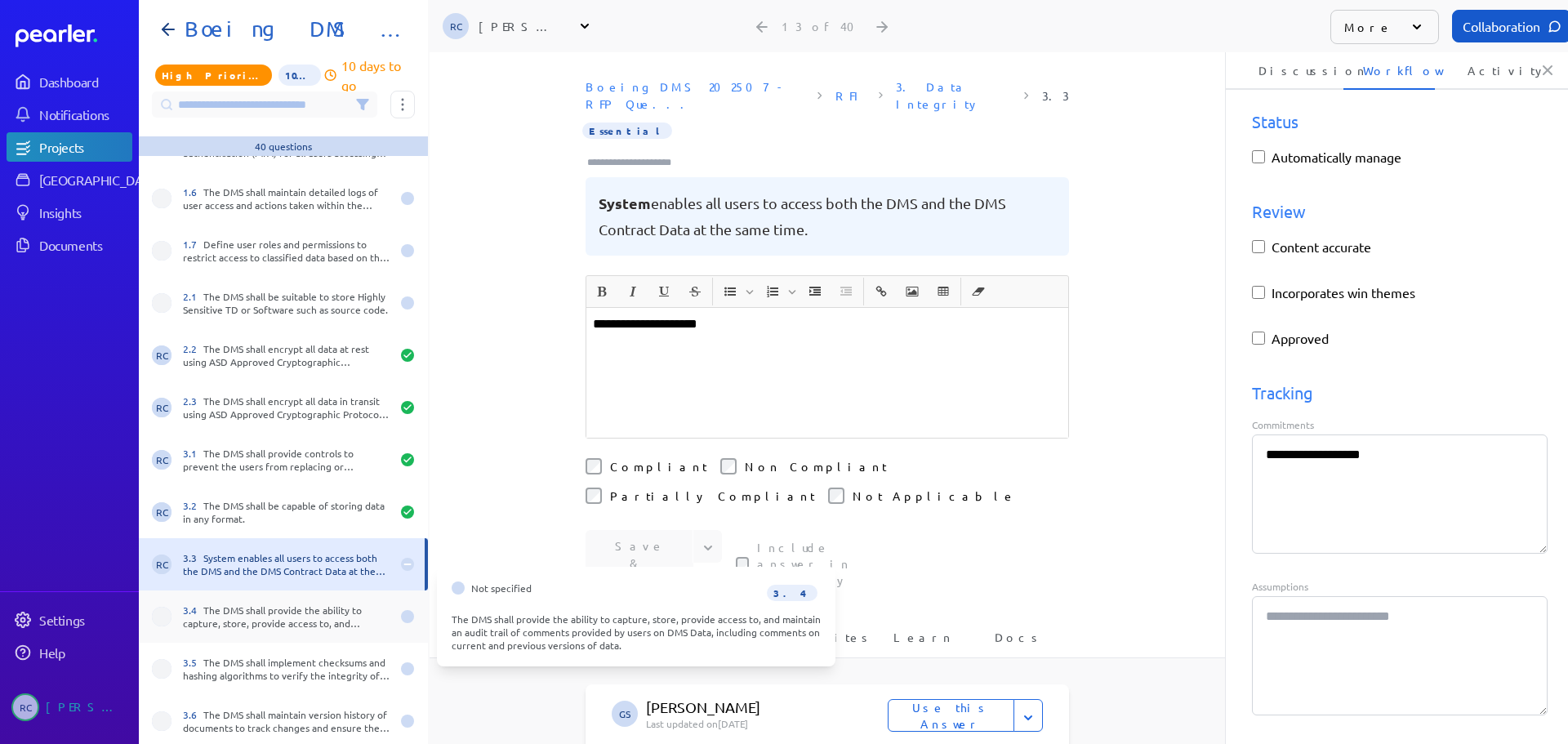 click on "3.4 The DMS shall provide the ability to capture, store, provide access to, and maintain an audit trail of comments provided by users on DMS Data, including comments on current and previous versions of data." at bounding box center [287, 617] 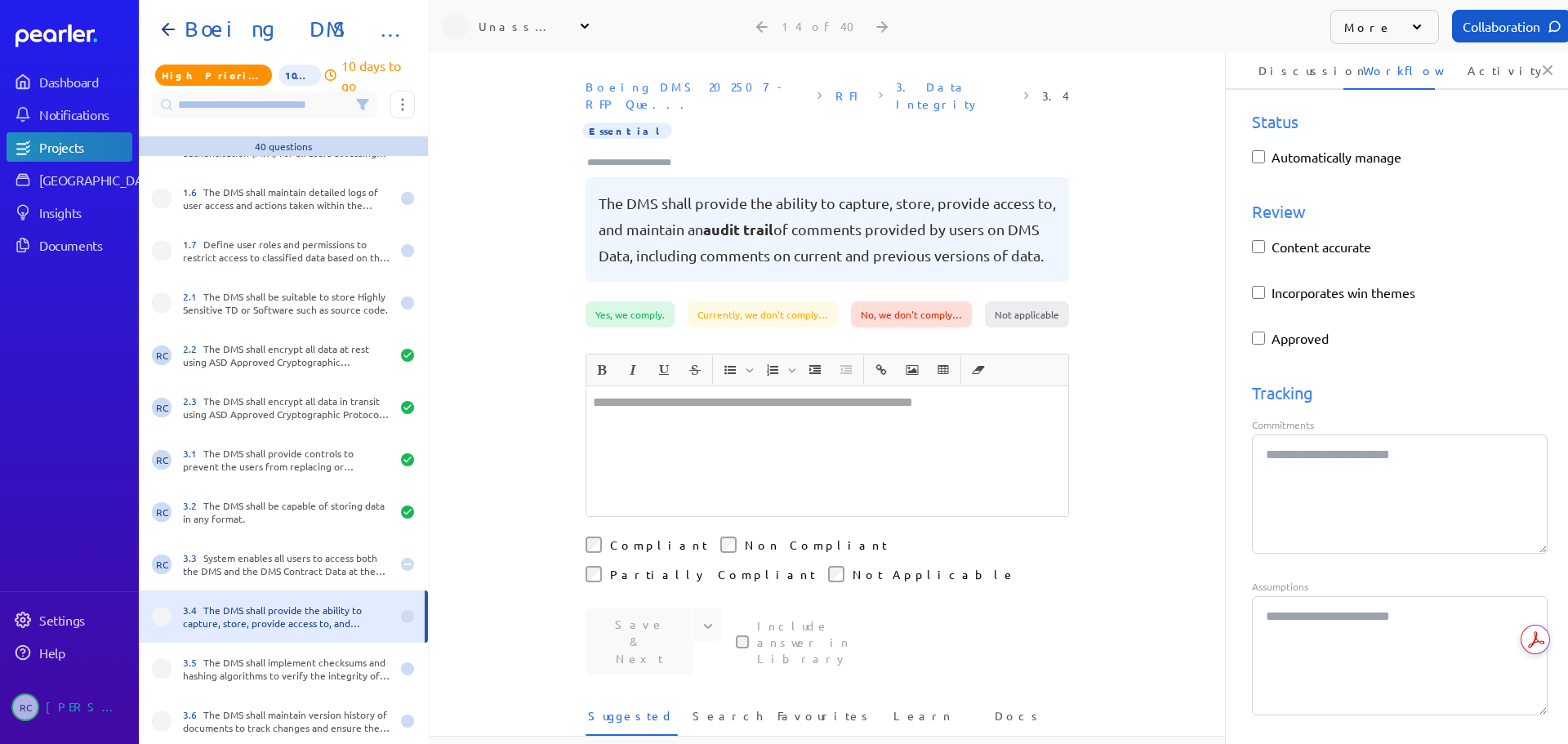 click at bounding box center (827, 451) 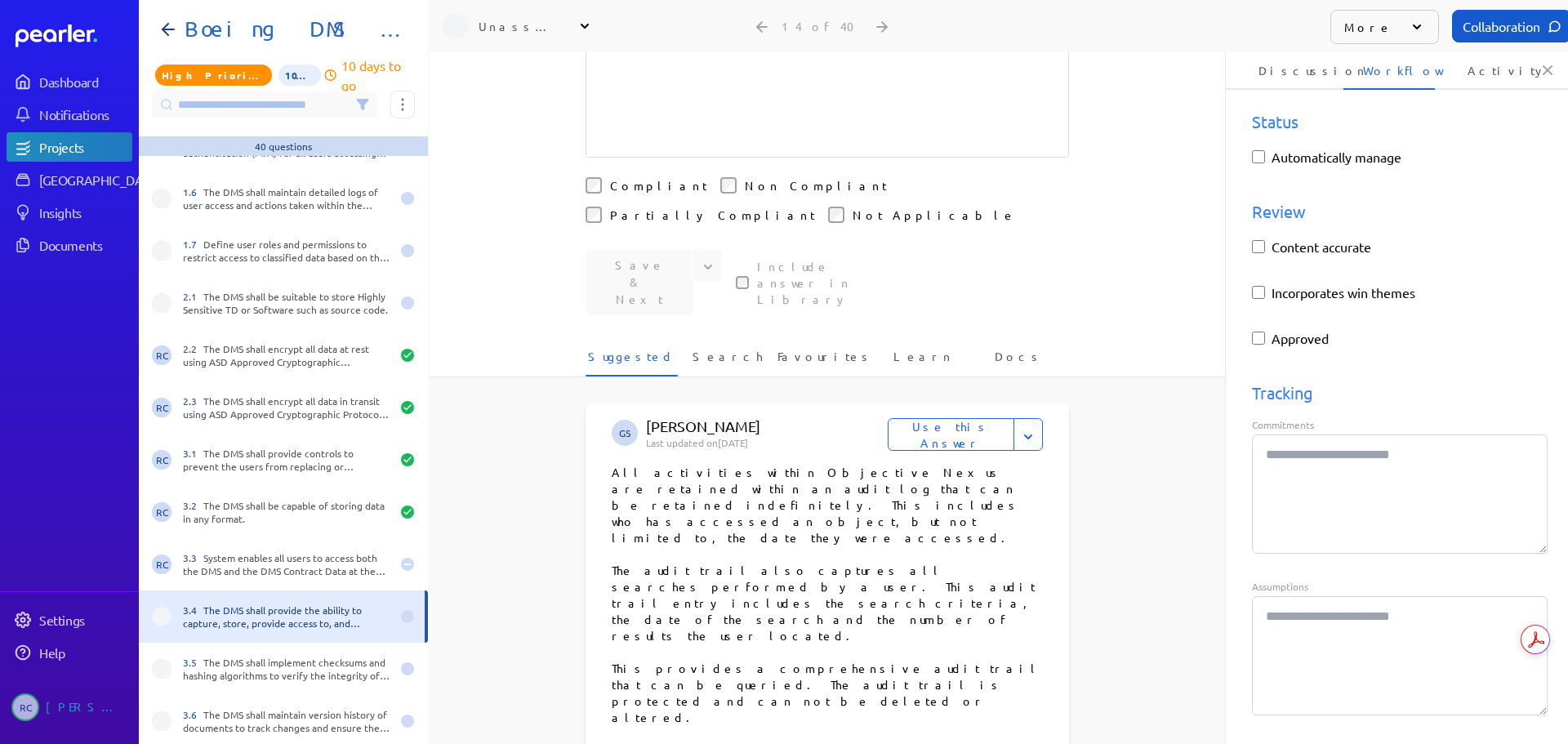 scroll, scrollTop: 408, scrollLeft: 0, axis: vertical 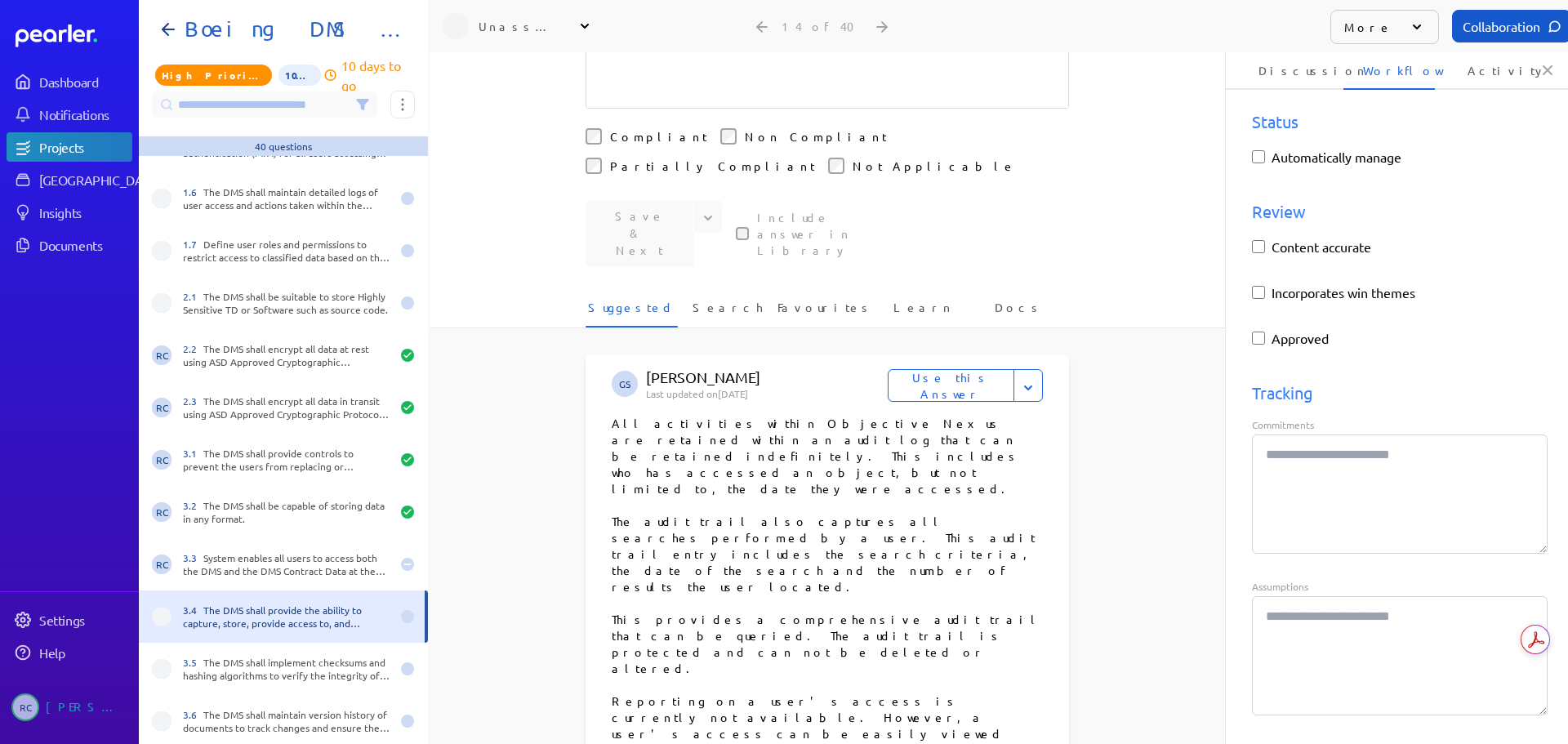click on "Use this Answer" at bounding box center (951, 385) 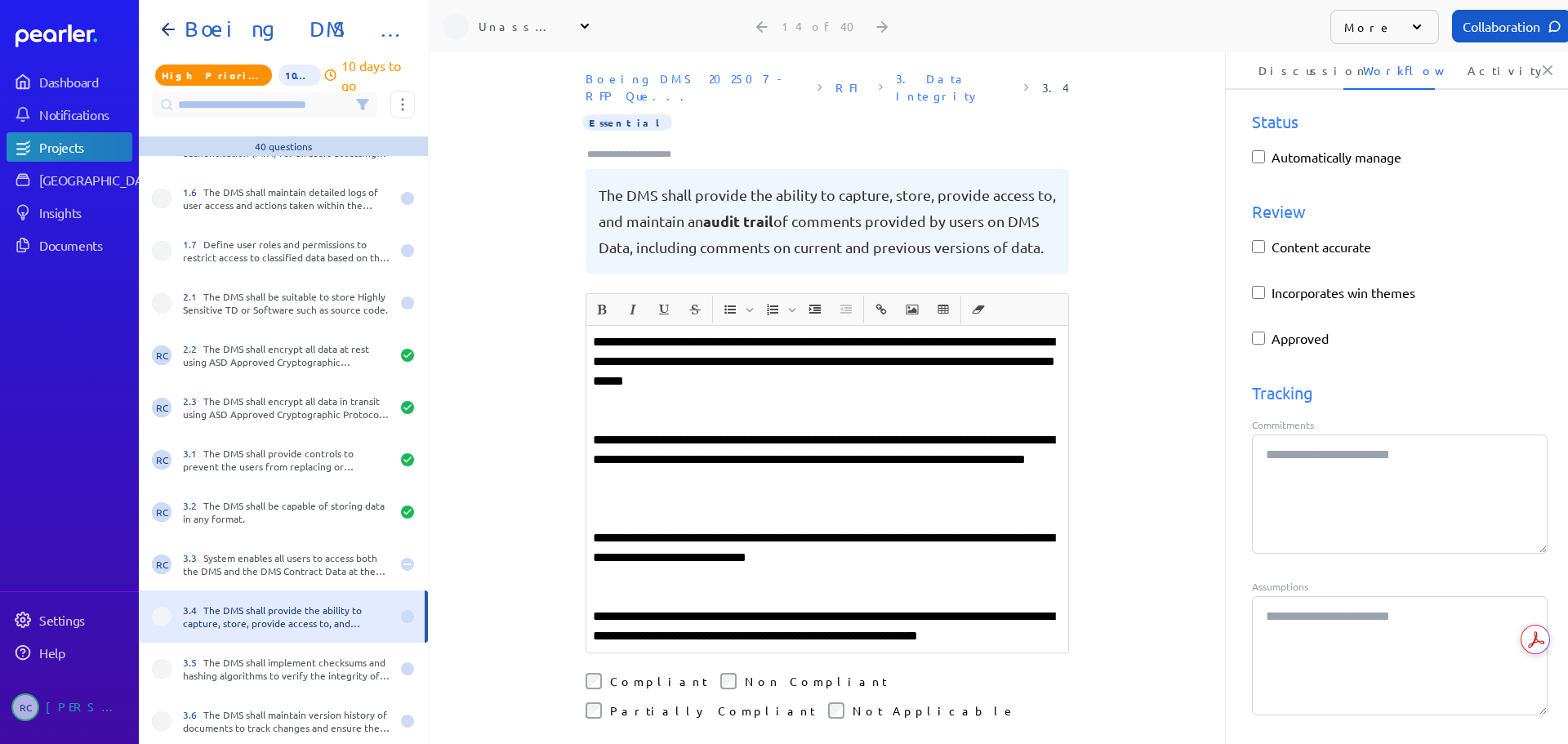 scroll, scrollTop: 0, scrollLeft: 0, axis: both 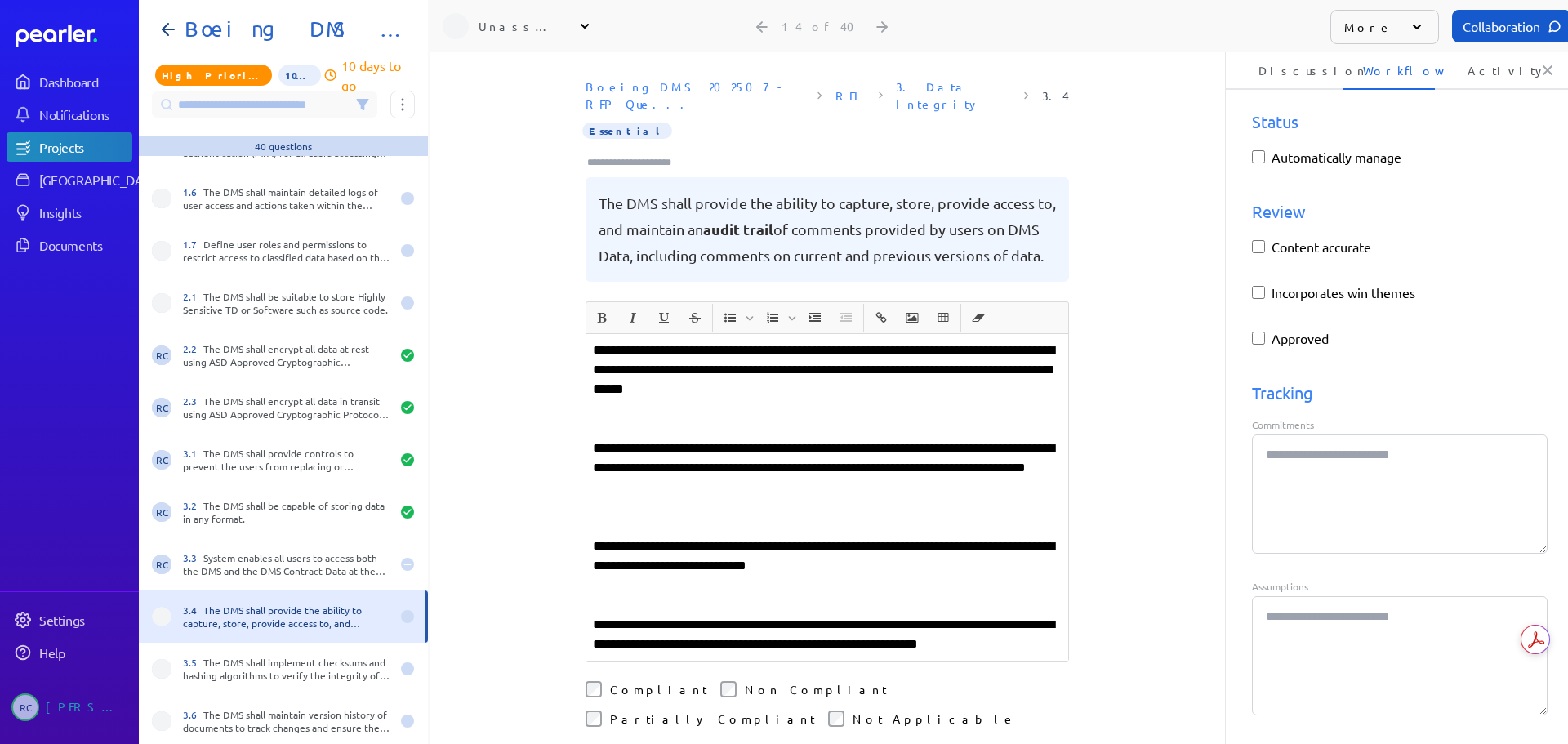drag, startPoint x: 856, startPoint y: 399, endPoint x: 807, endPoint y: 397, distance: 49.040799 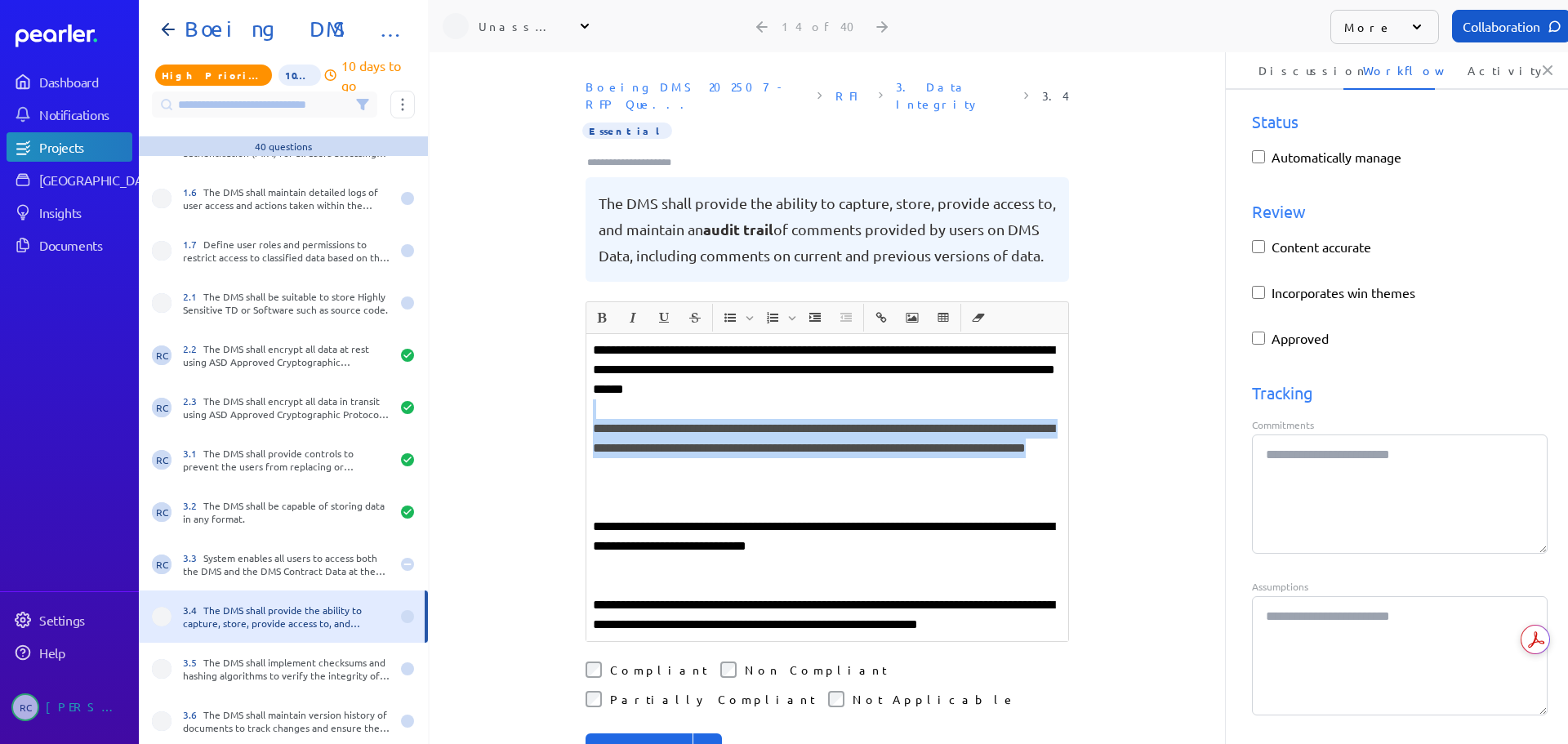 drag, startPoint x: 759, startPoint y: 480, endPoint x: 588, endPoint y: 421, distance: 180.89223 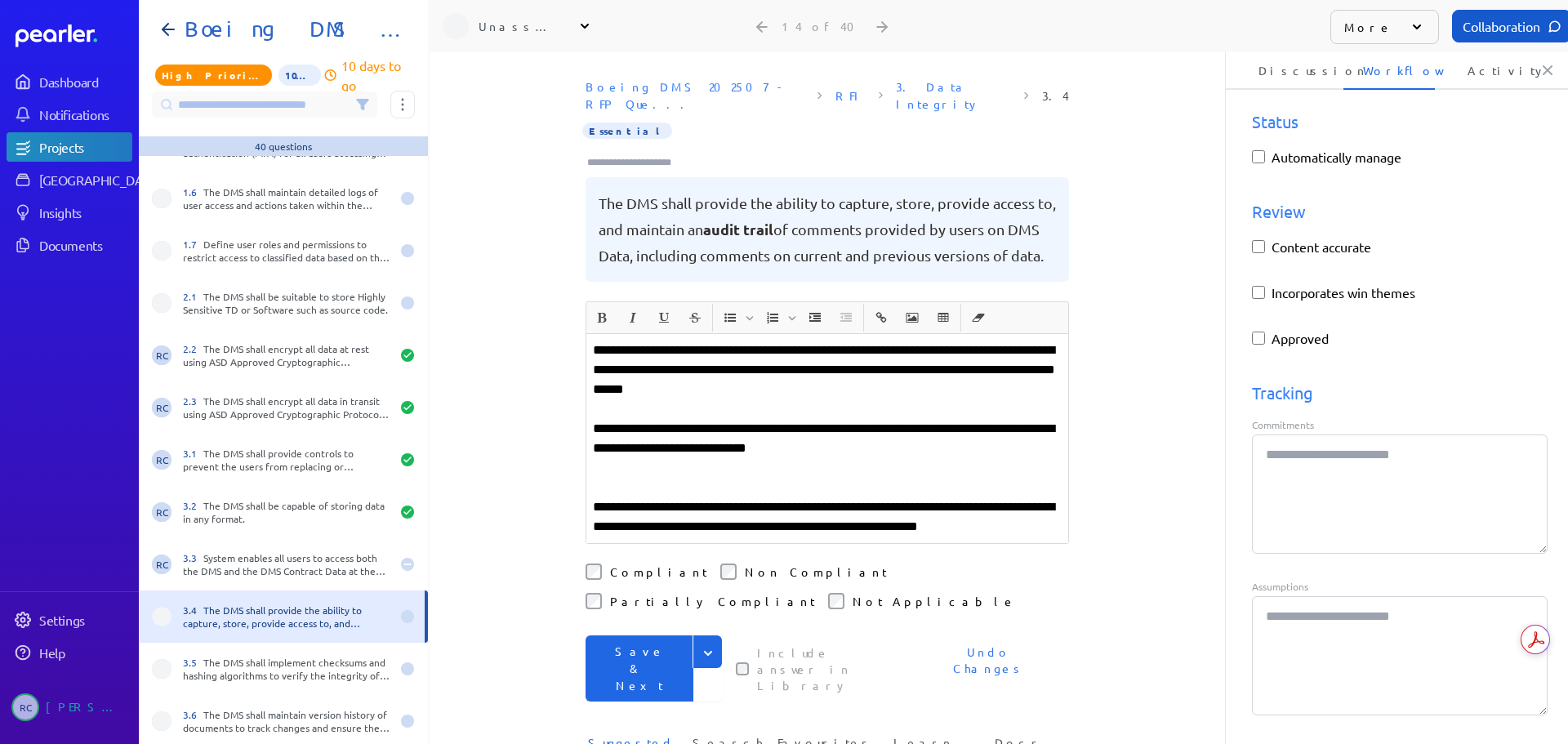 click on "**********" at bounding box center [827, 439] 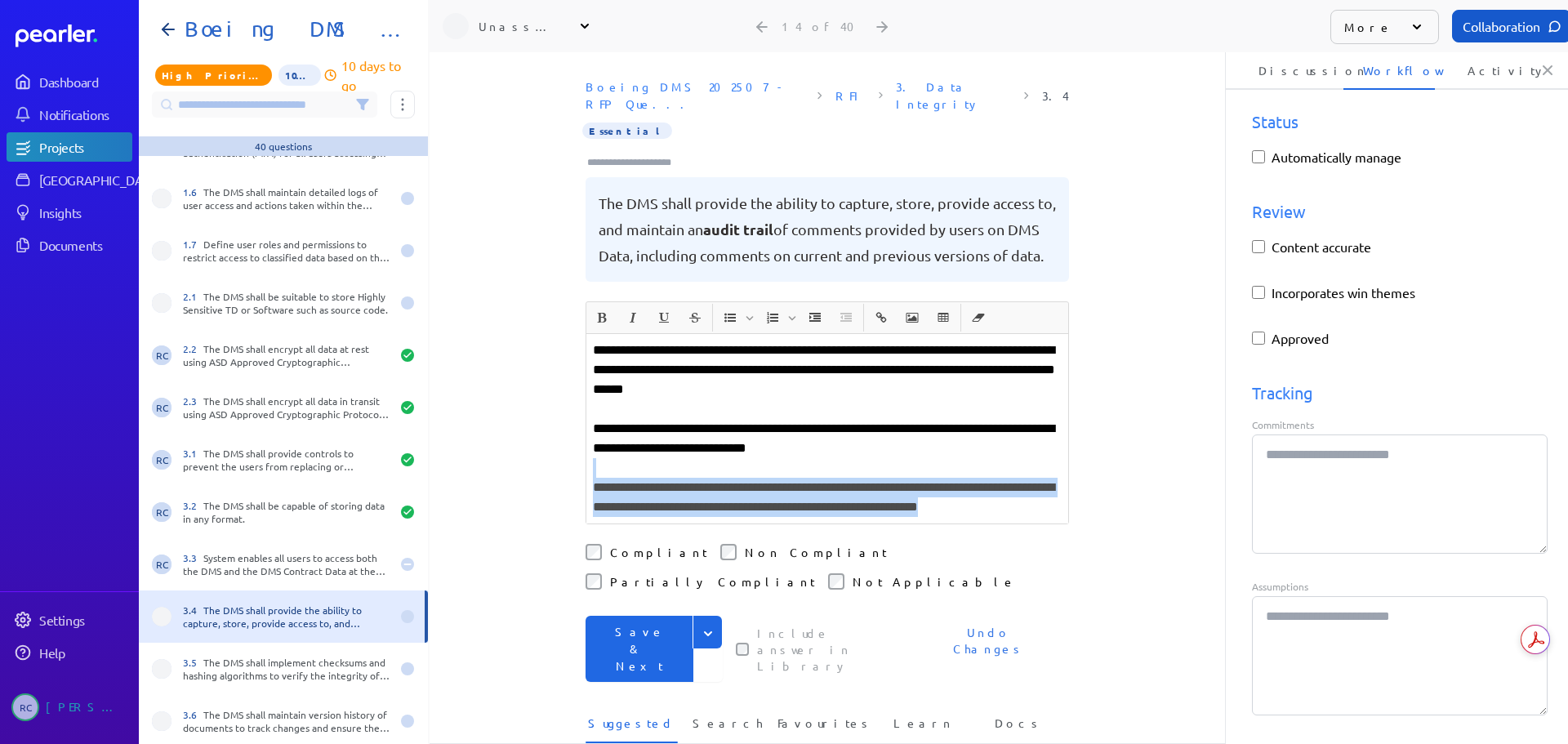 drag, startPoint x: 1049, startPoint y: 517, endPoint x: 687, endPoint y: 462, distance: 366.15434 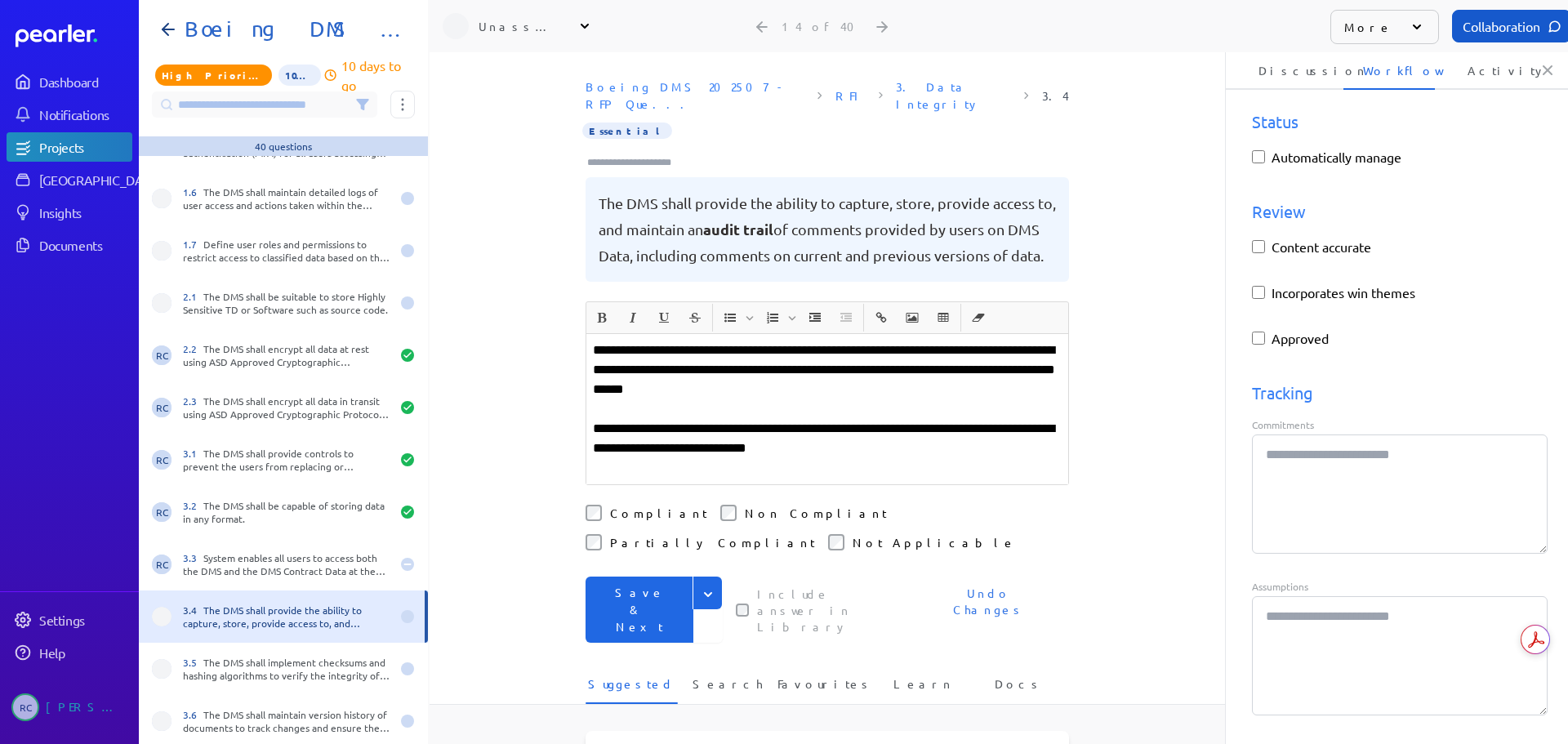 click on "**********" at bounding box center (827, 370) 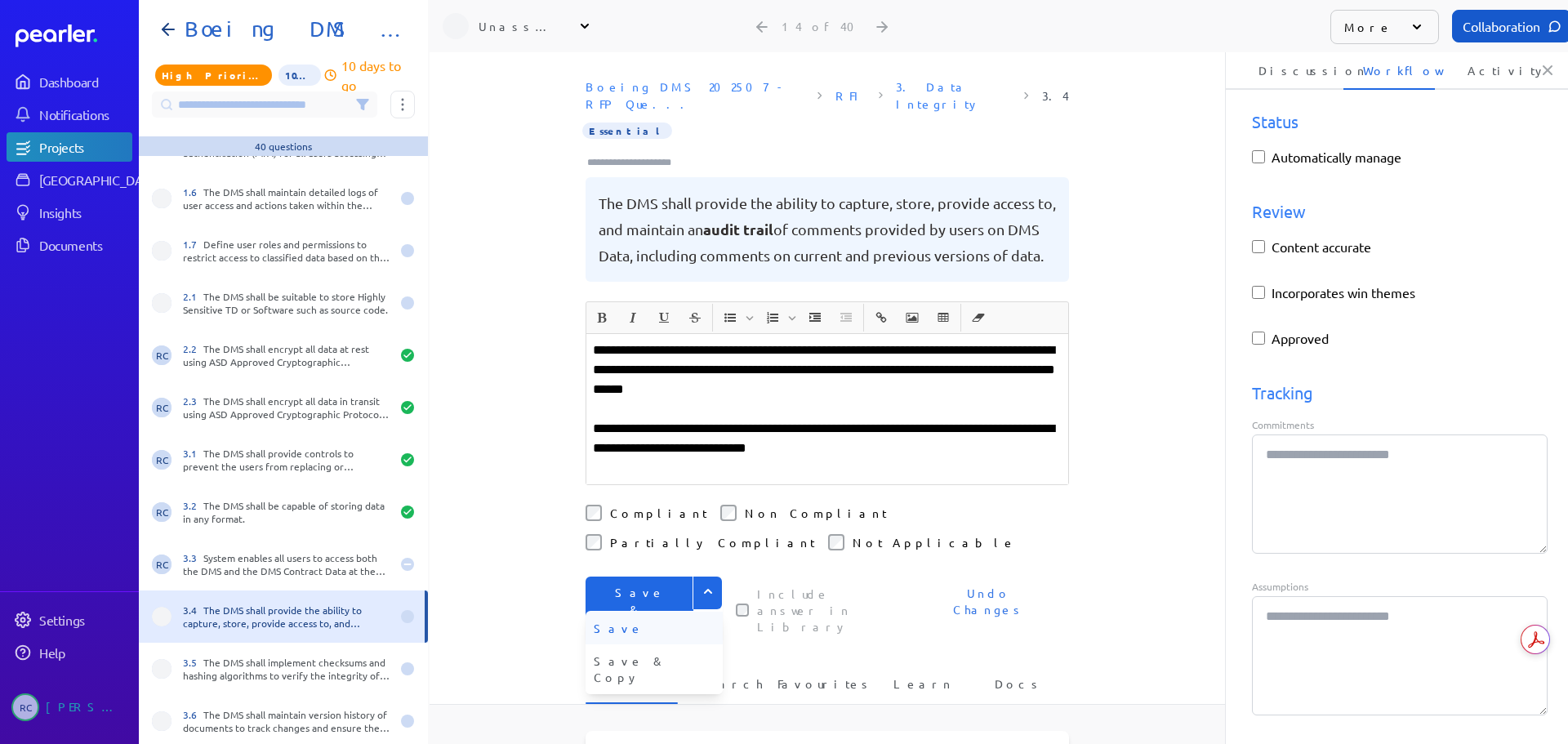 drag, startPoint x: 612, startPoint y: 604, endPoint x: 649, endPoint y: 577, distance: 45.80393 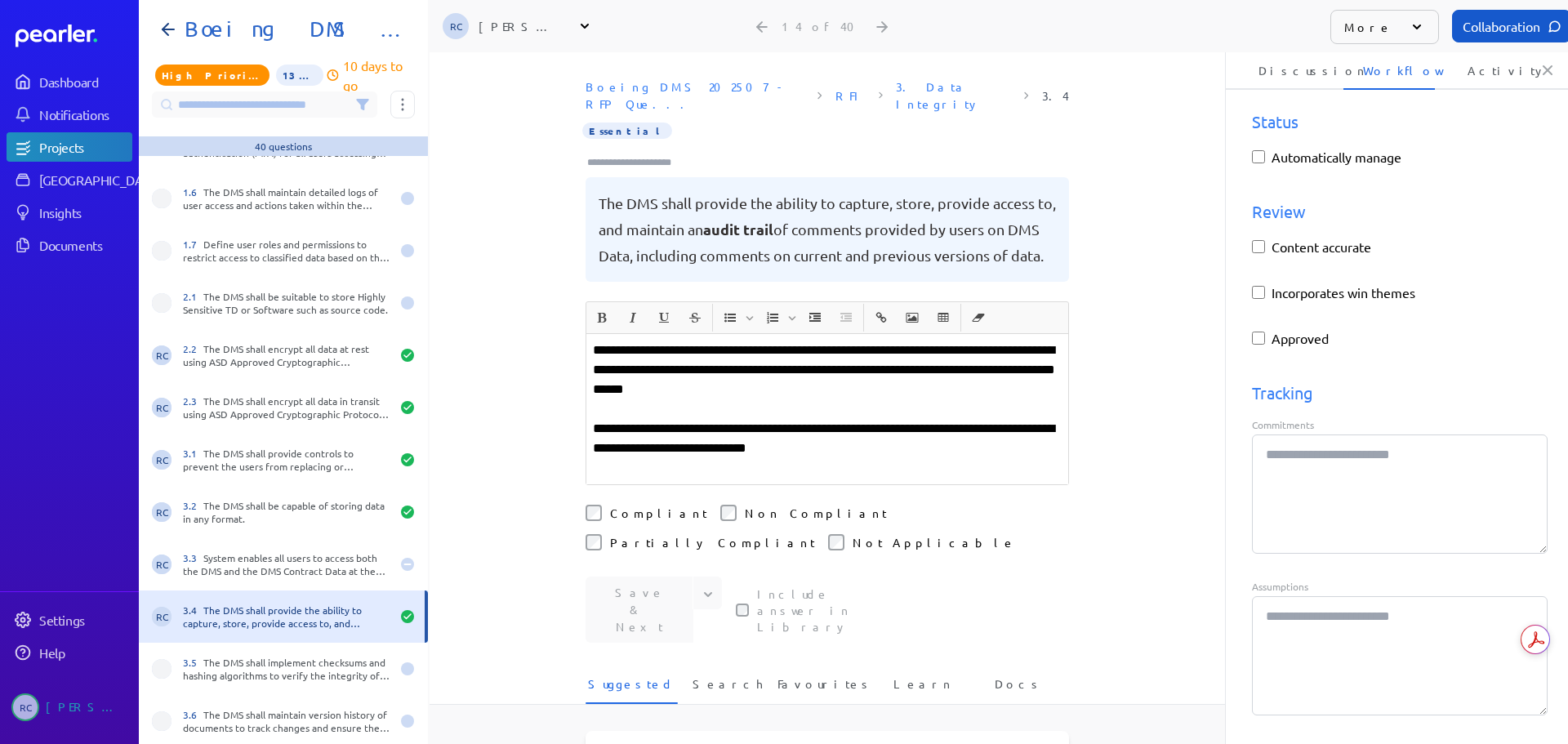 drag, startPoint x: 898, startPoint y: 435, endPoint x: 886, endPoint y: 425, distance: 15.620499 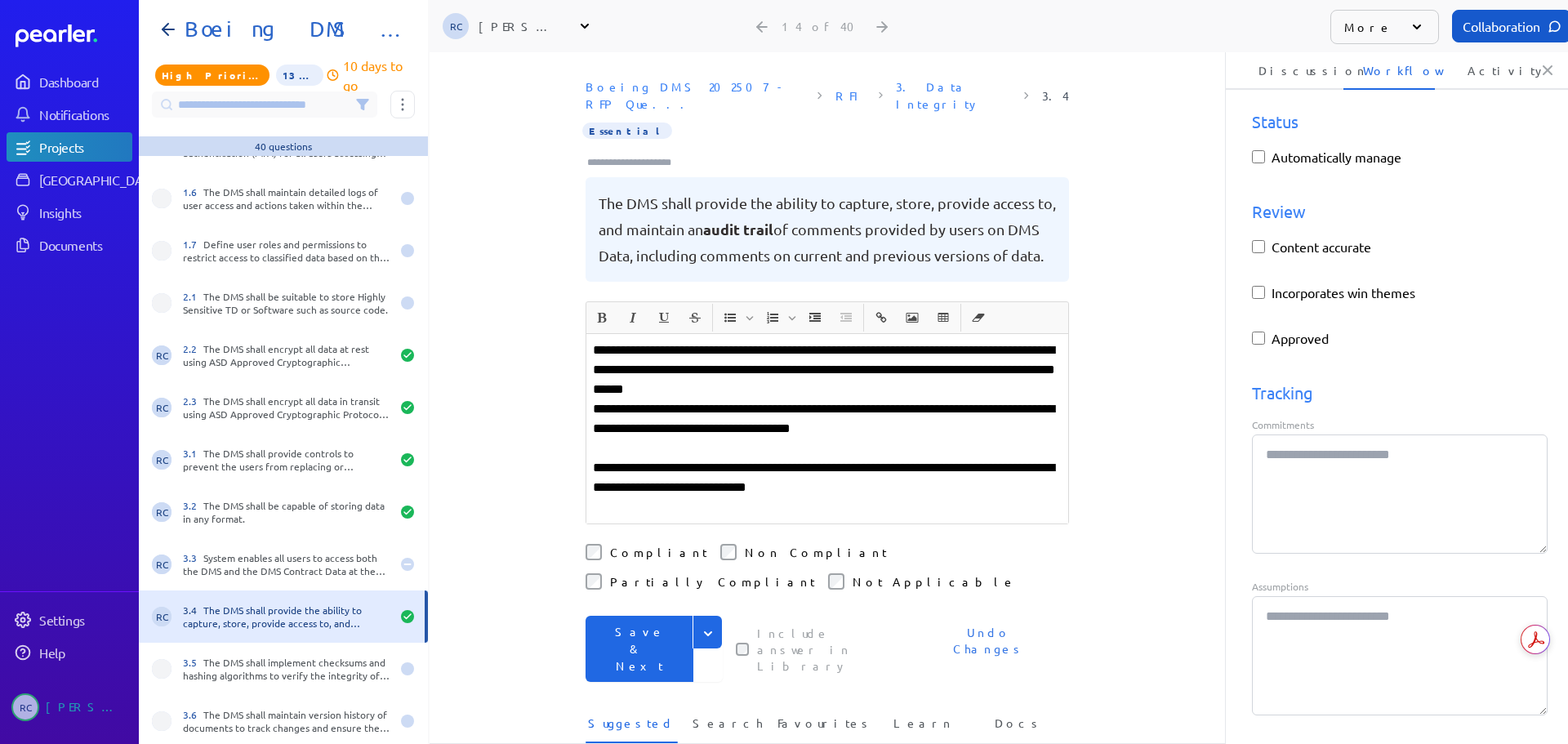 click on "**********" at bounding box center (827, 419) 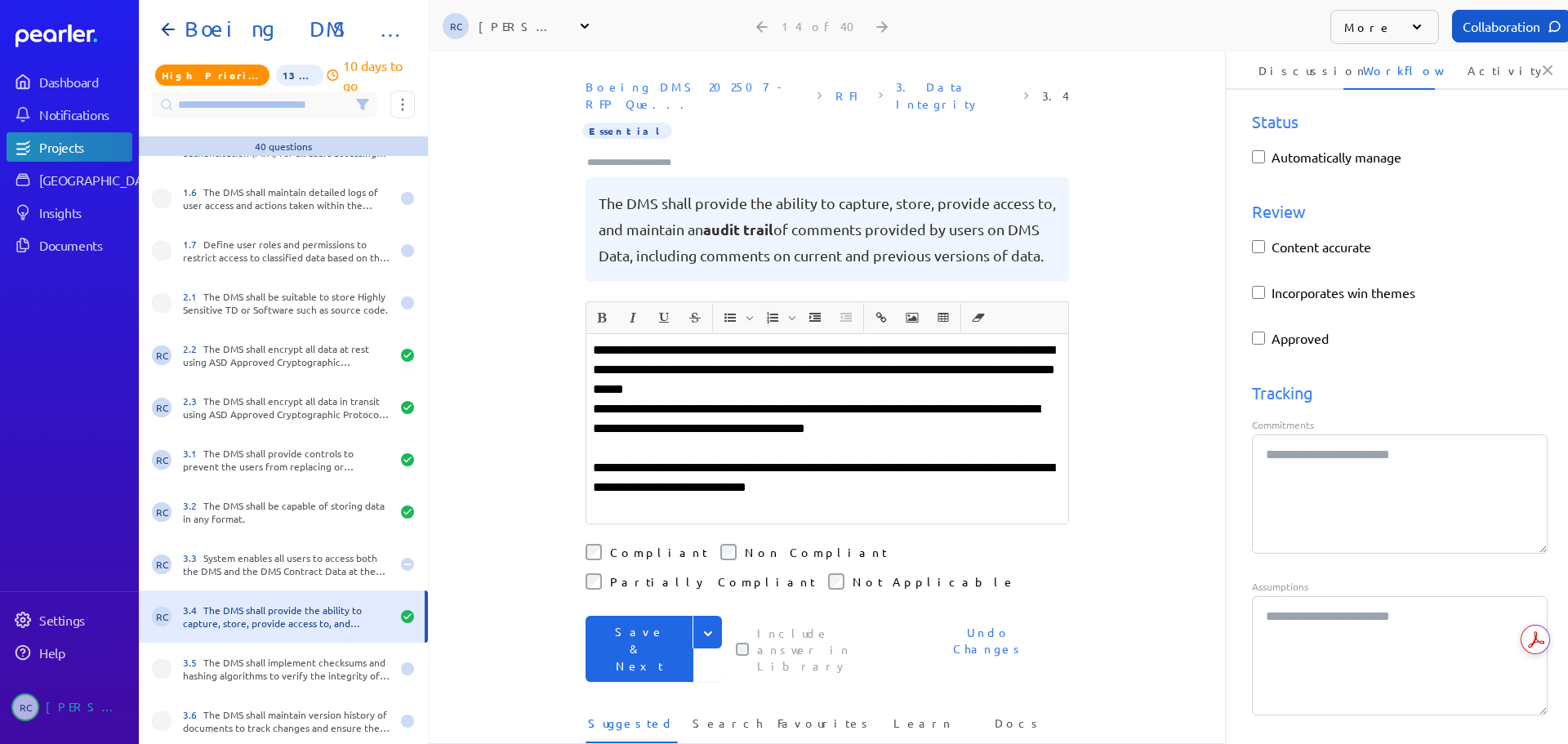 click on "**********" at bounding box center [827, 370] 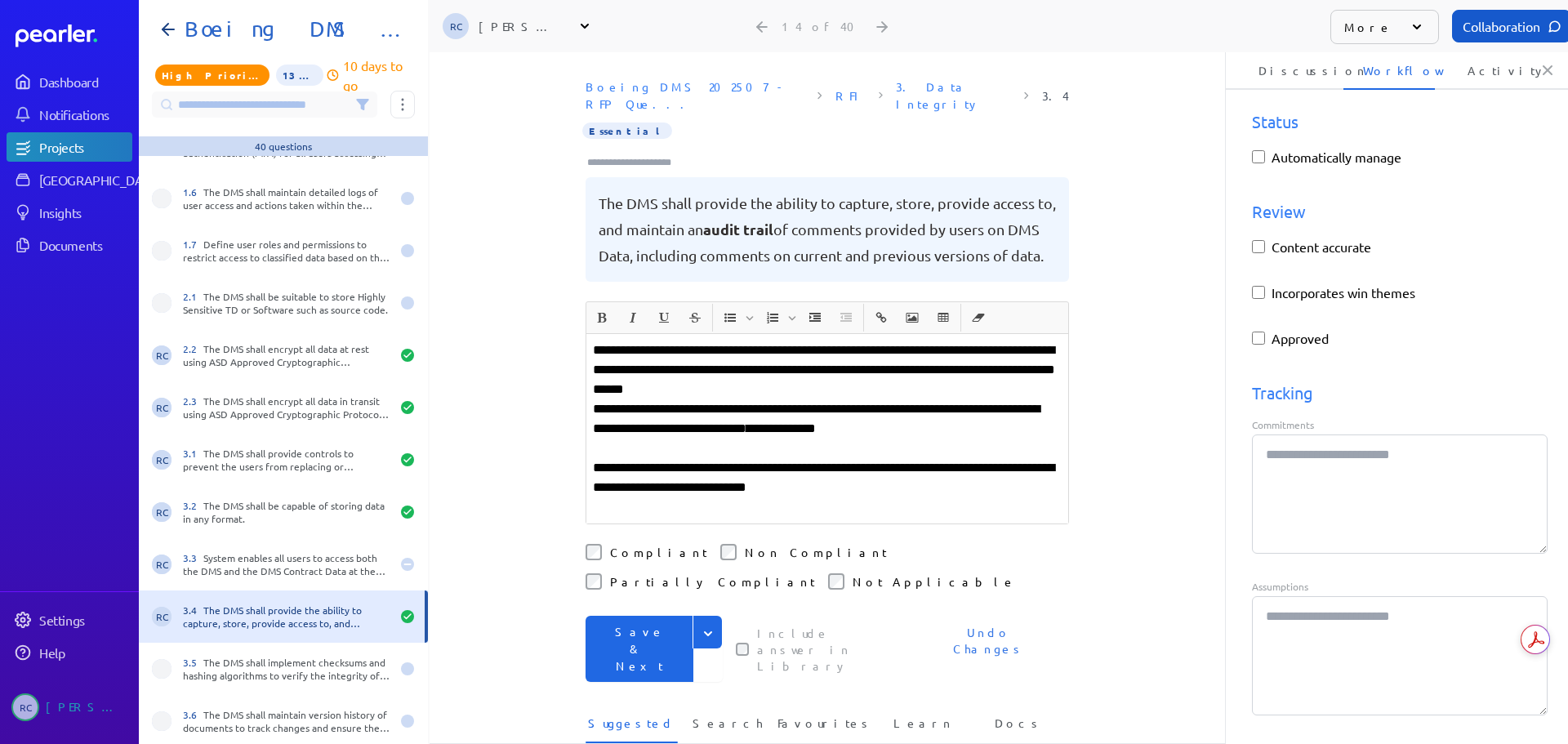 click on "**********" at bounding box center (827, 370) 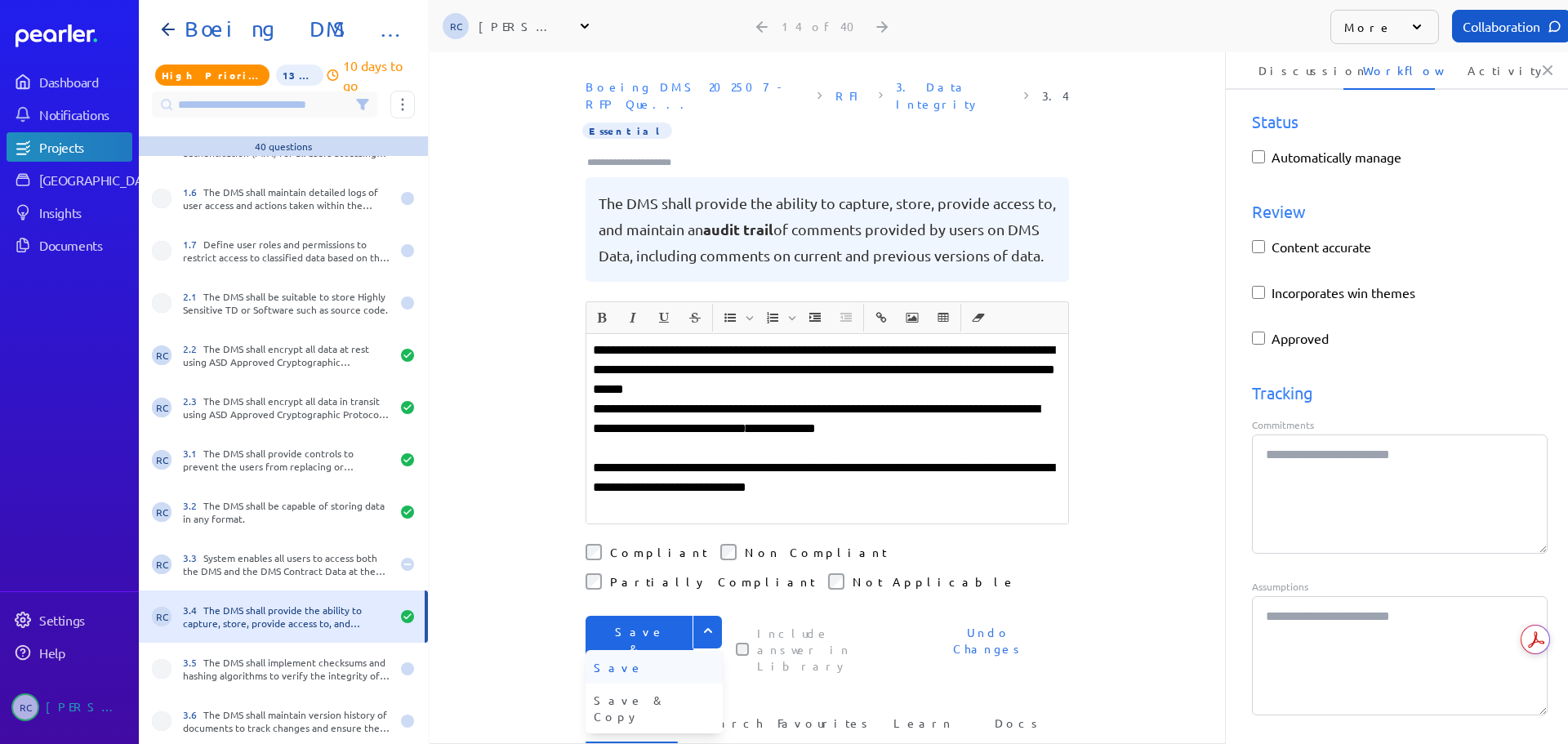 click on "Save" at bounding box center (654, 667) 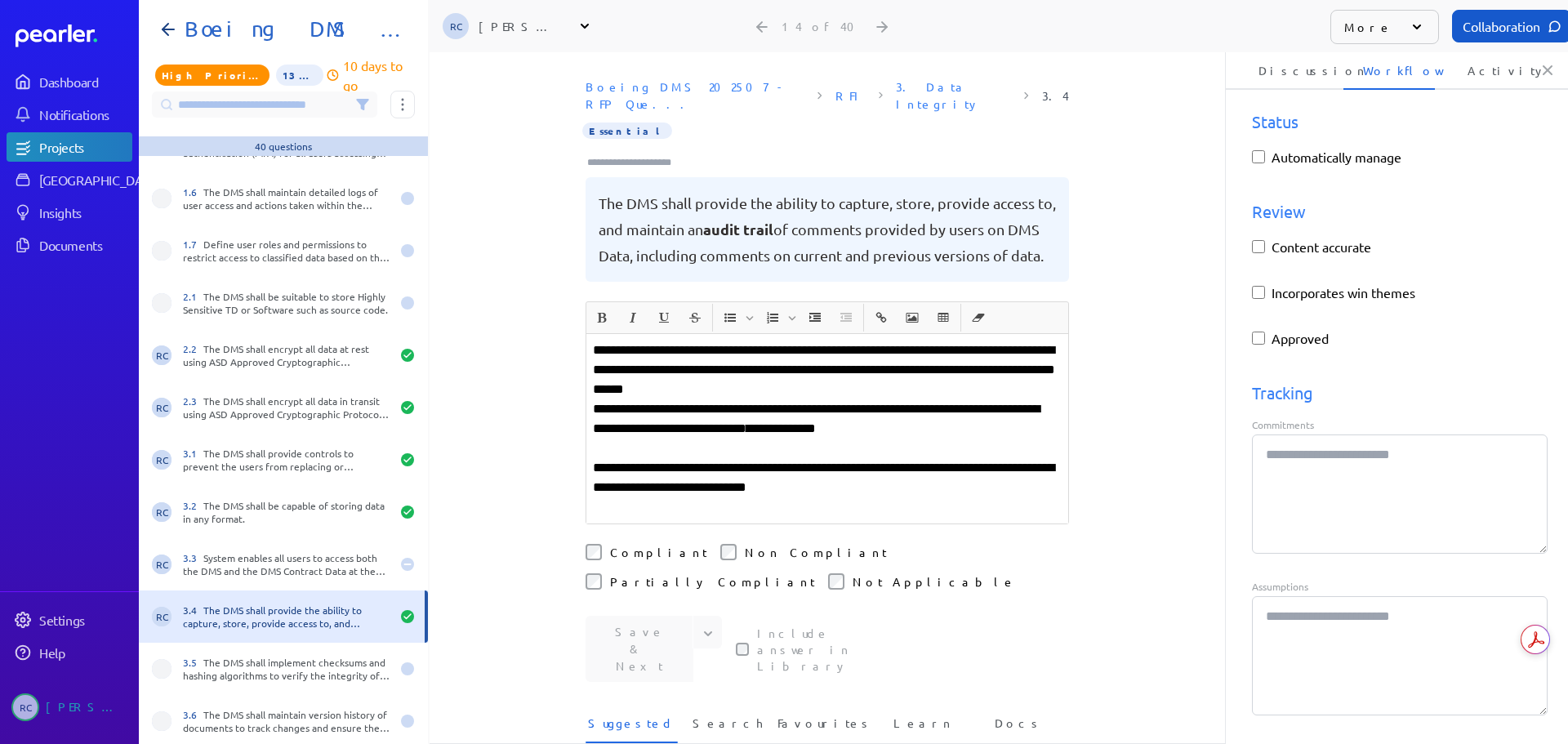 click at bounding box center [636, 163] 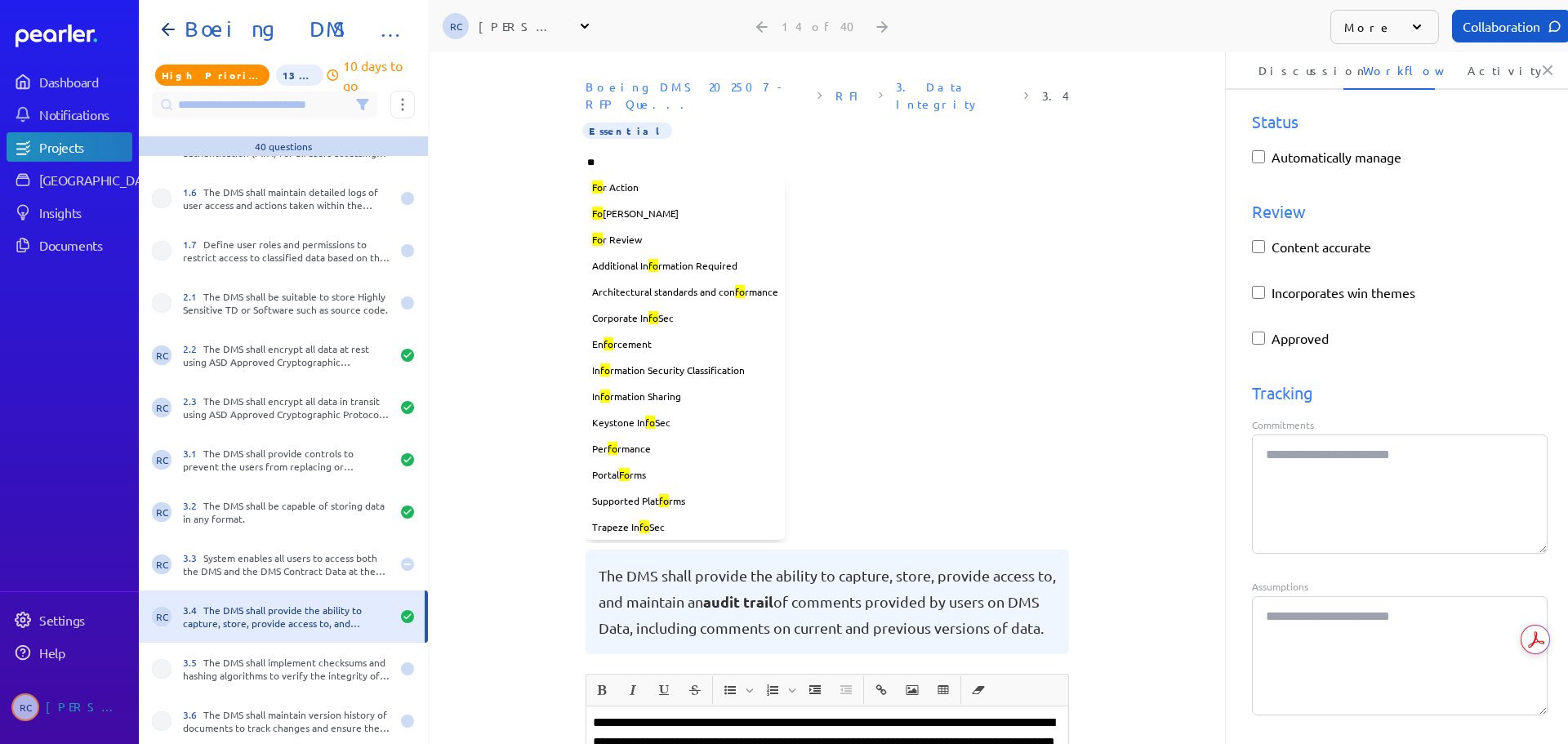 type on "***" 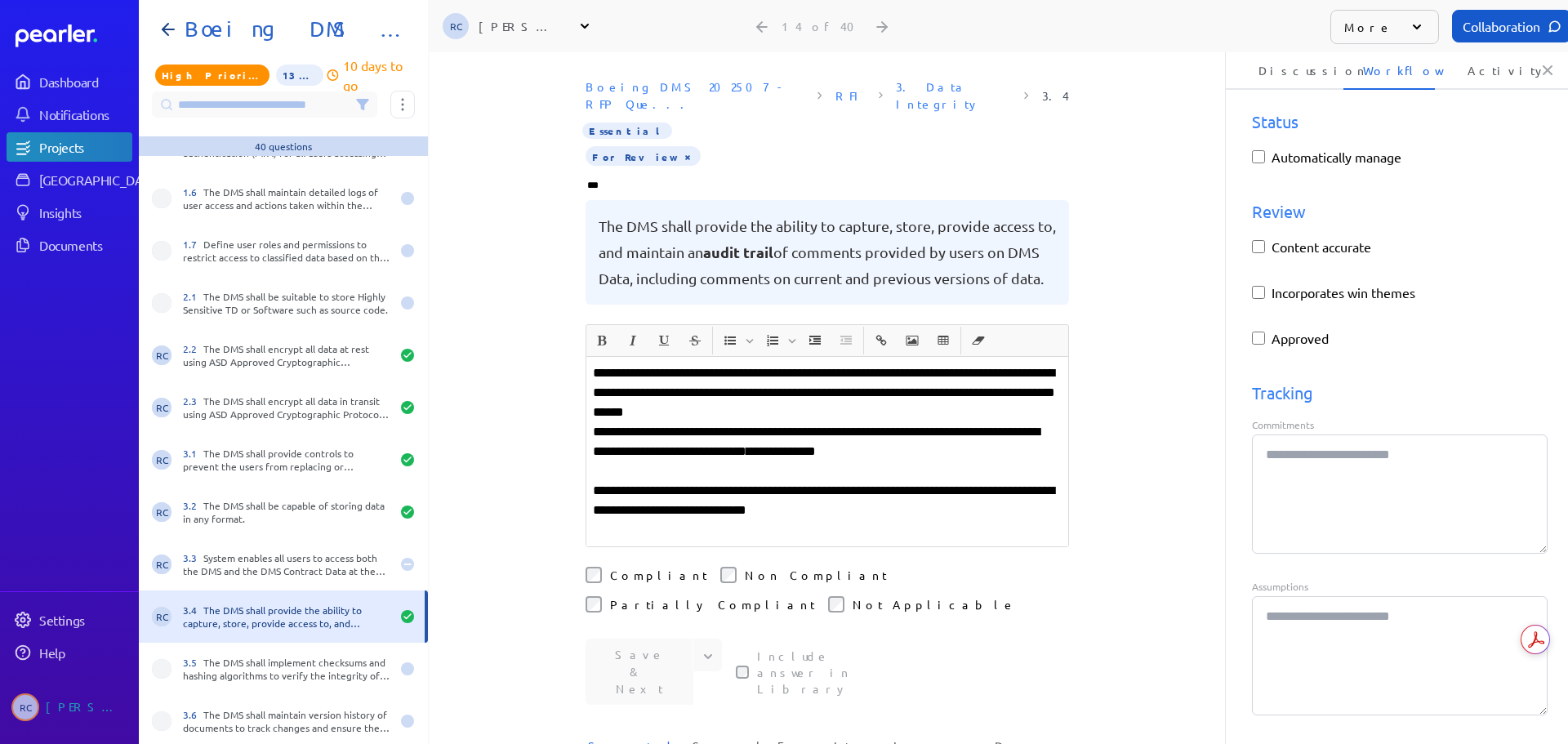type 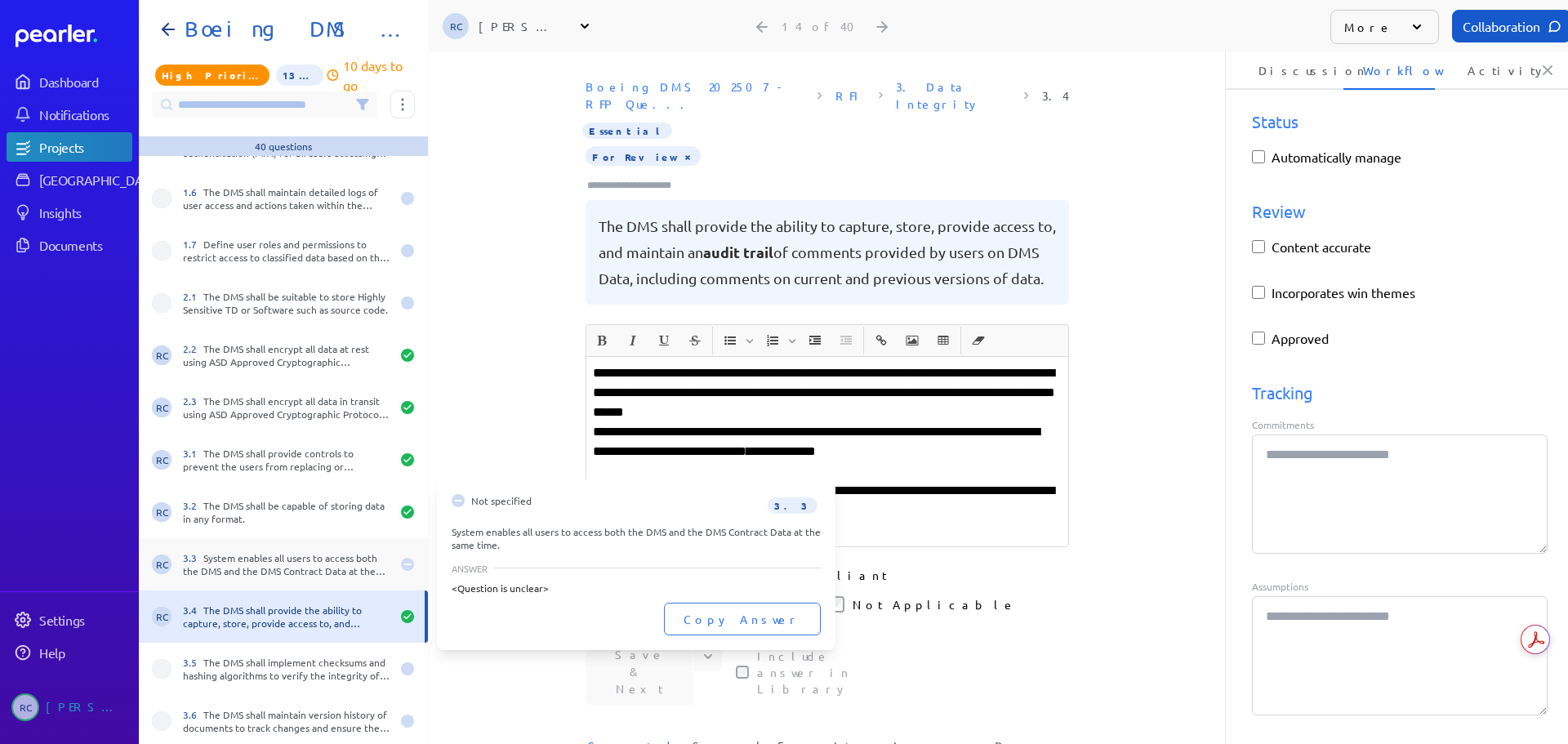 click on "3.3 System enables all users to access both the DMS and the DMS Contract Data at the same time." at bounding box center (287, 564) 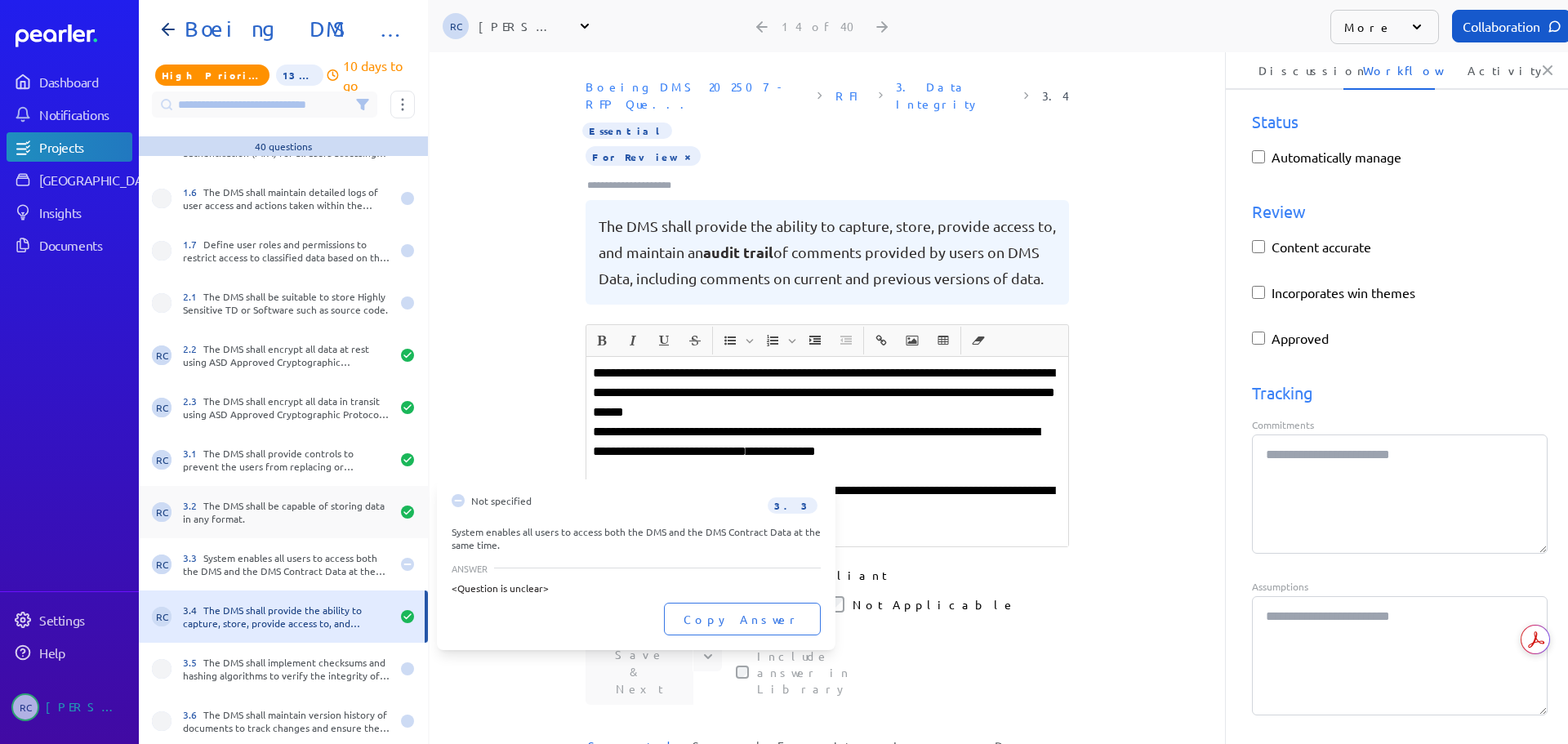 type on "*" 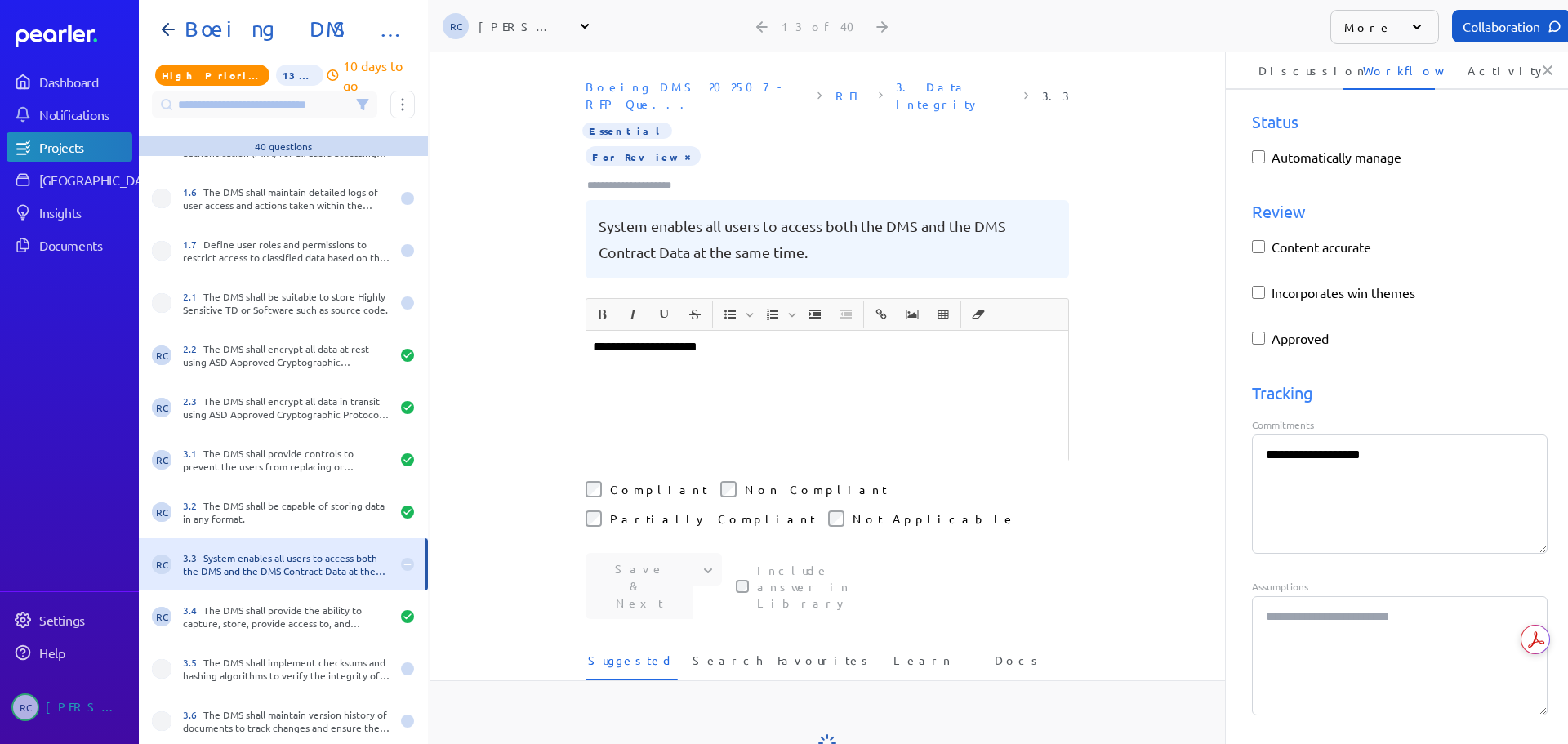 type on "*" 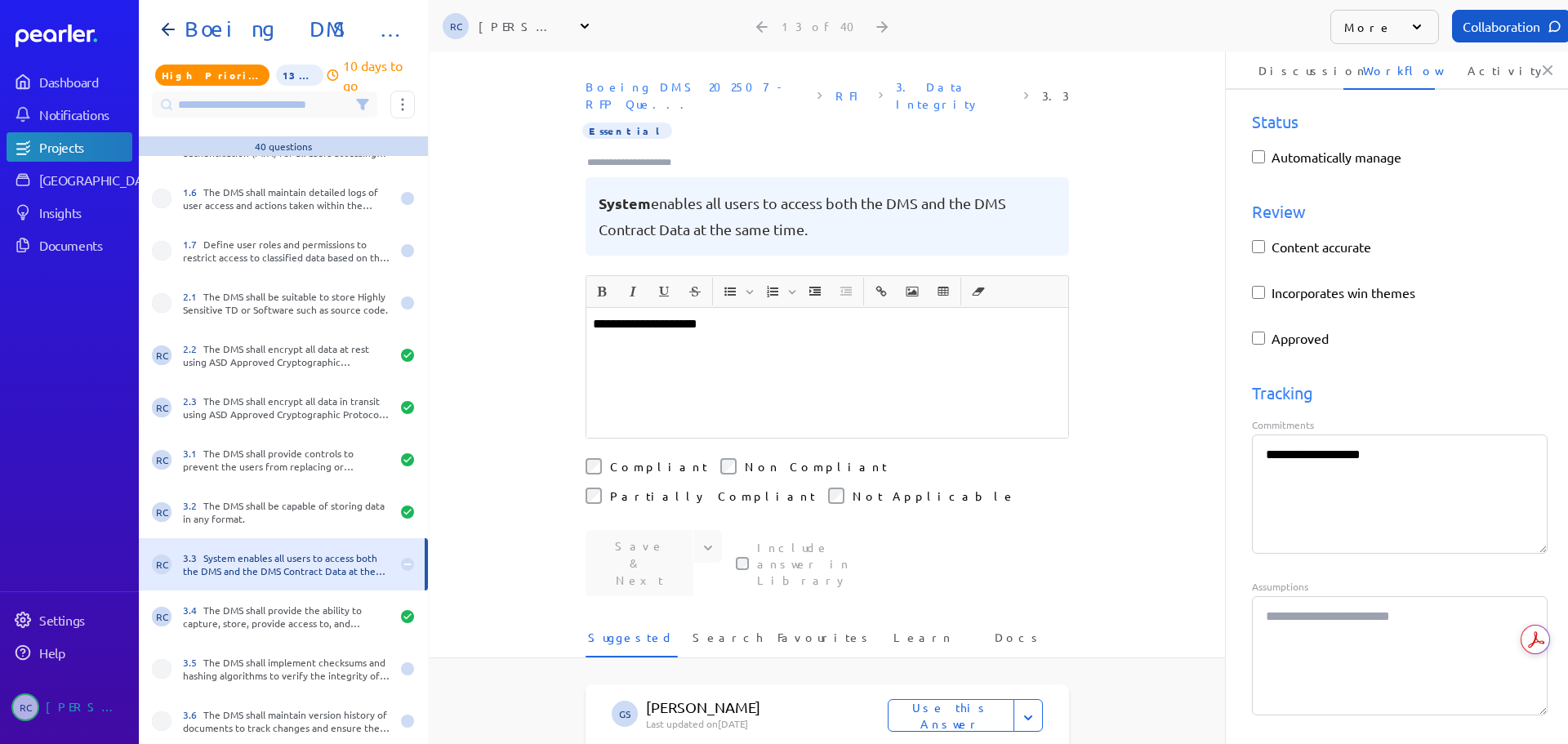 click at bounding box center [636, 163] 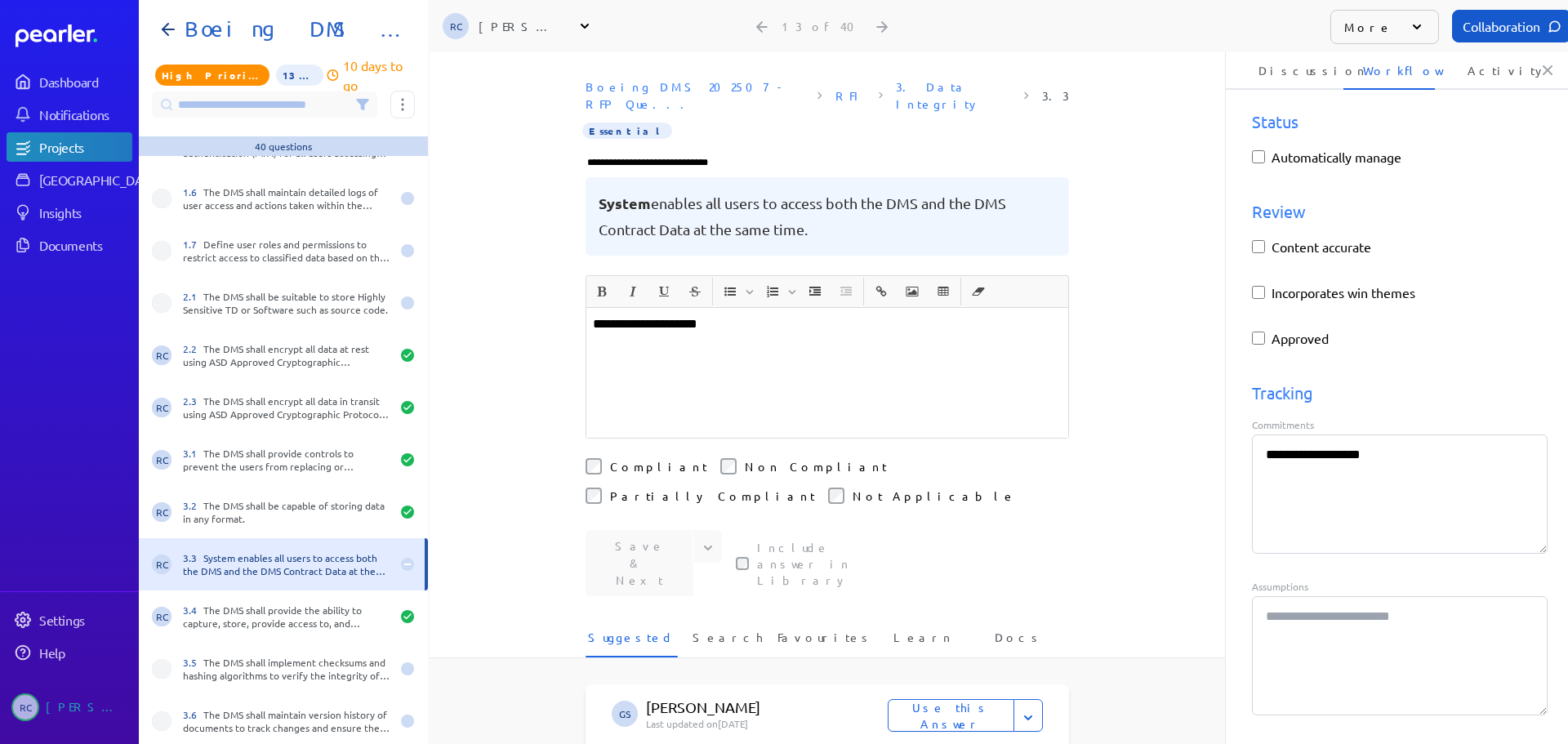type on "**********" 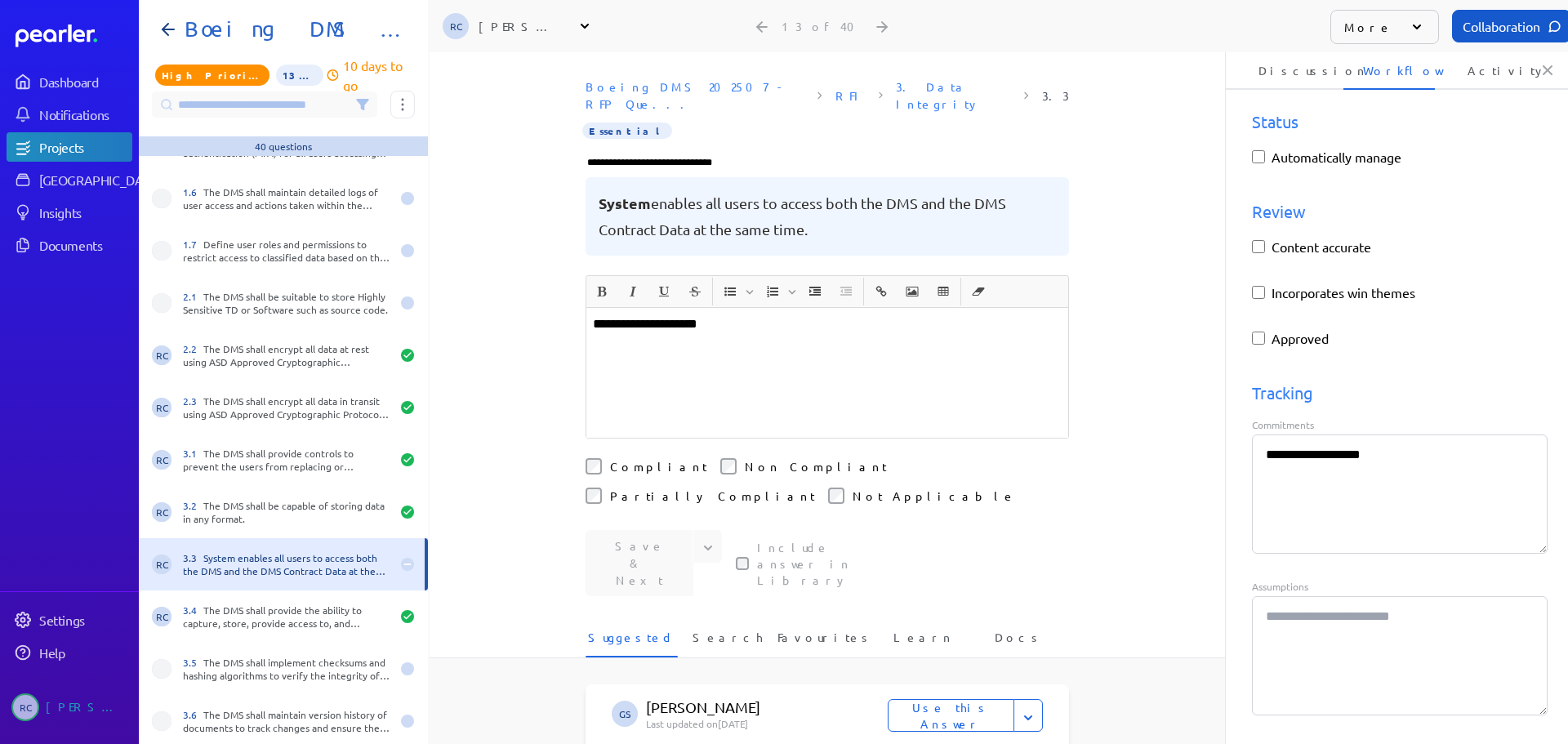 scroll, scrollTop: 0, scrollLeft: 8, axis: horizontal 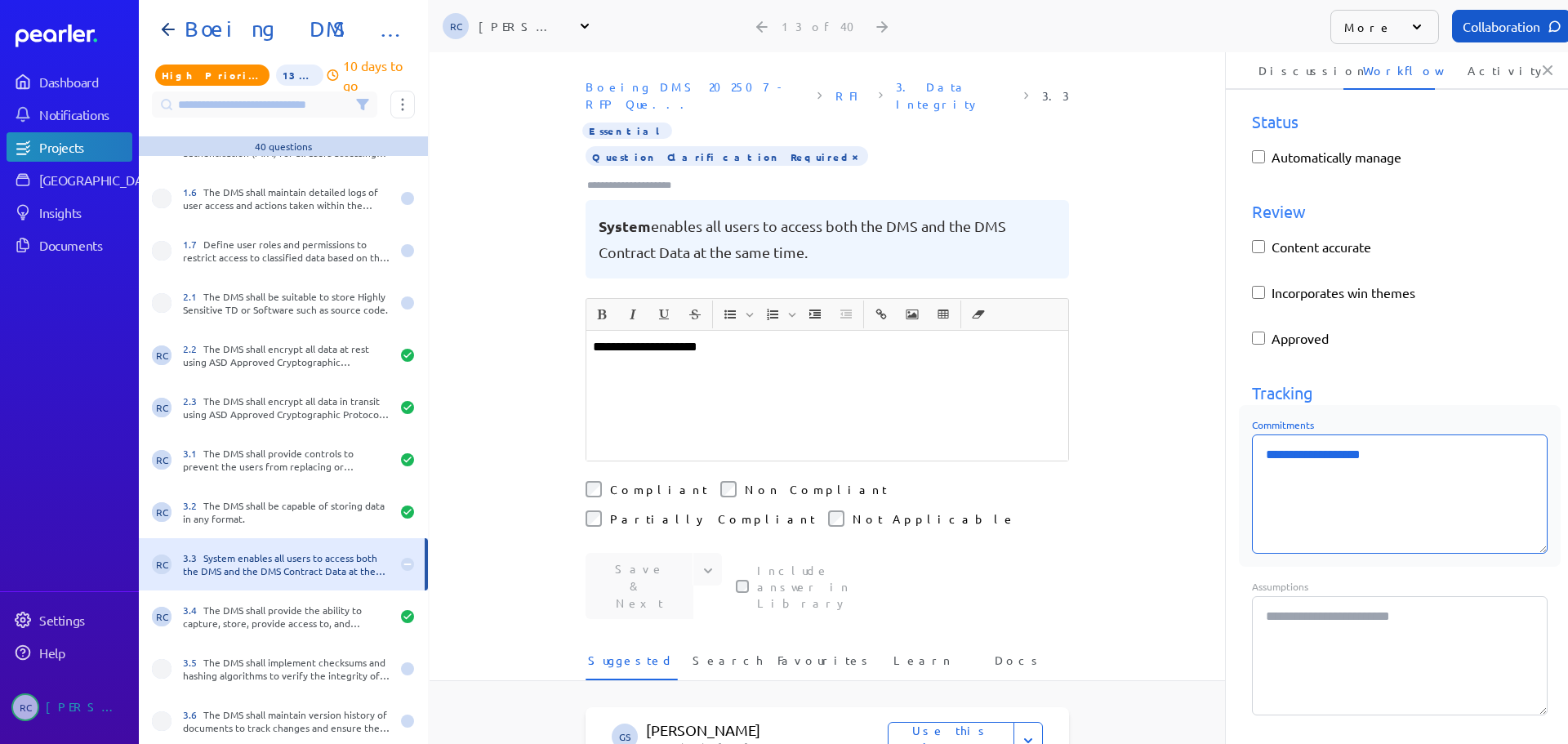 drag, startPoint x: 1392, startPoint y: 462, endPoint x: 1266, endPoint y: 472, distance: 126.3962 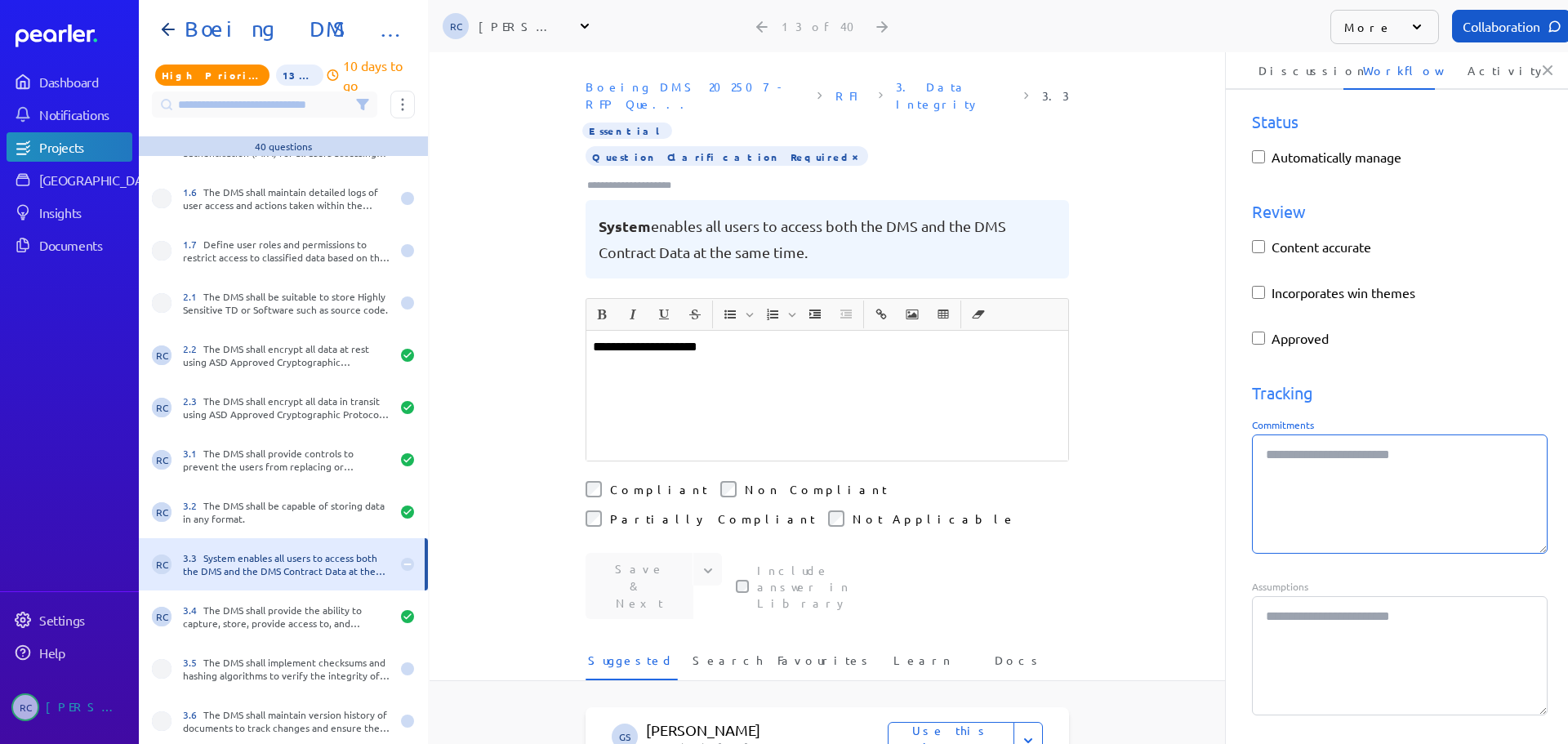 type 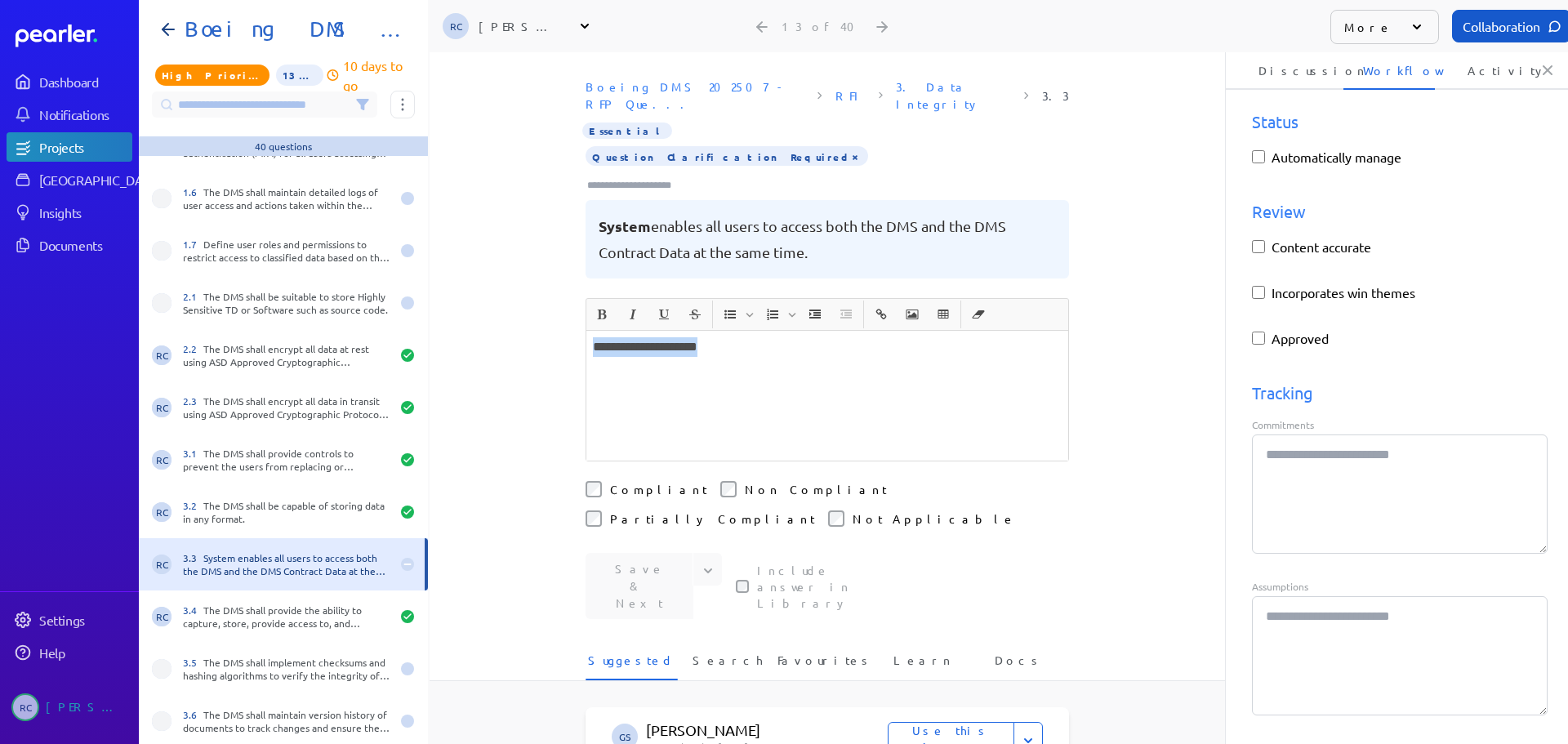 drag, startPoint x: 626, startPoint y: 326, endPoint x: 564, endPoint y: 316, distance: 62.80127 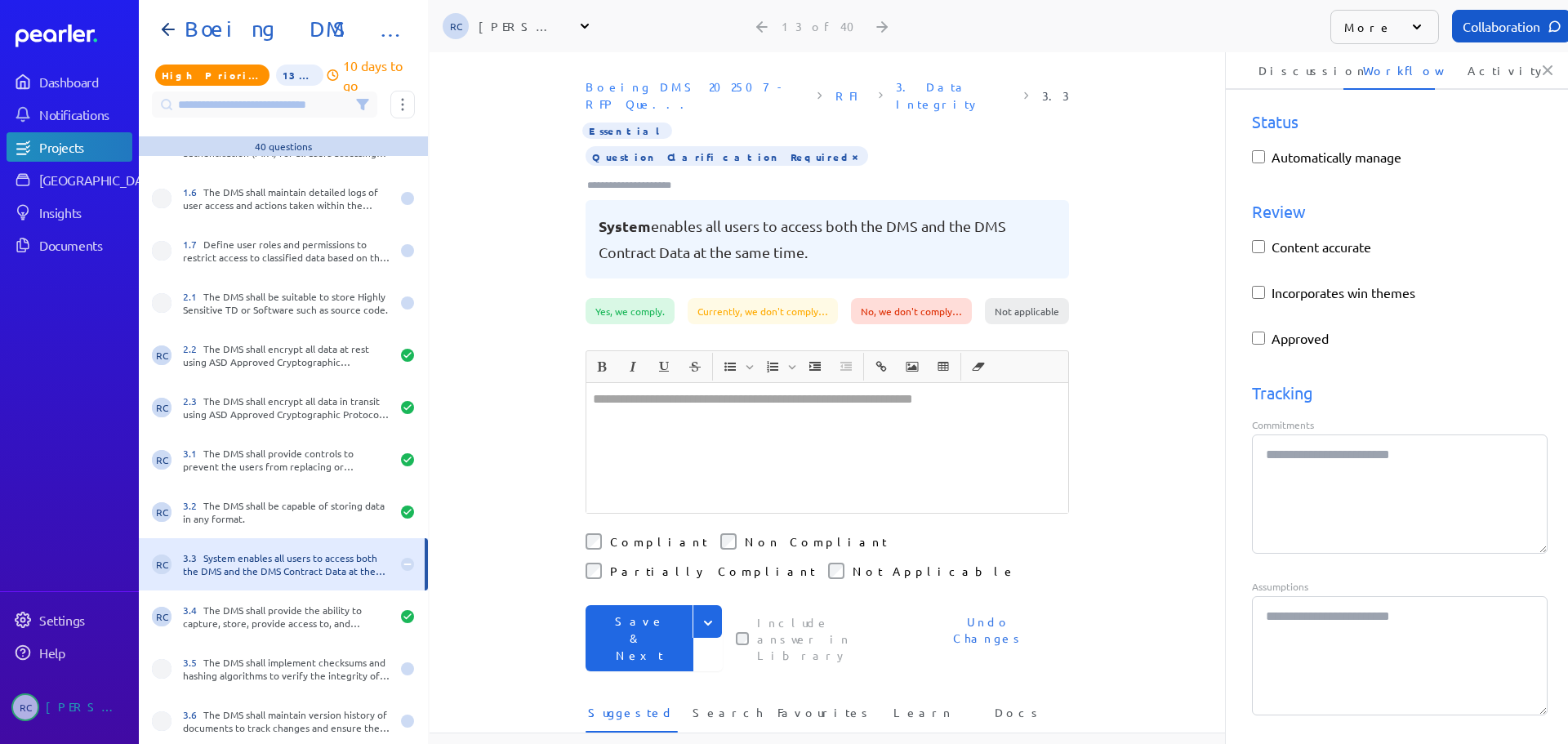 click on "**********" at bounding box center [827, 398] 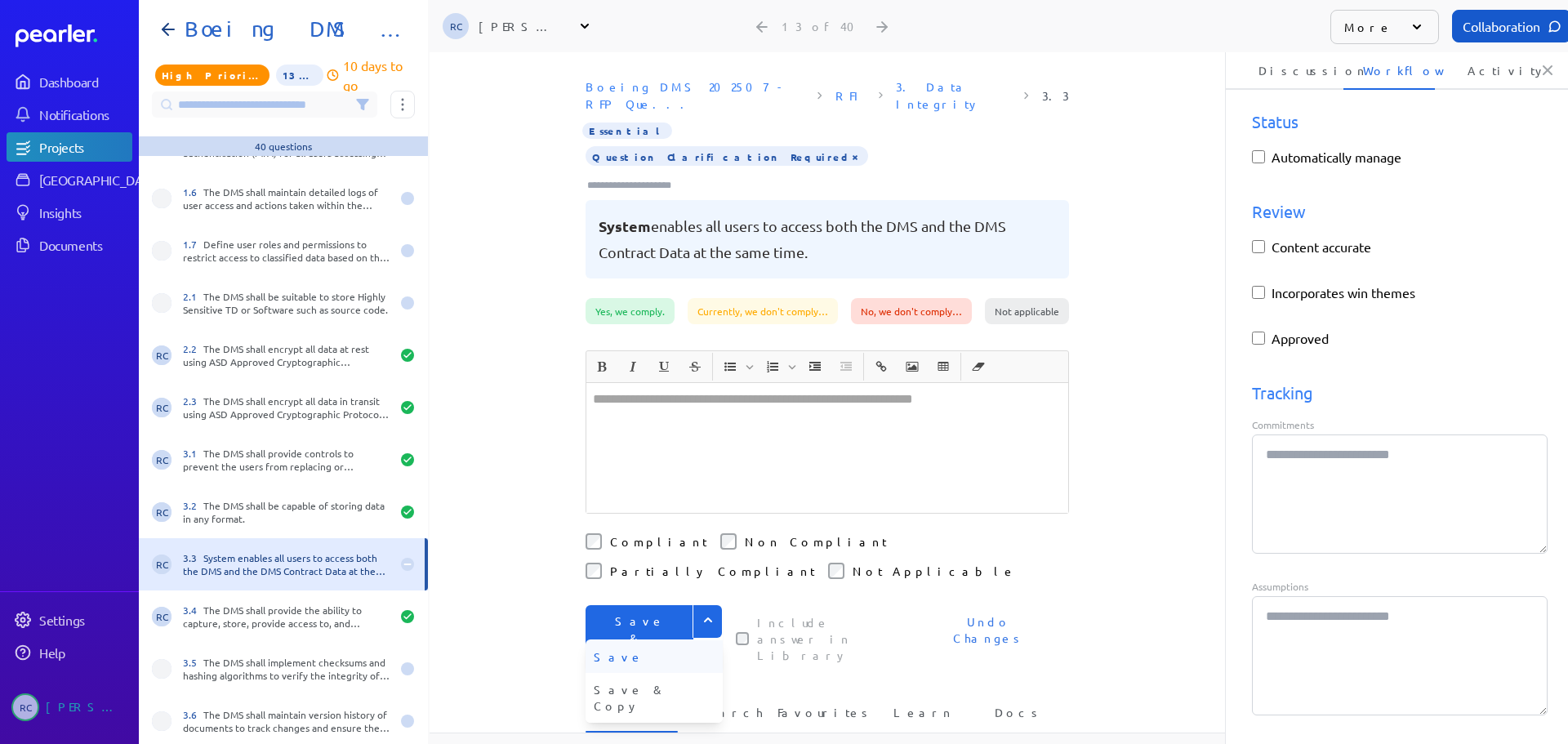 drag, startPoint x: 601, startPoint y: 610, endPoint x: 617, endPoint y: 536, distance: 75.70997 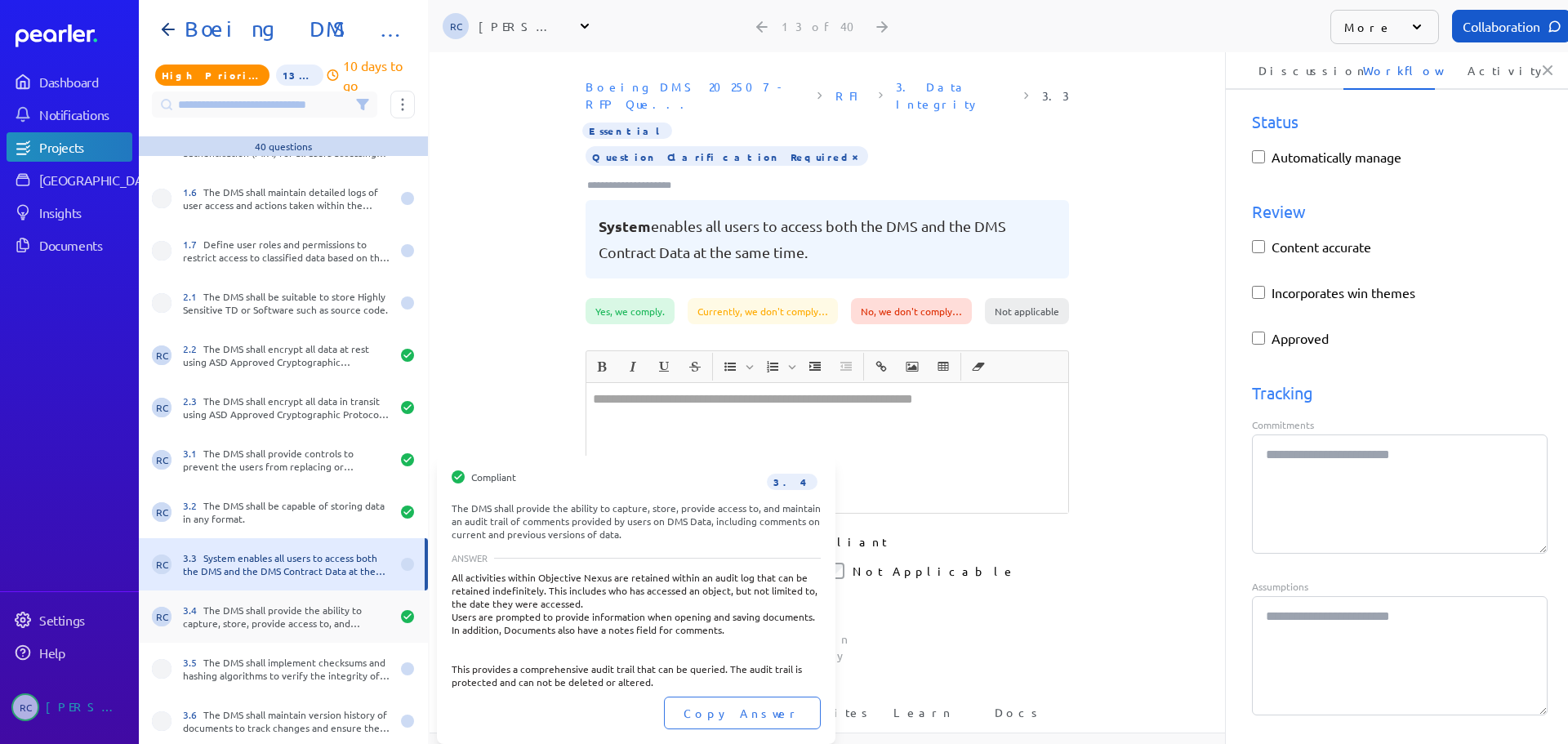 click on "3.4 The DMS shall provide the ability to capture, store, provide access to, and maintain an audit trail of comments provided by users on DMS Data, including comments on current and previous versions of data." at bounding box center [287, 617] 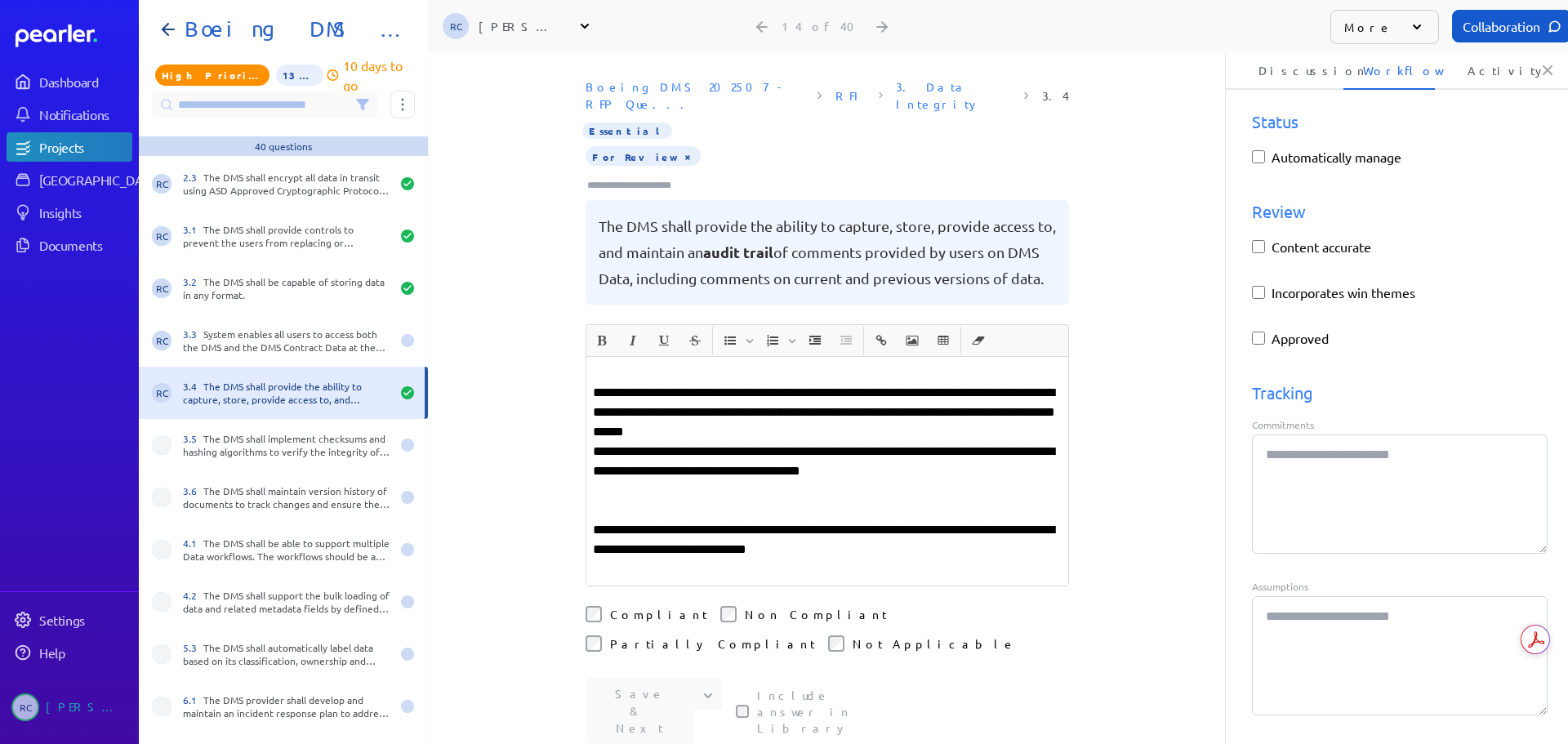 scroll, scrollTop: 490, scrollLeft: 0, axis: vertical 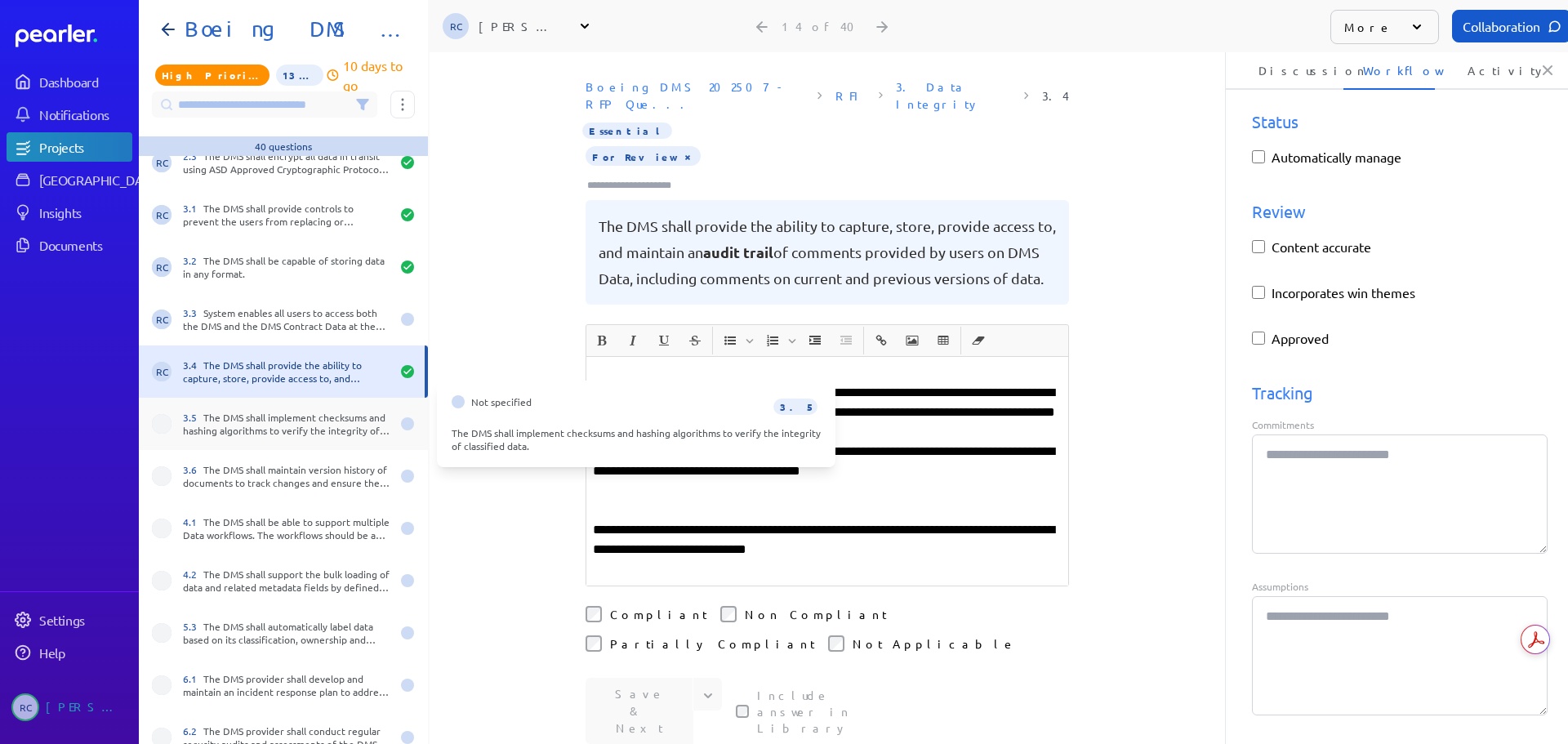 click on "3.5 The DMS shall implement checksums and hashing algorithms to verify the integrity of classified data." at bounding box center [287, 424] 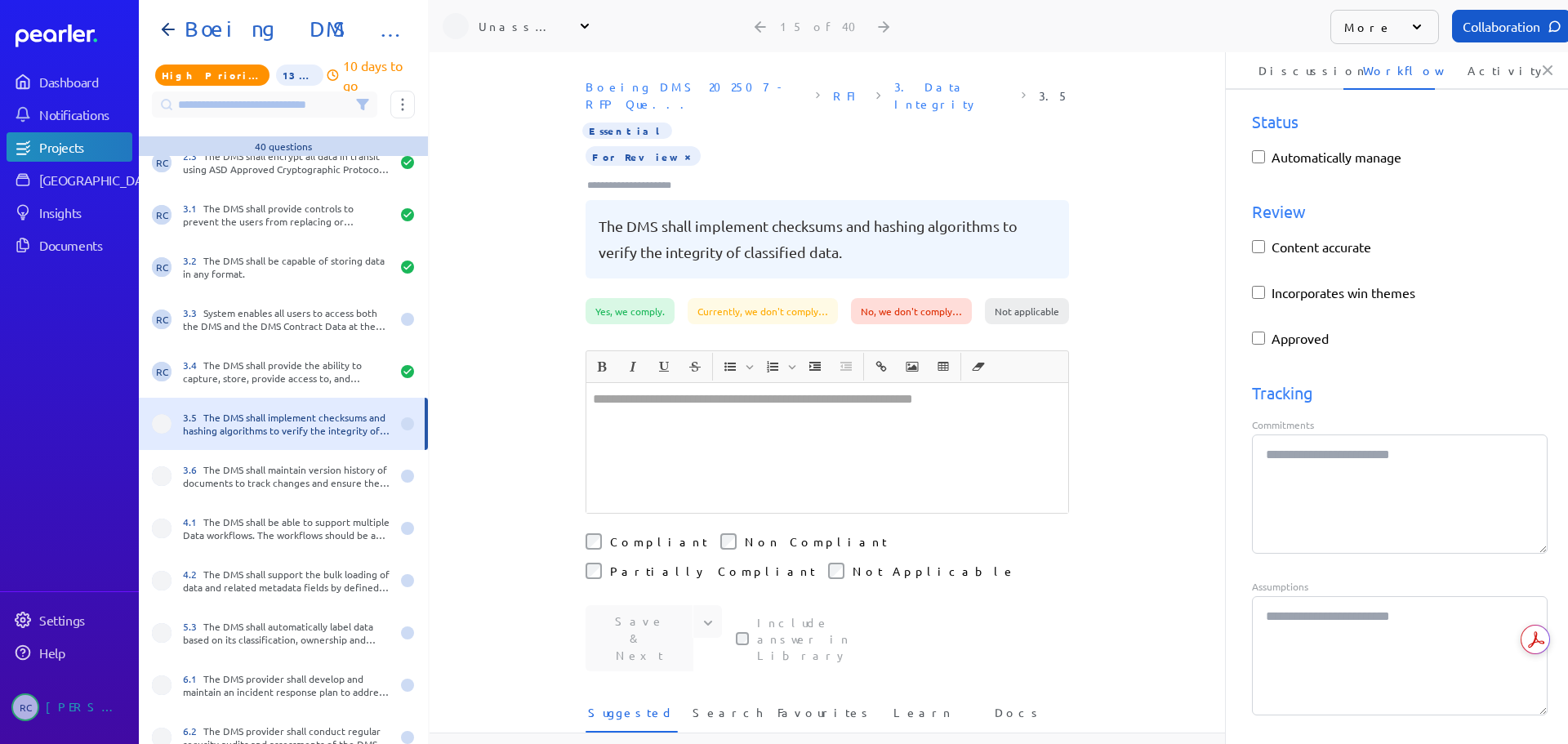 type on "*" 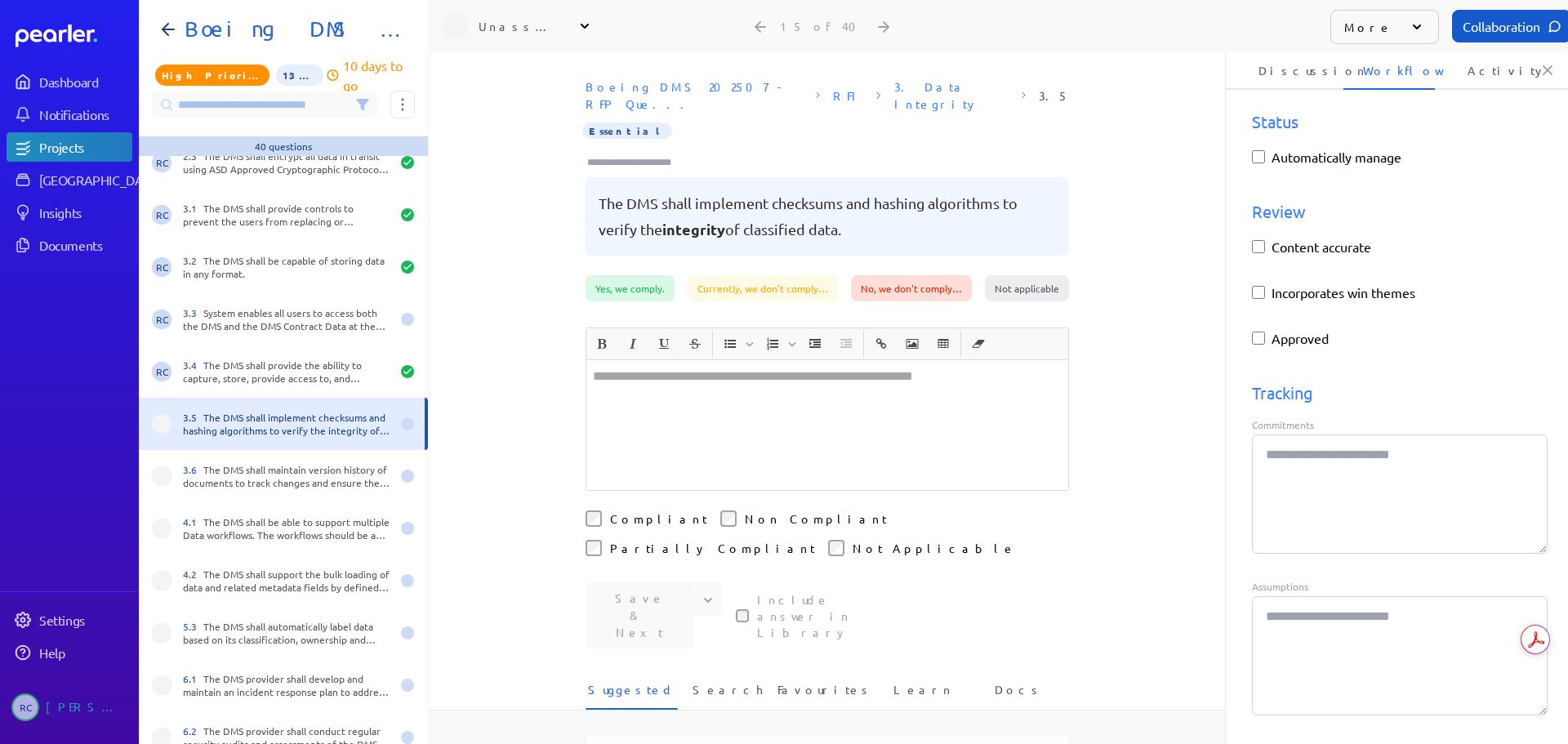 click at bounding box center [653, 163] 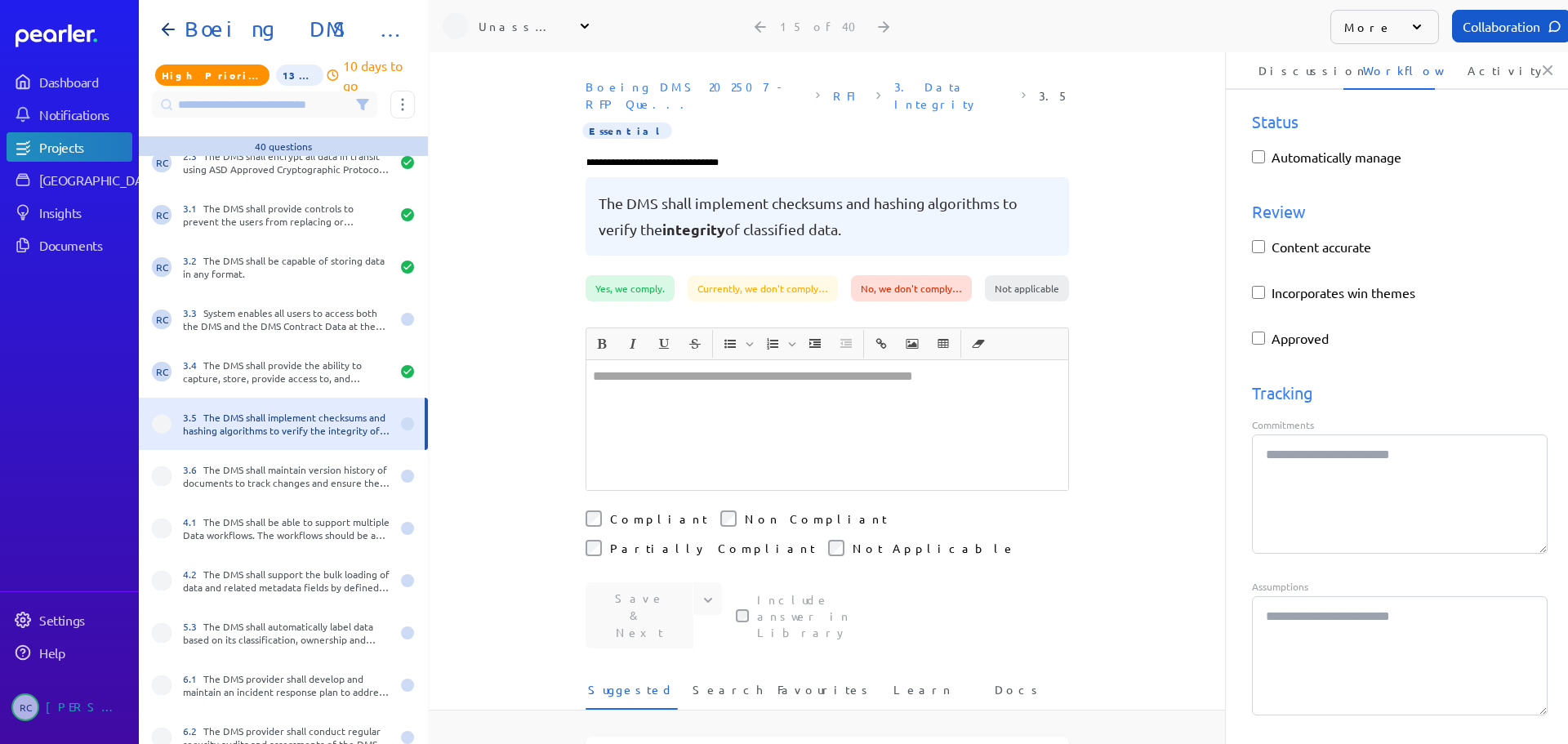 type on "**********" 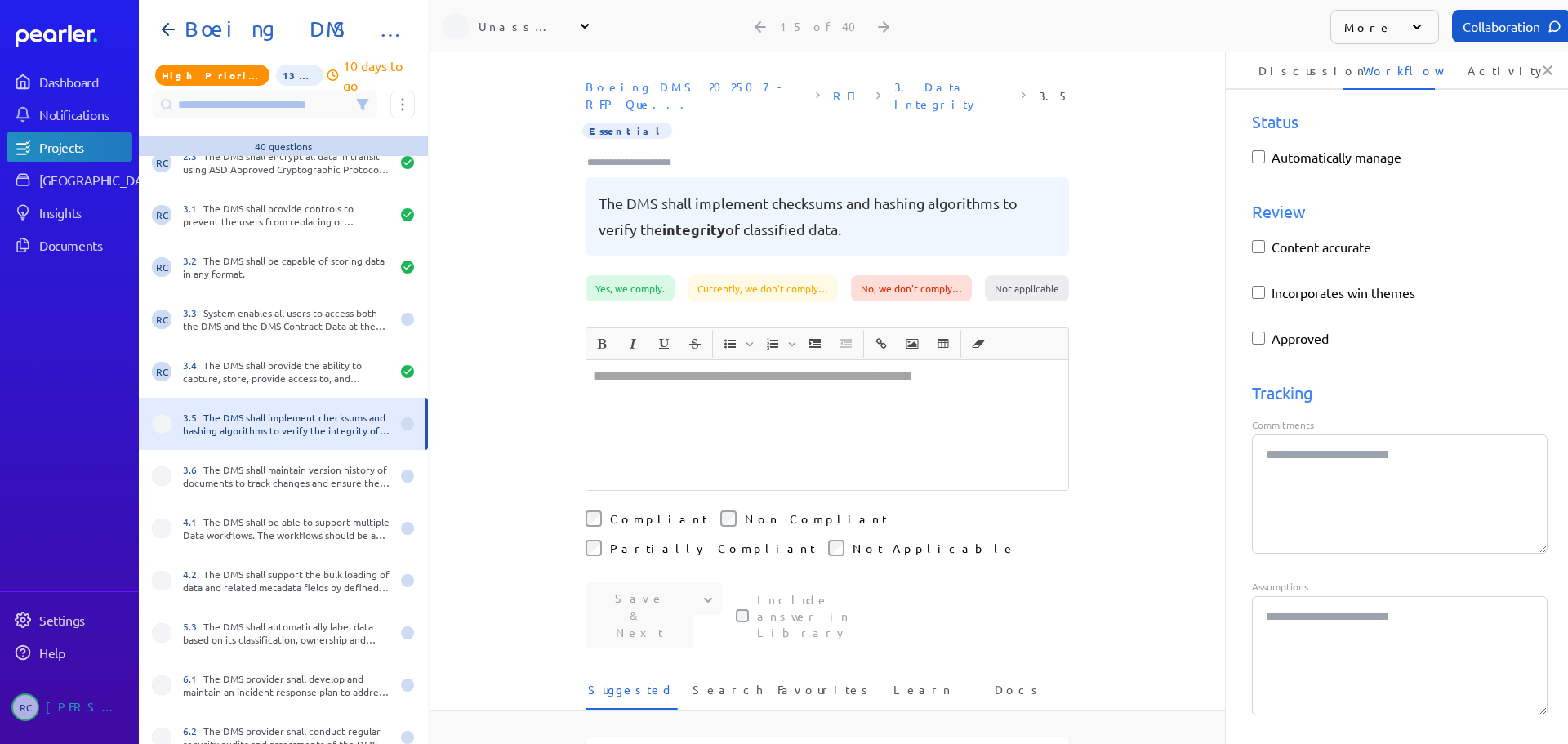 scroll, scrollTop: 0, scrollLeft: 0, axis: both 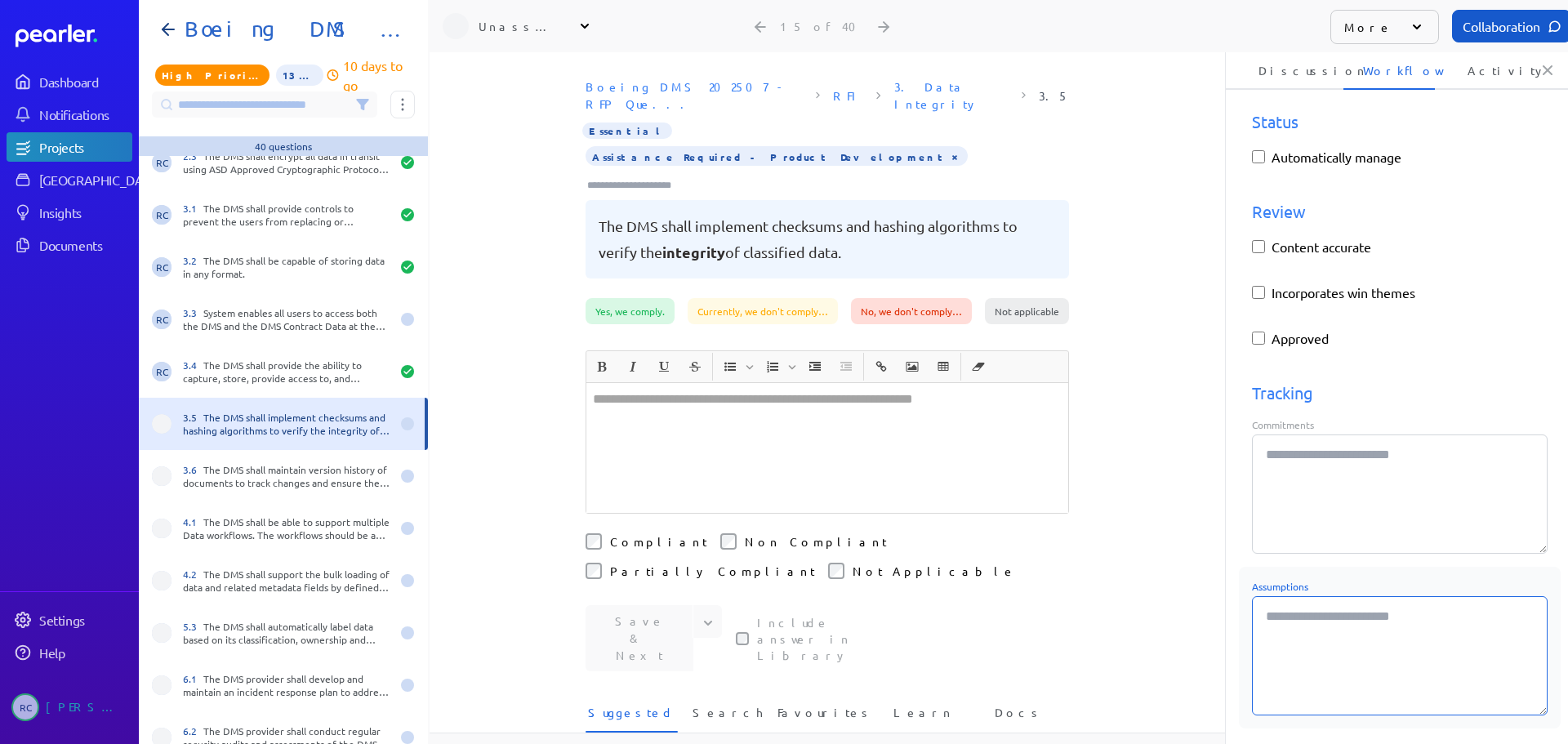 click on "Assumptions" at bounding box center (1400, 656) 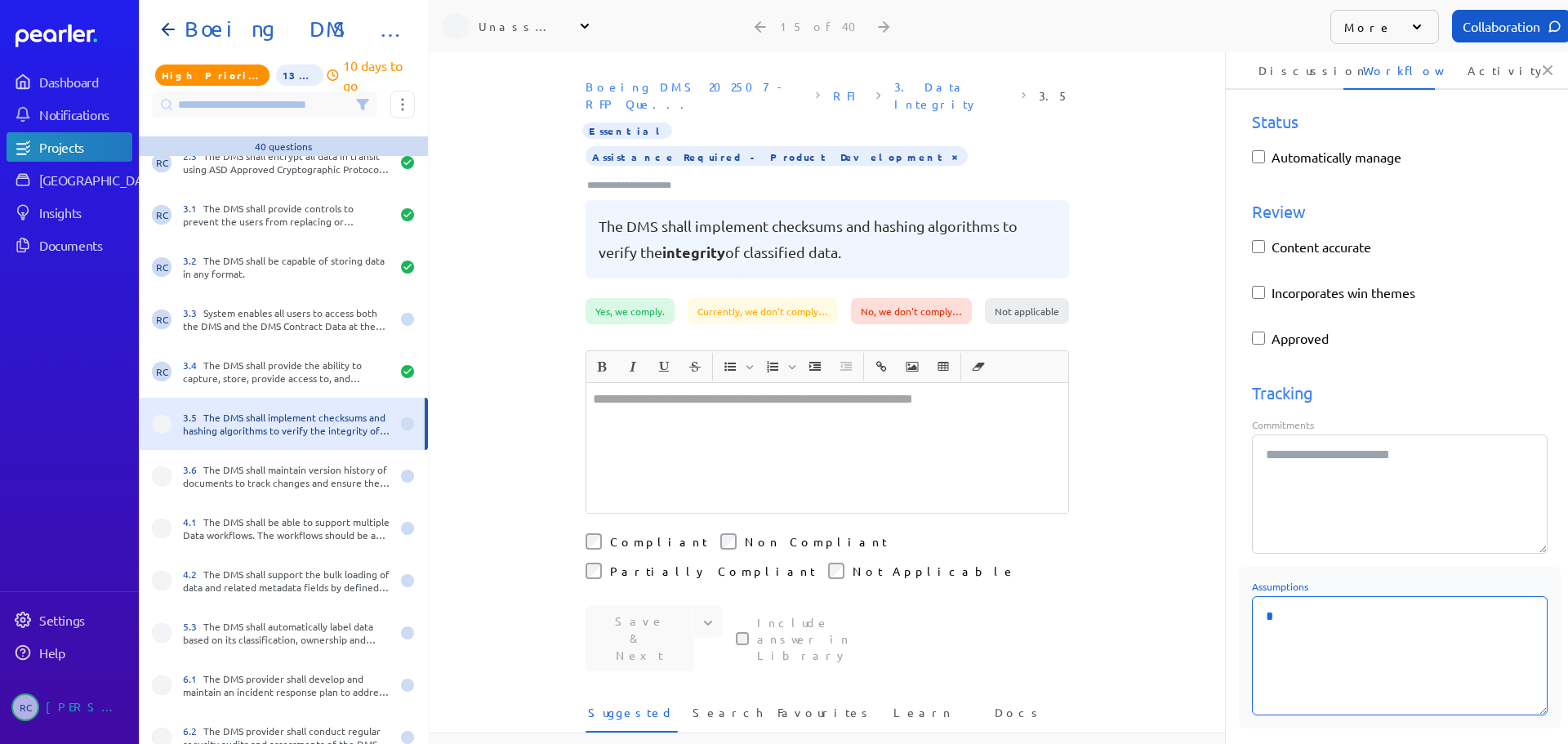 type on "*" 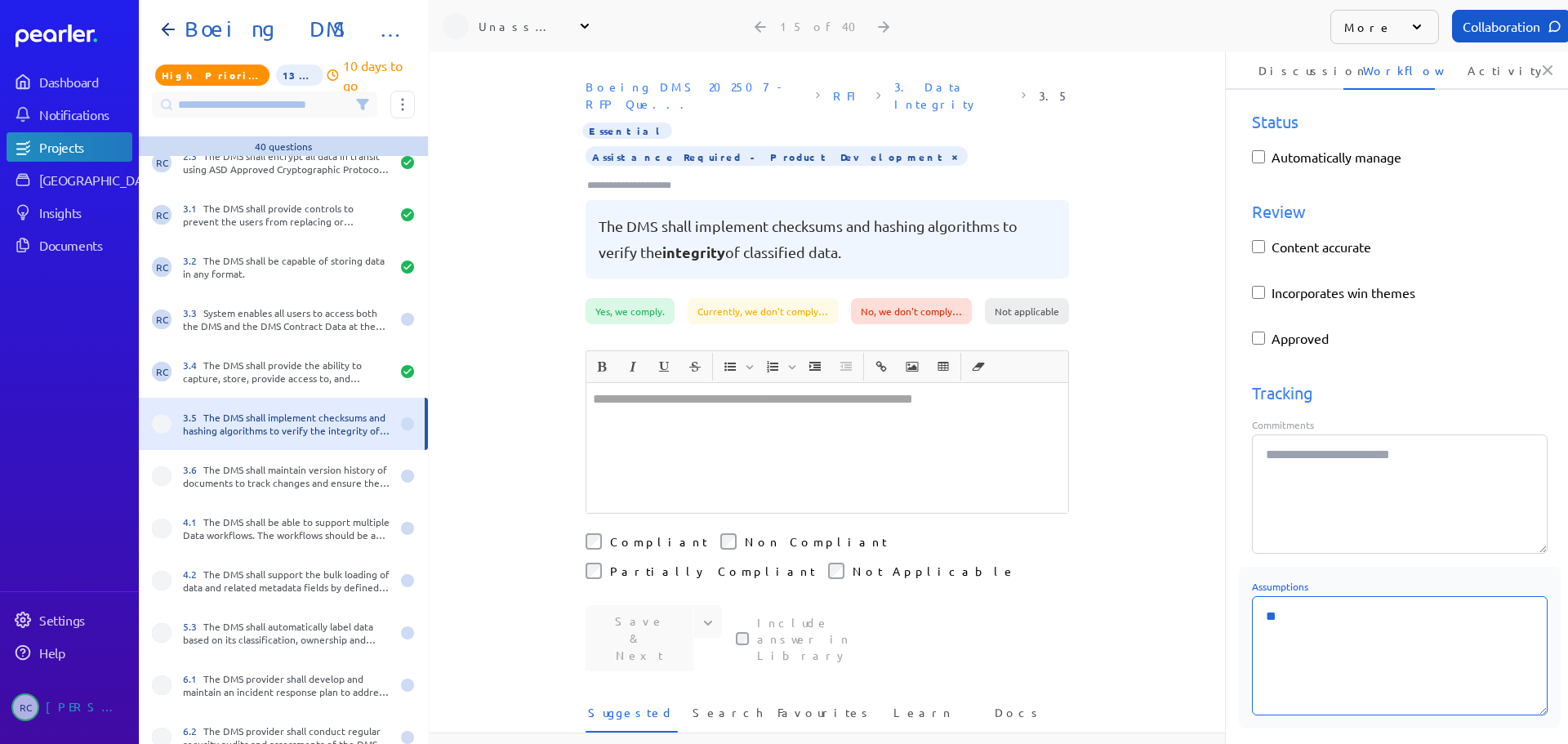 type on "*" 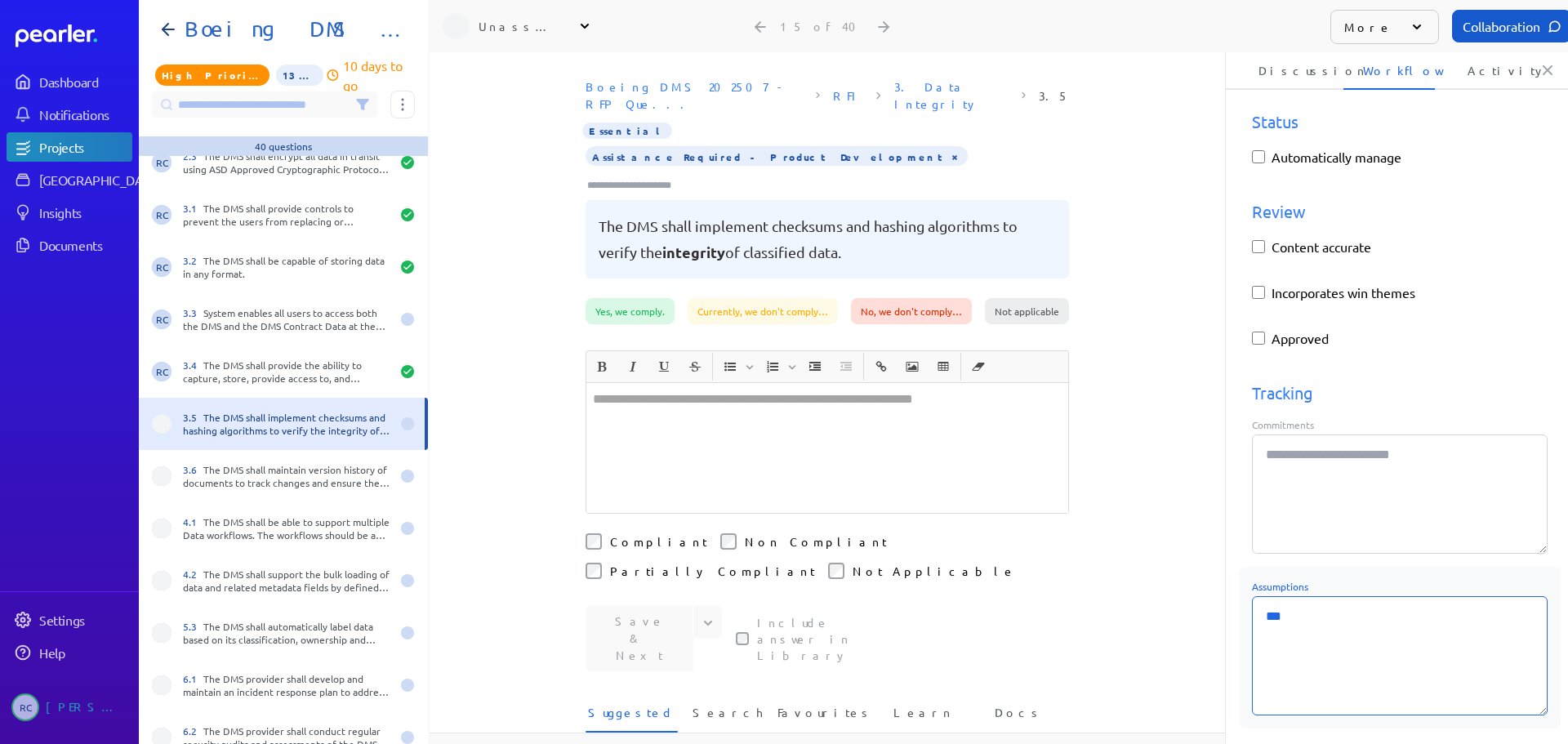 type on "*" 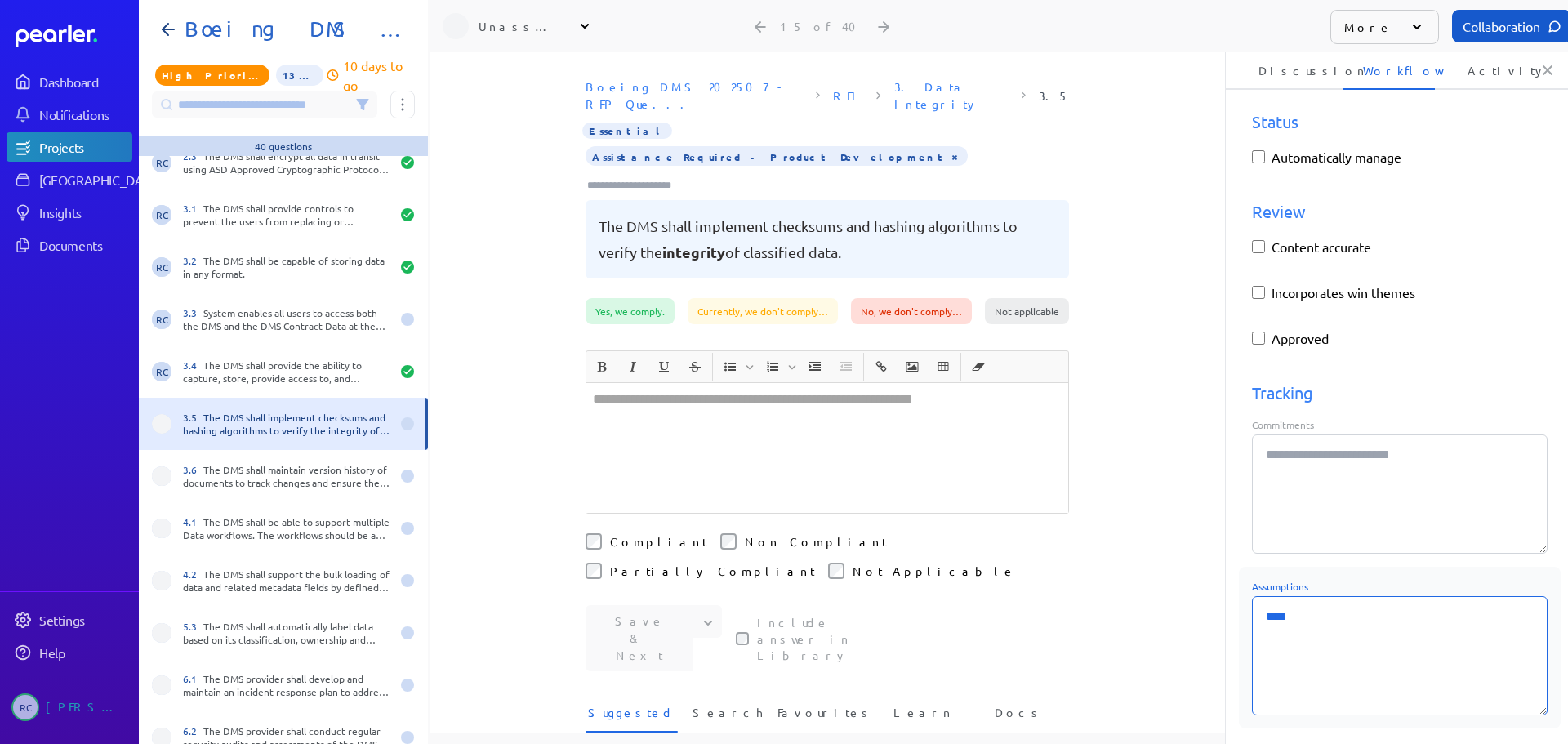 type on "*" 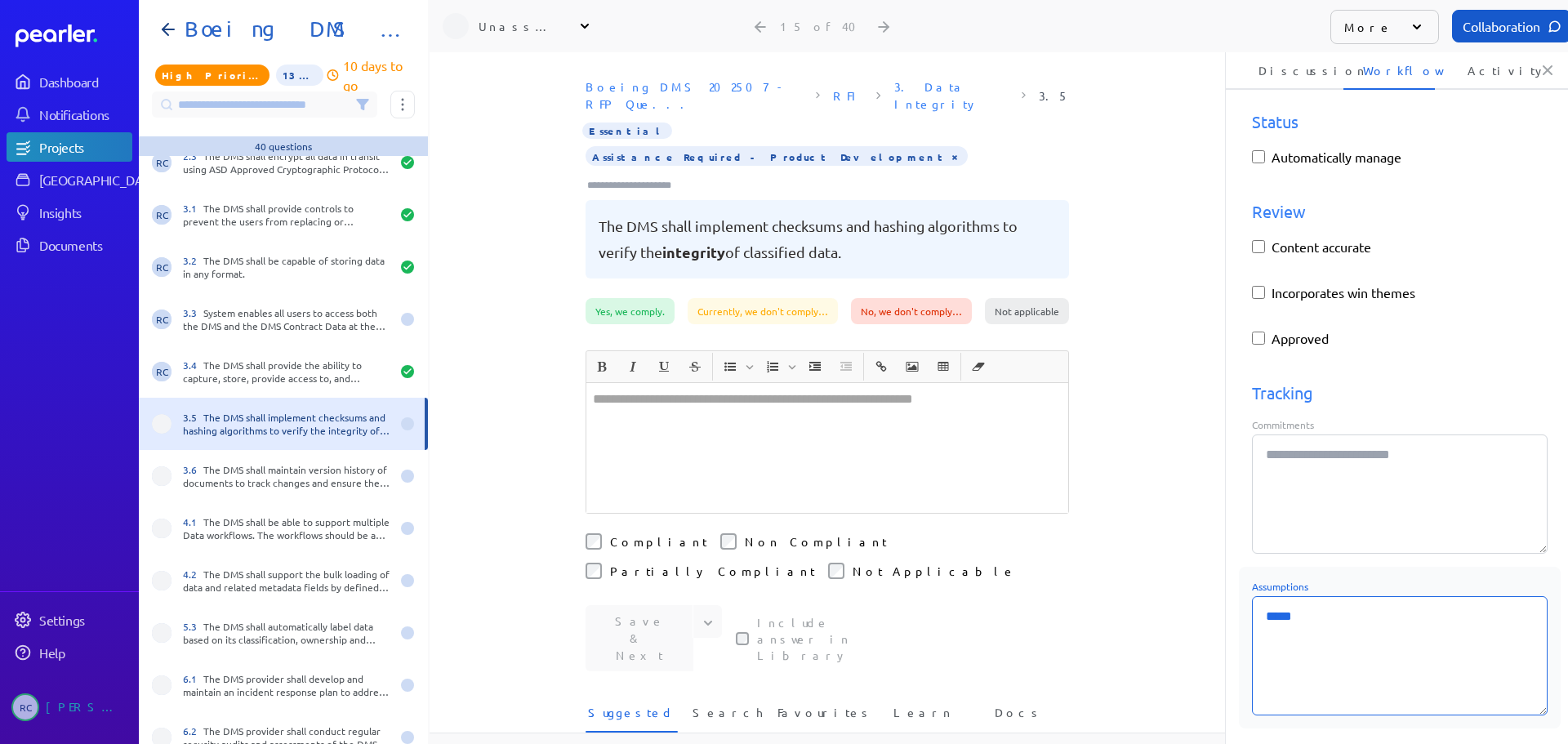 type on "*" 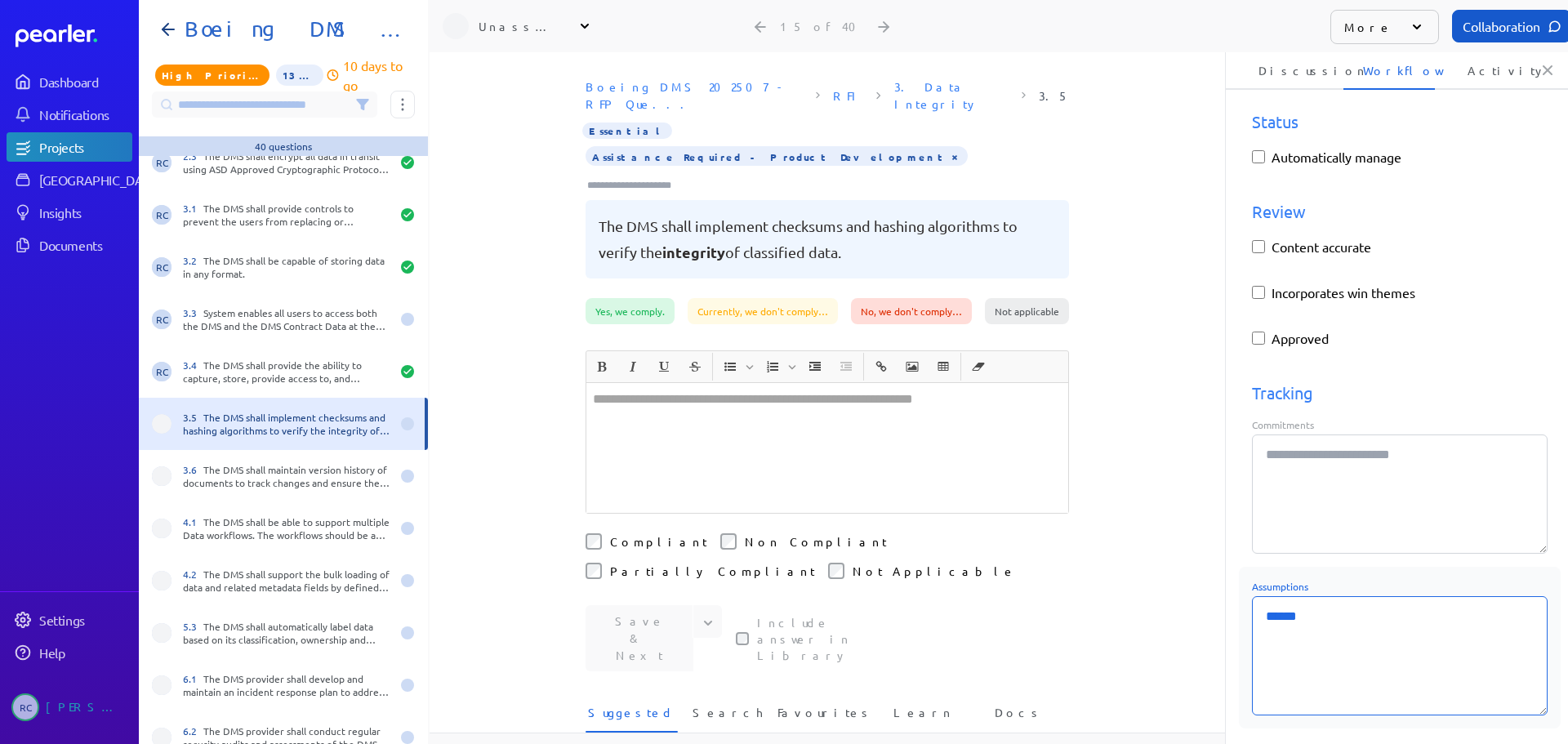 type on "*" 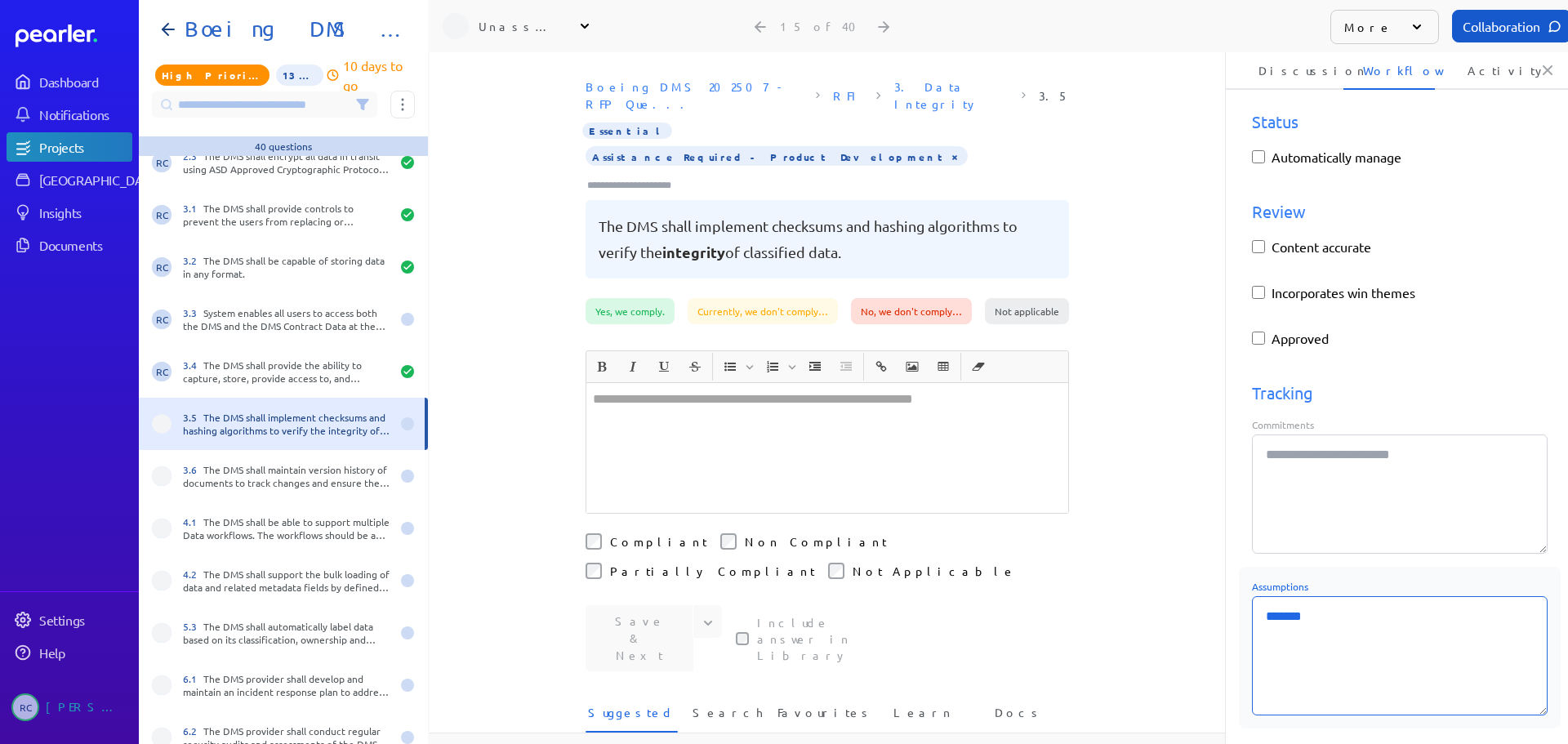 type on "*" 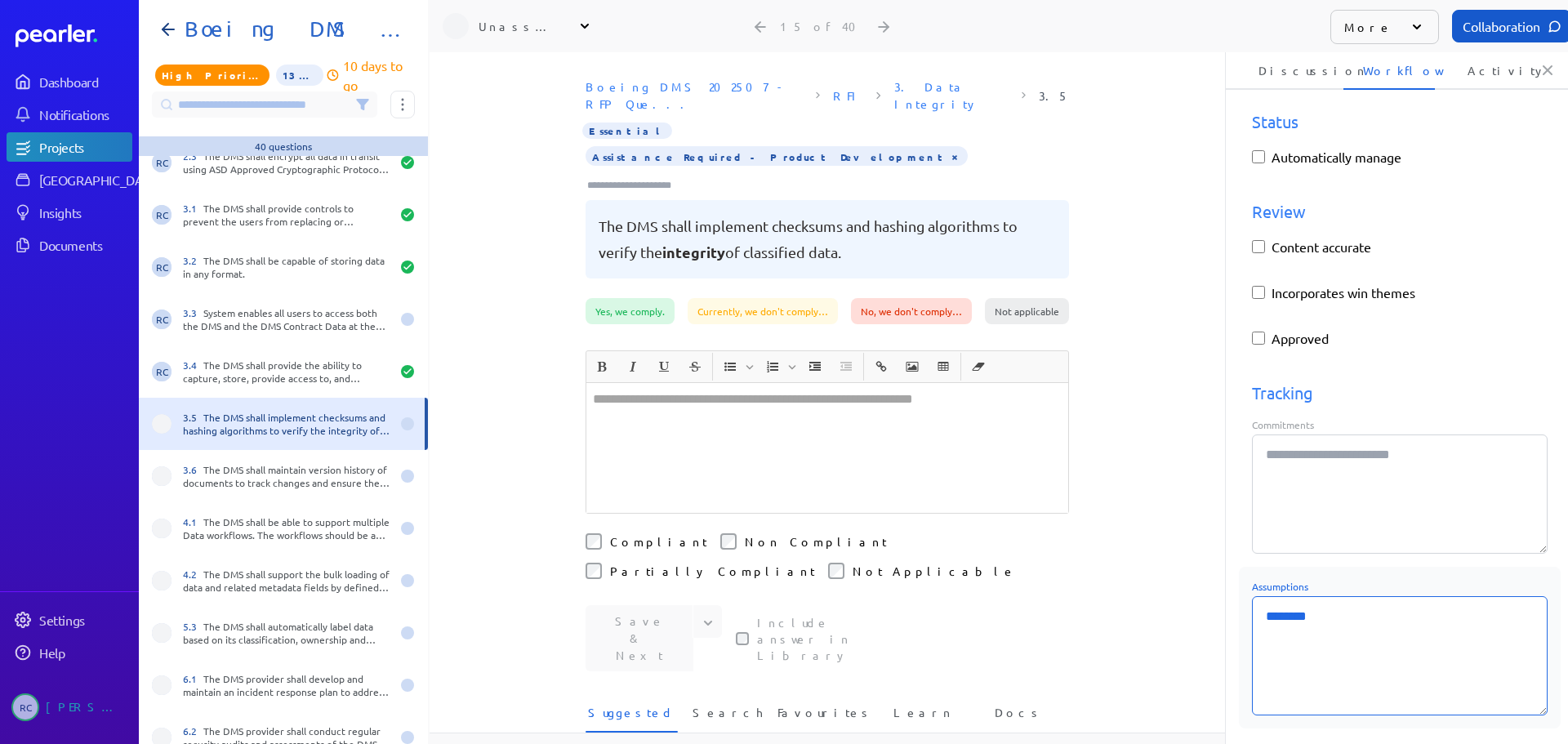 type on "*" 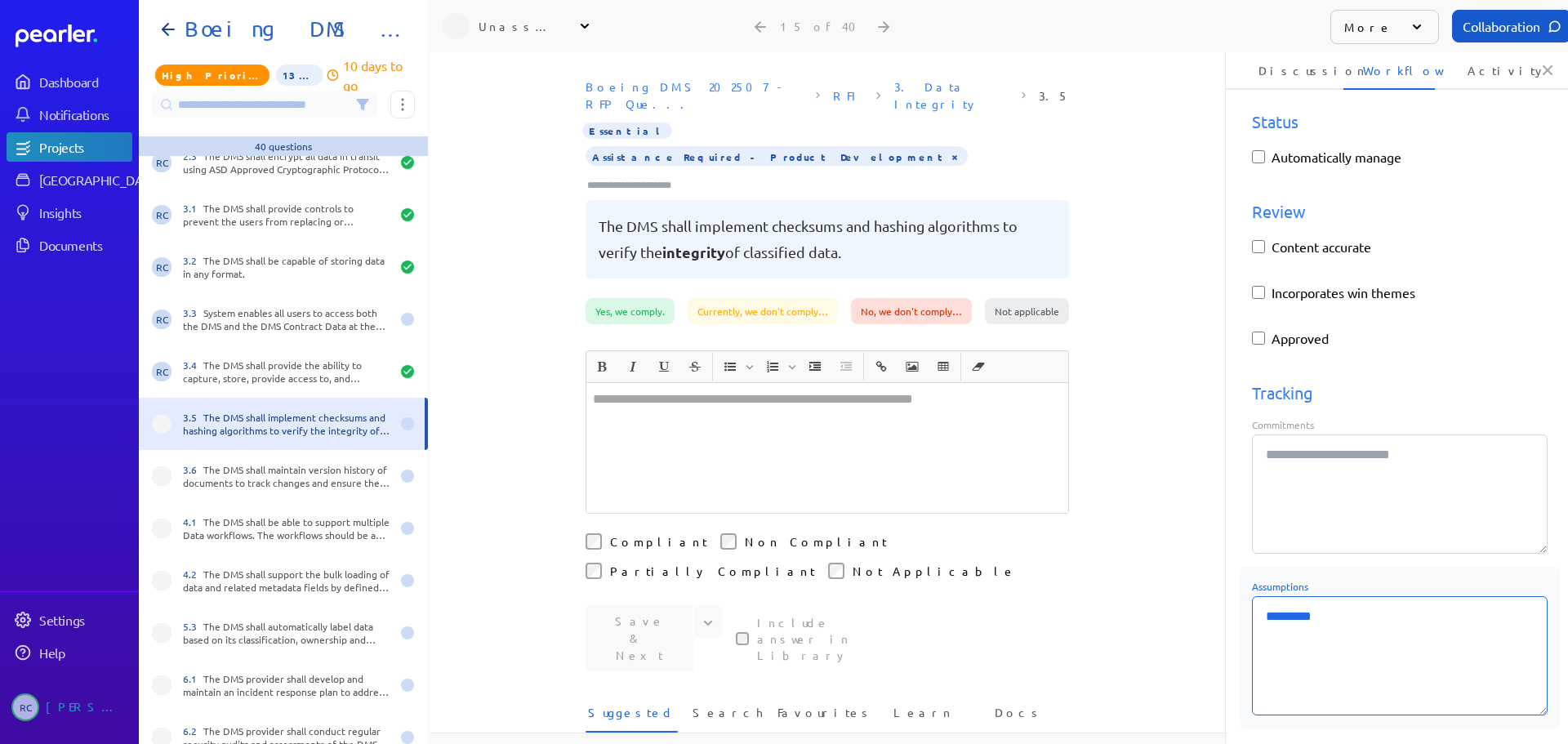 type on "*" 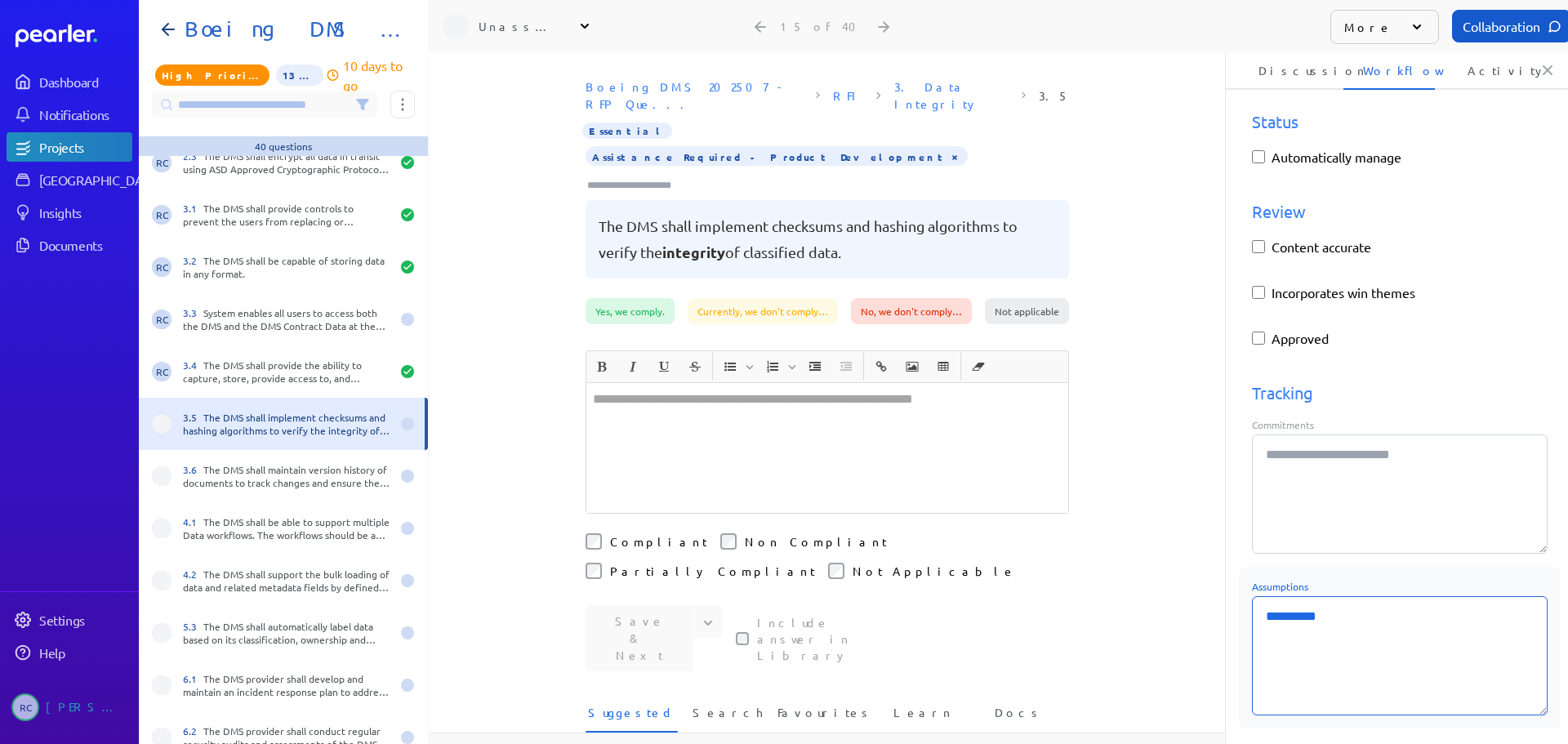 type on "*" 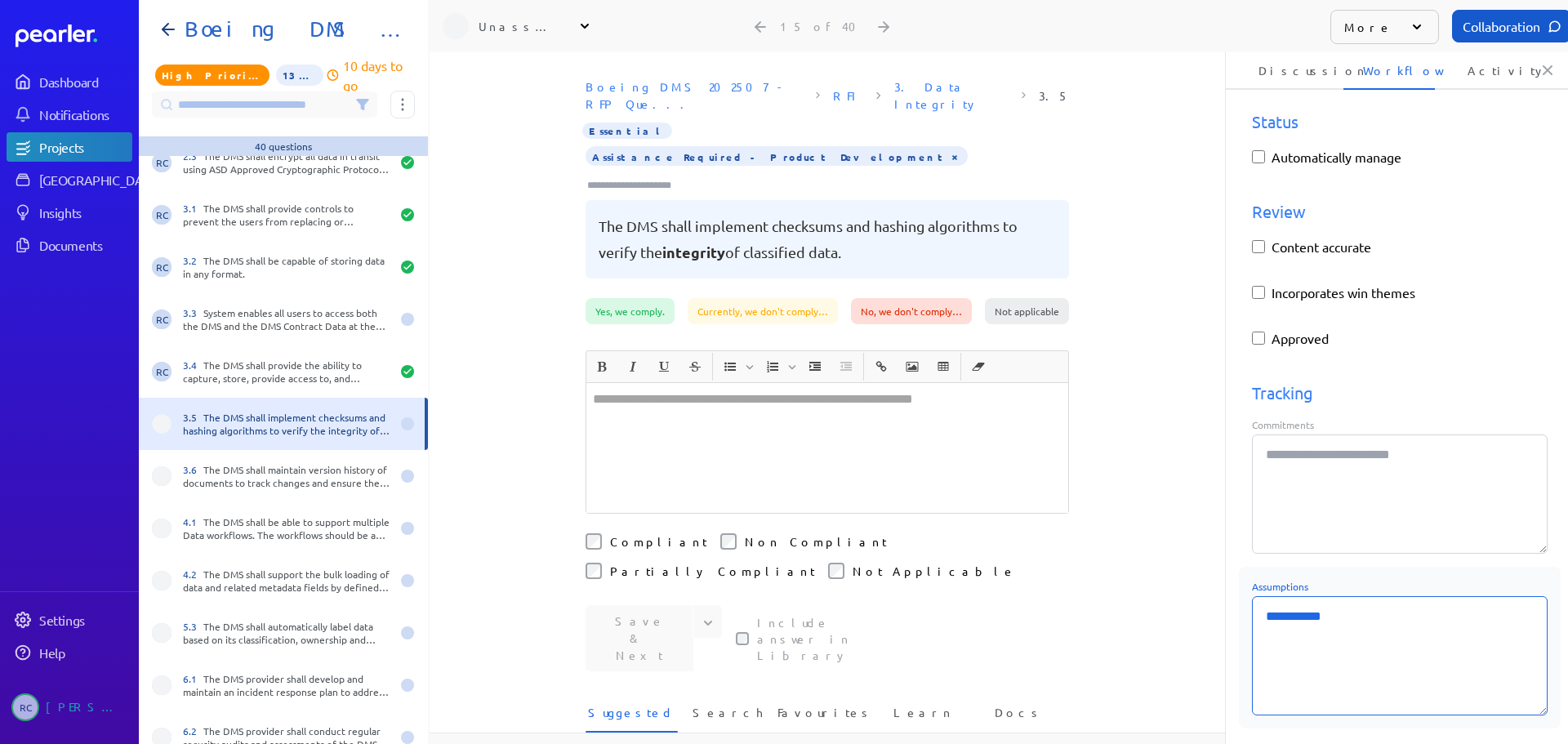type on "*" 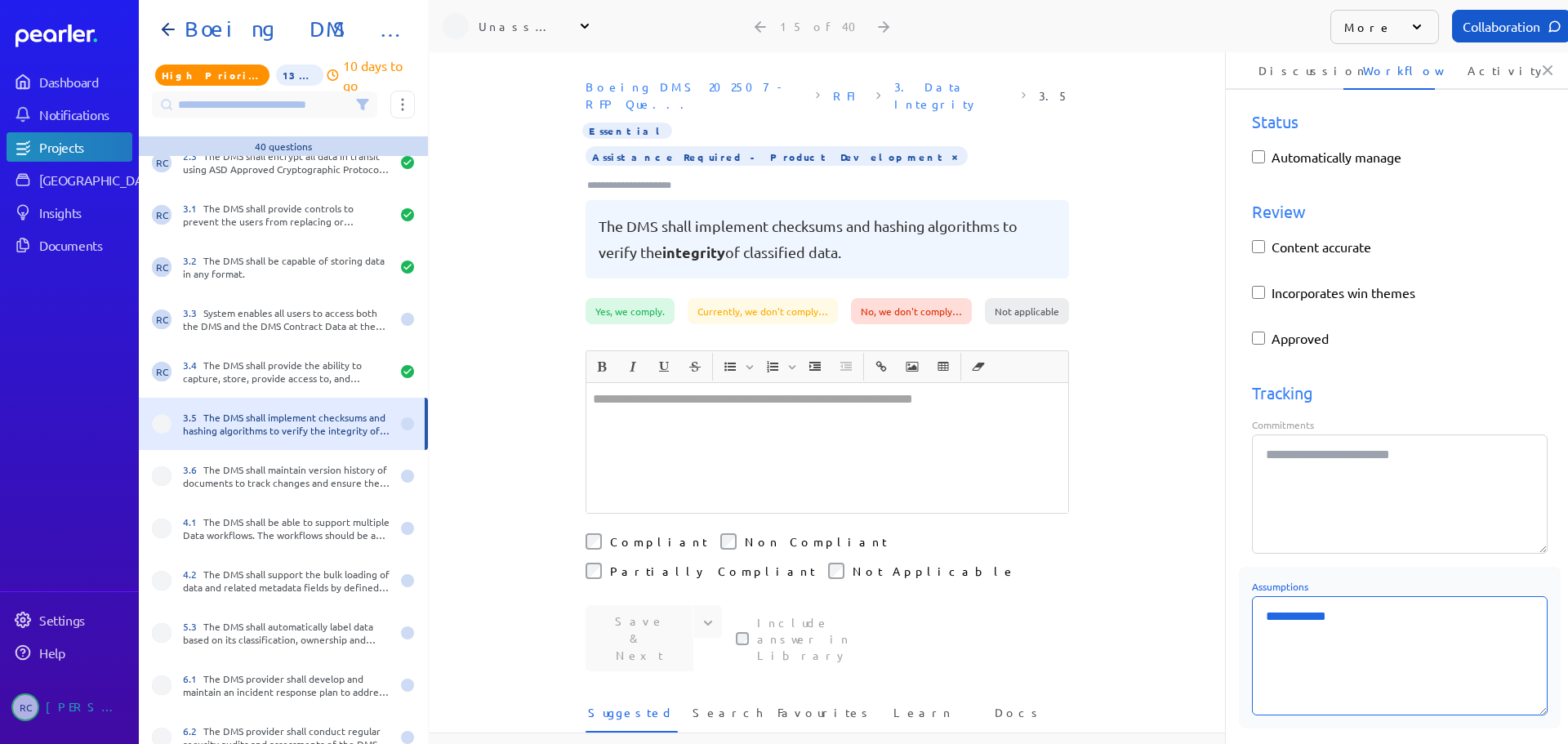 type on "*" 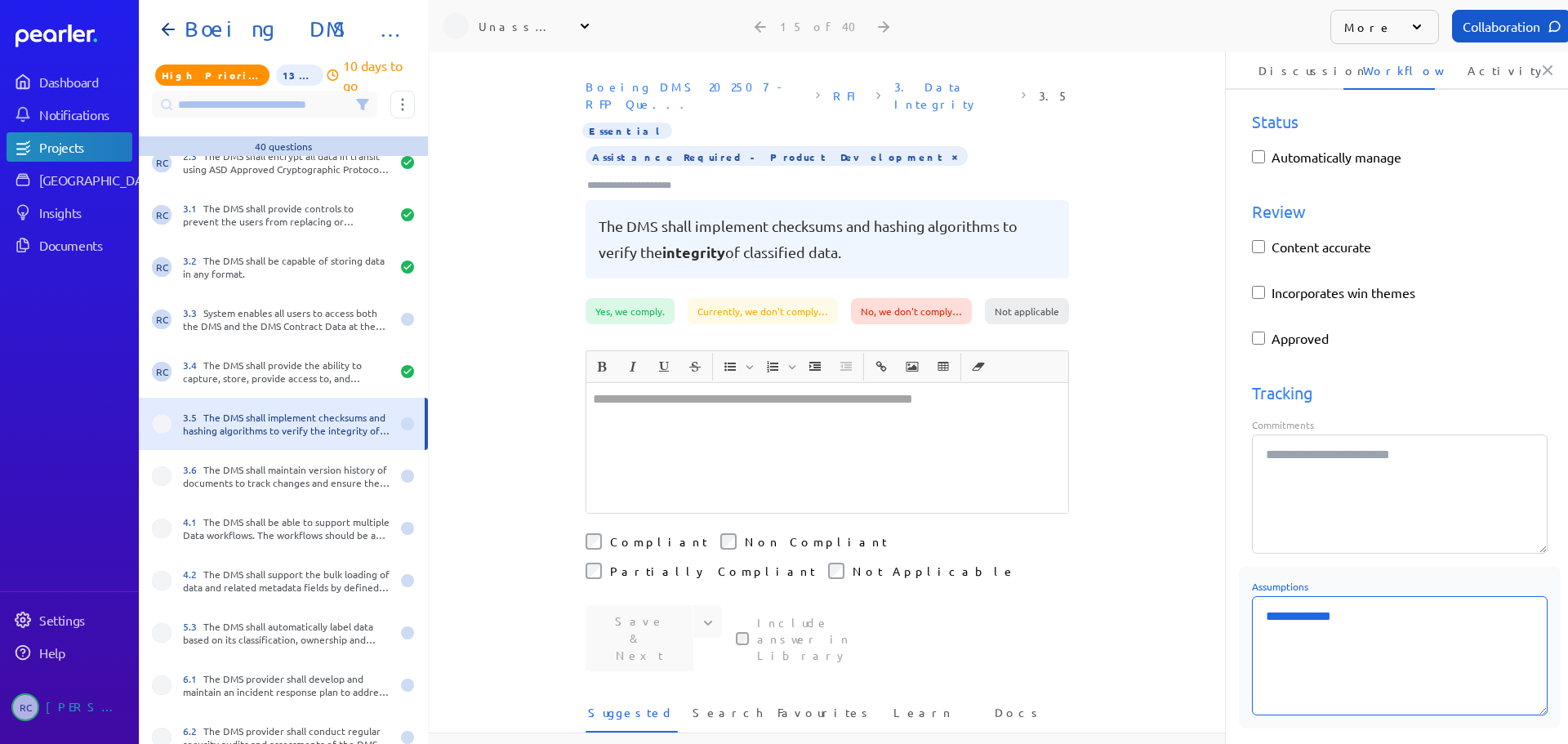 type on "*" 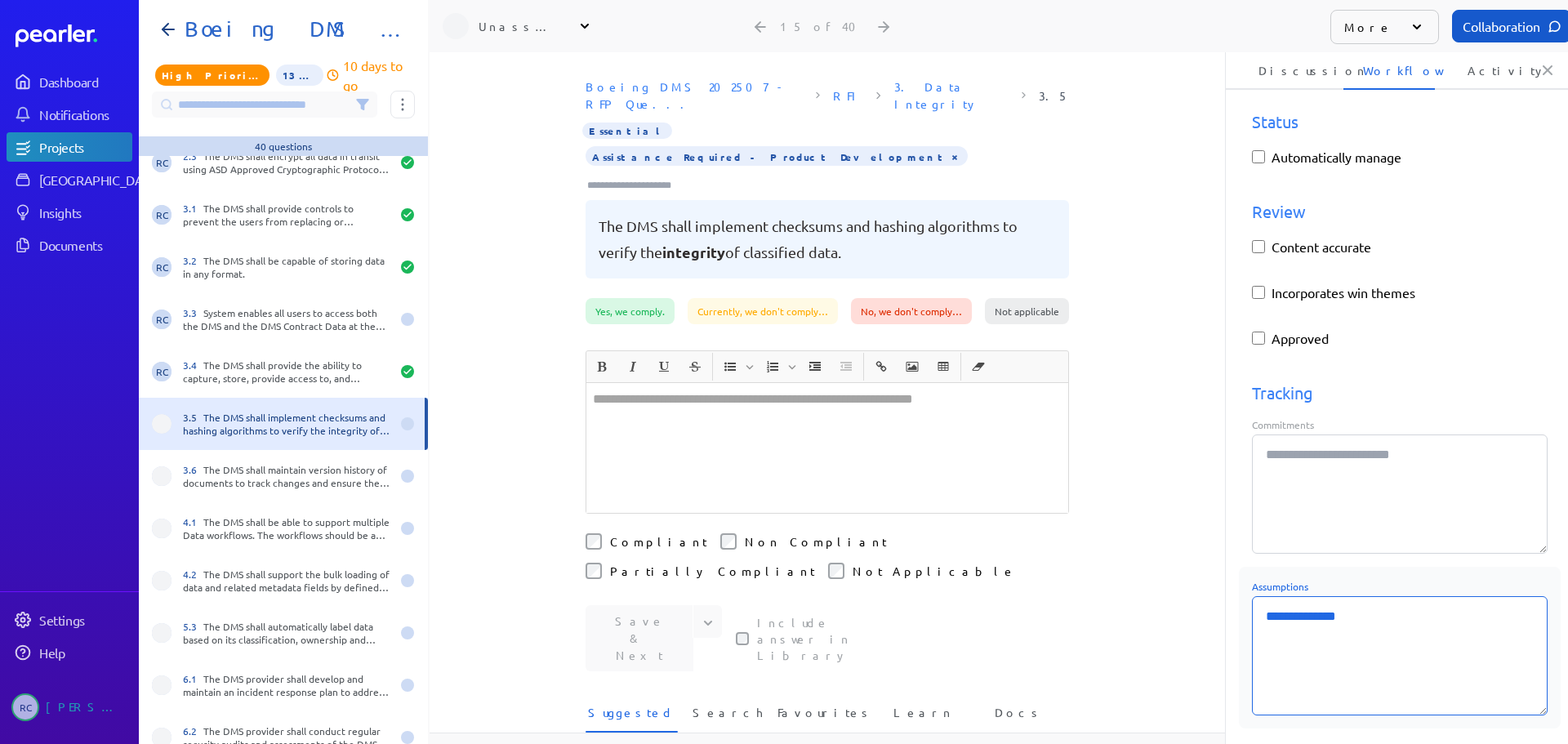 type on "*" 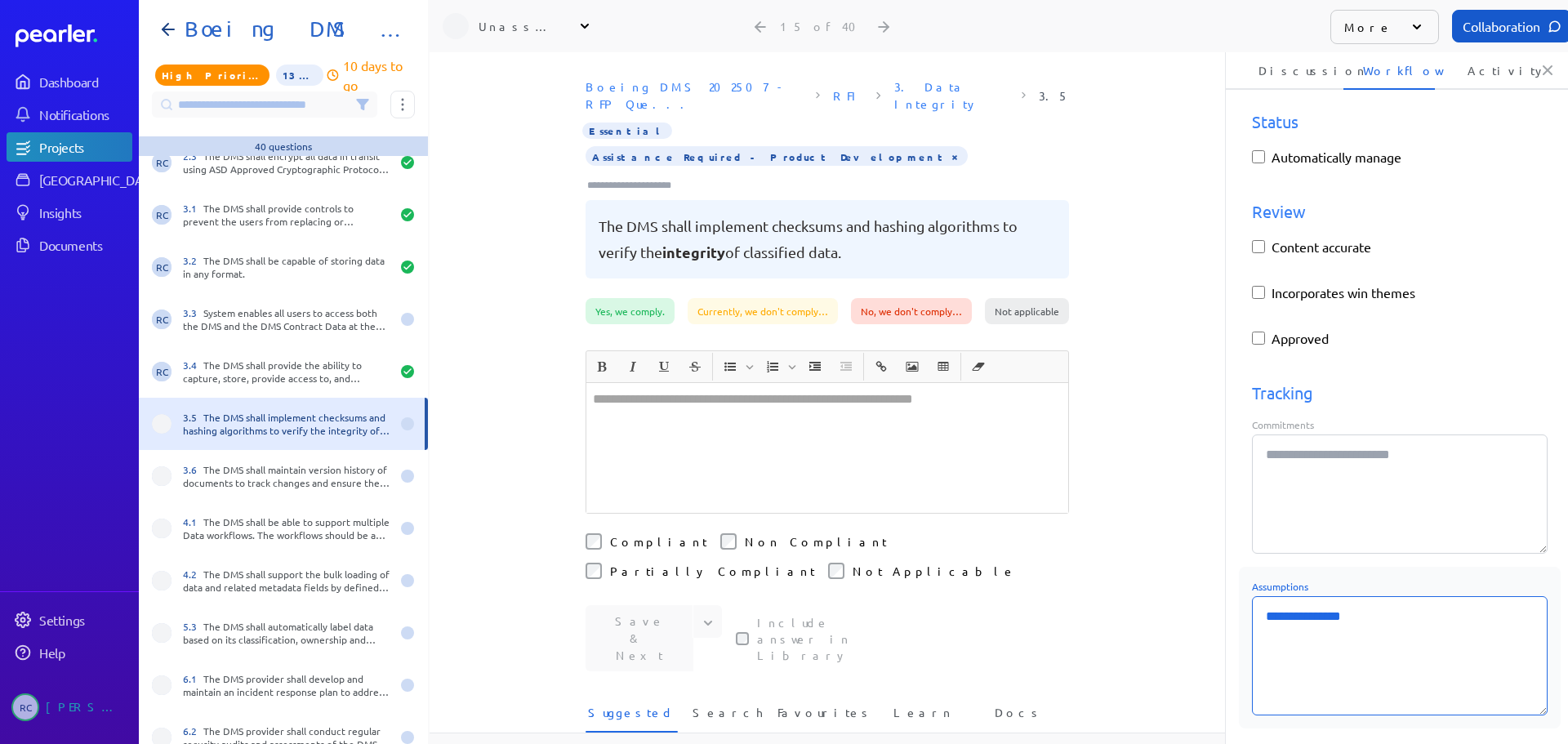 type on "*" 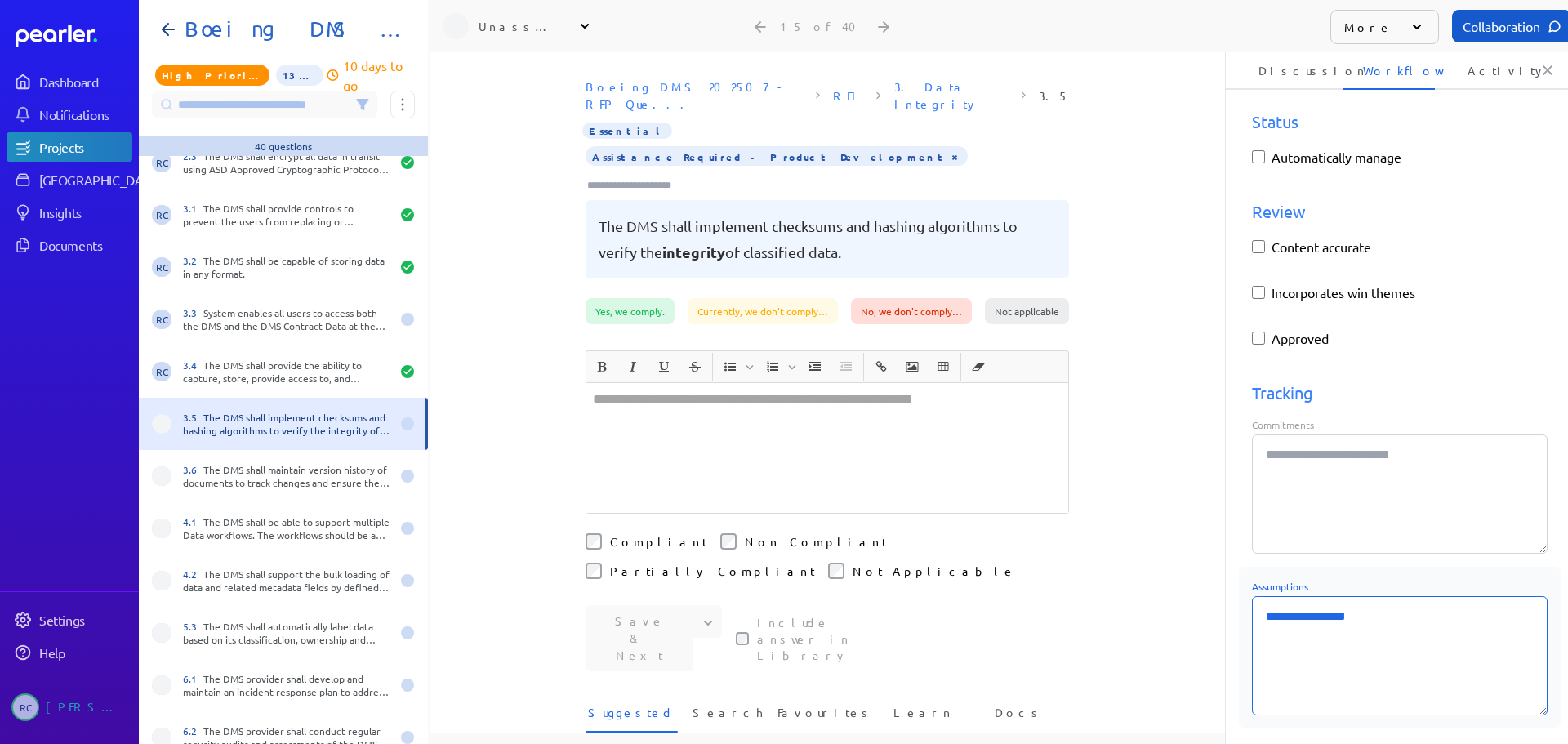type on "*" 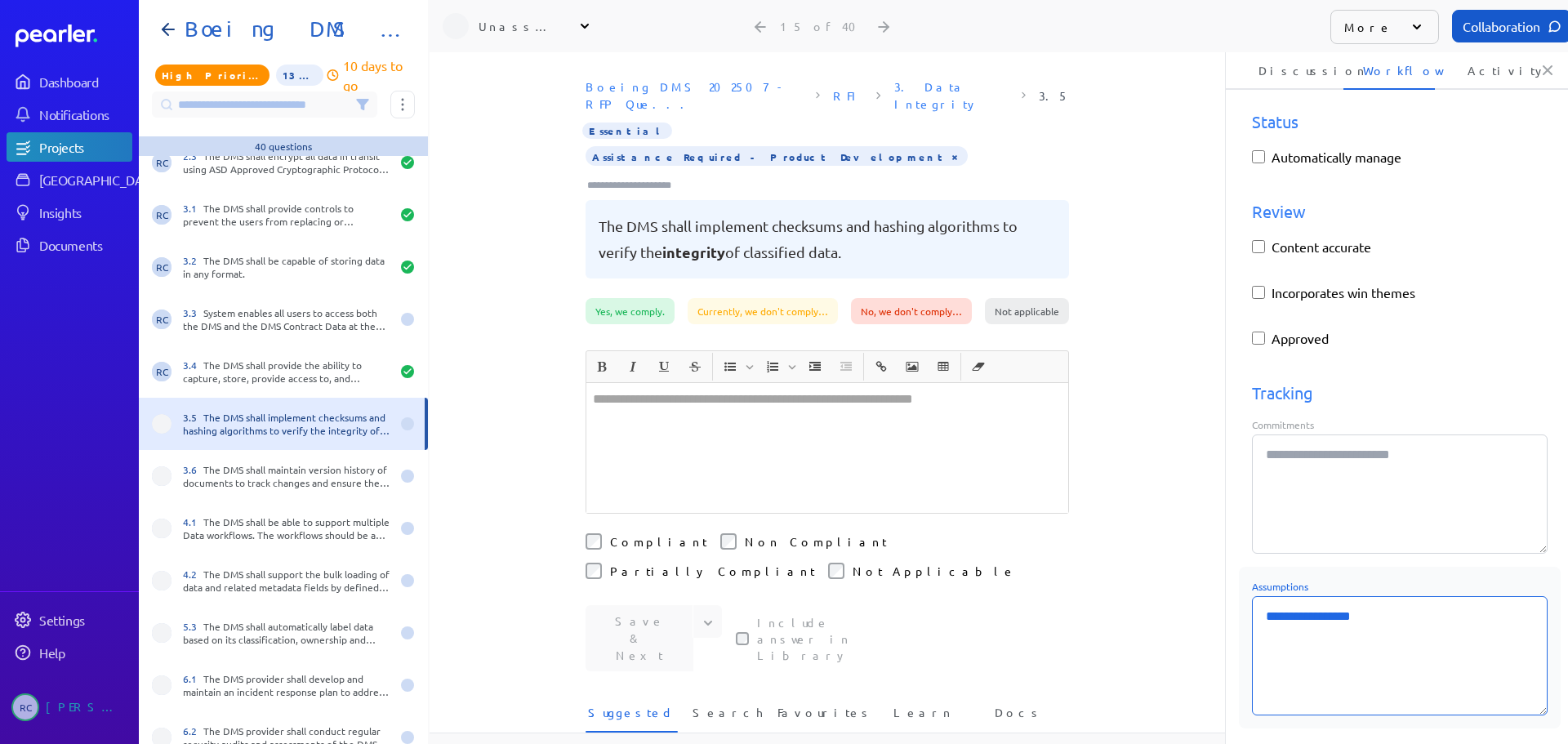 type on "*" 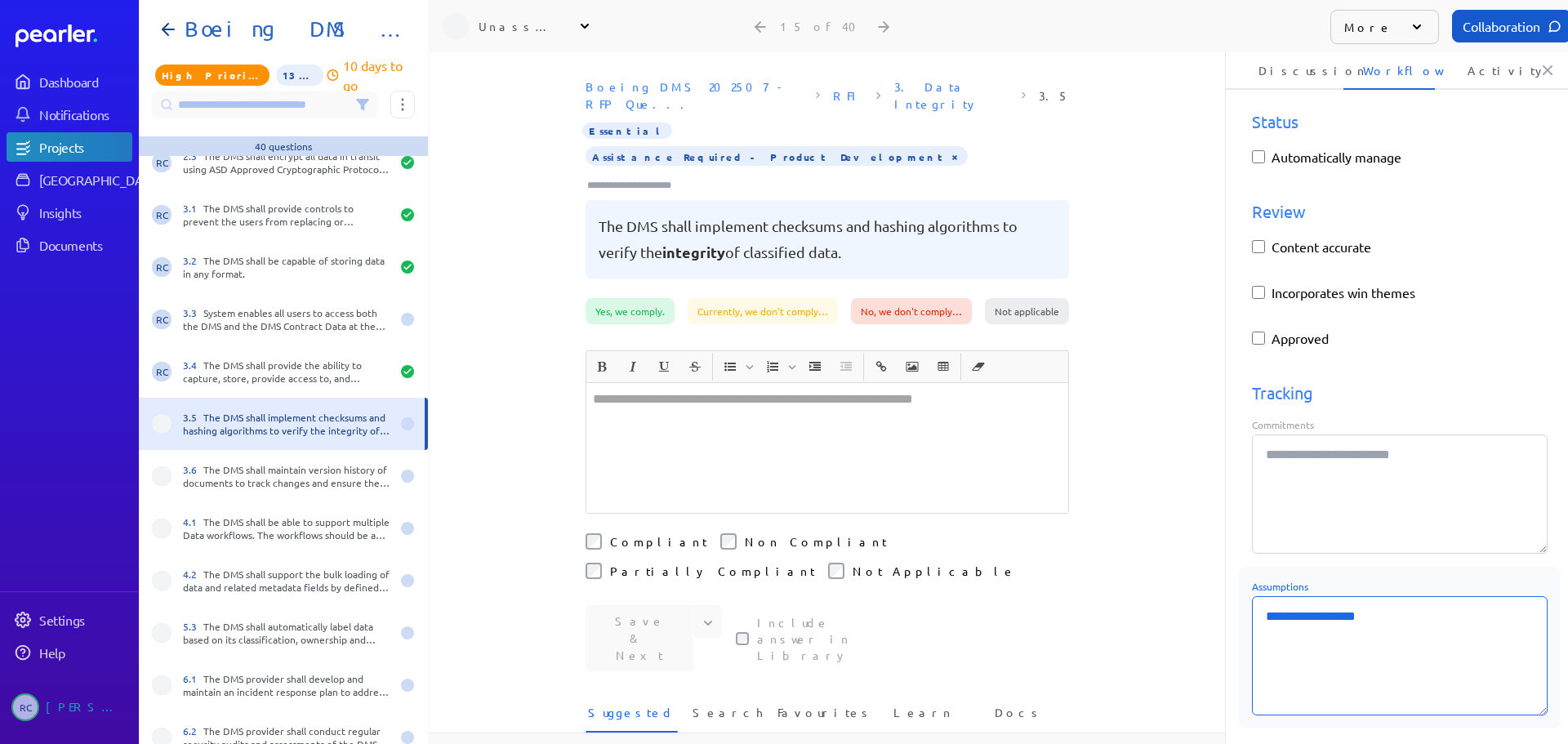 type on "*" 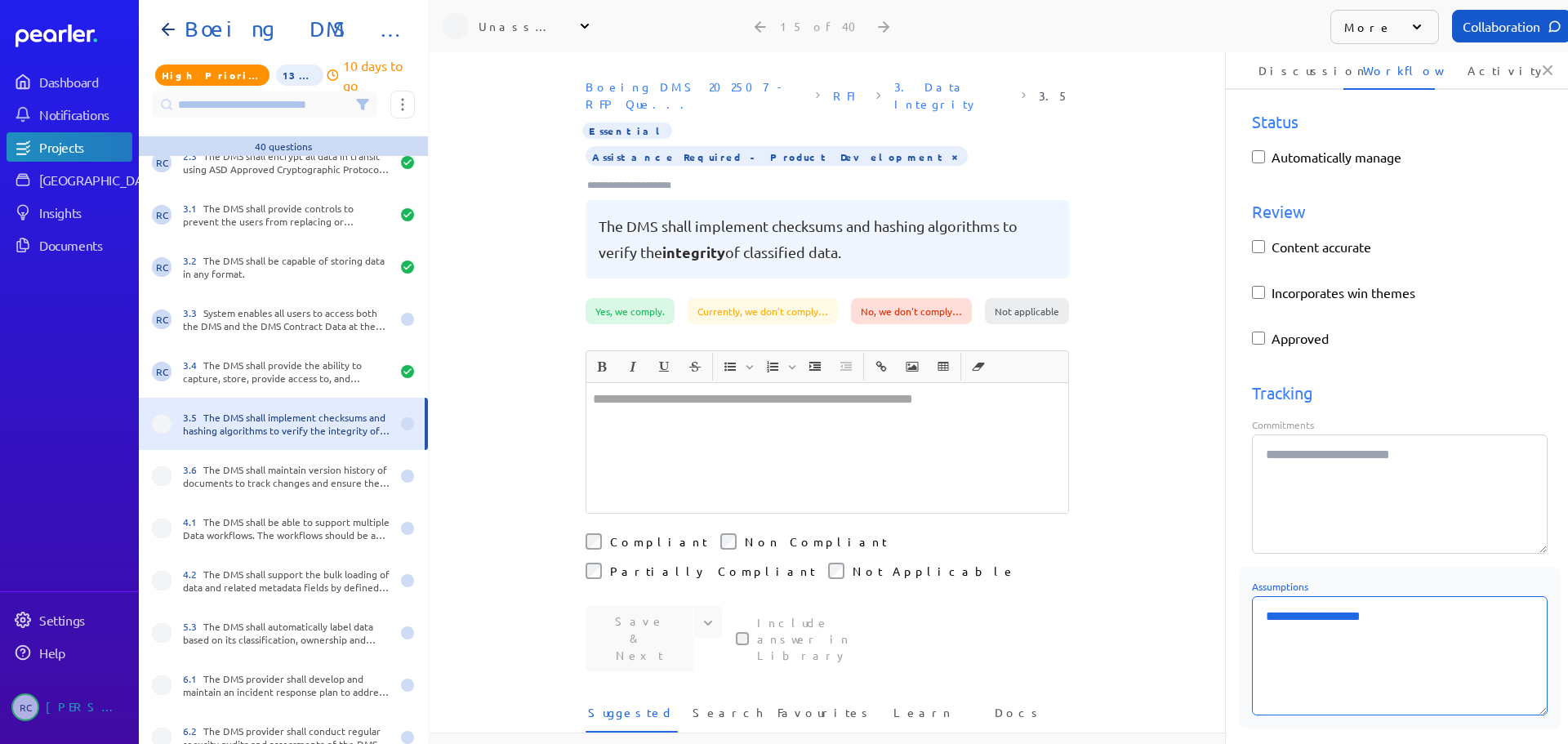 type on "*" 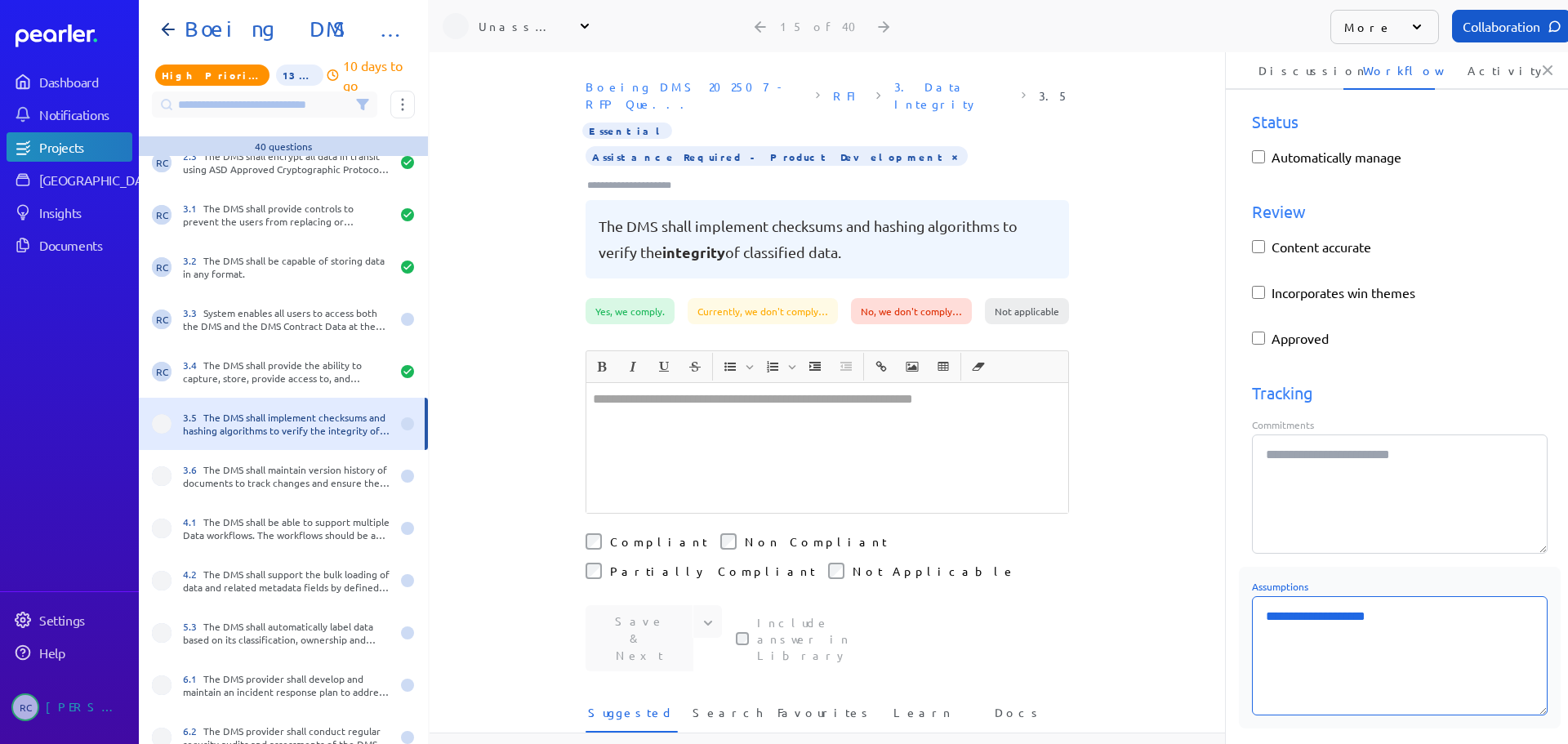 type on "*" 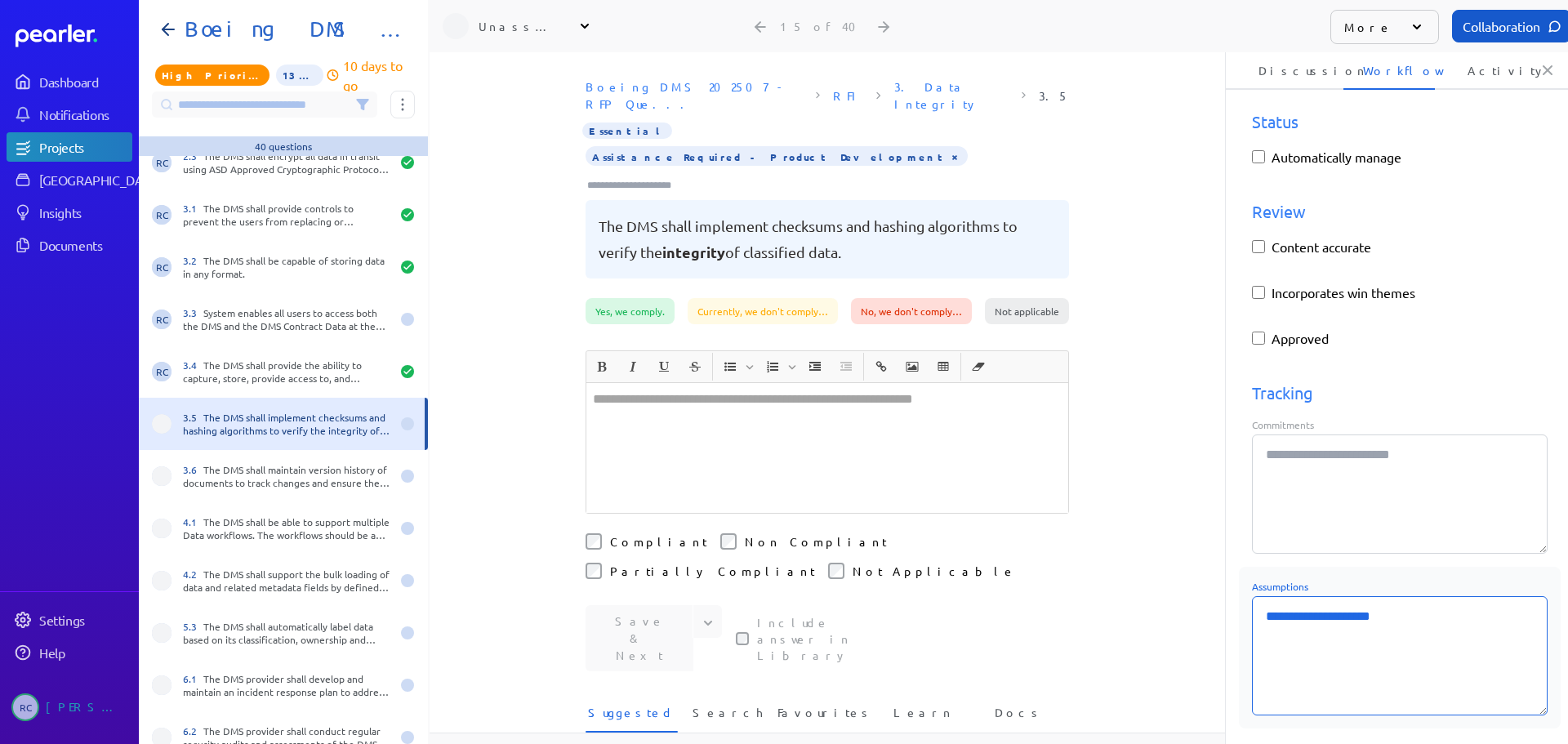 type on "*" 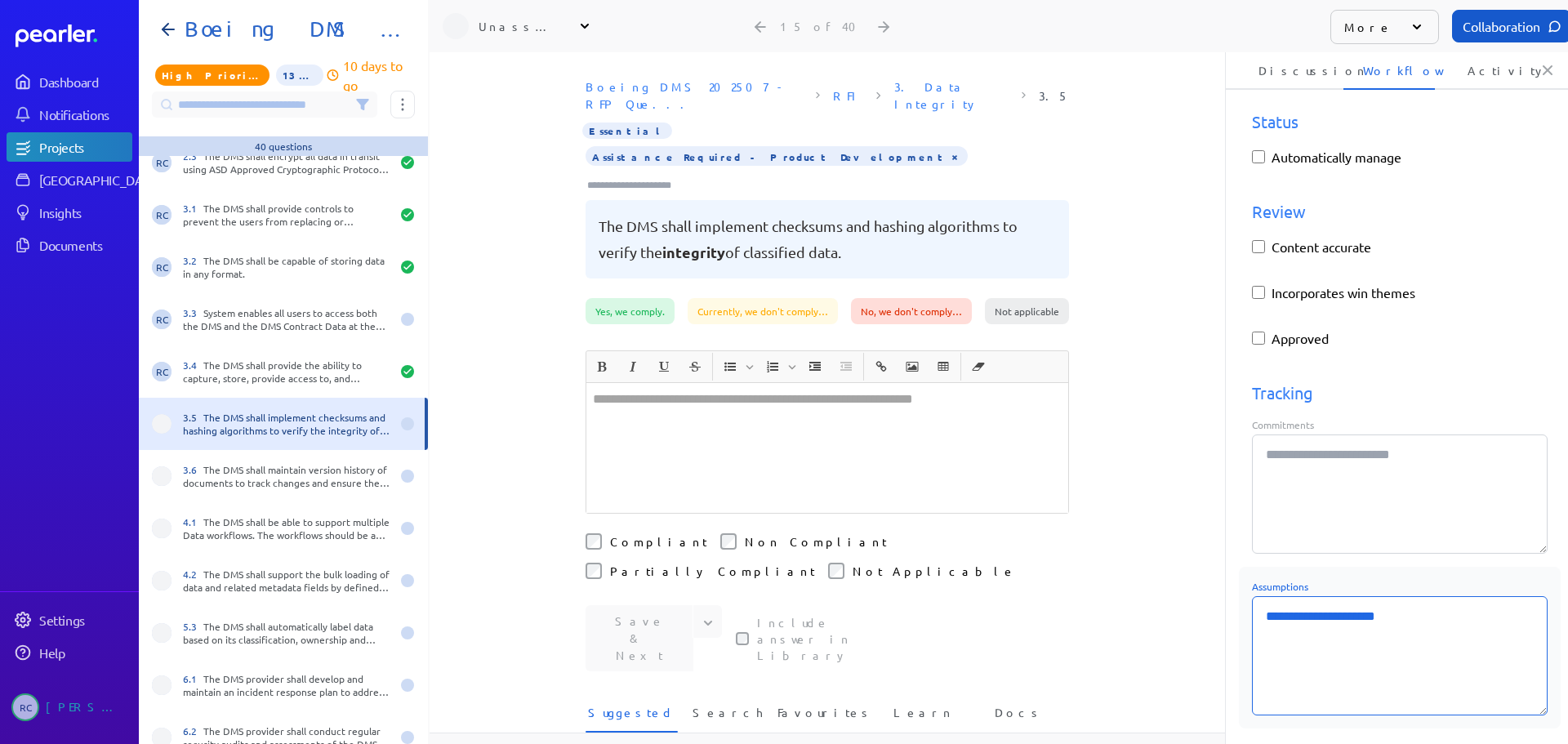 type on "*" 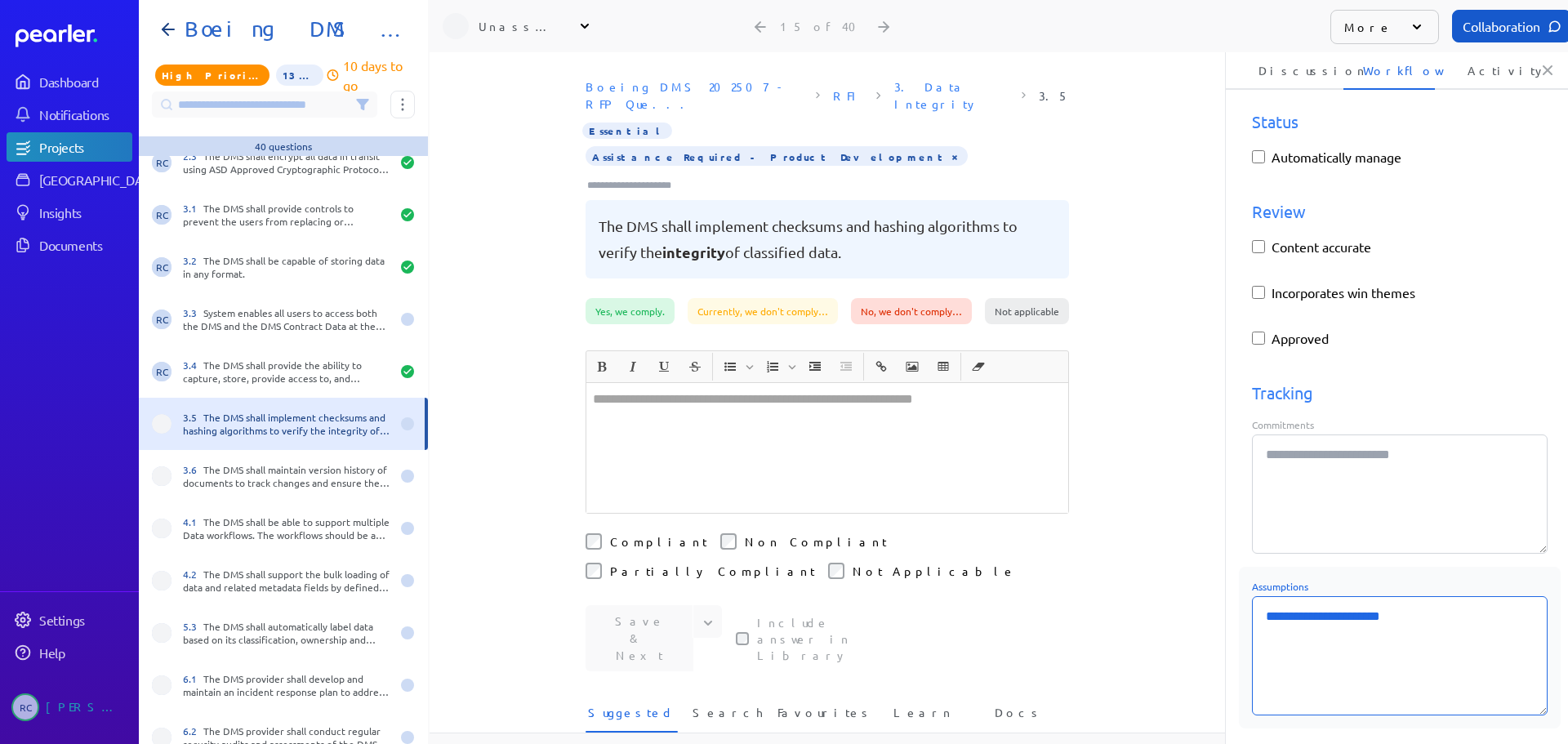 type on "*" 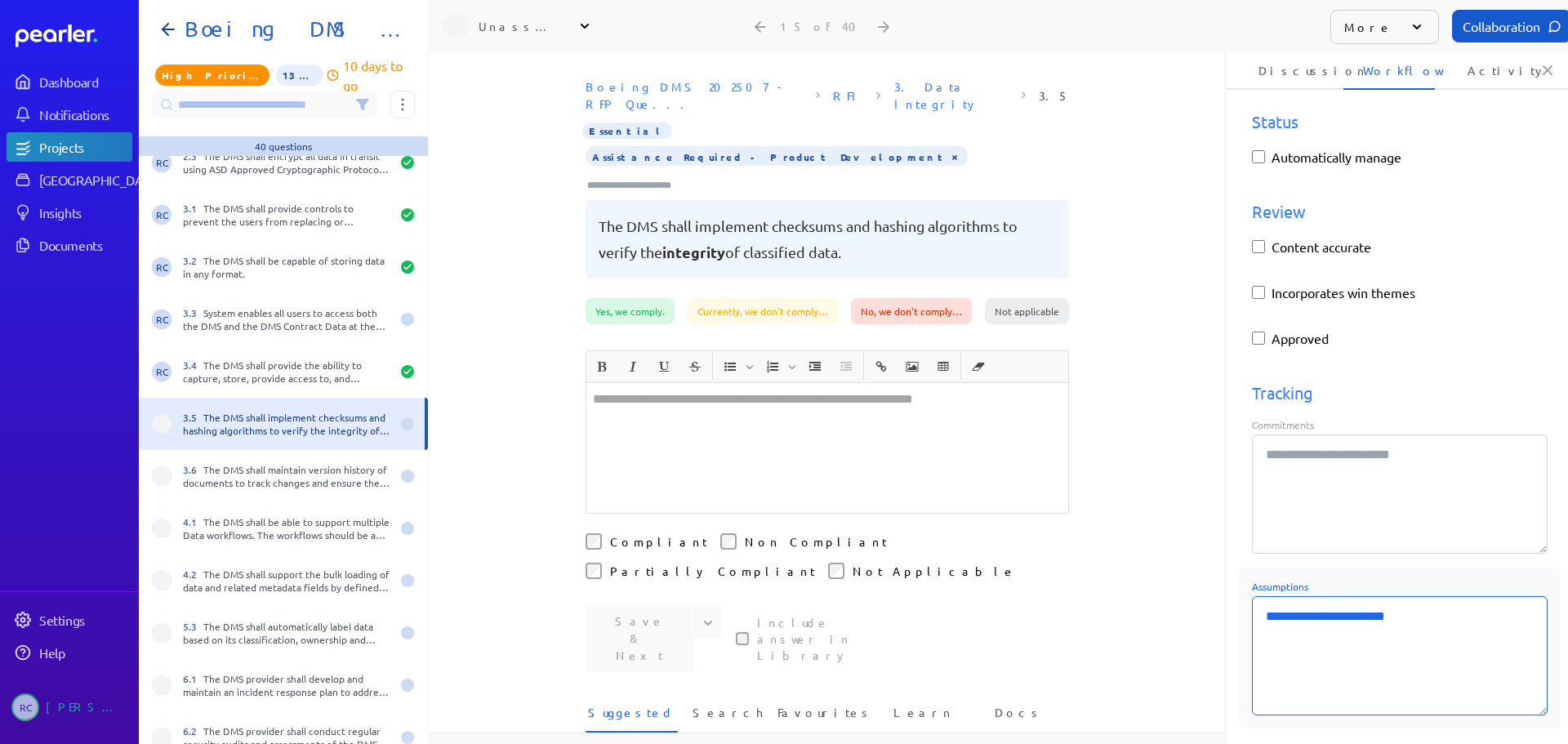 type on "*" 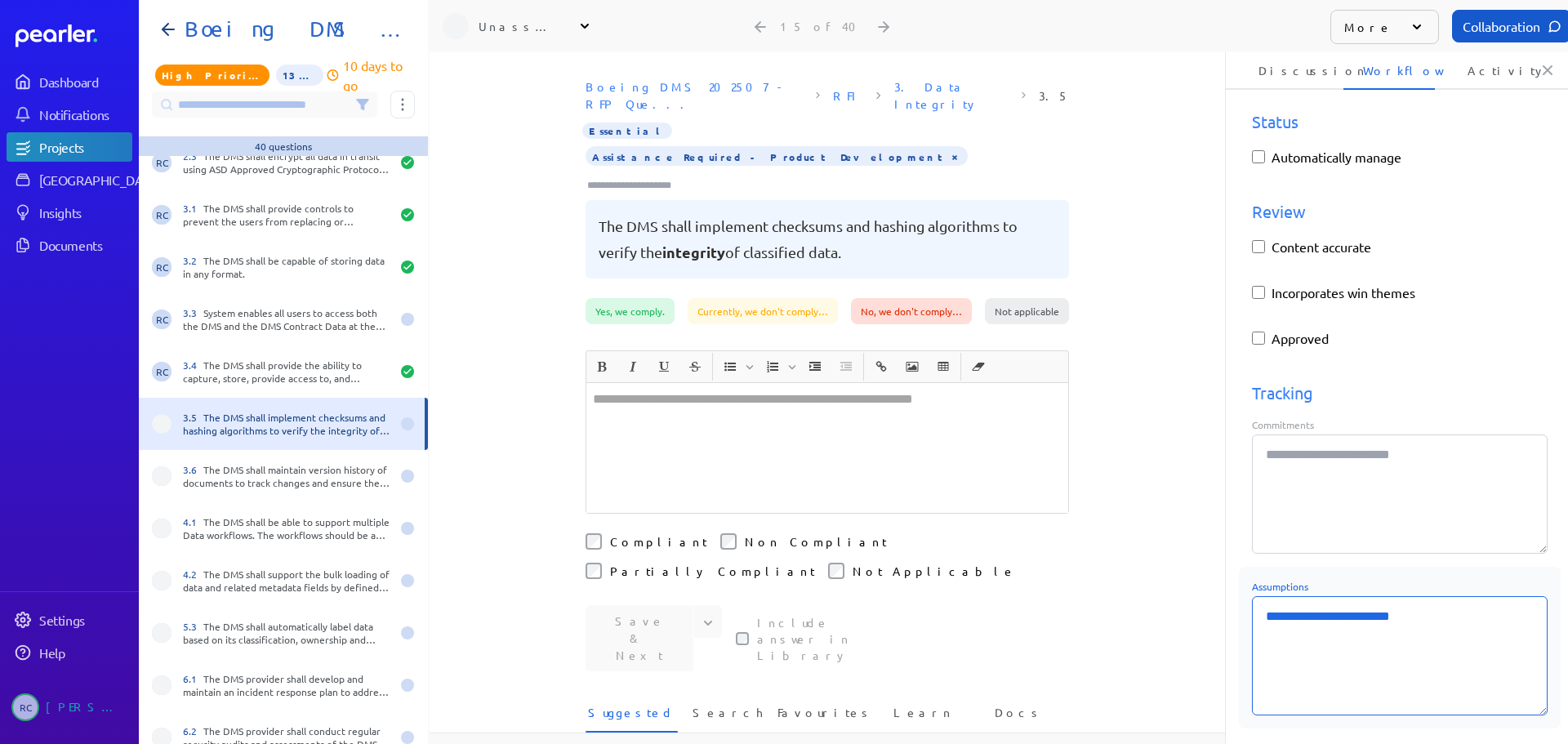 type on "*" 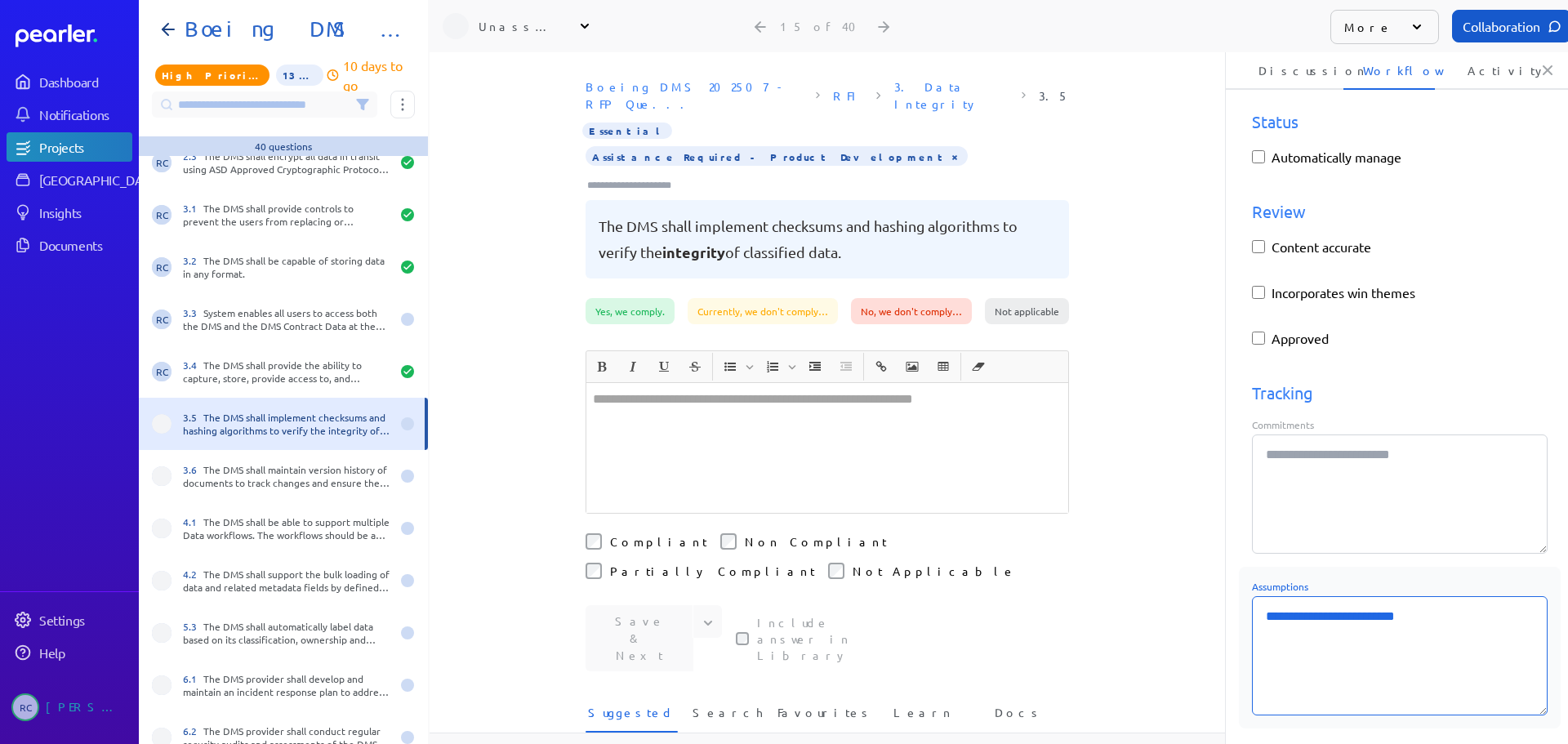 type on "*" 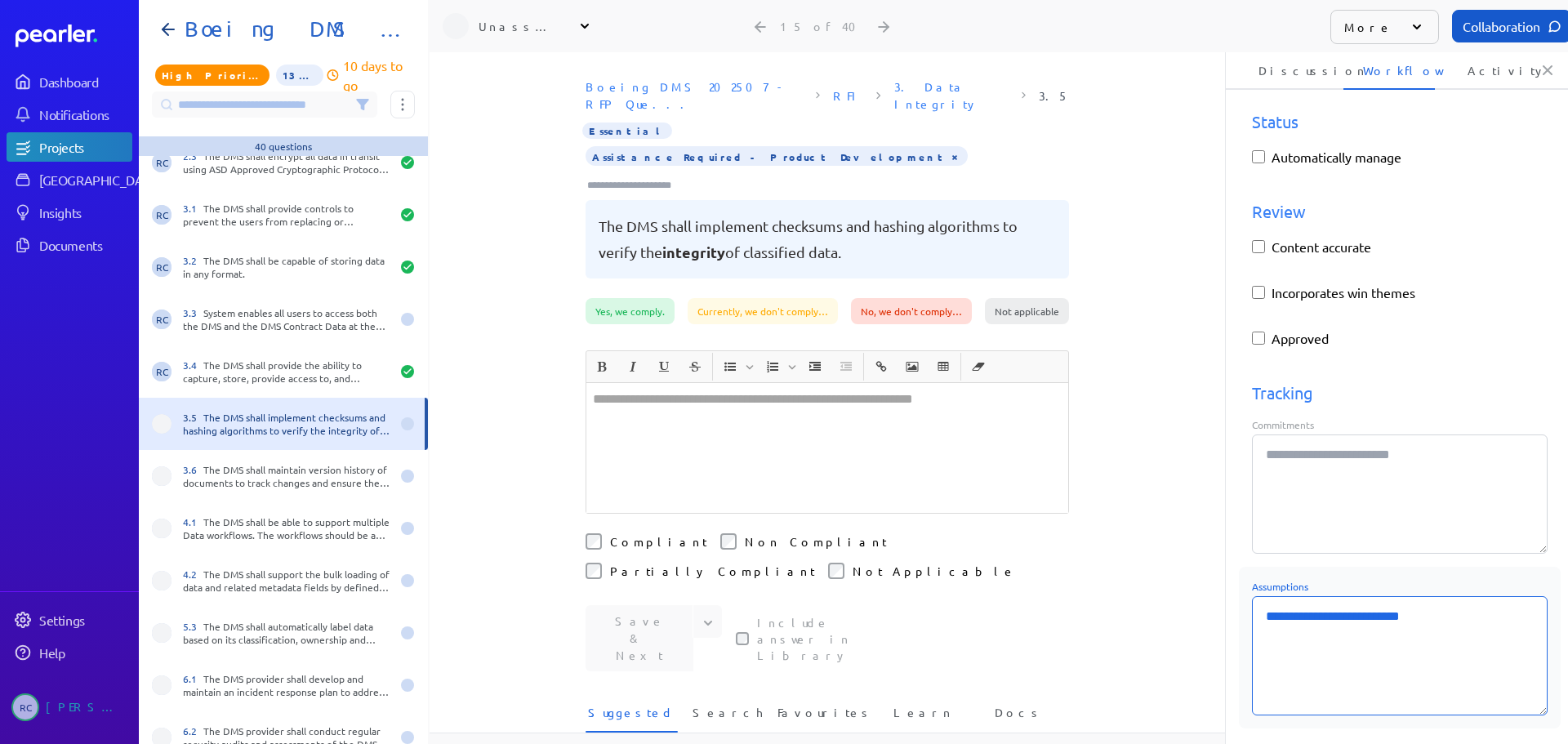 type on "*" 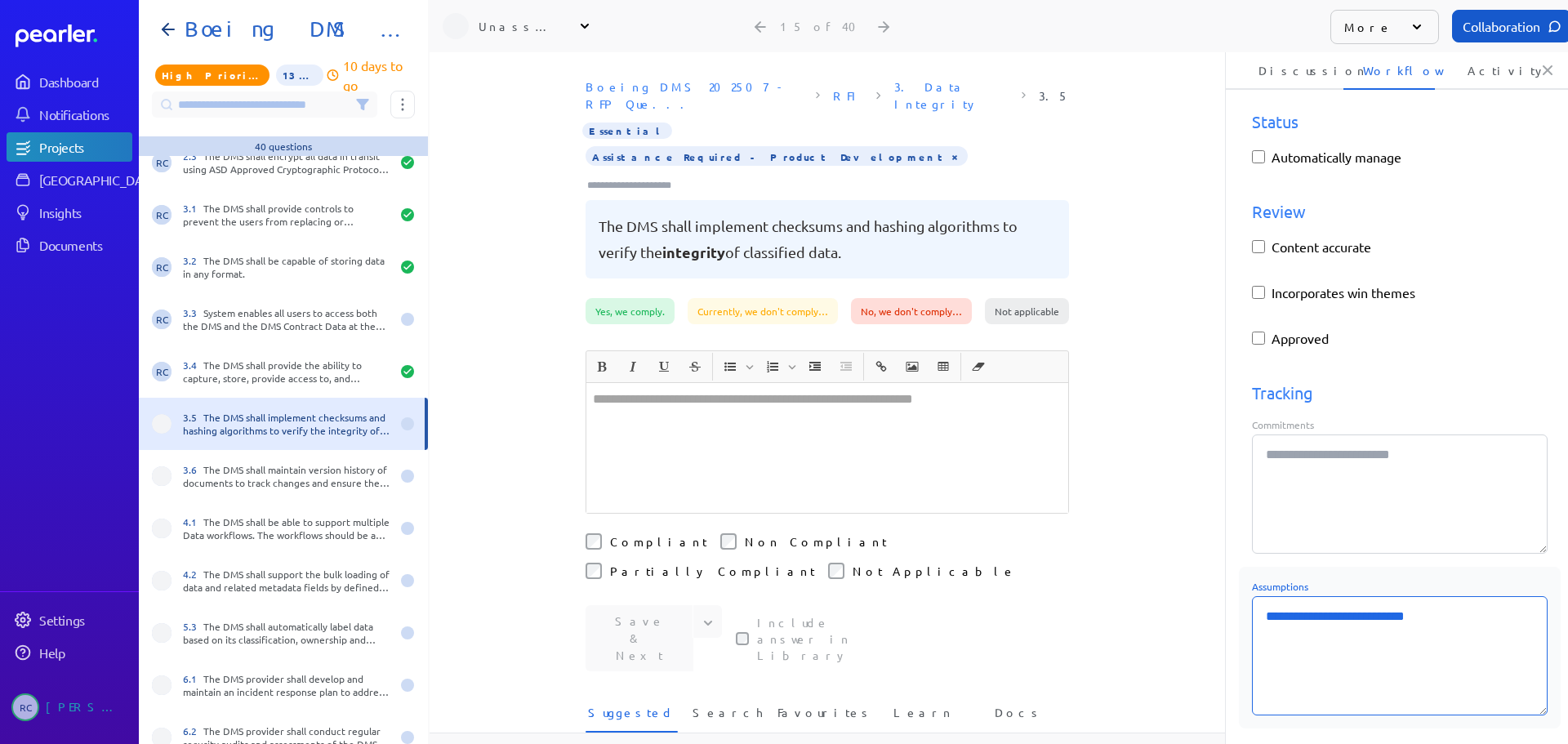 type on "*" 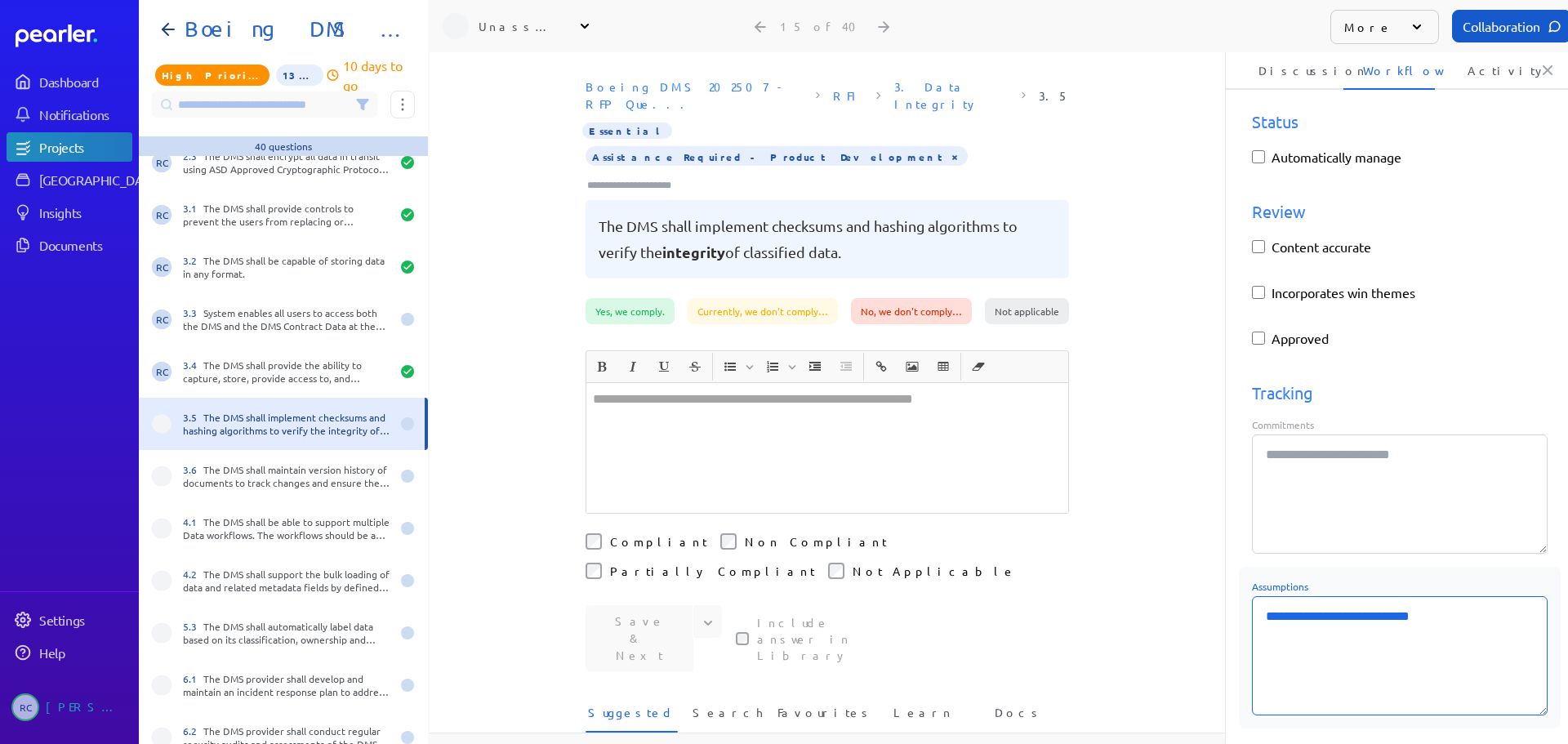 type on "*" 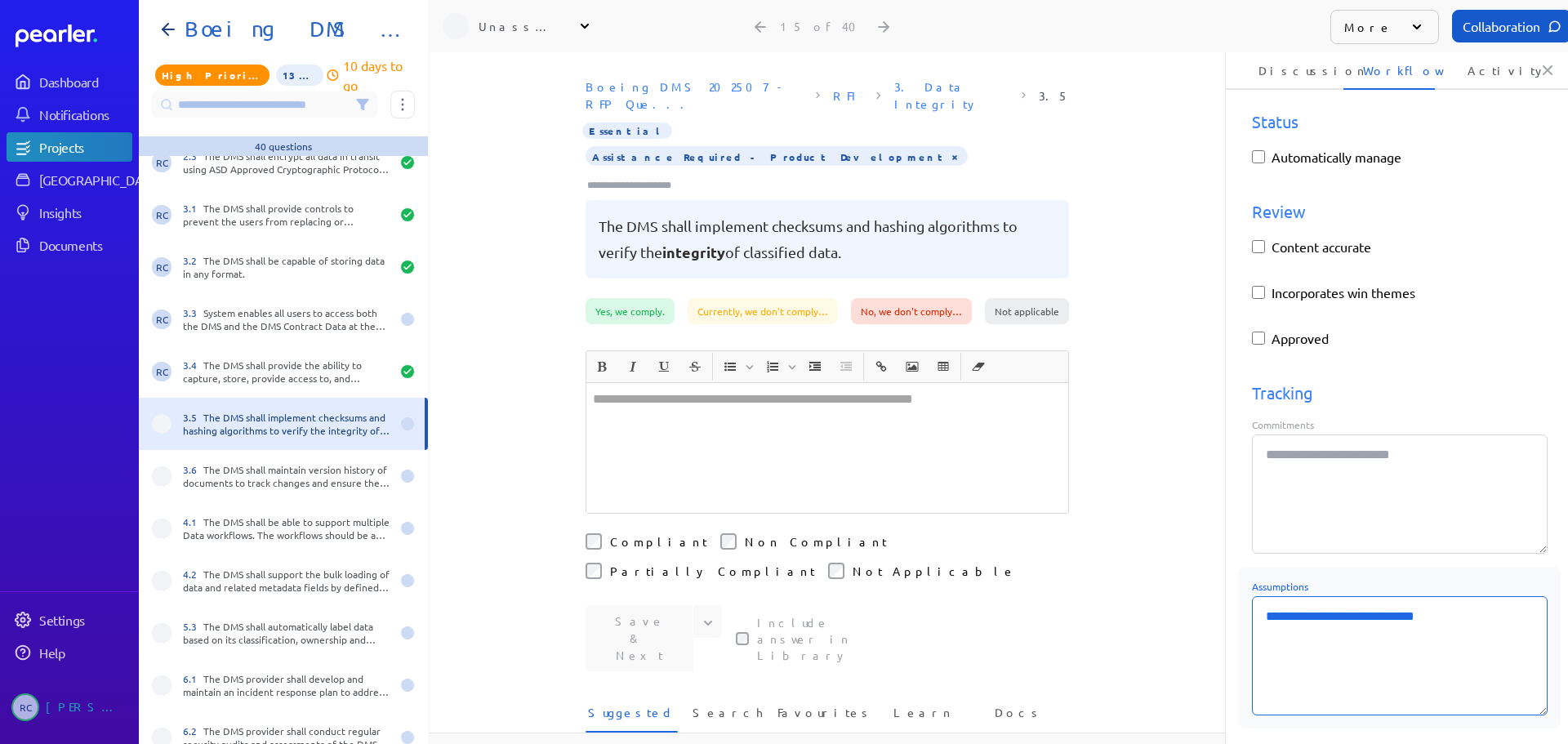 type on "*" 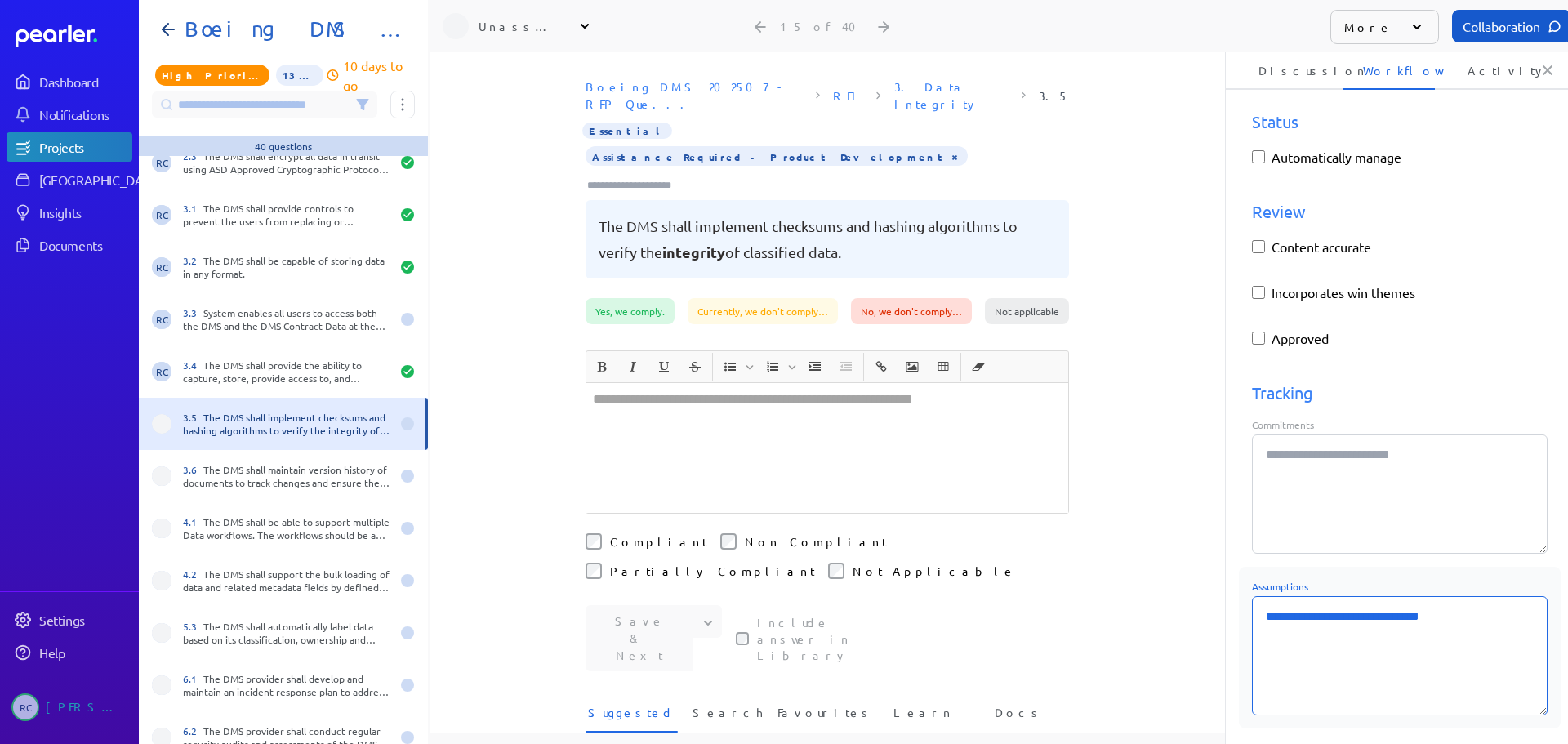 type on "*" 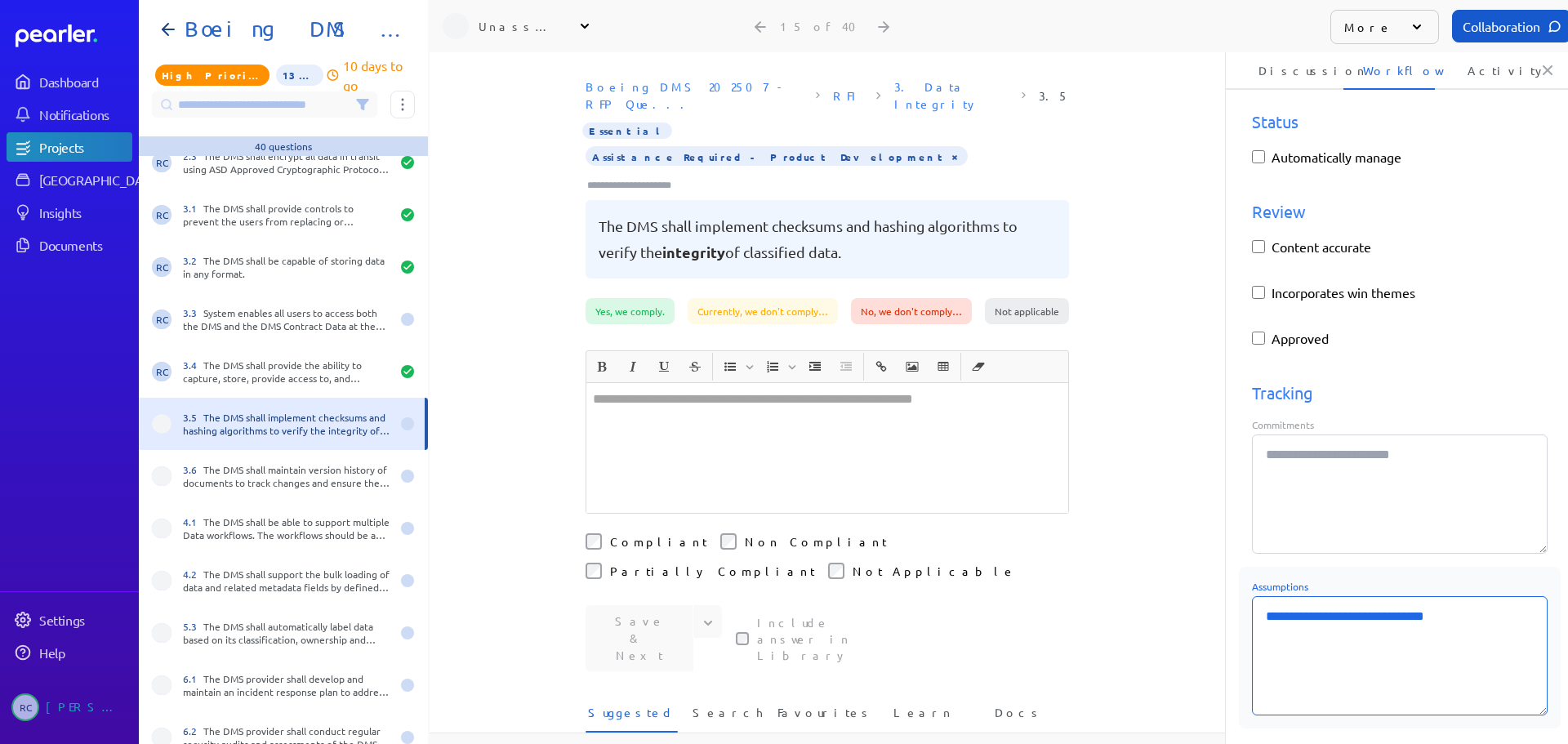 type on "*" 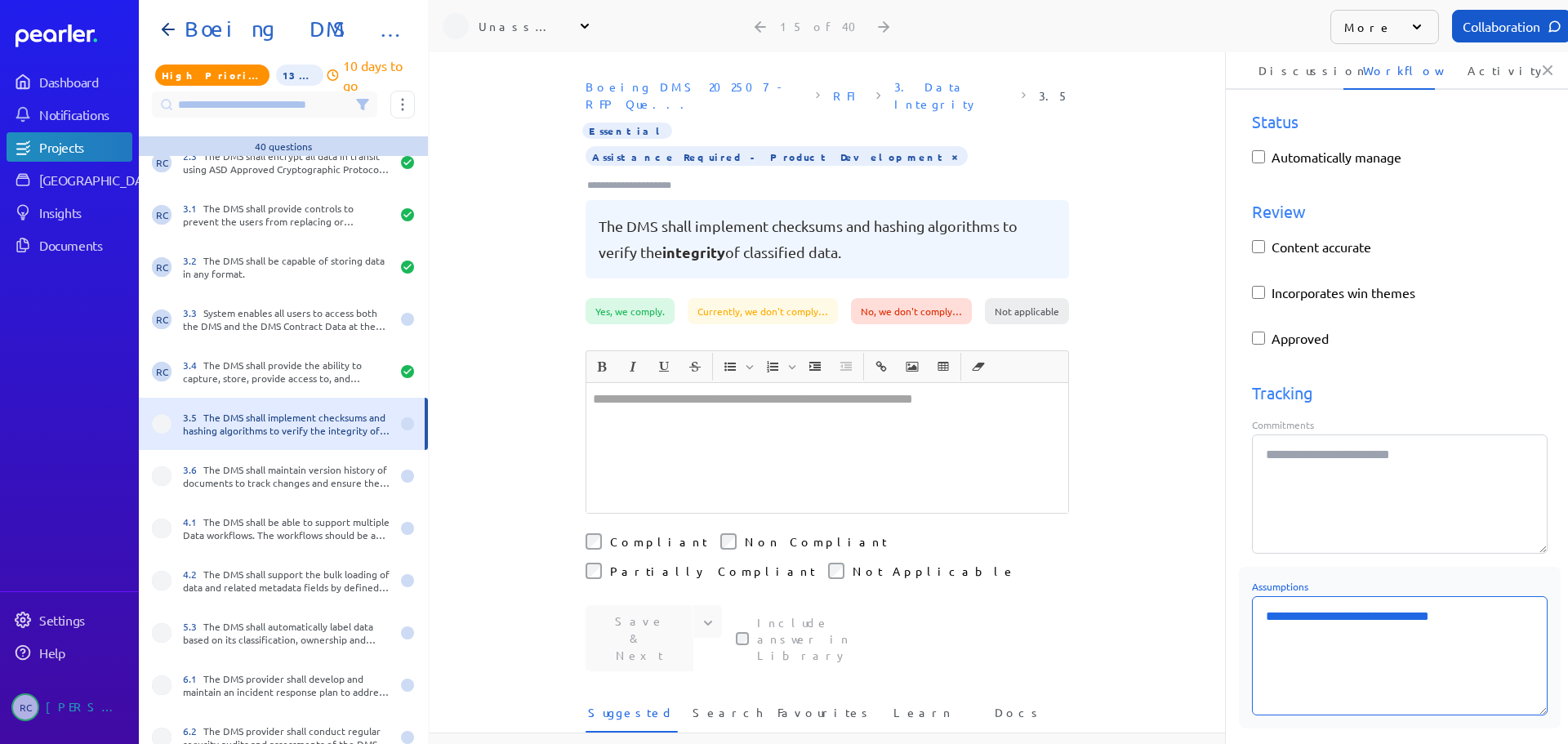 type on "*" 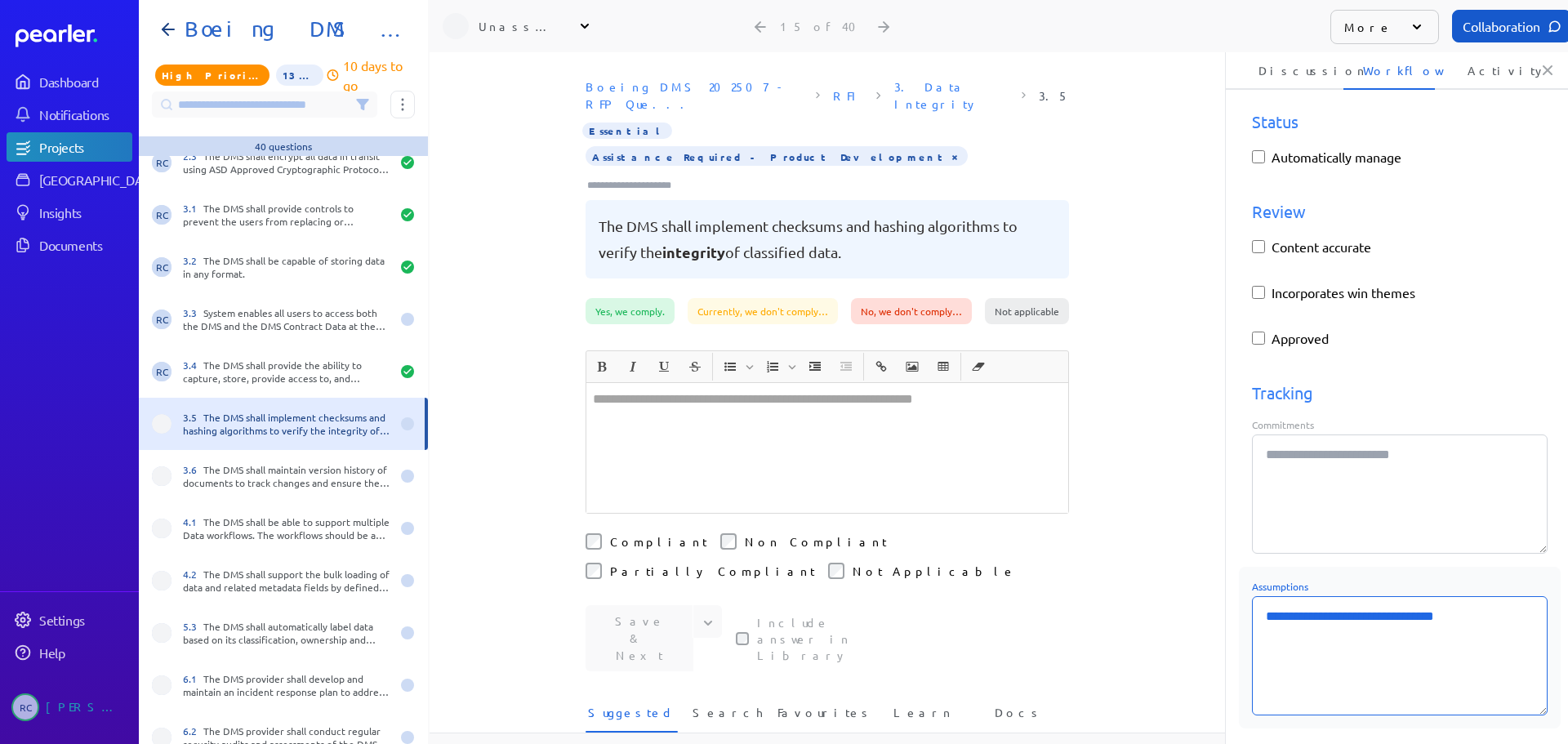 type on "*" 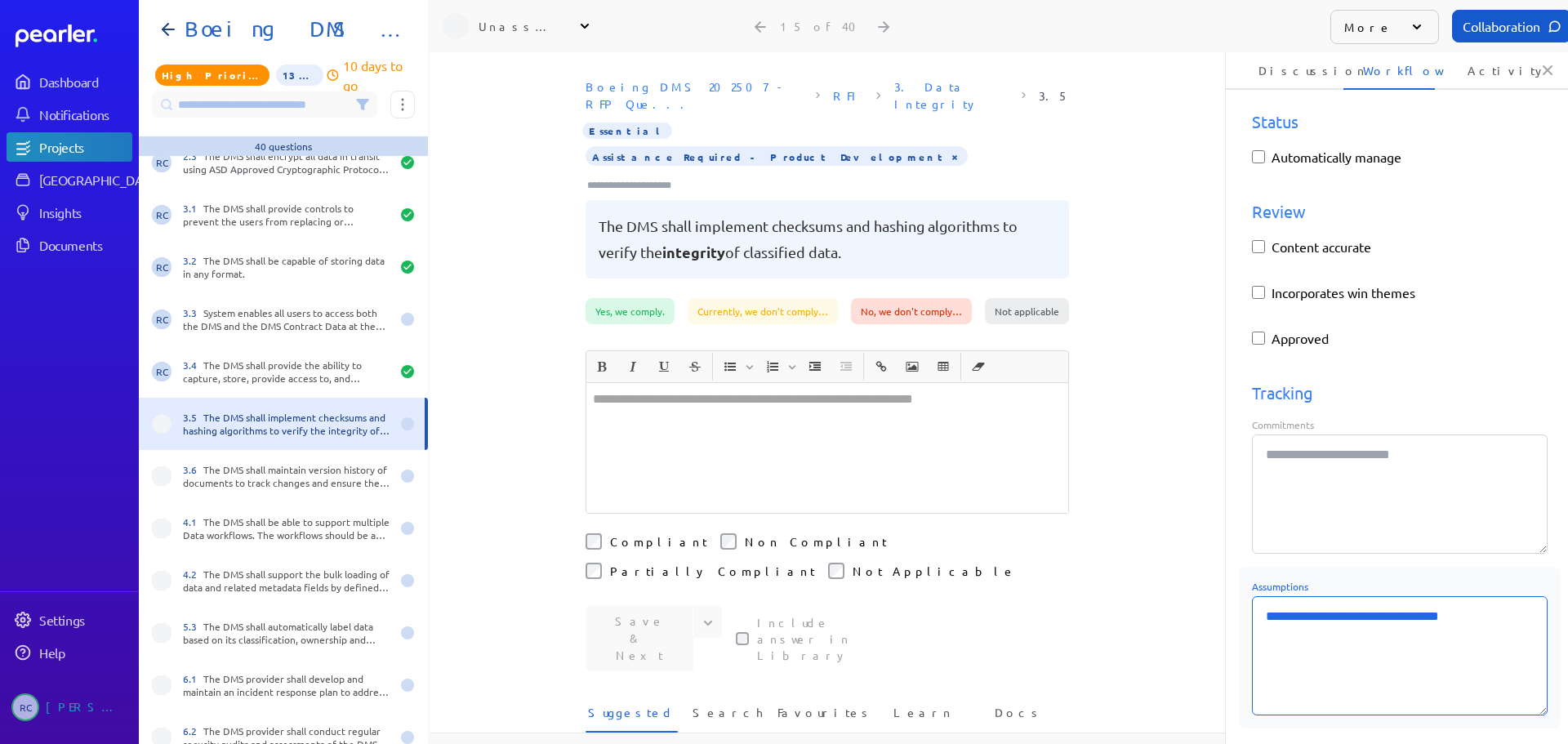type on "*" 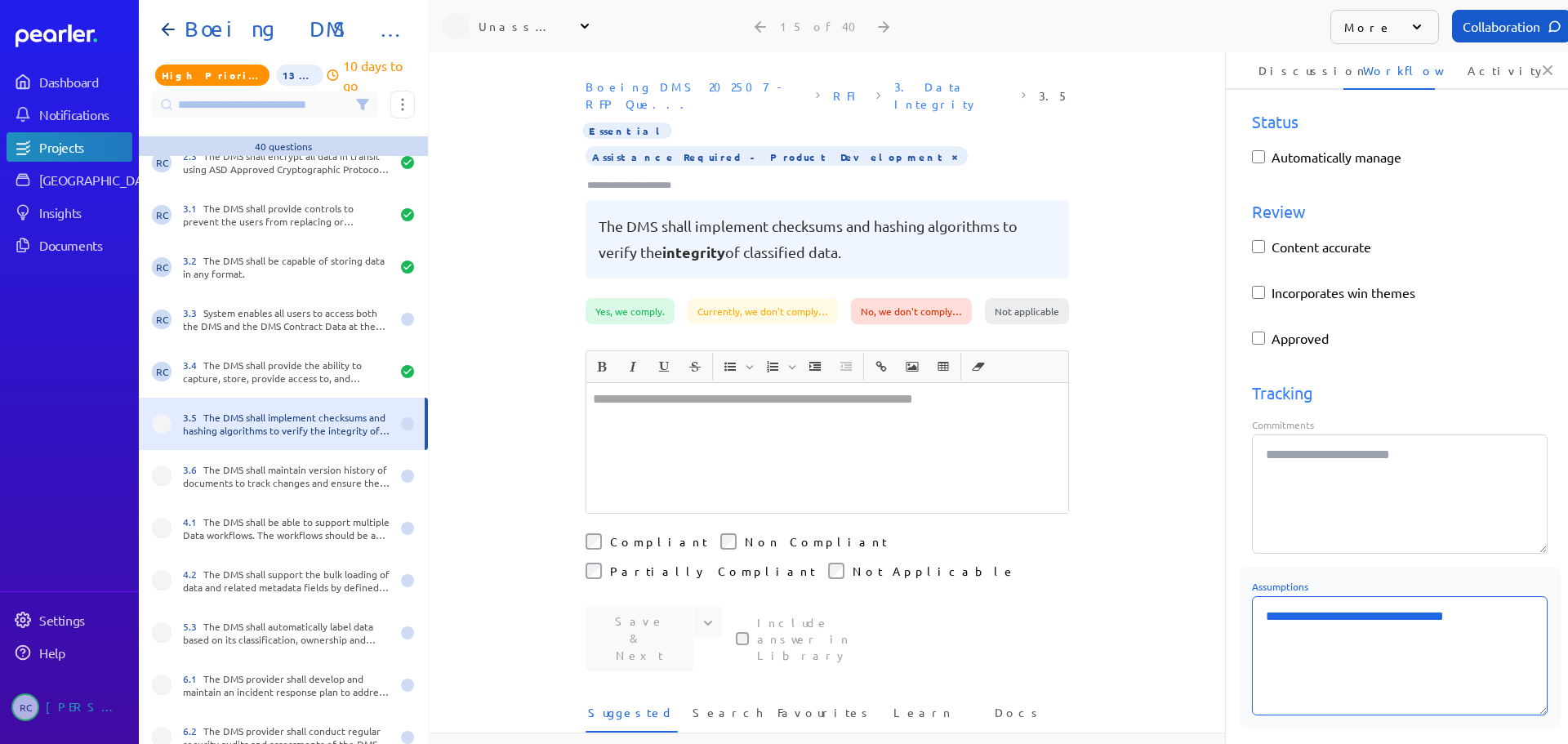 type on "*" 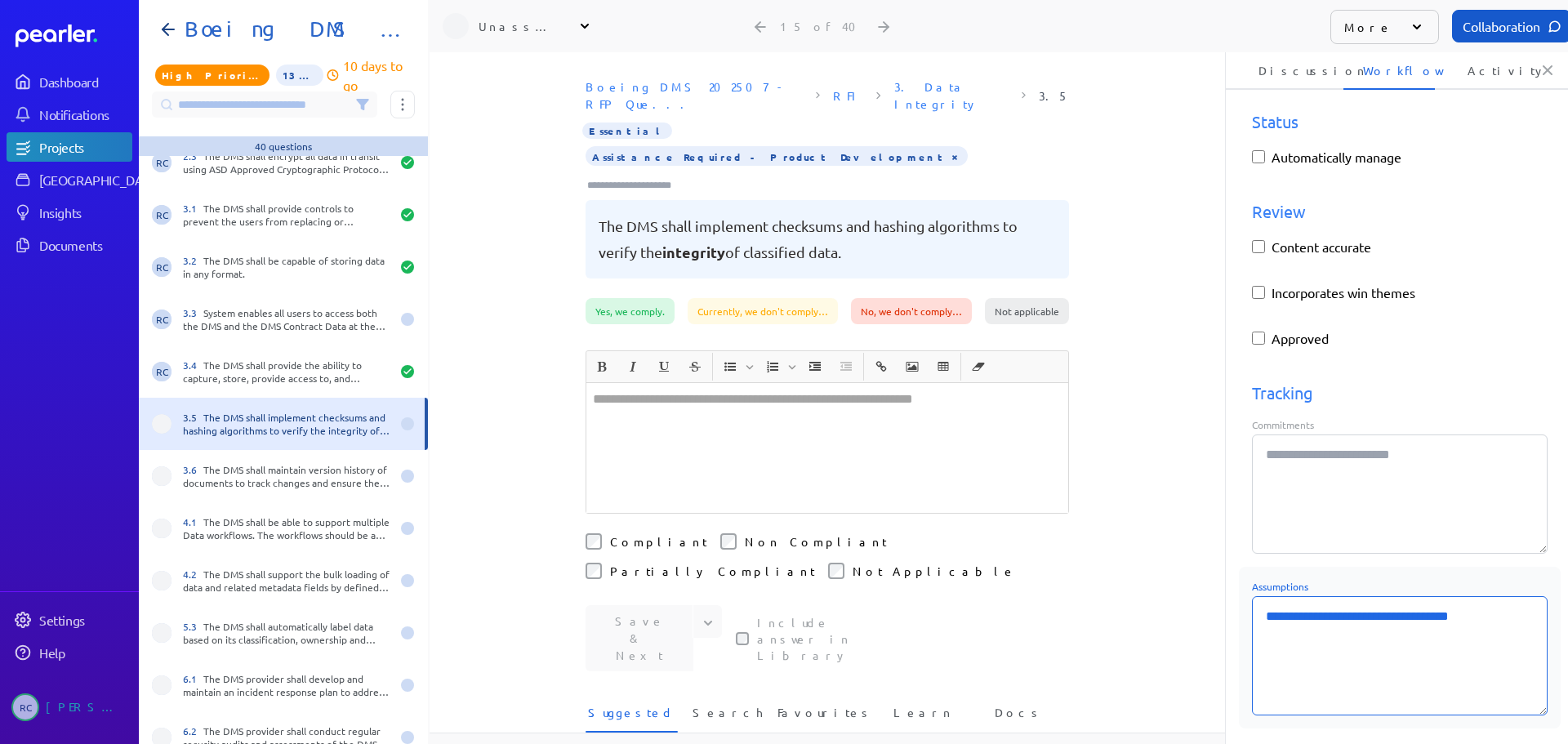 type on "*" 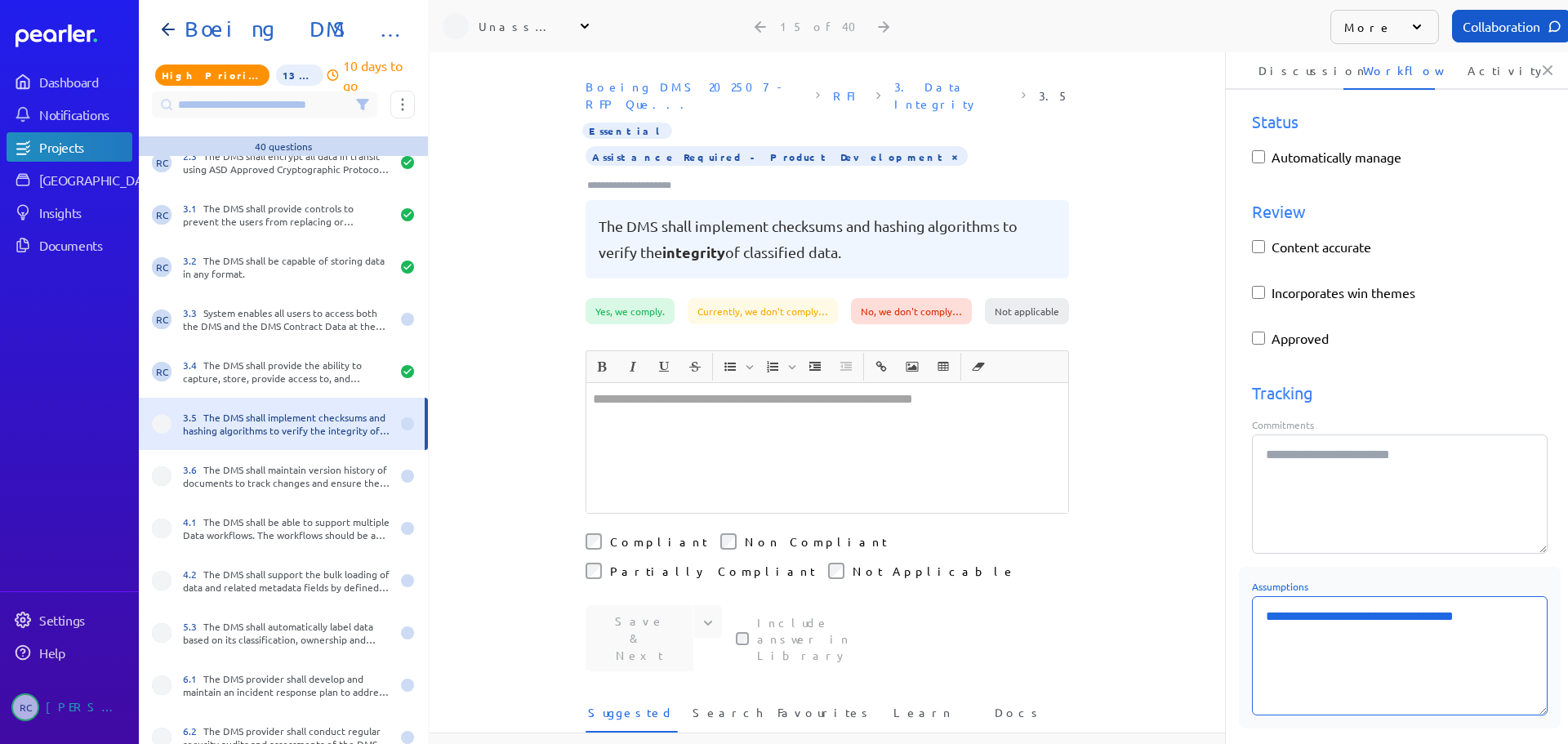 type on "*" 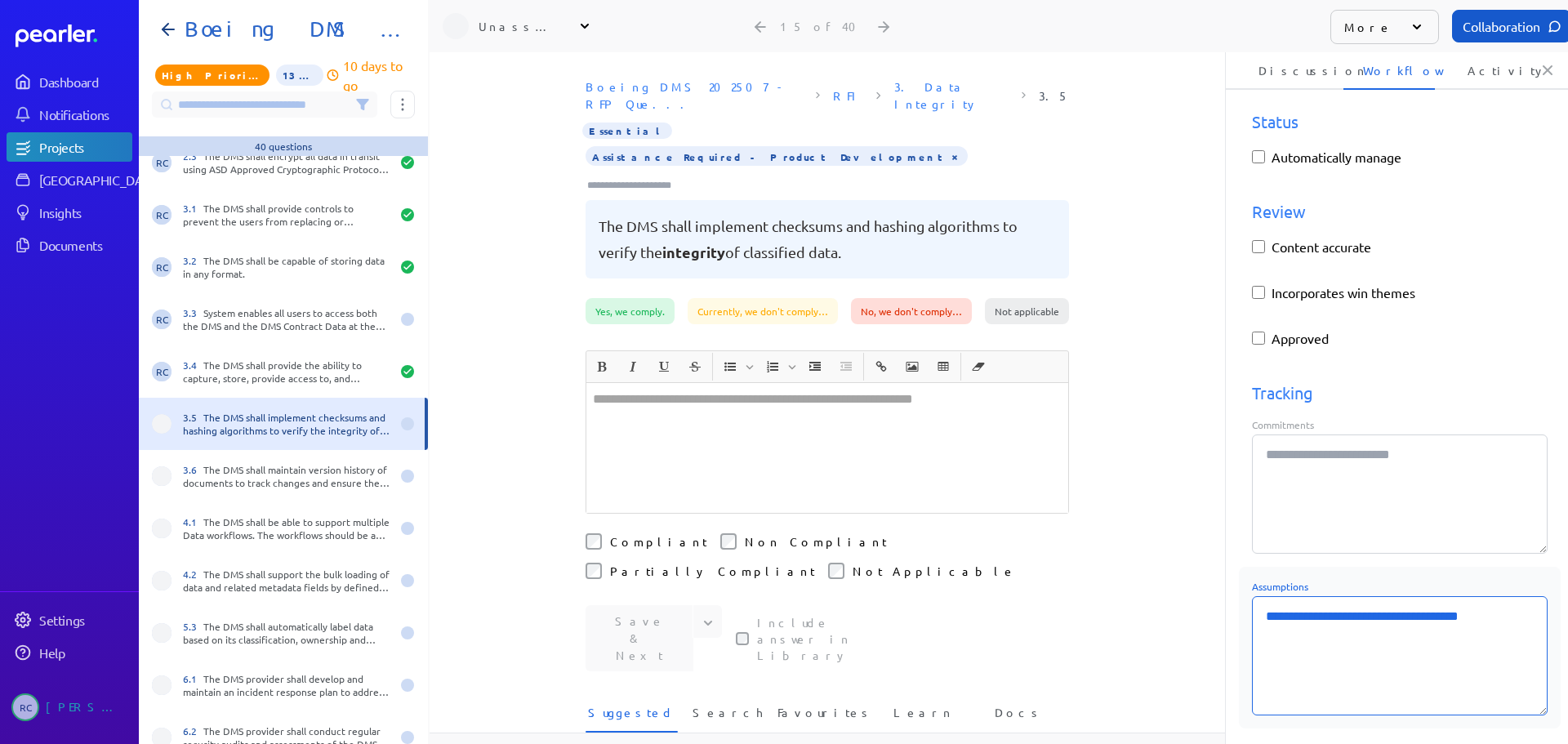type on "*" 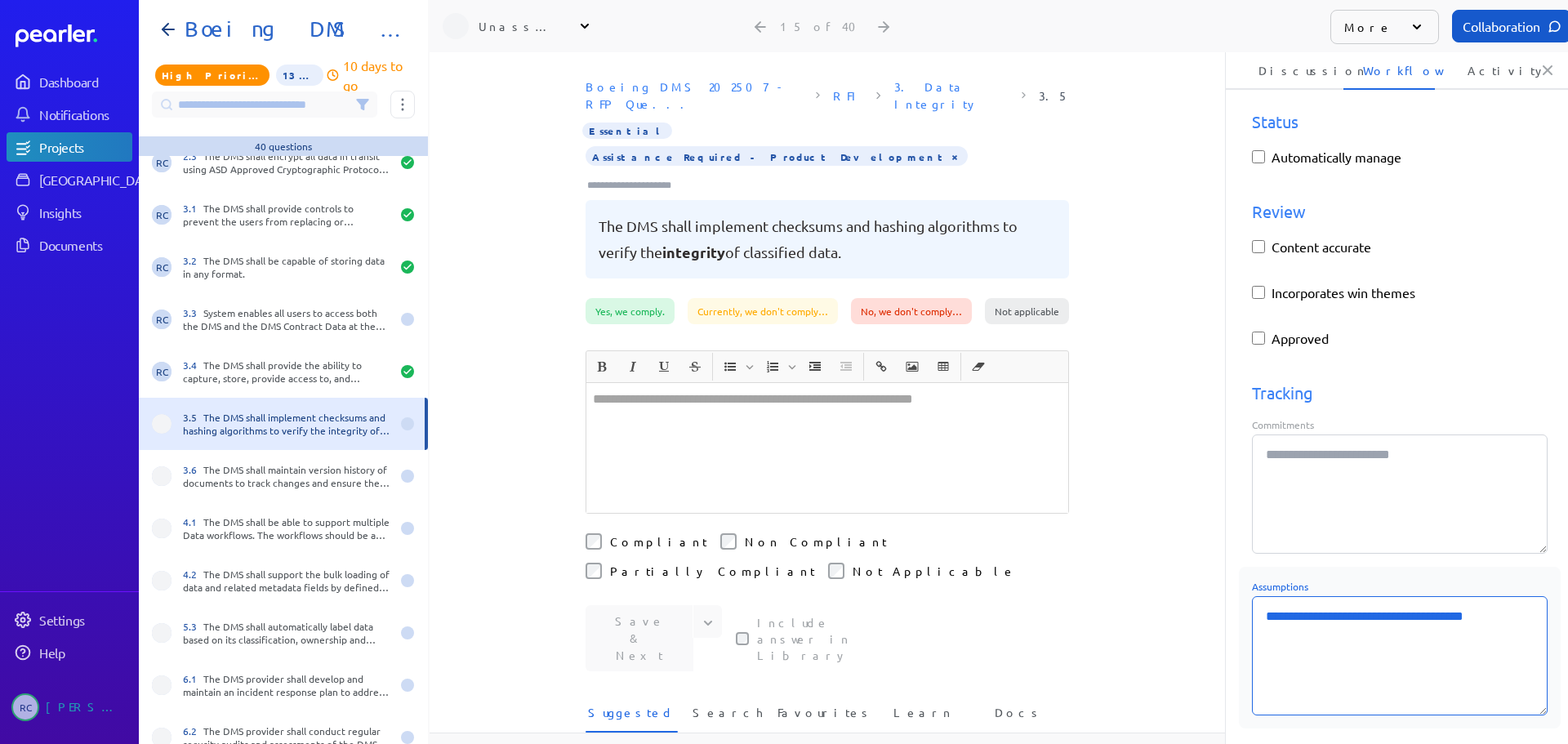 type on "*" 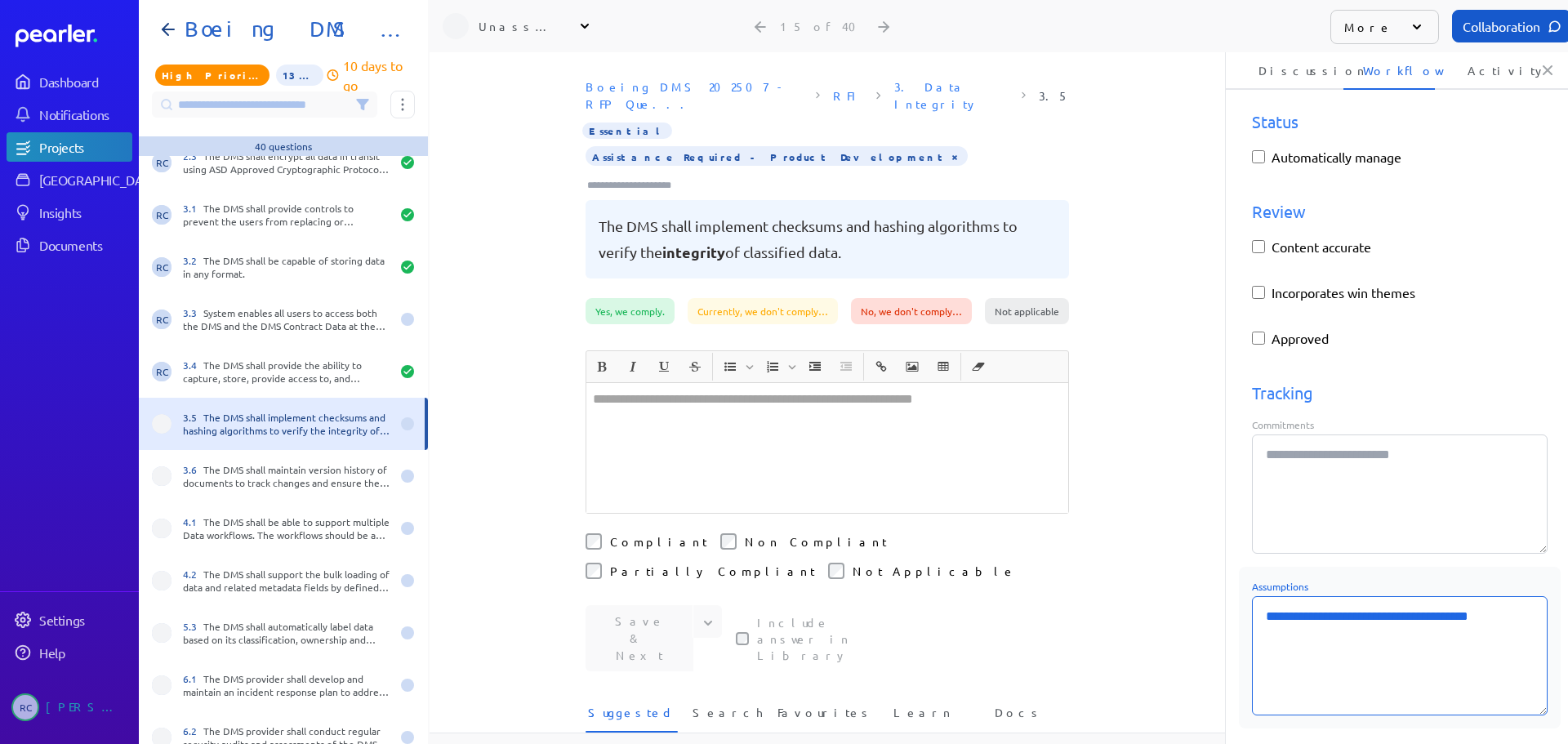 type on "*" 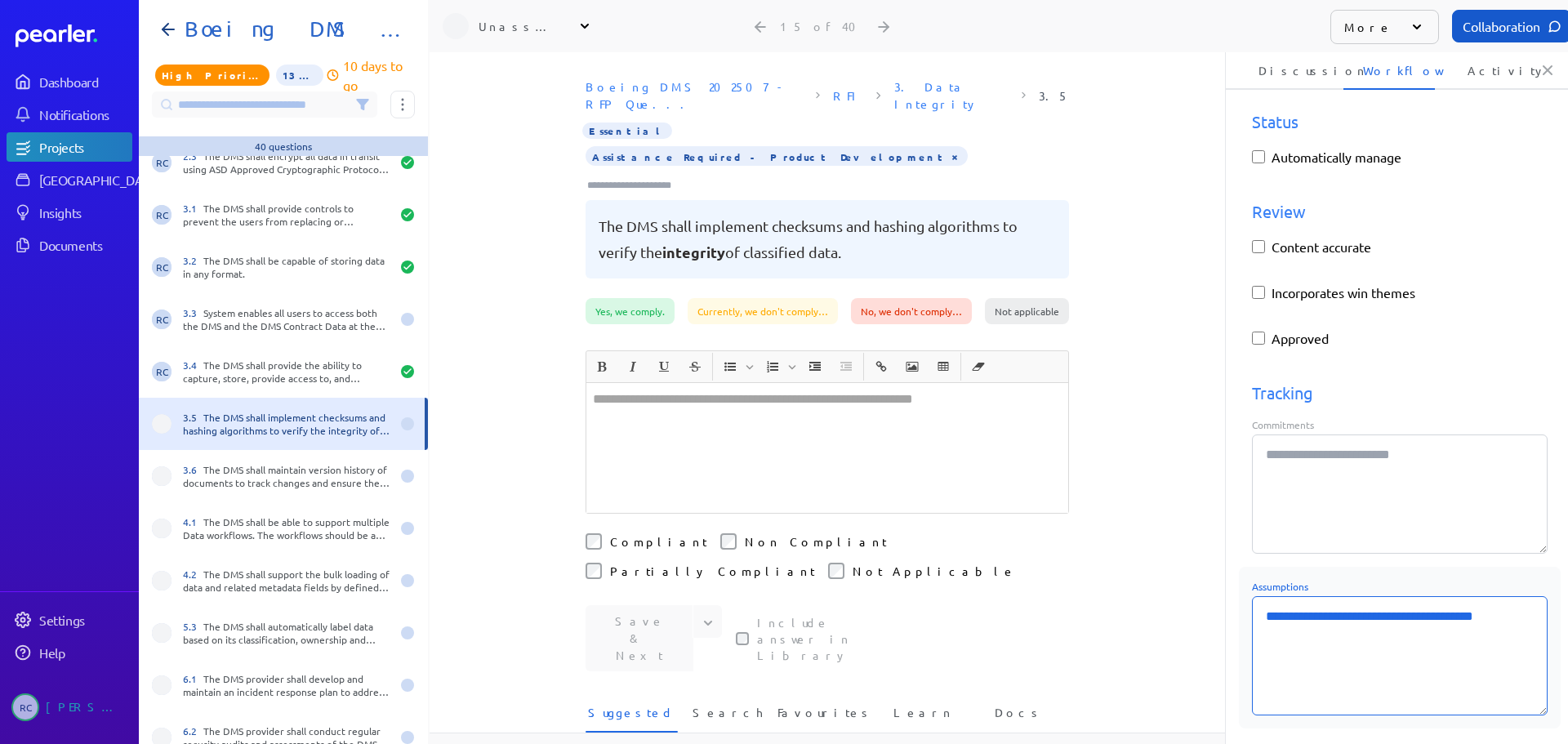 type on "*" 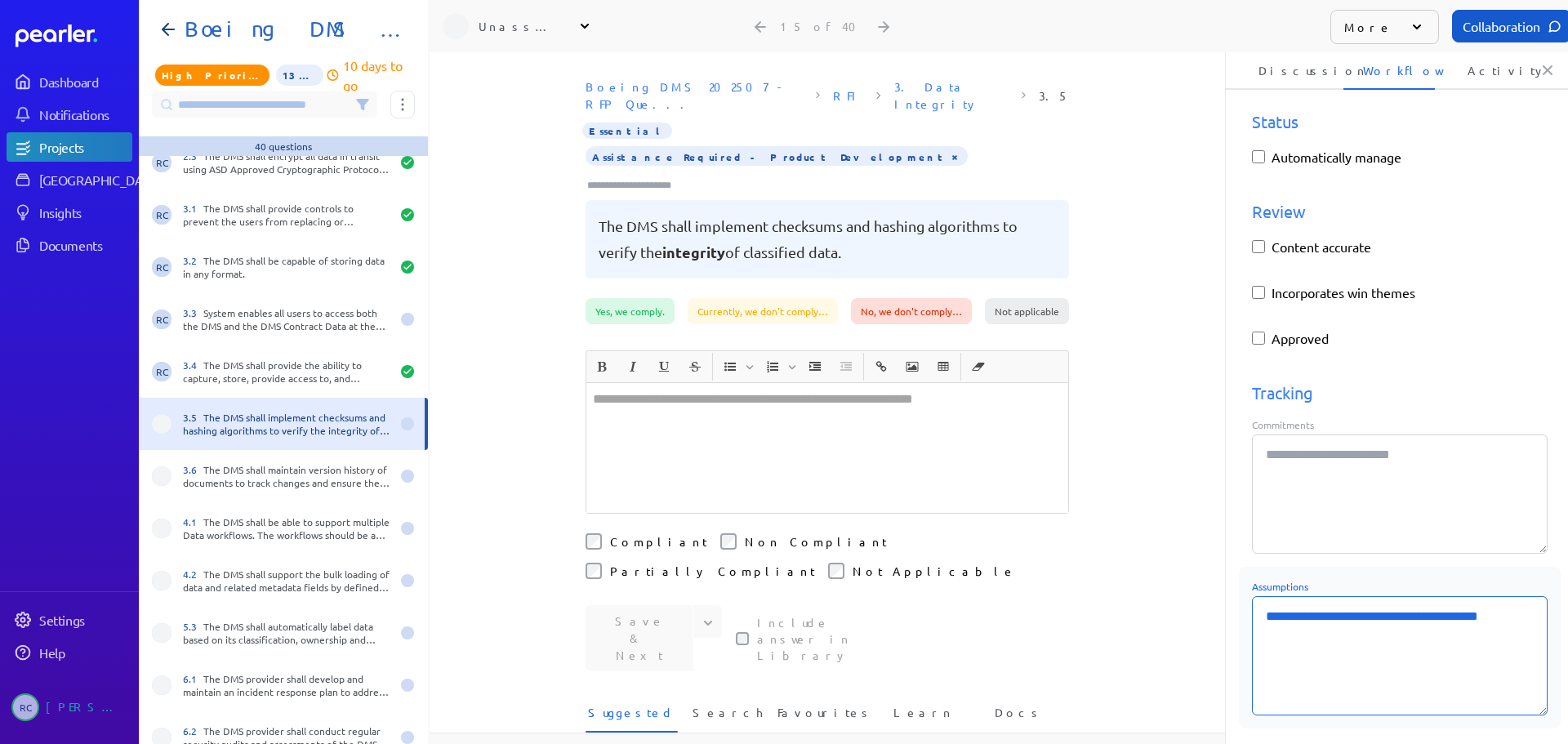 type on "*" 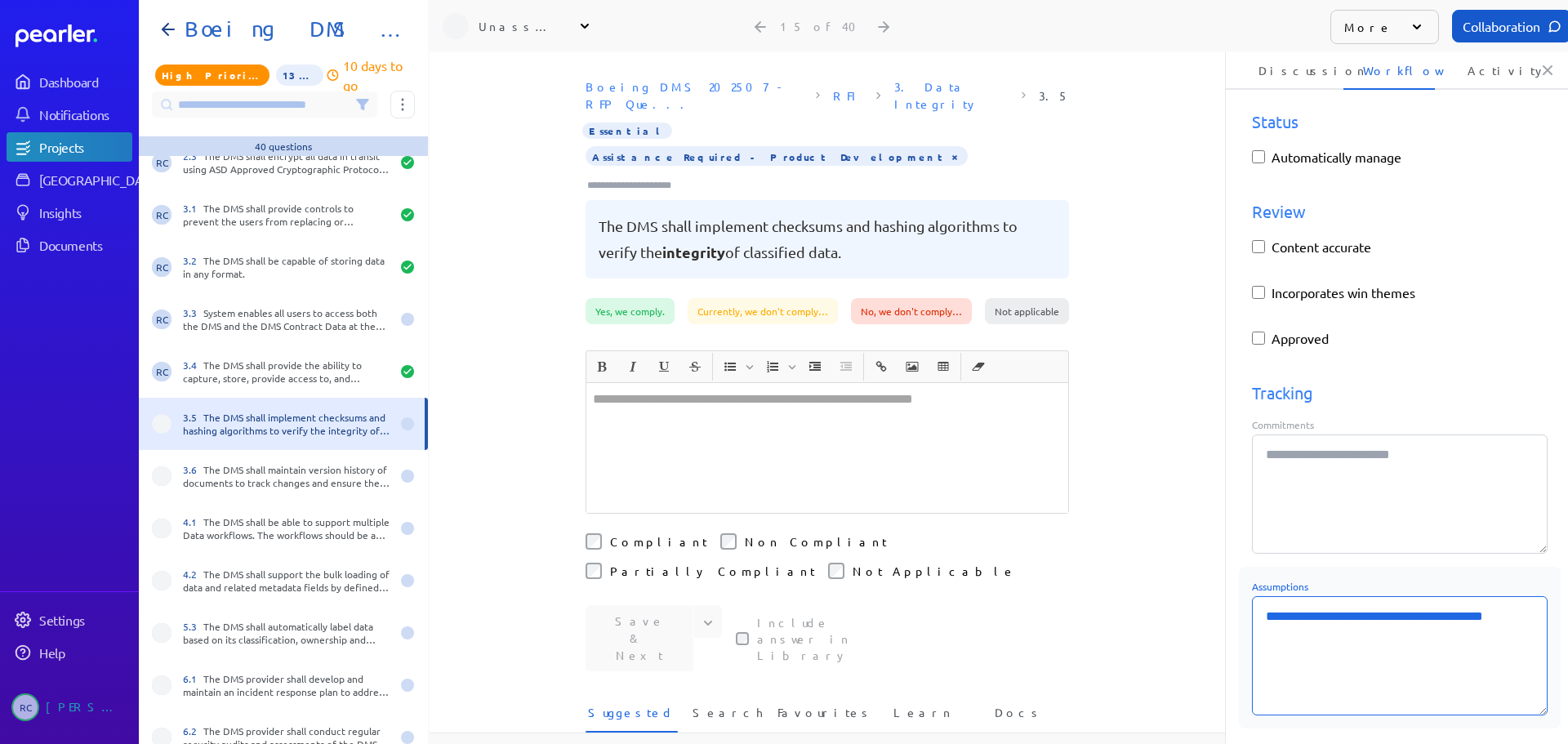 type on "*" 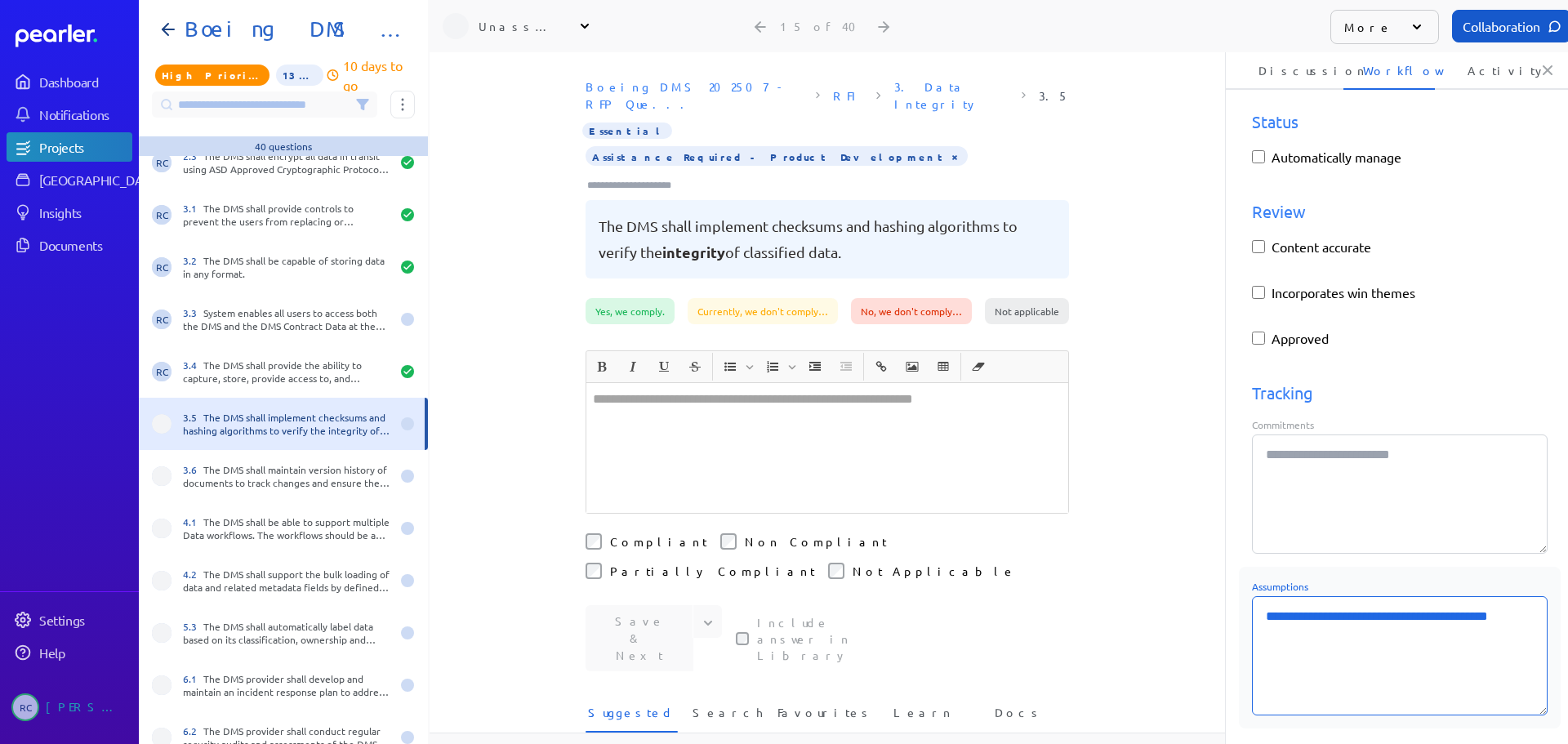 type on "*" 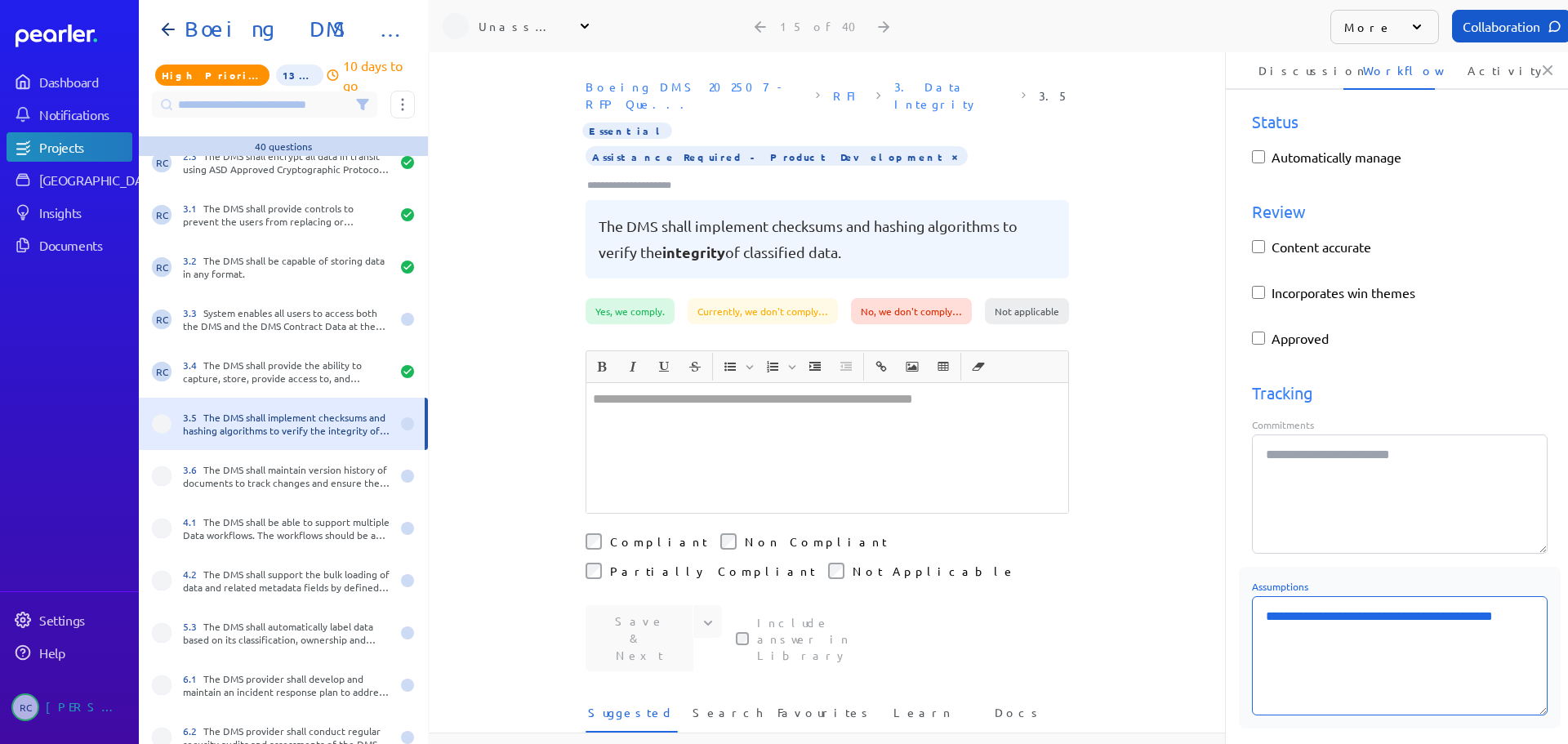 type on "*" 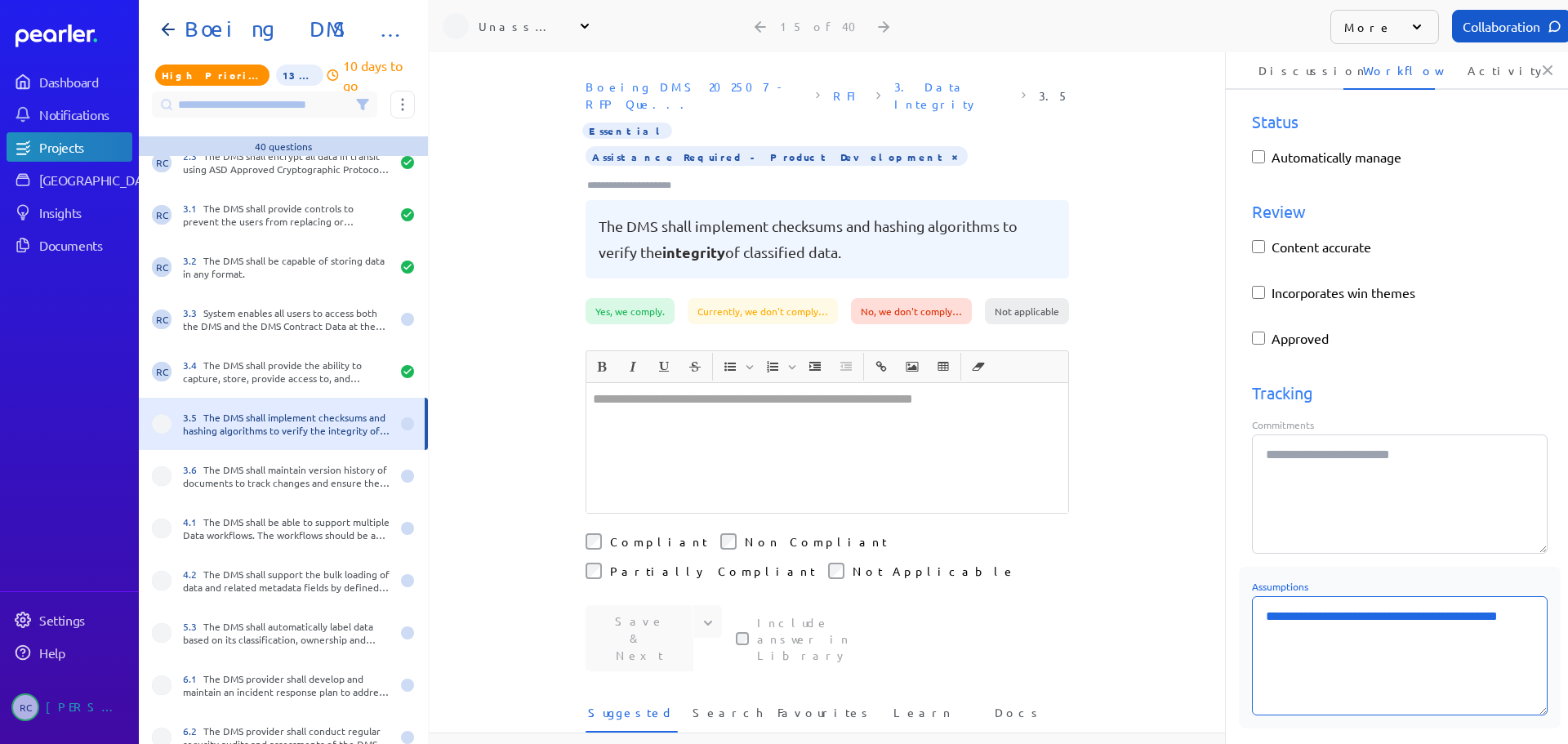 type on "*" 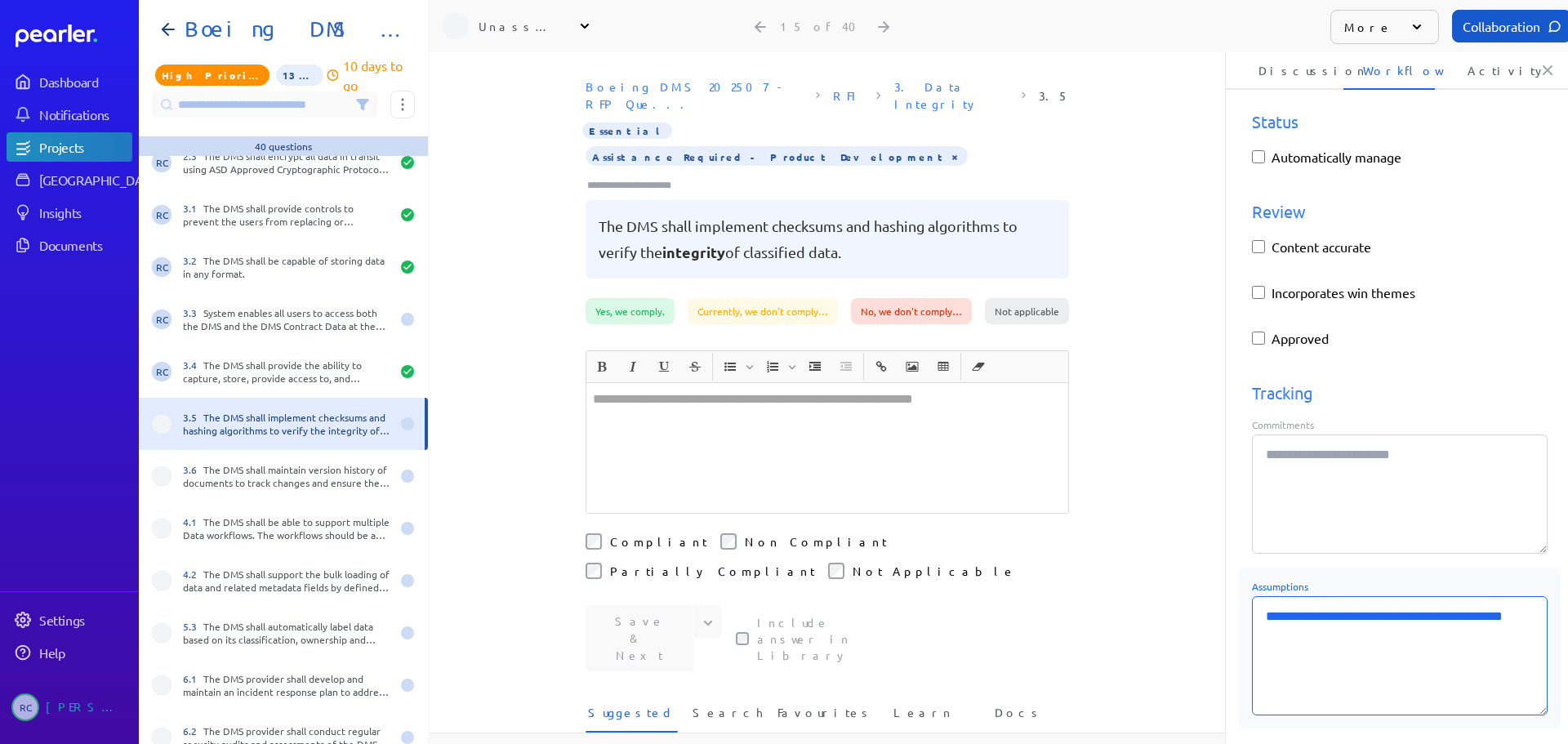 type on "*" 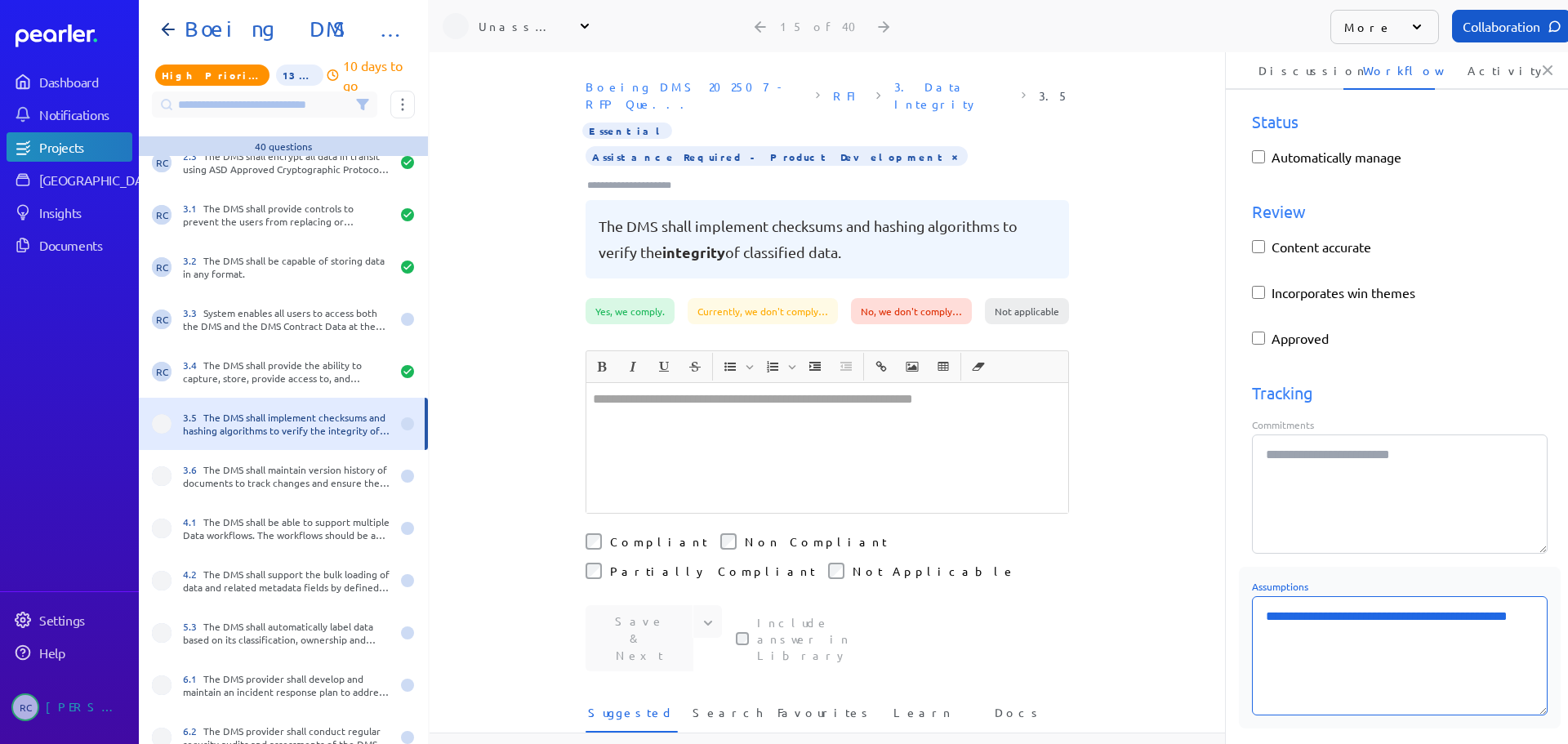 type on "*" 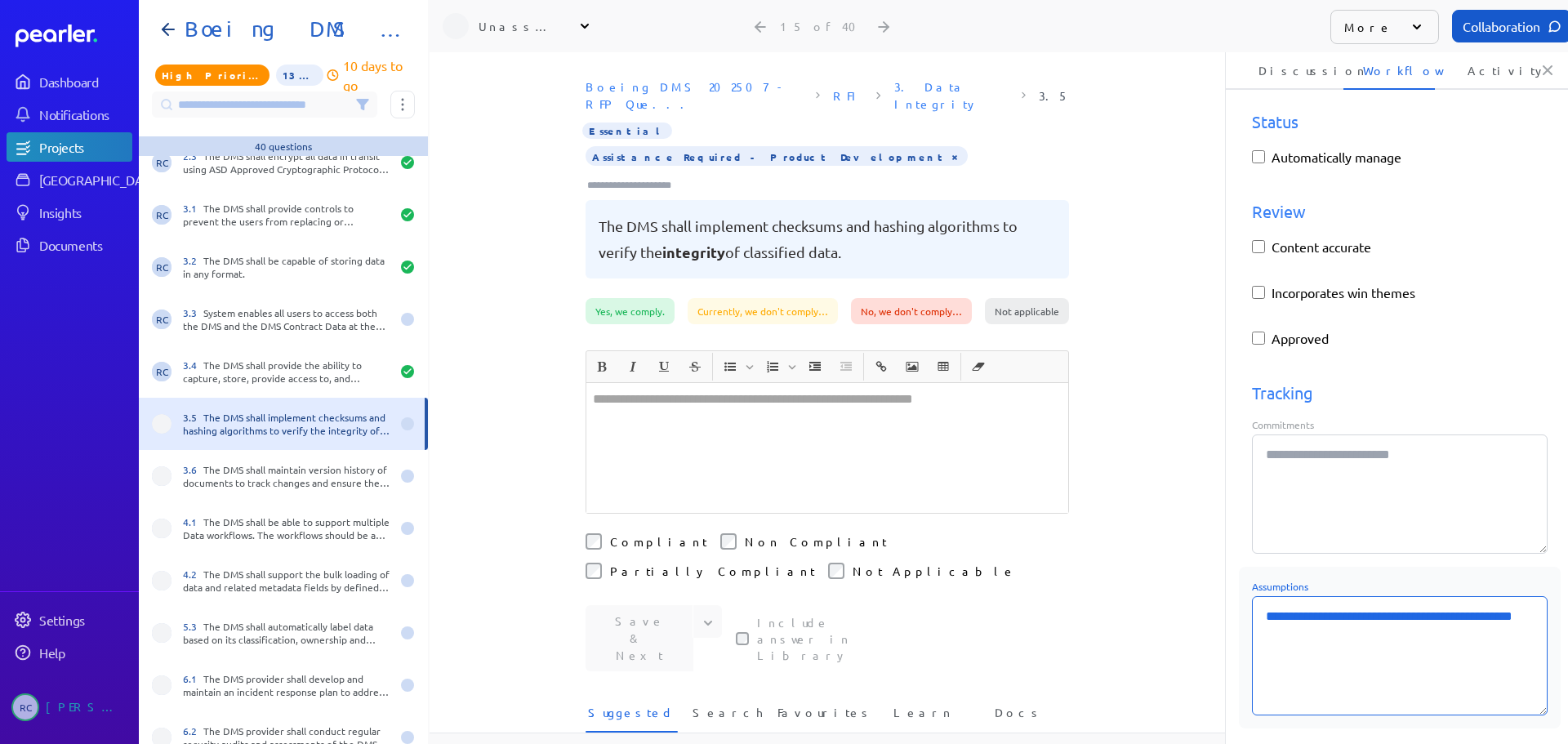 type on "*" 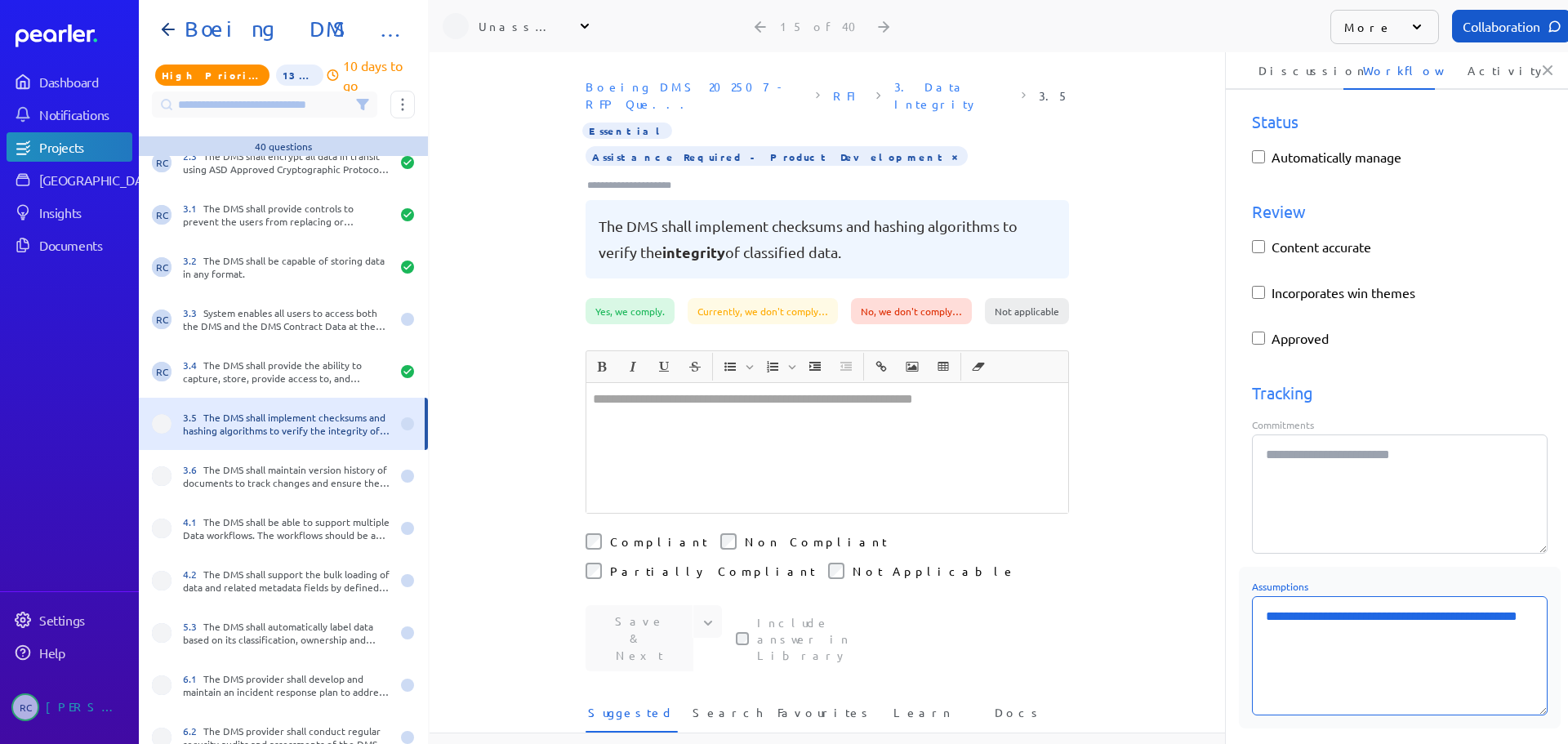 type on "*" 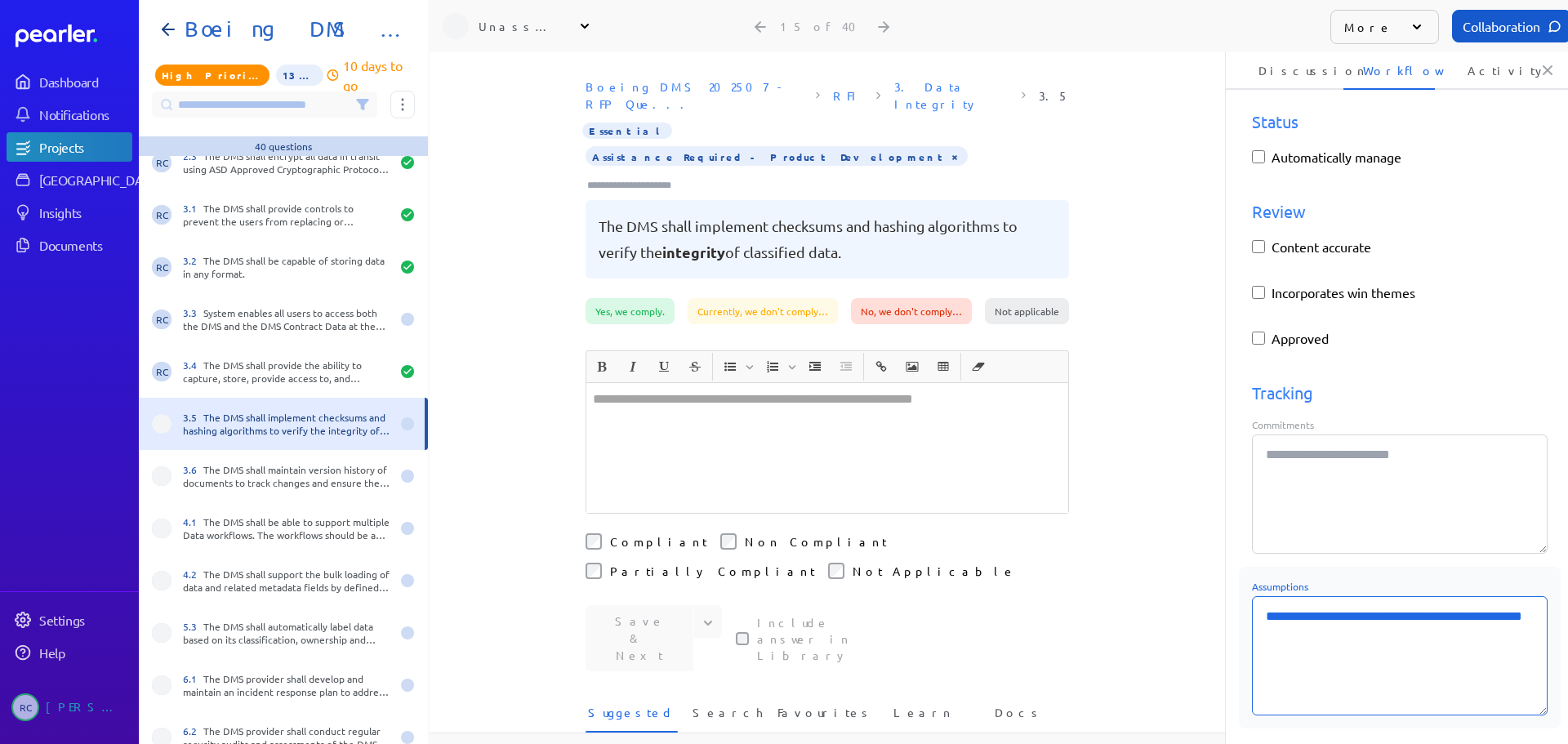 type on "*" 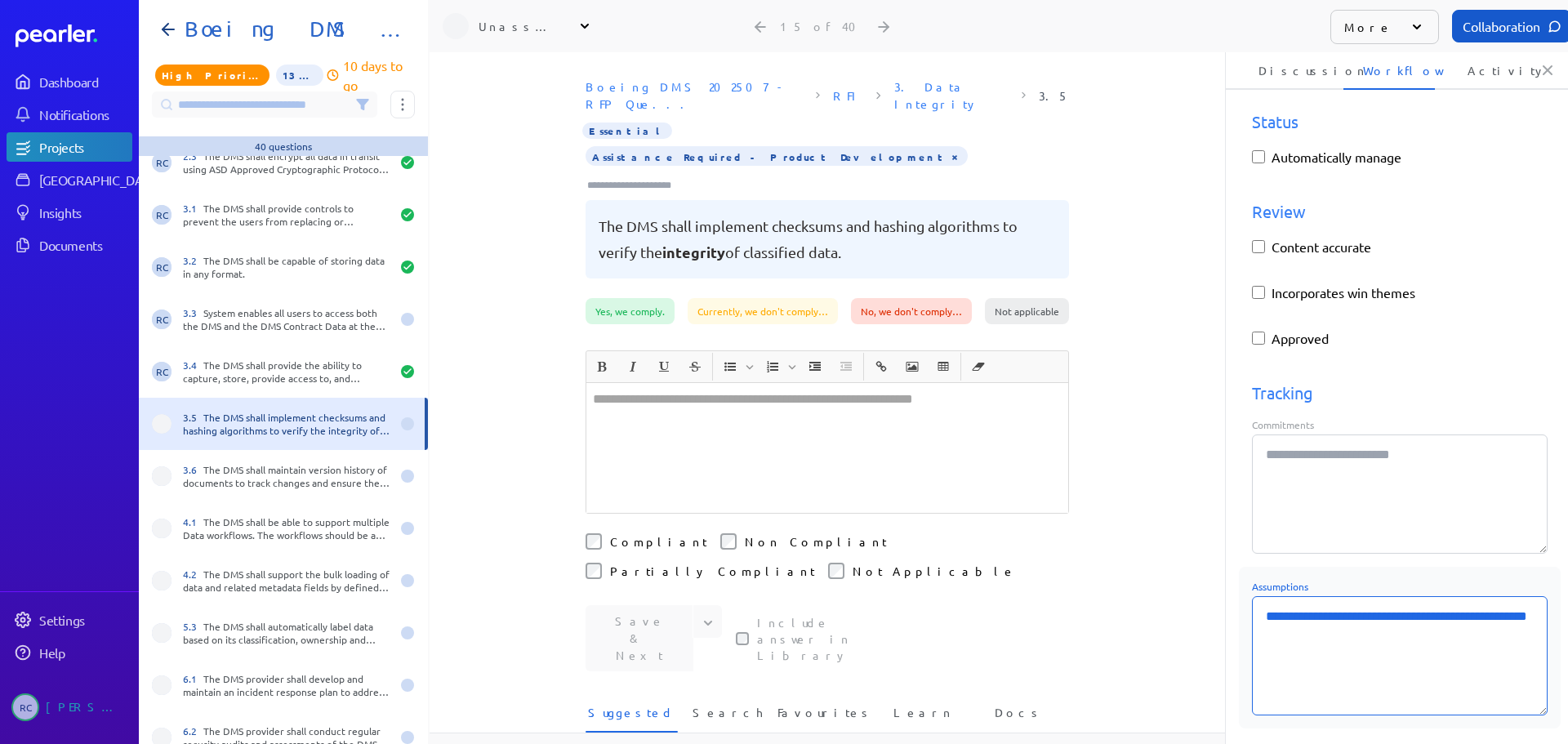 type on "*" 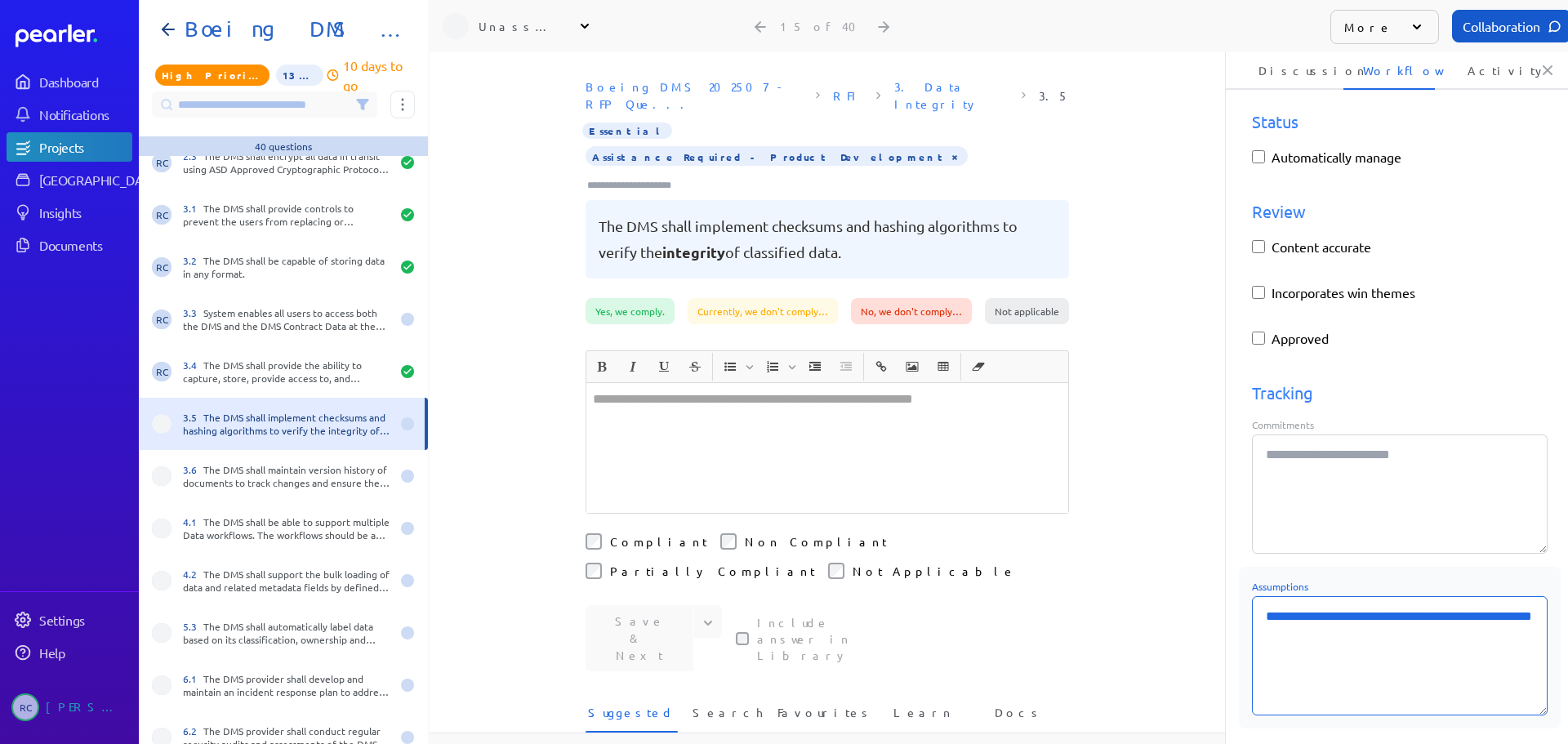 type on "*" 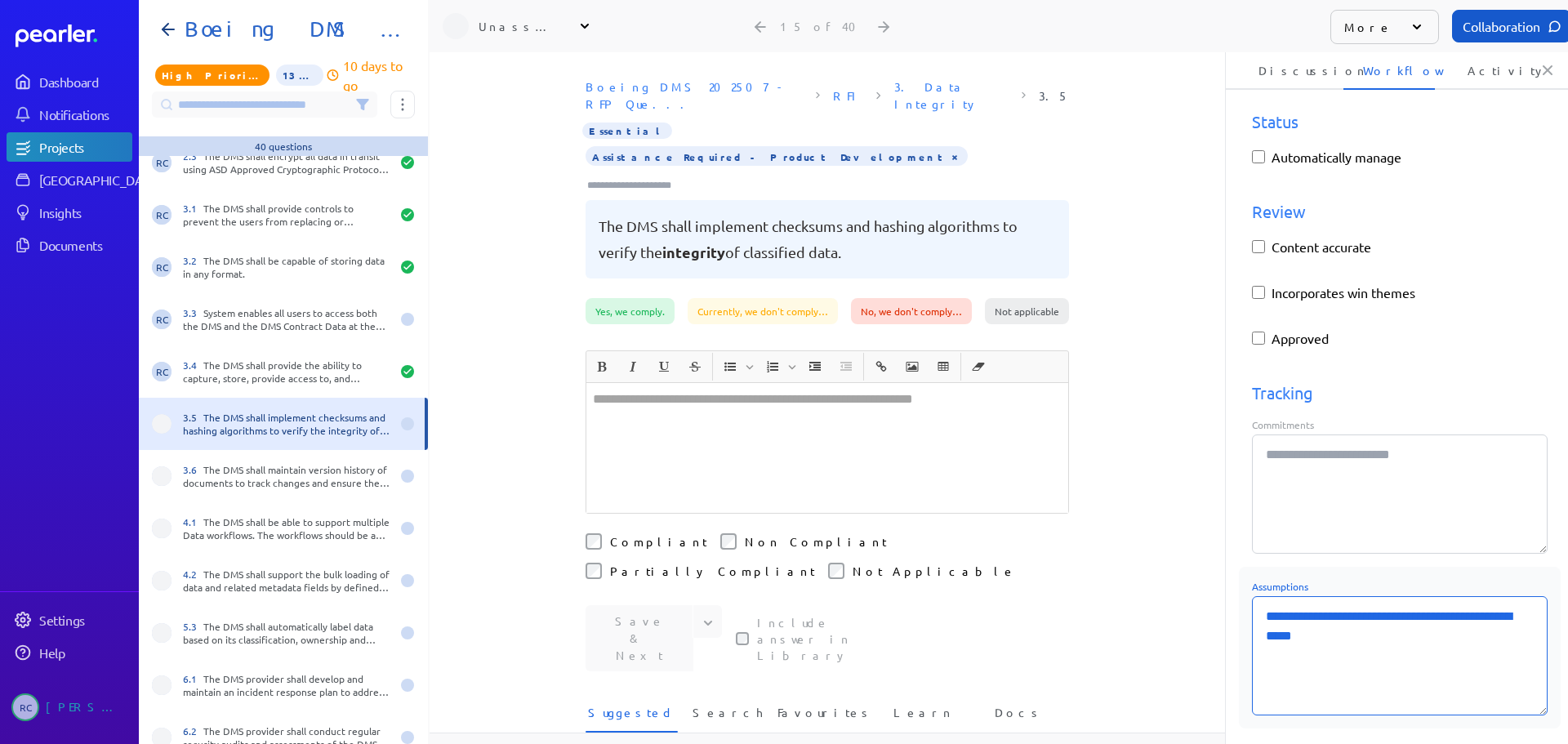 type on "*" 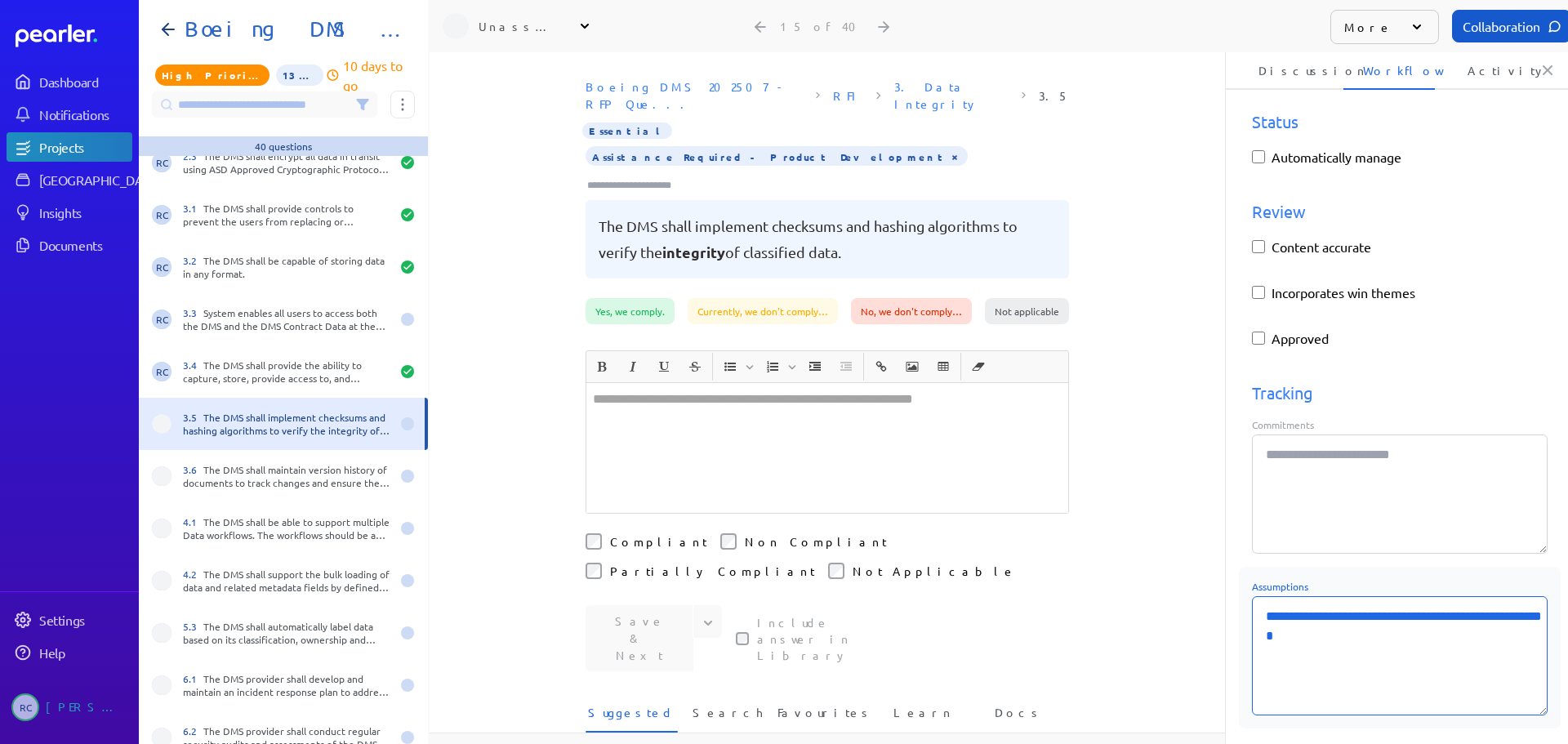 type on "*" 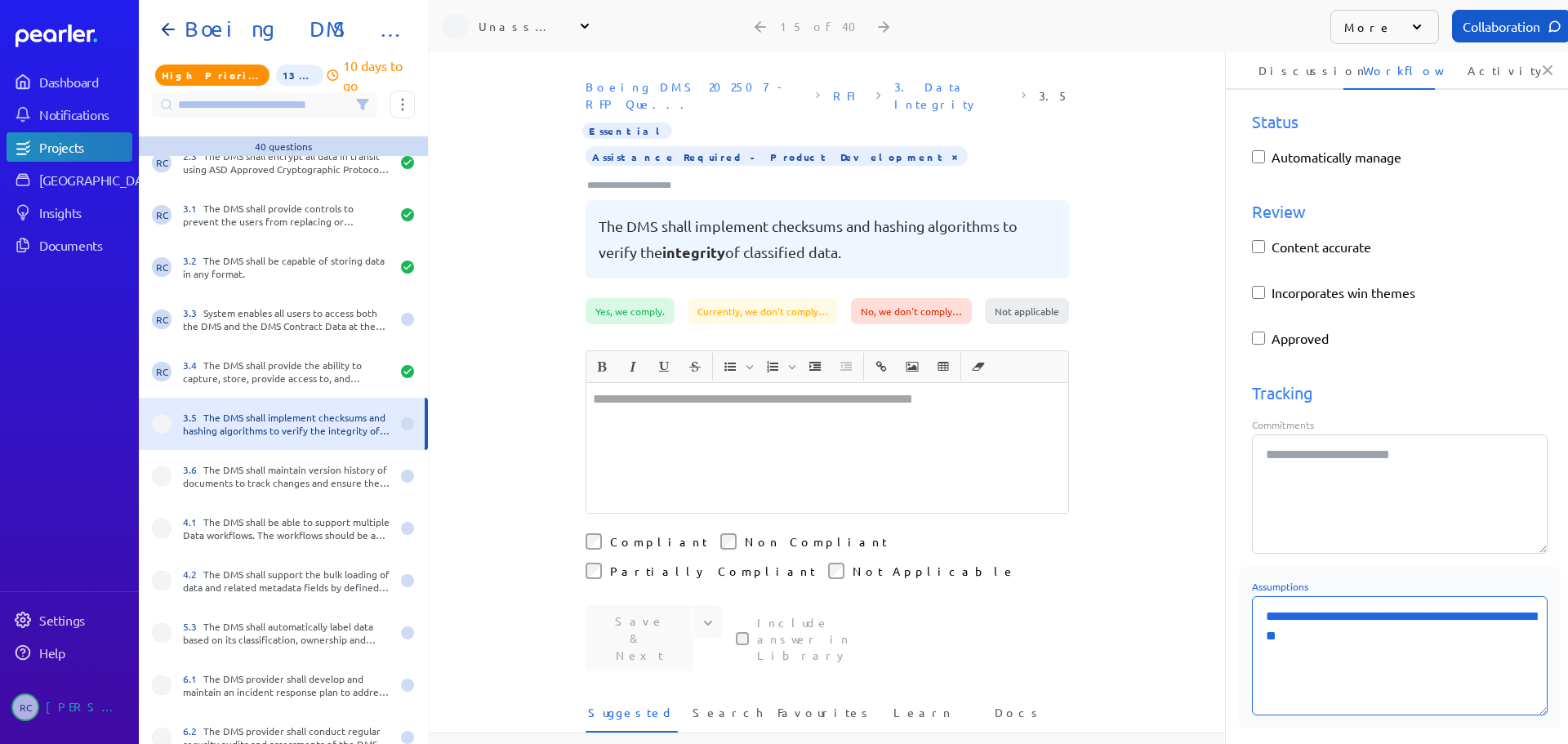 type on "*" 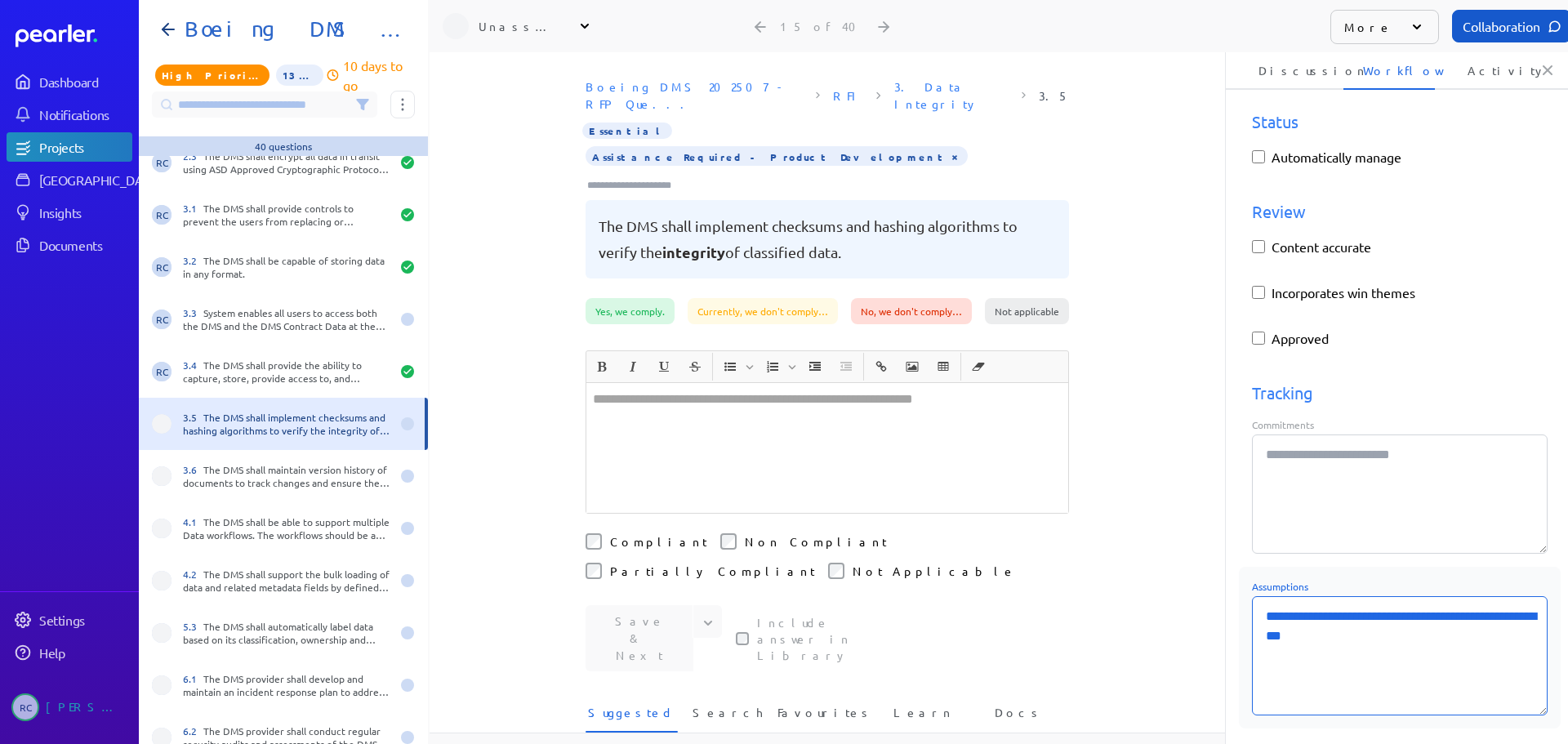 type on "*" 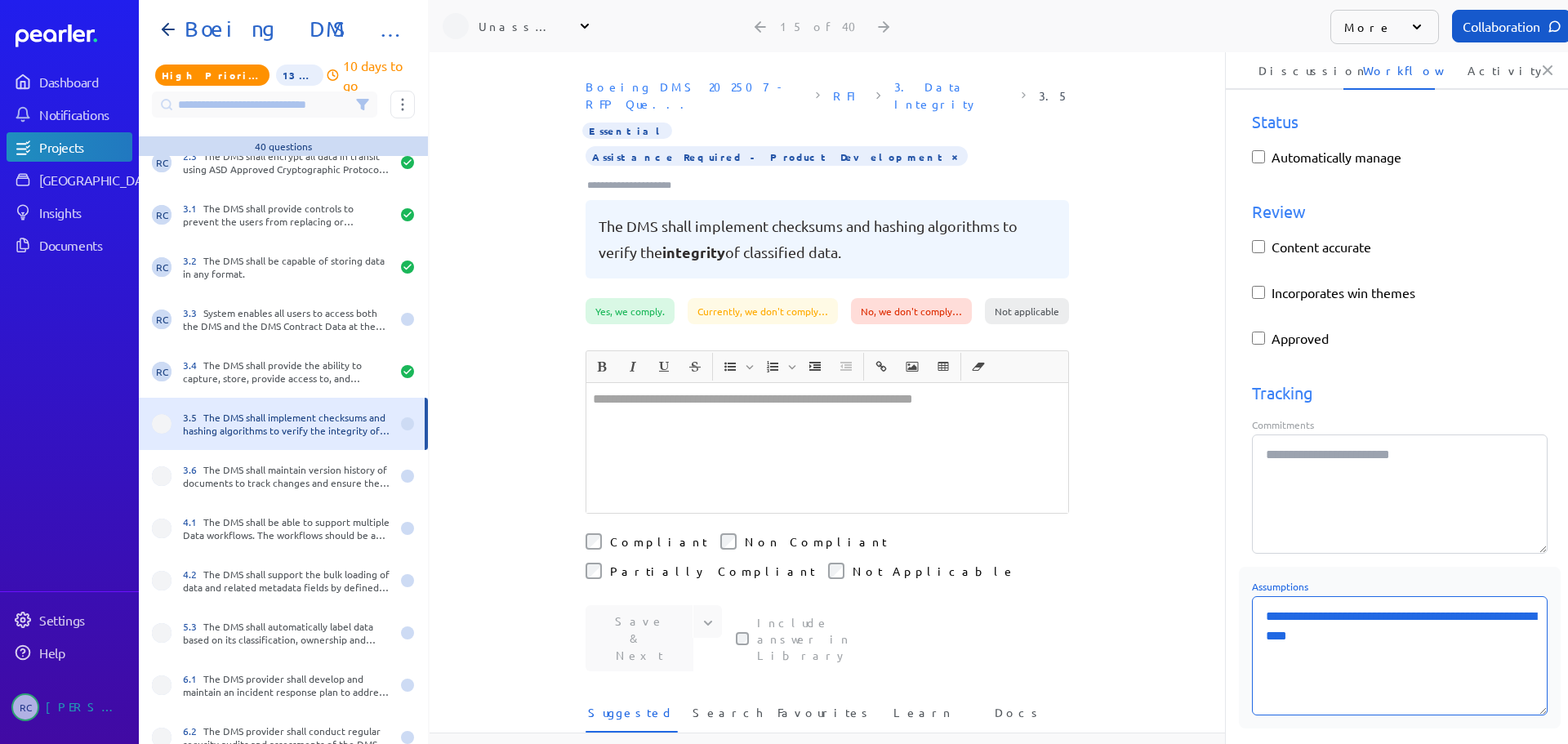 type on "*" 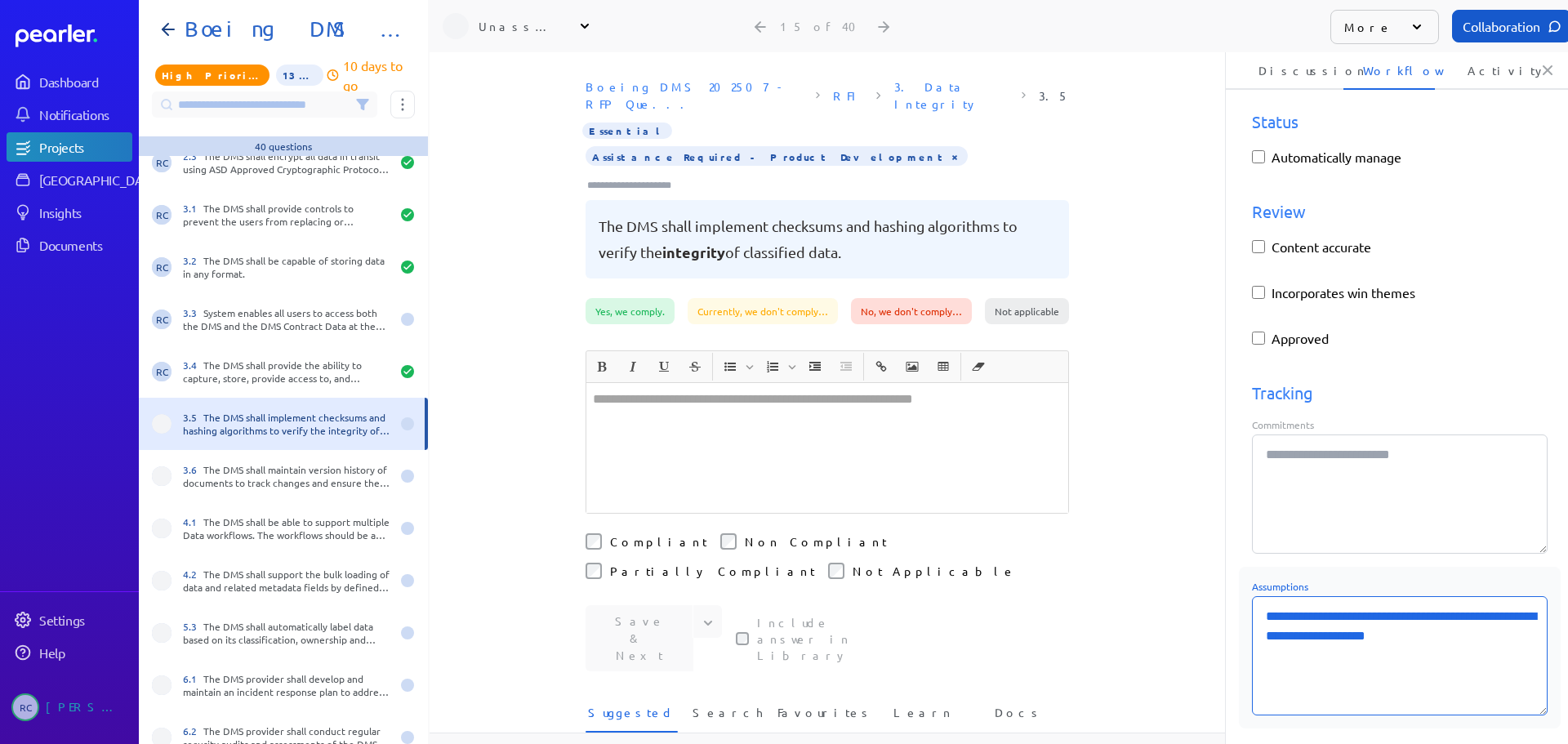 click on "**********" at bounding box center (1400, 656) 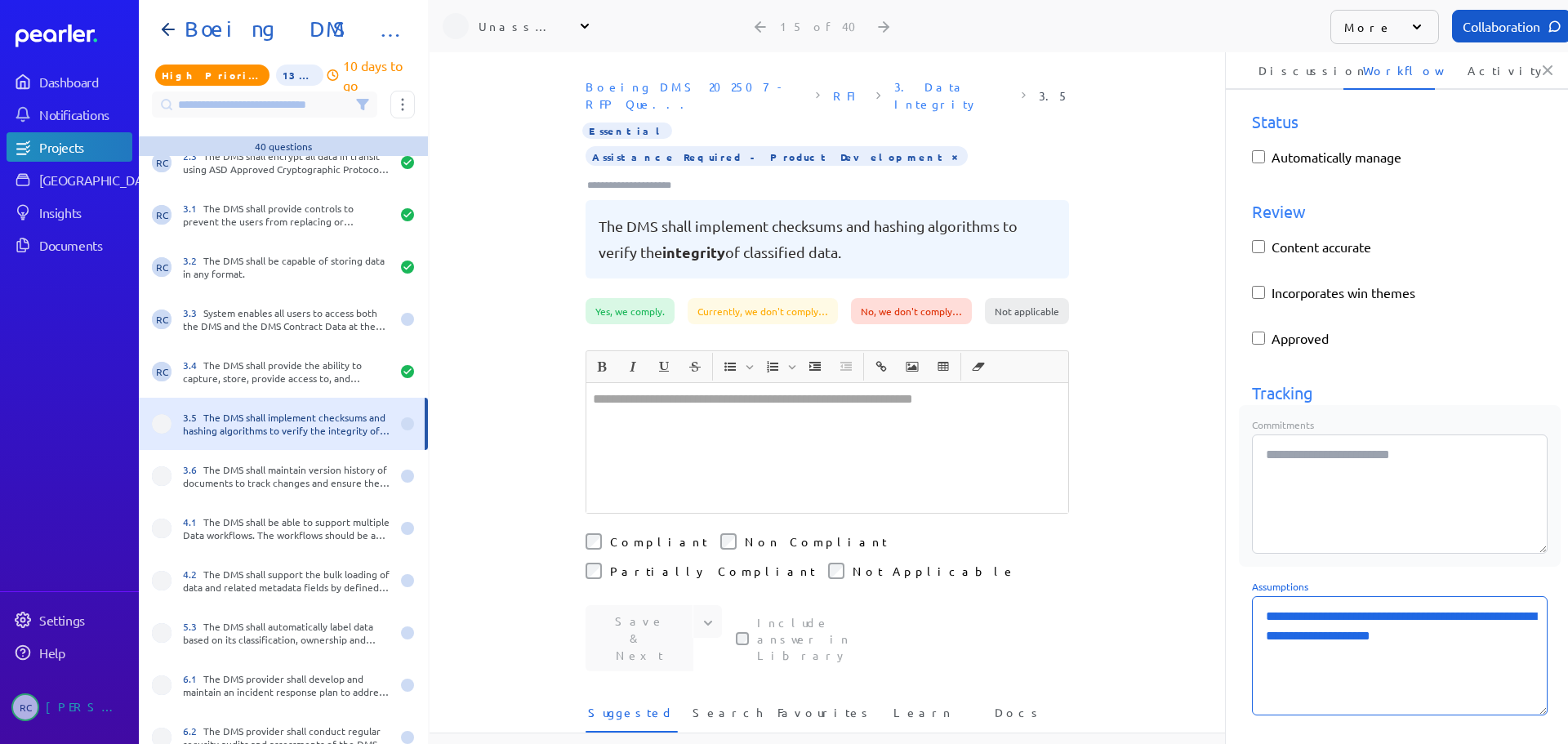click on "Commitments" at bounding box center (1400, 494) 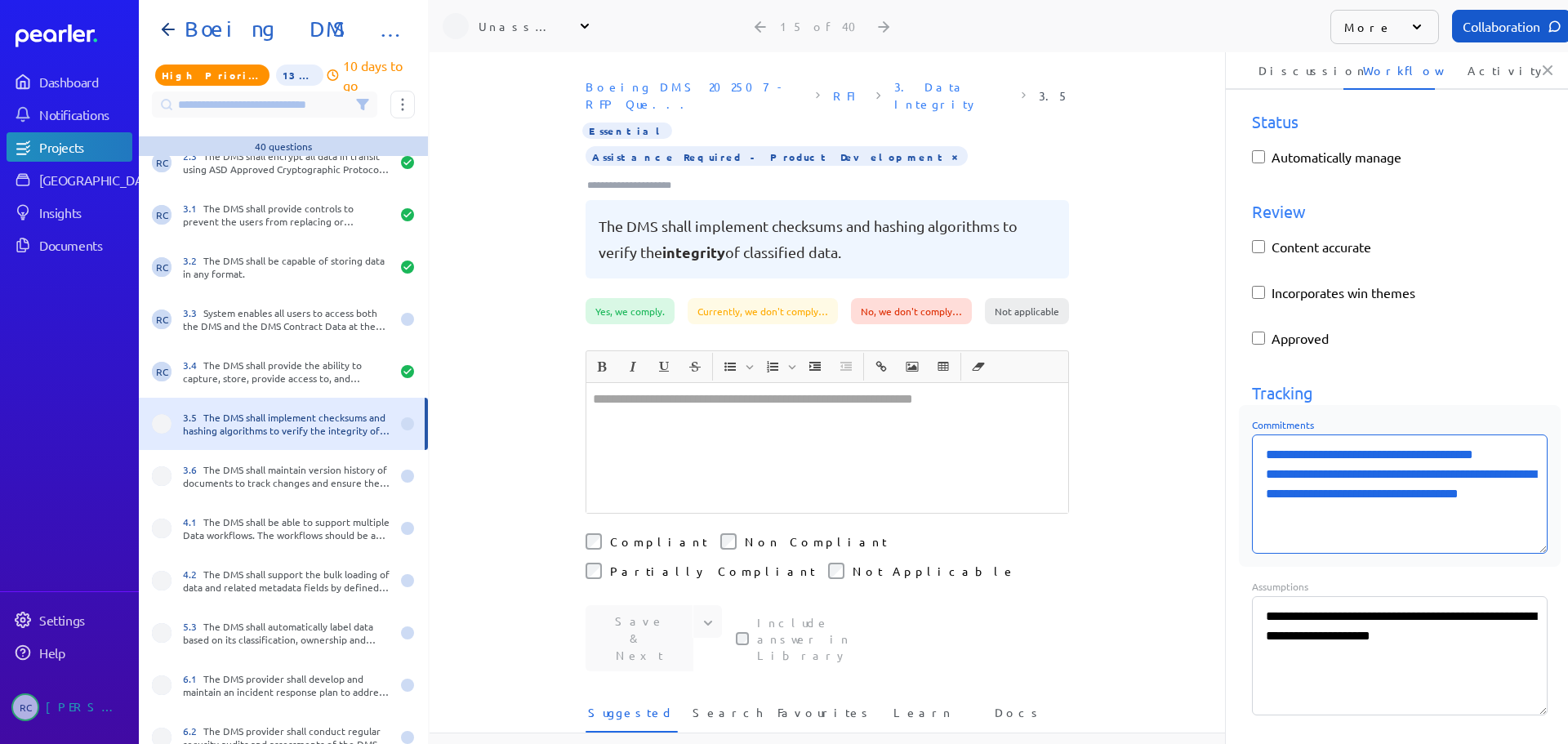 drag, startPoint x: 1441, startPoint y: 472, endPoint x: 1440, endPoint y: 483, distance: 11.045361 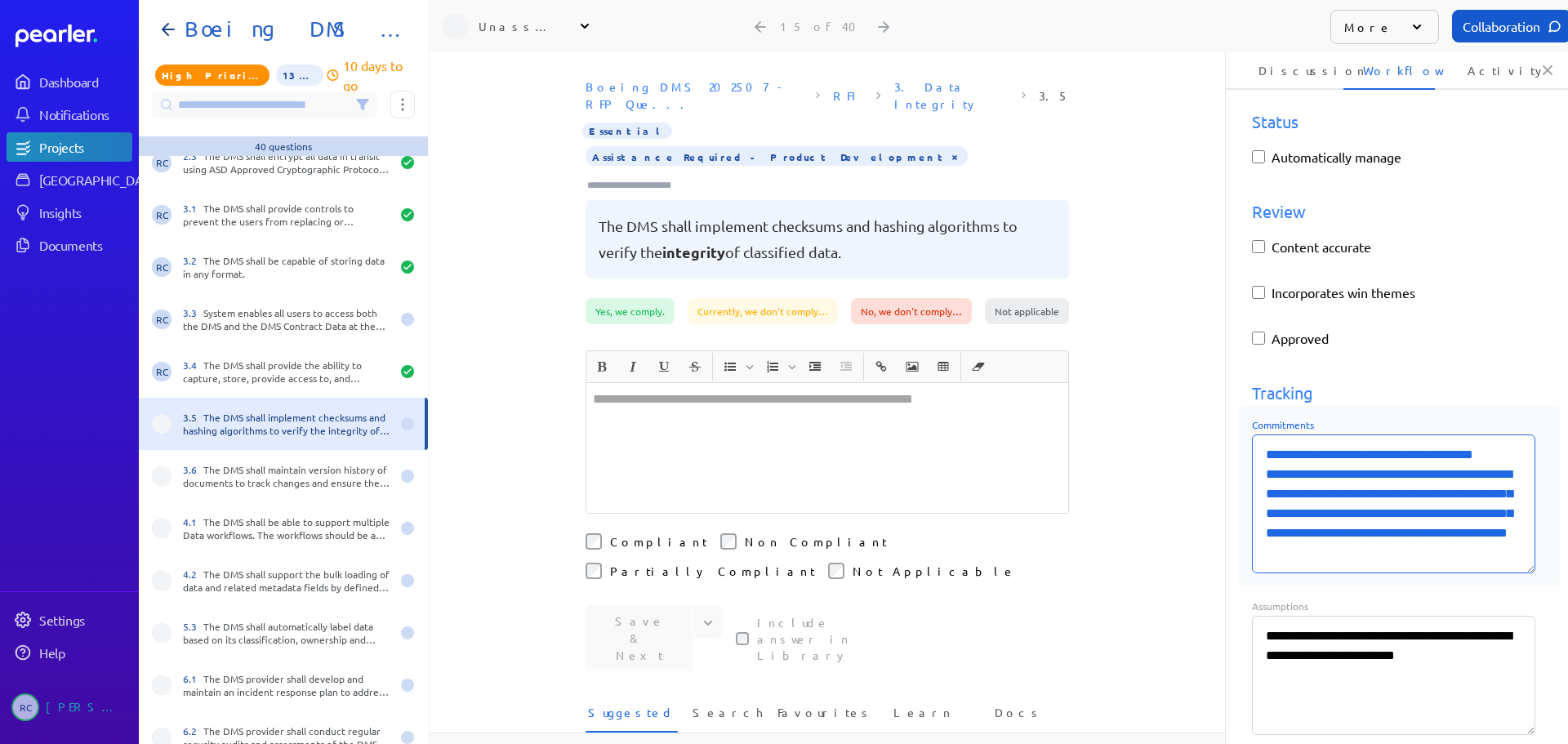 scroll, scrollTop: 7, scrollLeft: 0, axis: vertical 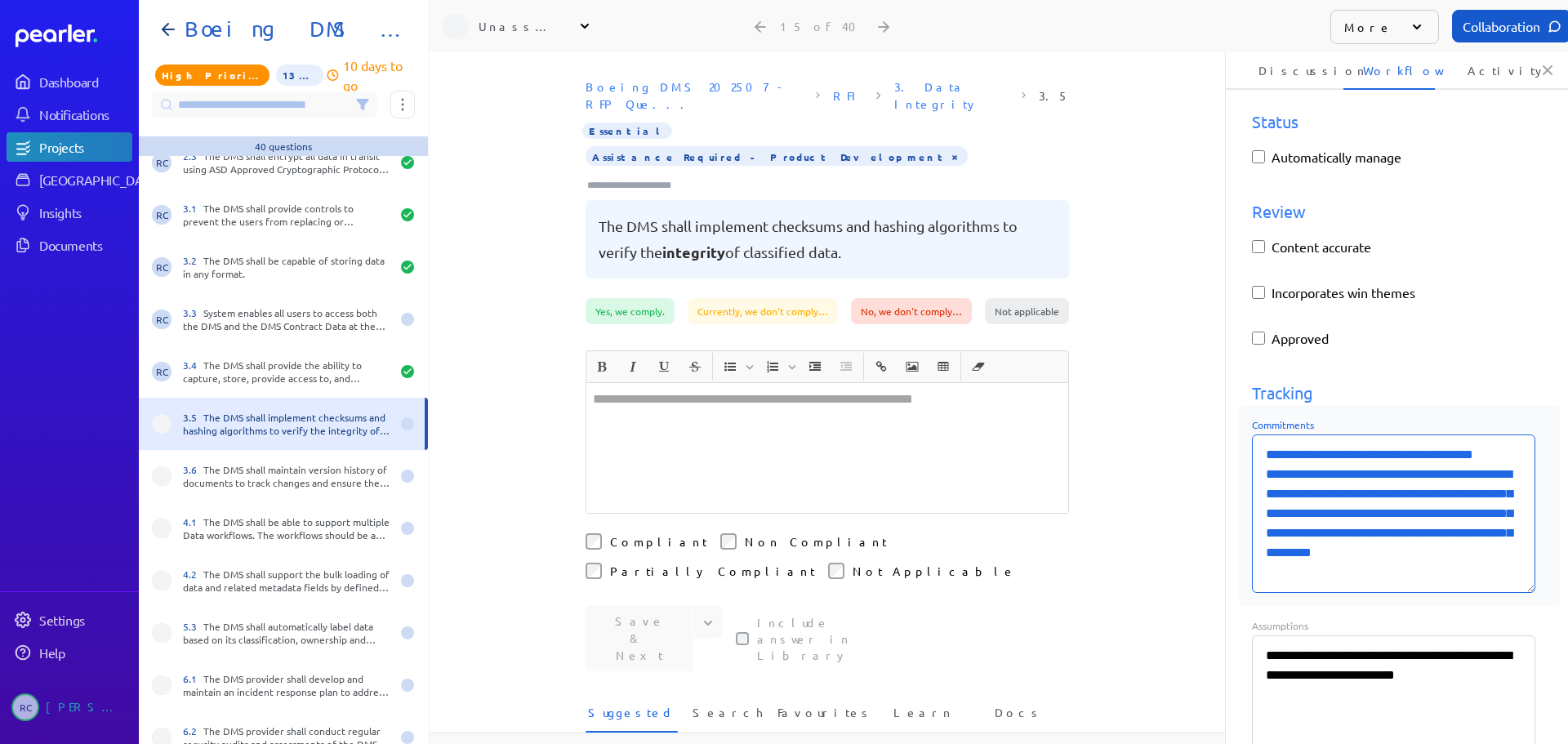 click on "**********" at bounding box center (1393, 514) 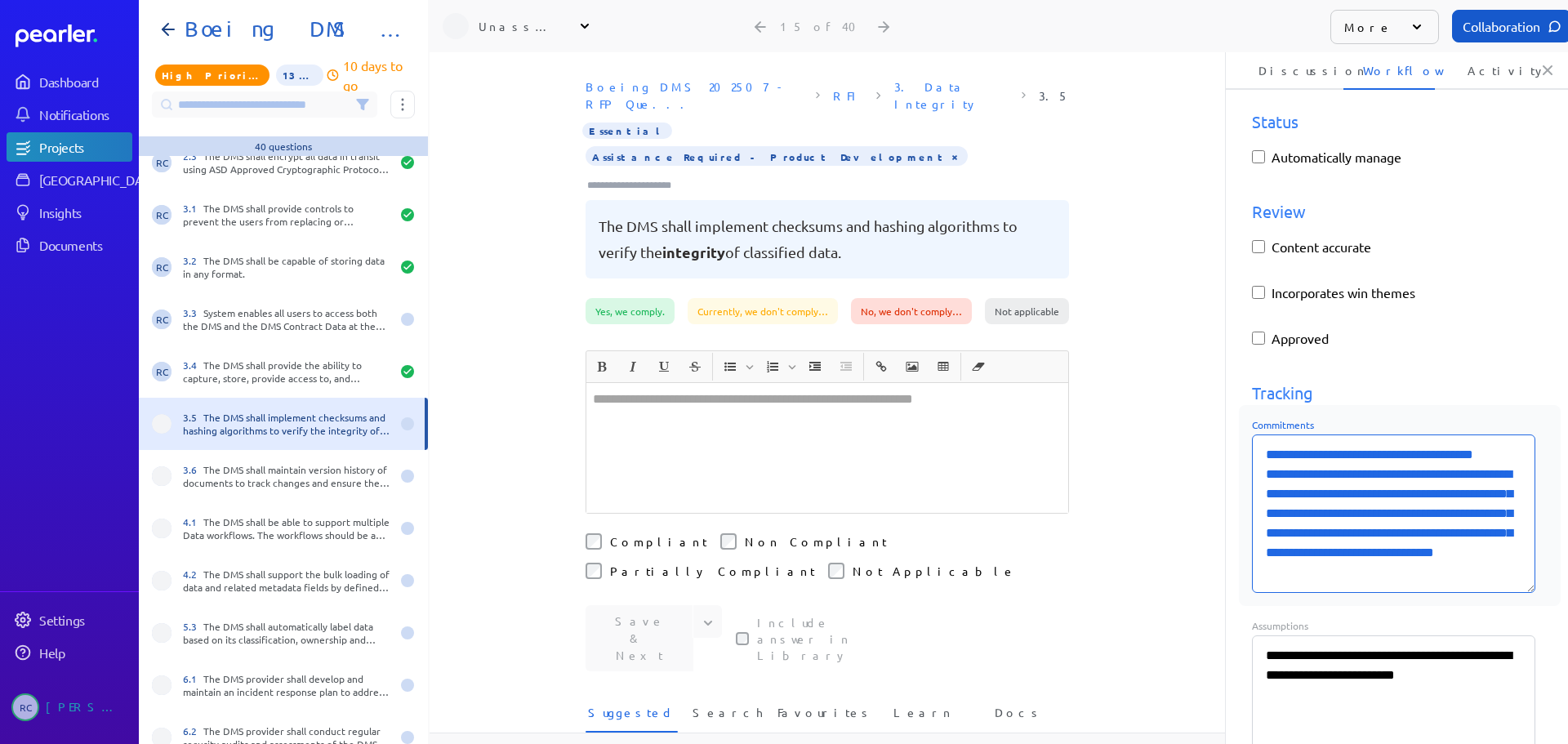 scroll, scrollTop: 27, scrollLeft: 0, axis: vertical 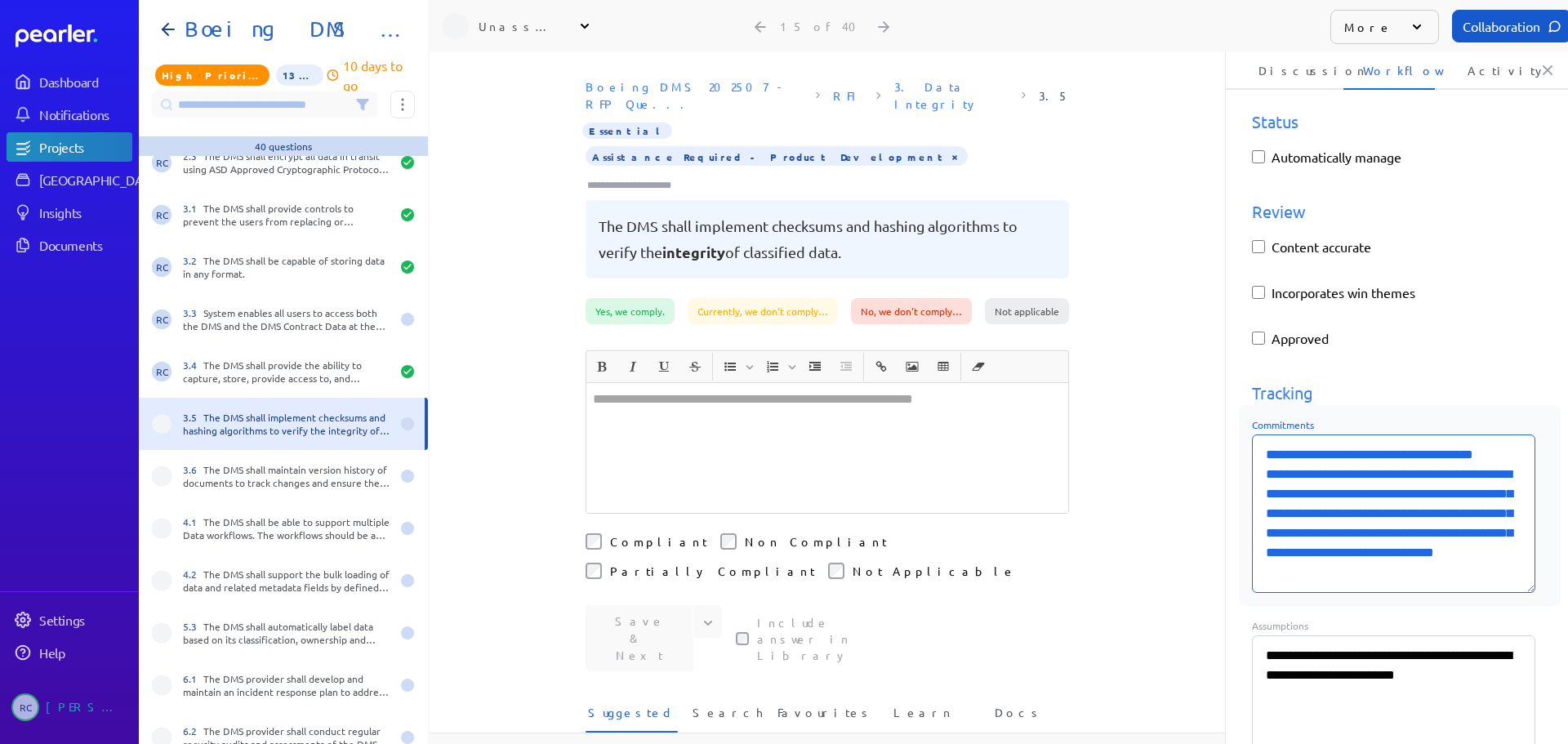 click on "**********" at bounding box center [1393, 514] 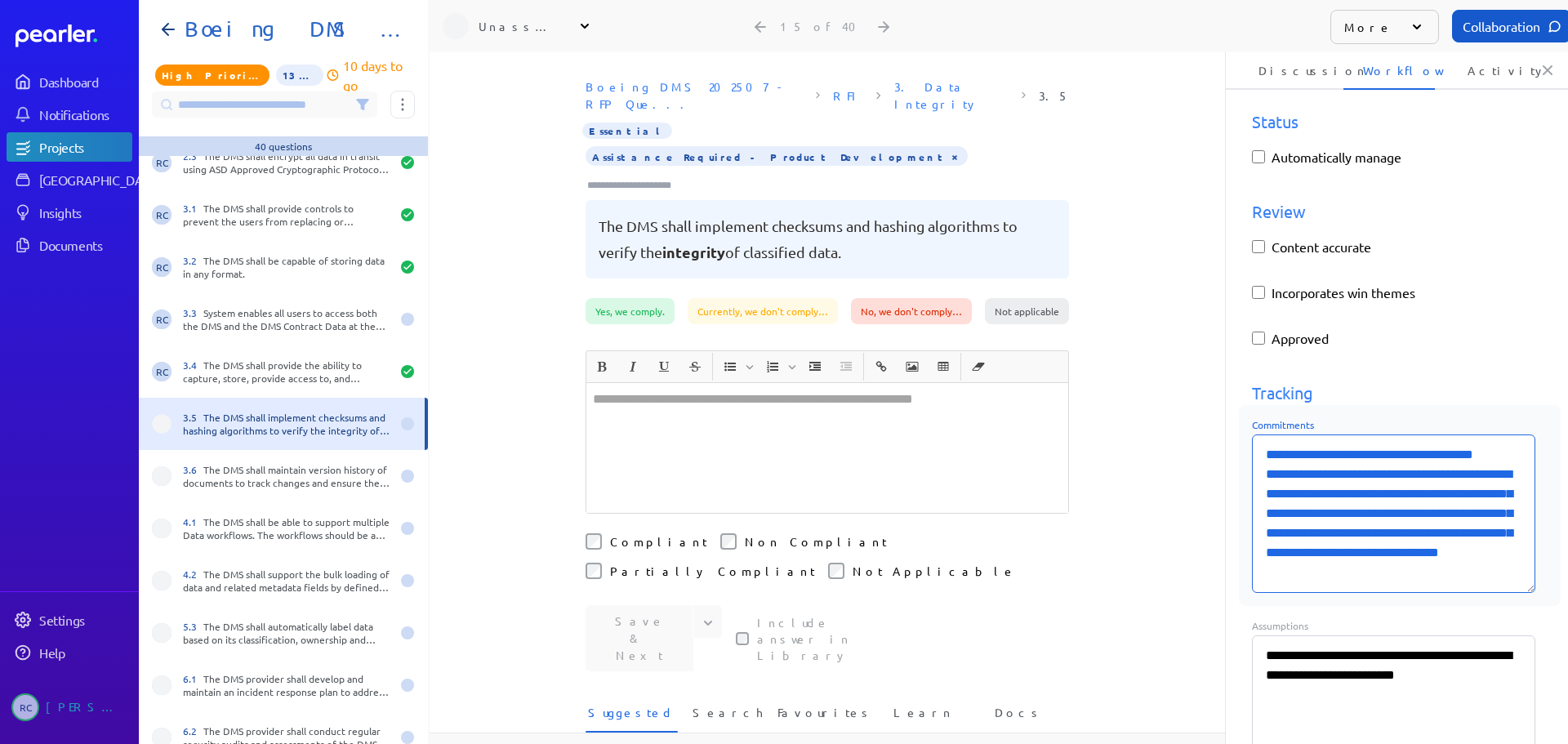 click on "**********" at bounding box center (1393, 514) 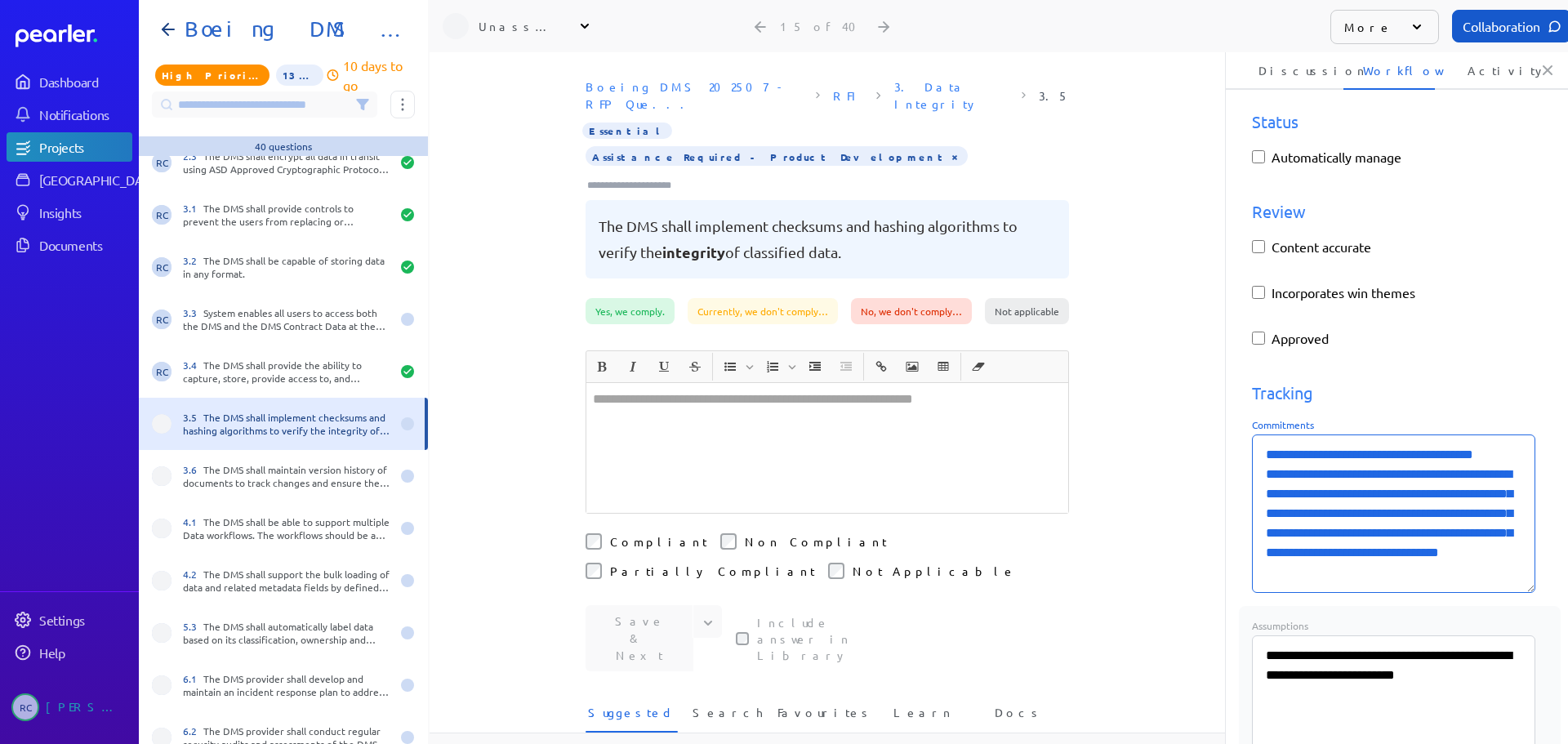 click on "**********" at bounding box center (1393, 695) 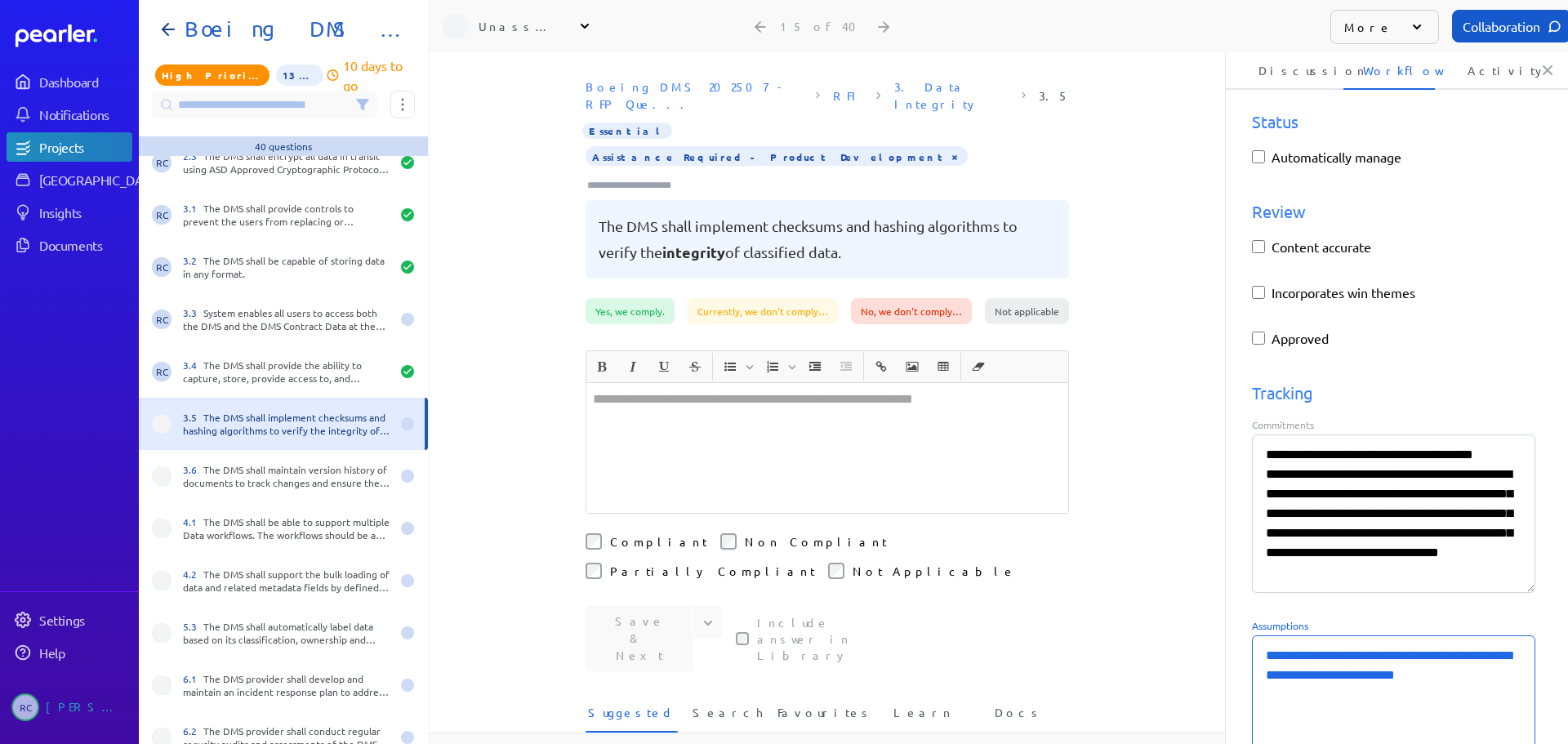 click at bounding box center [827, 448] 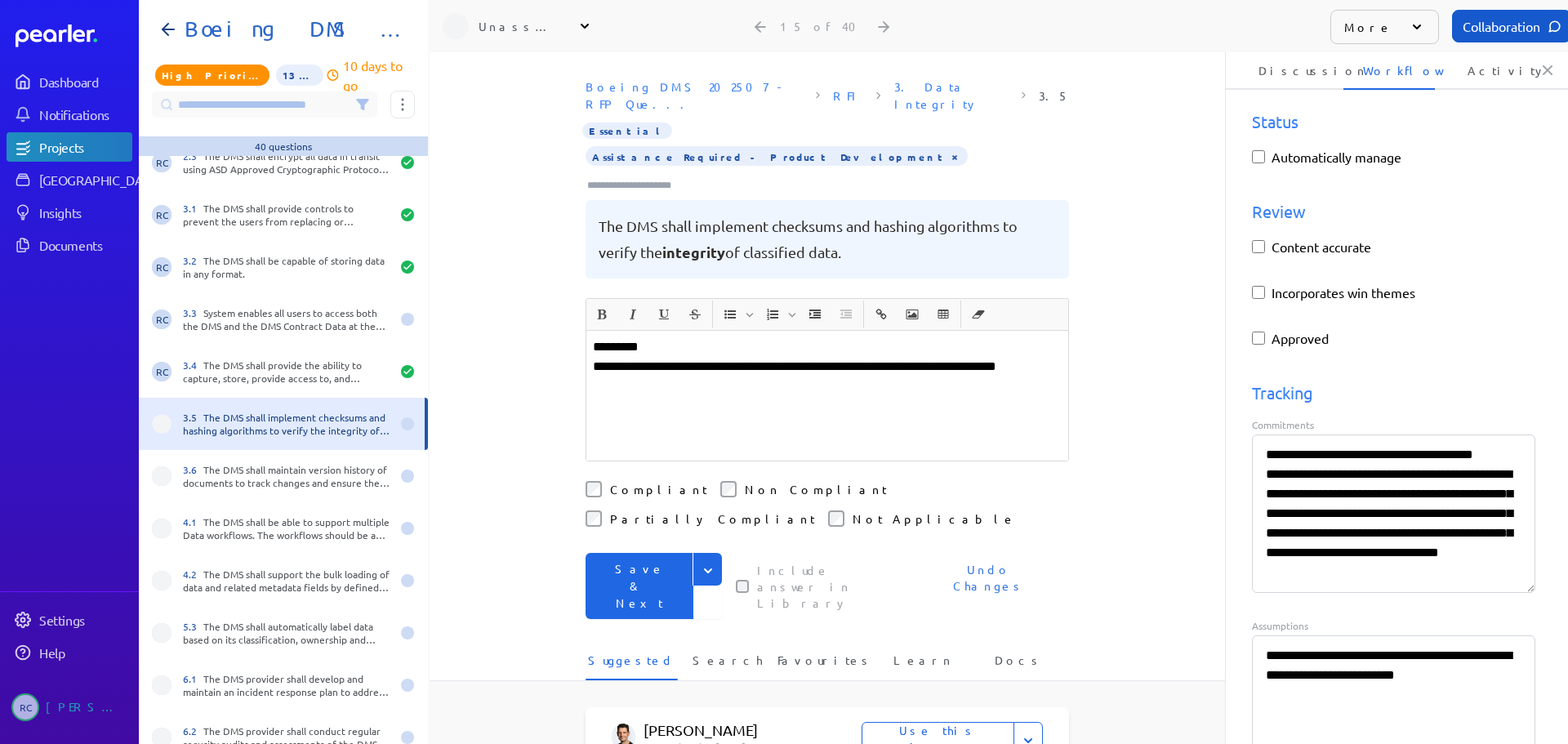 click on "**********" at bounding box center (827, 376) 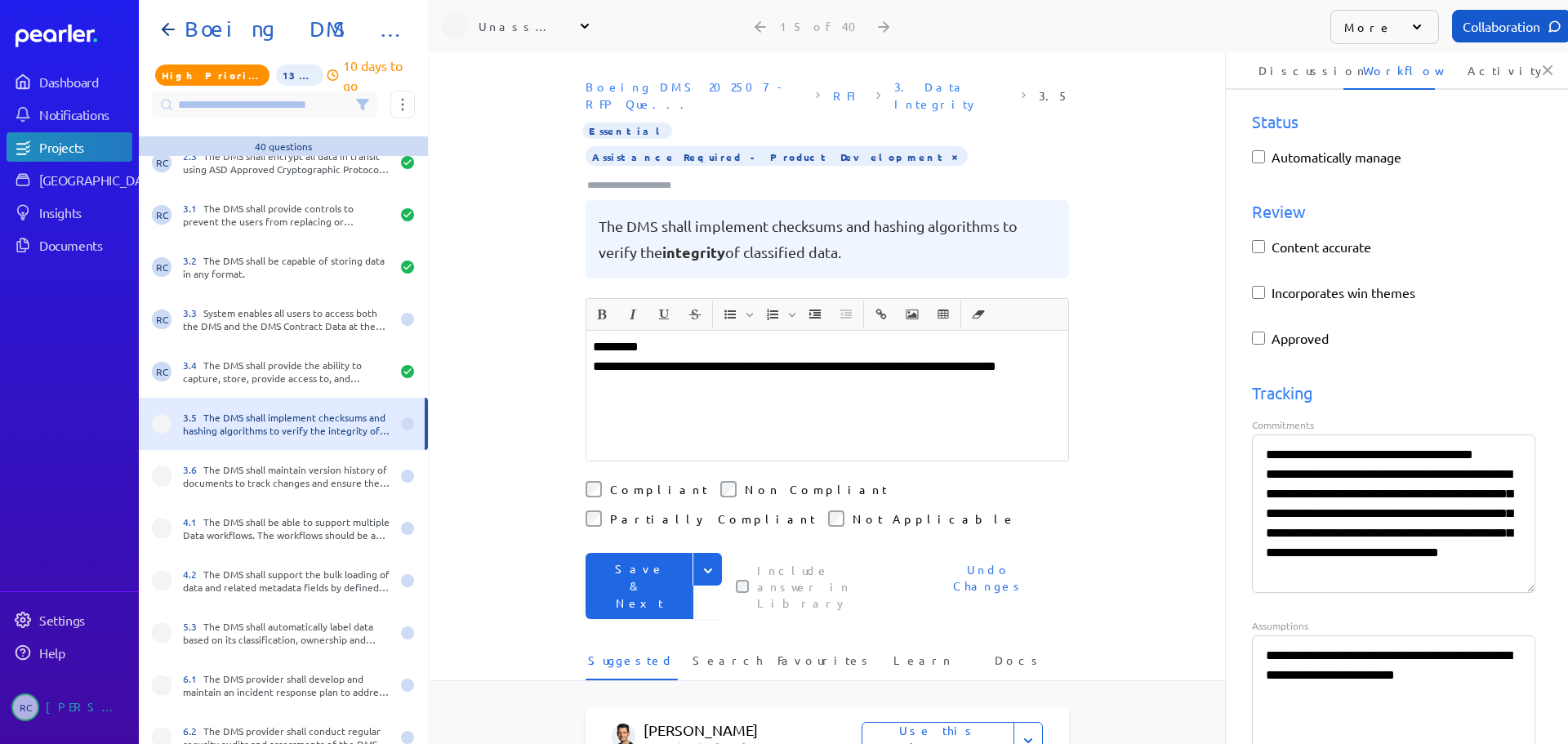 click on "**********" at bounding box center [827, 376] 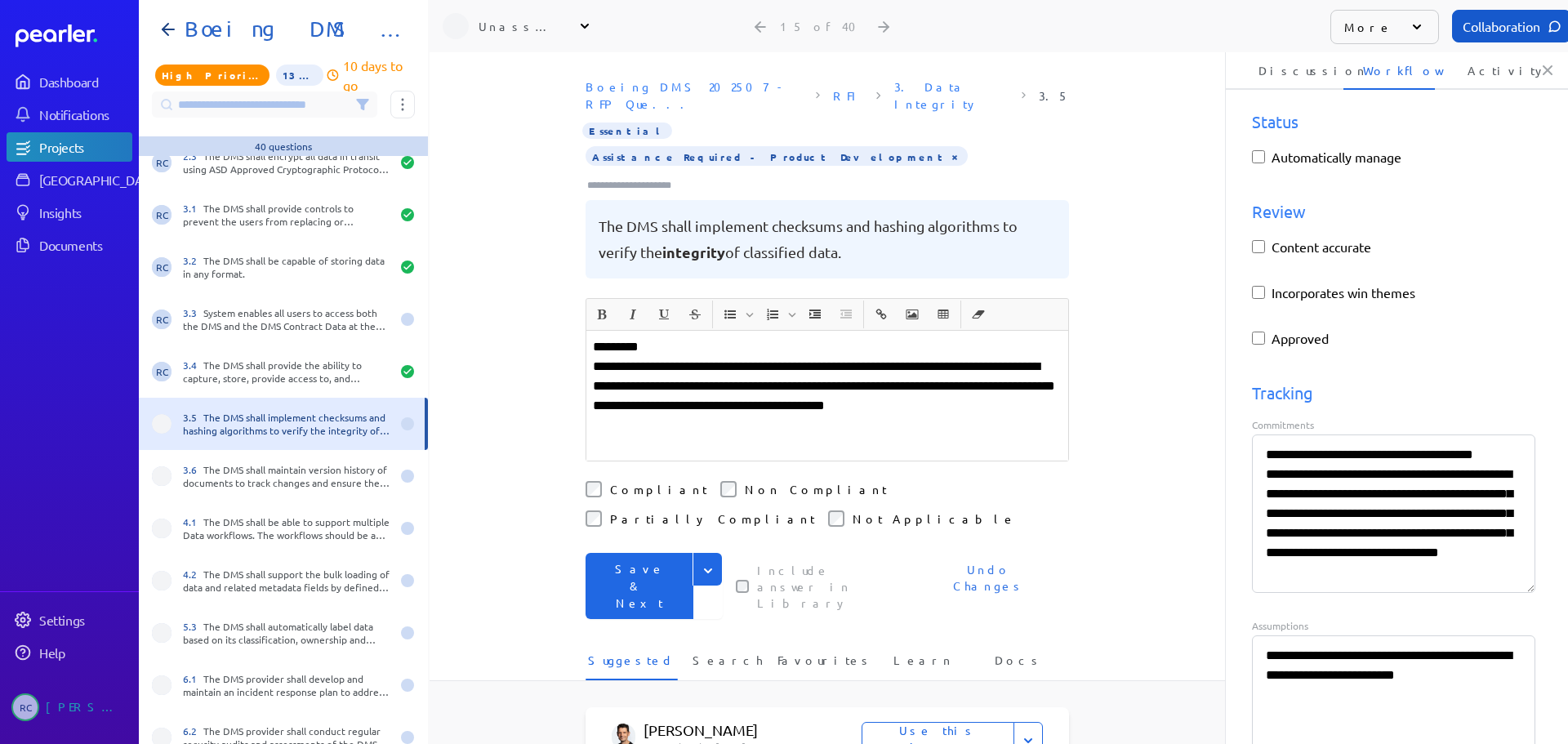 drag, startPoint x: 979, startPoint y: 367, endPoint x: 968, endPoint y: 371, distance: 11.7047 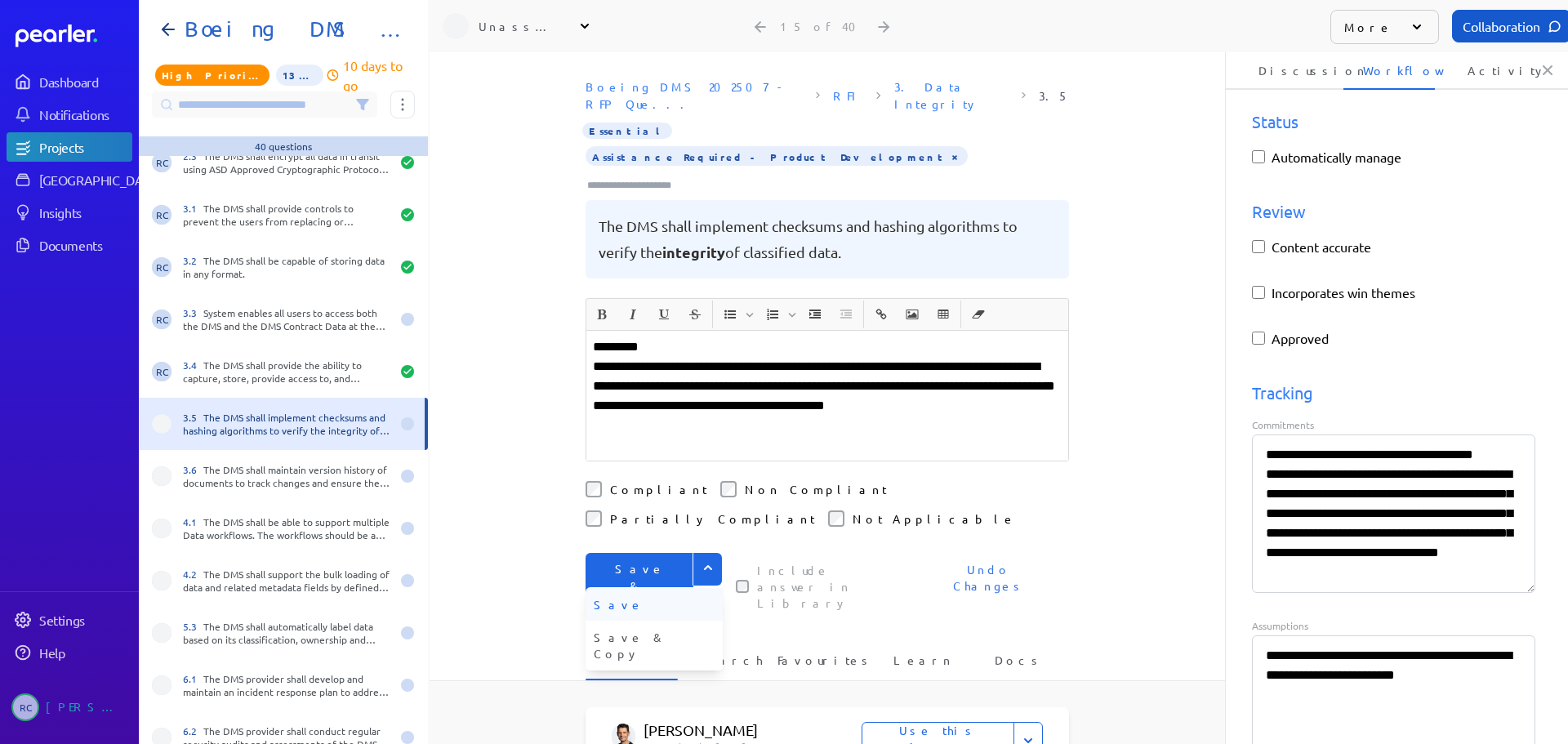 click on "Save" at bounding box center [654, 604] 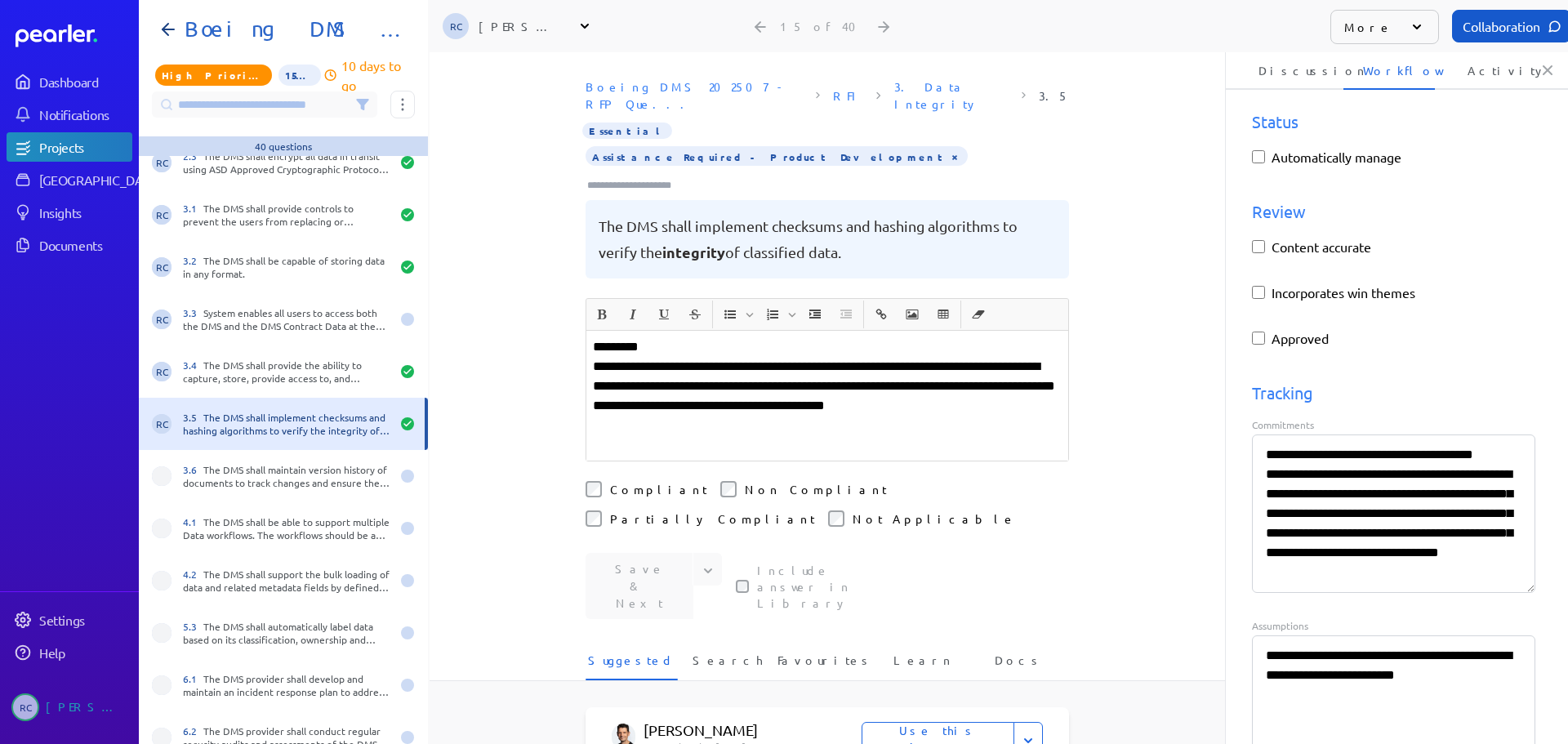 click on "**********" at bounding box center [827, 396] 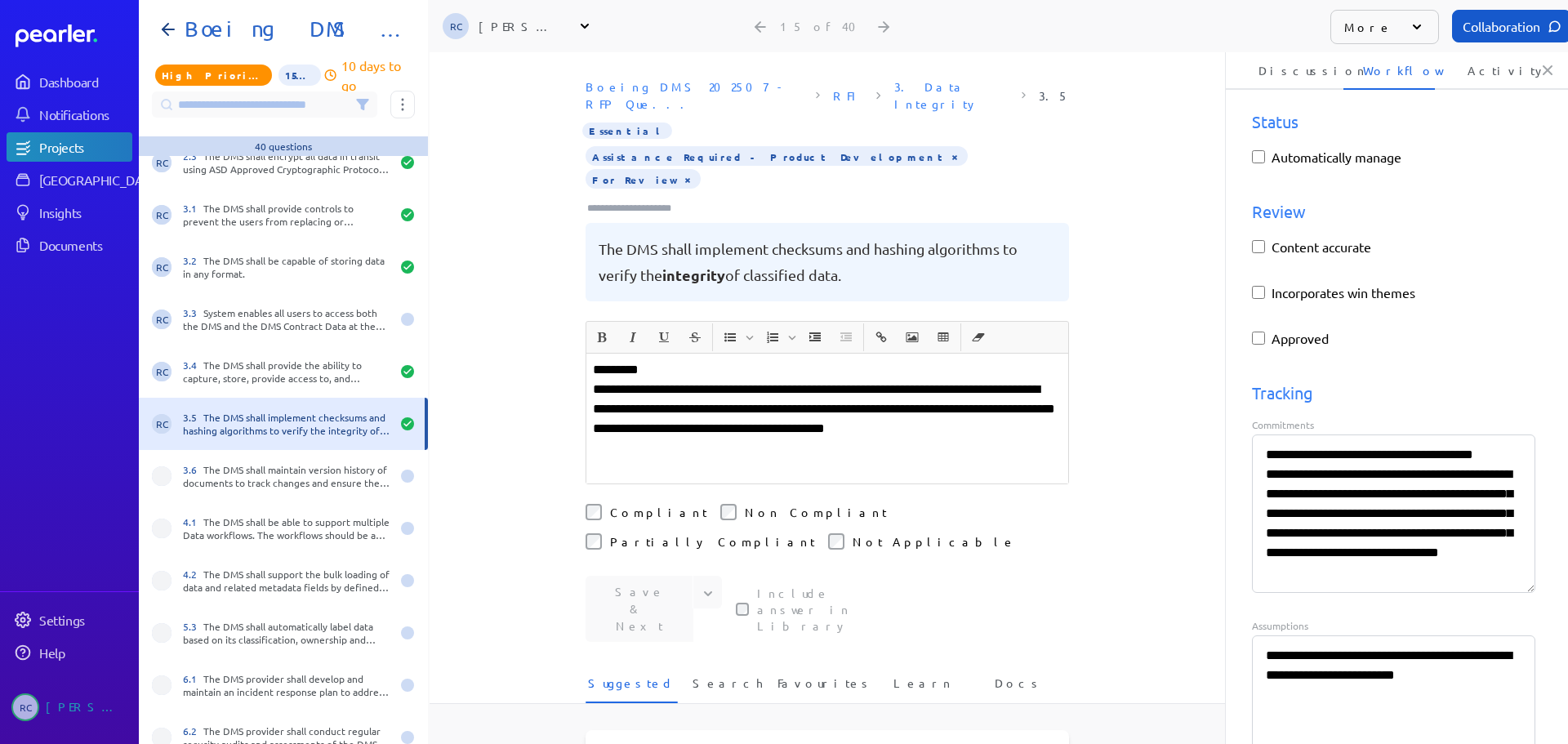 click on "**********" at bounding box center (827, 419) 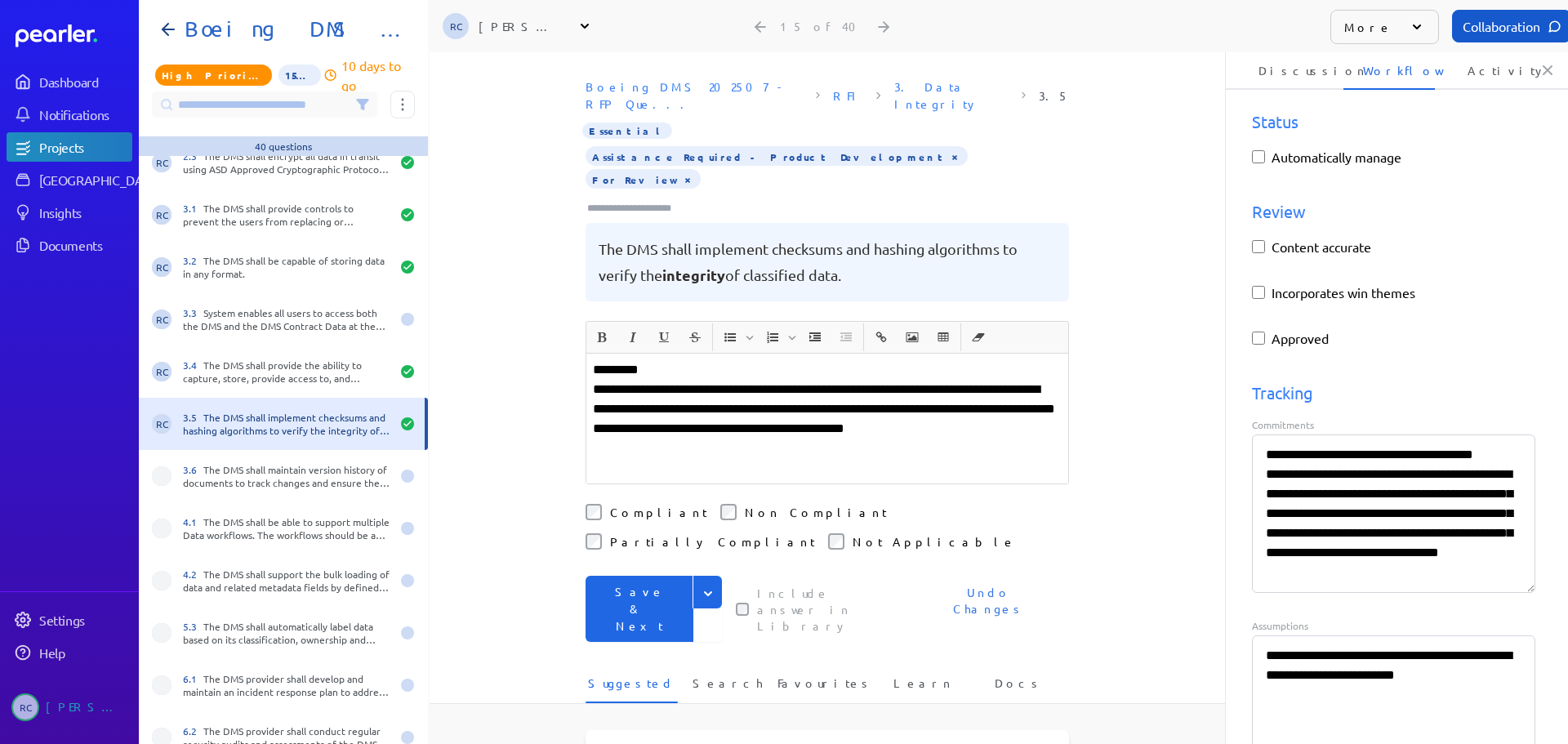 click on "**********" at bounding box center [827, 419] 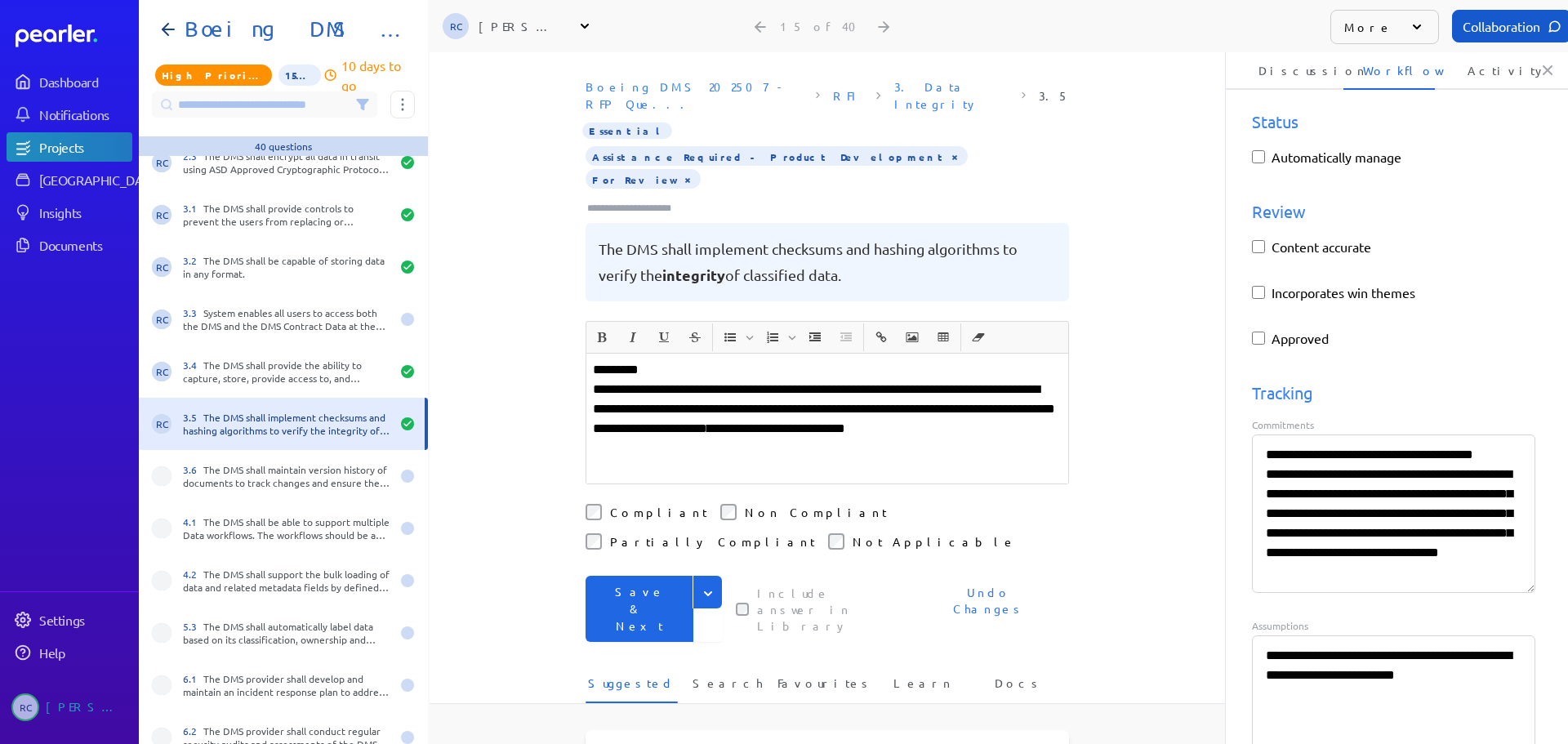 click on "**********" at bounding box center [827, 418] 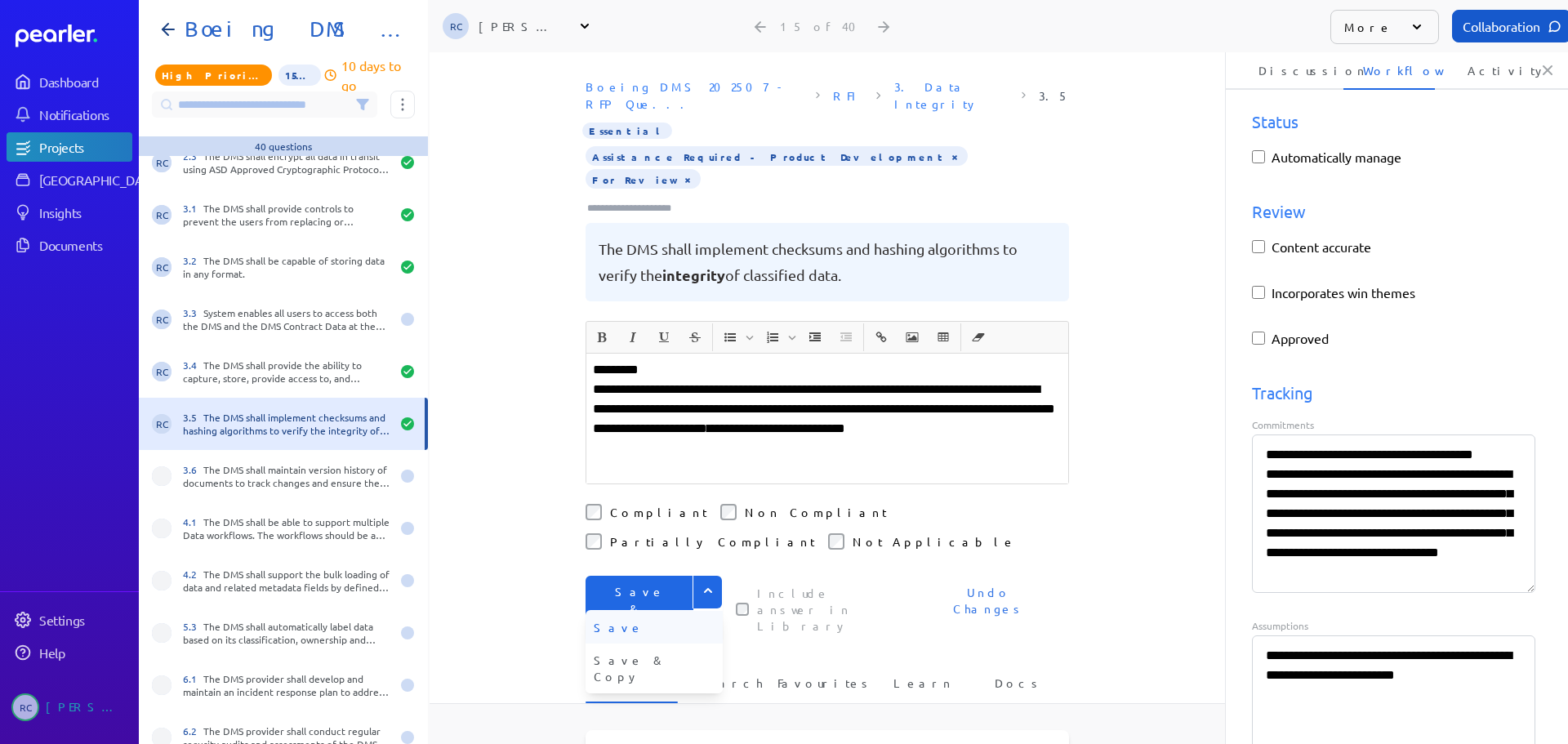 click on "Save" at bounding box center [654, 627] 